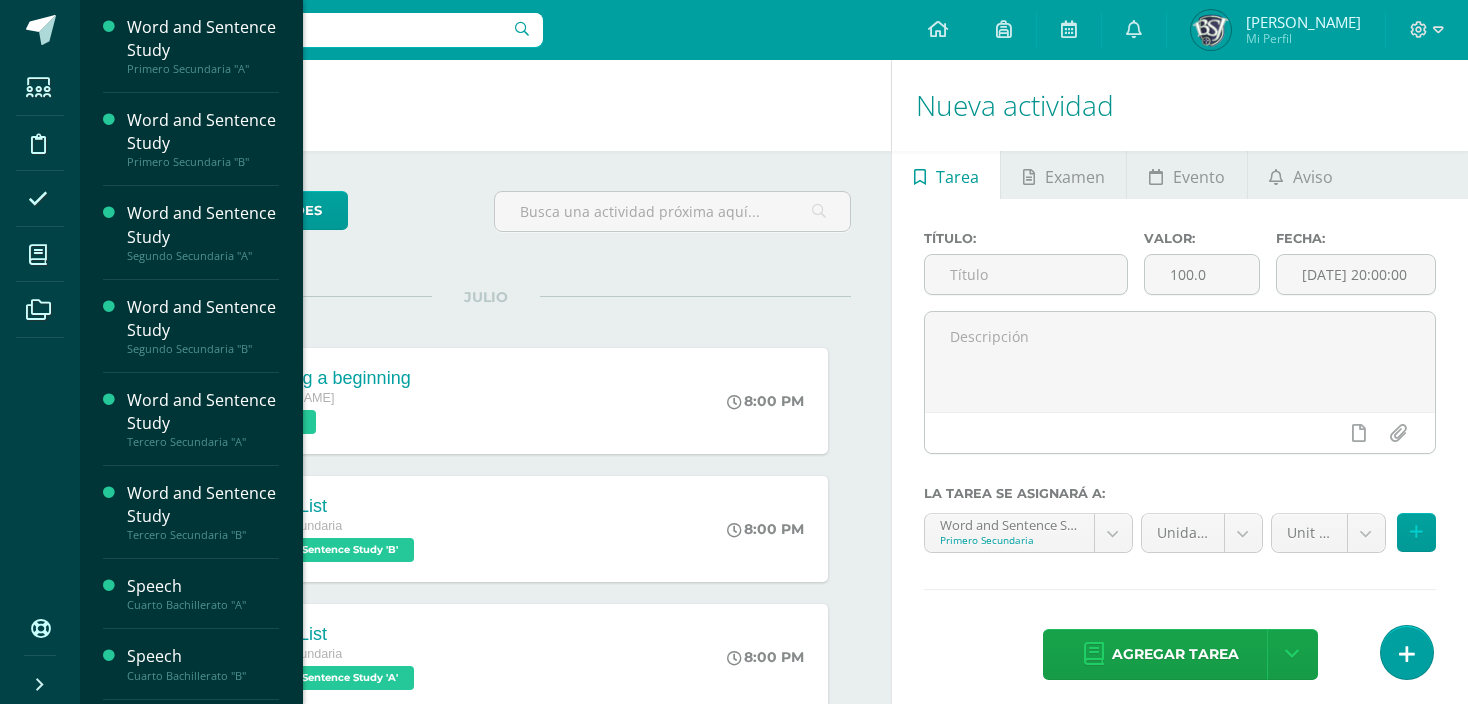 scroll, scrollTop: 0, scrollLeft: 0, axis: both 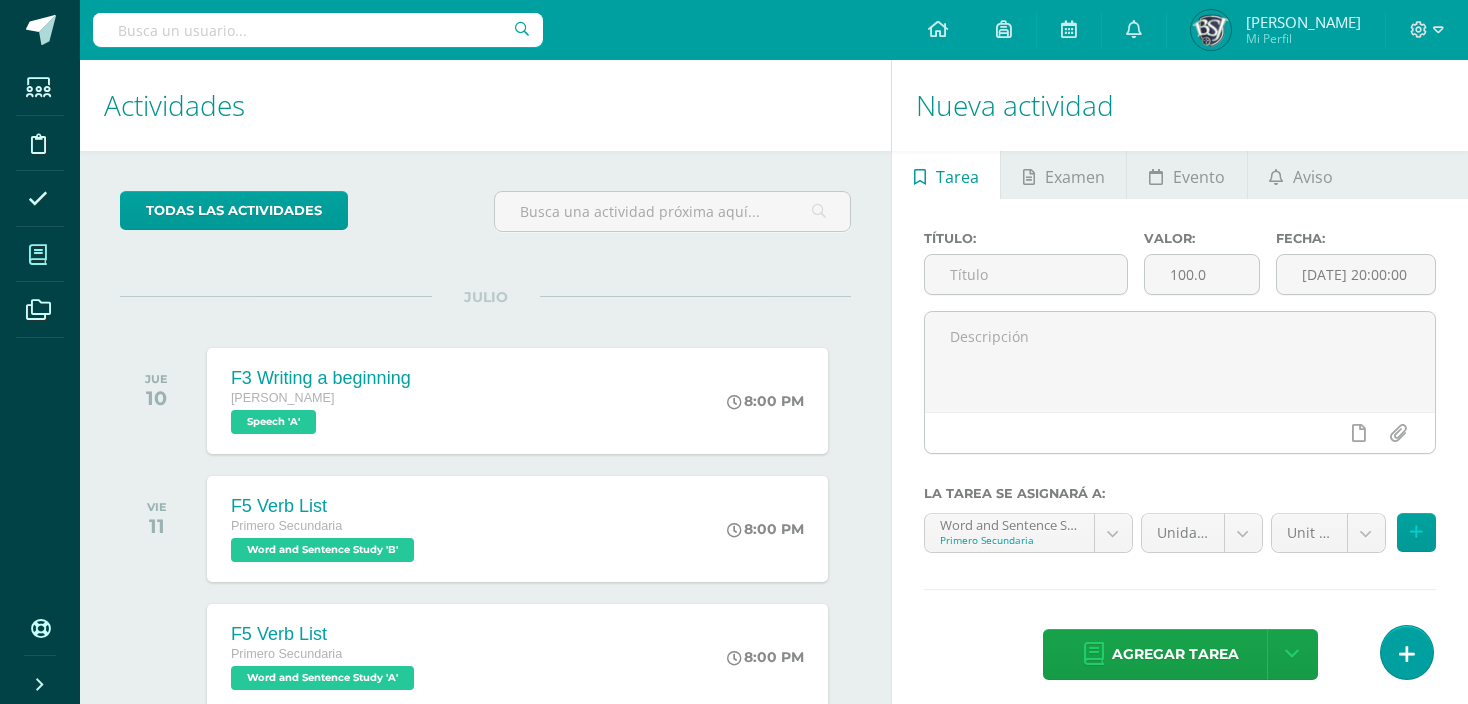 click at bounding box center [38, 255] 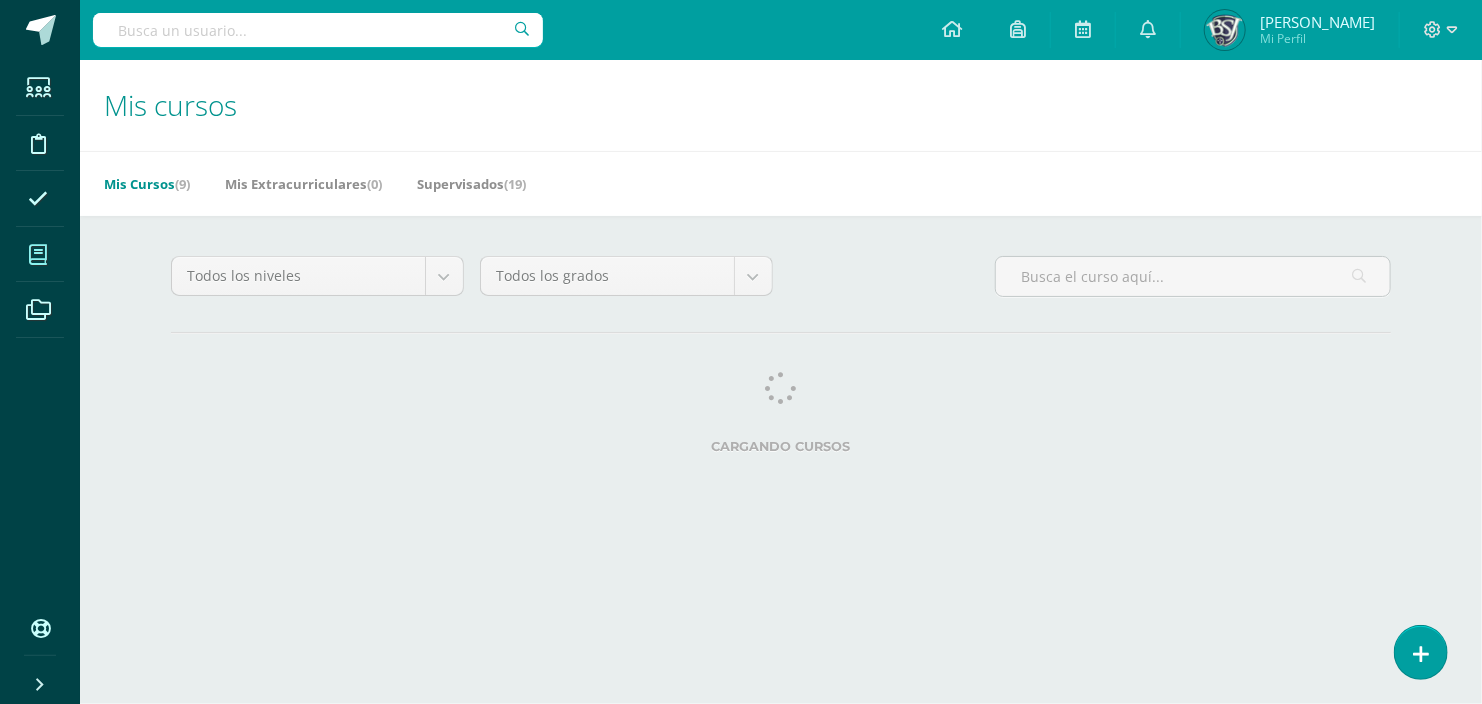 scroll, scrollTop: 0, scrollLeft: 0, axis: both 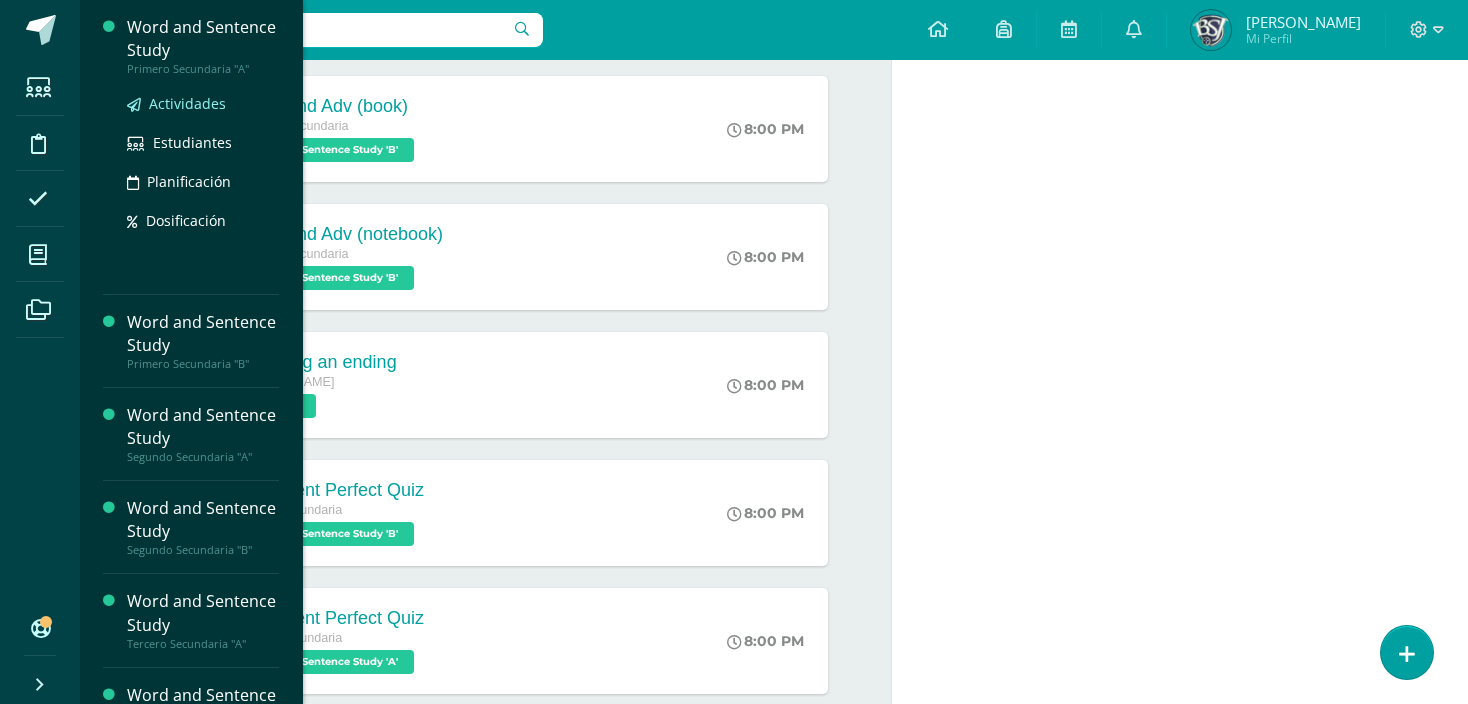click on "Actividades" at bounding box center (187, 103) 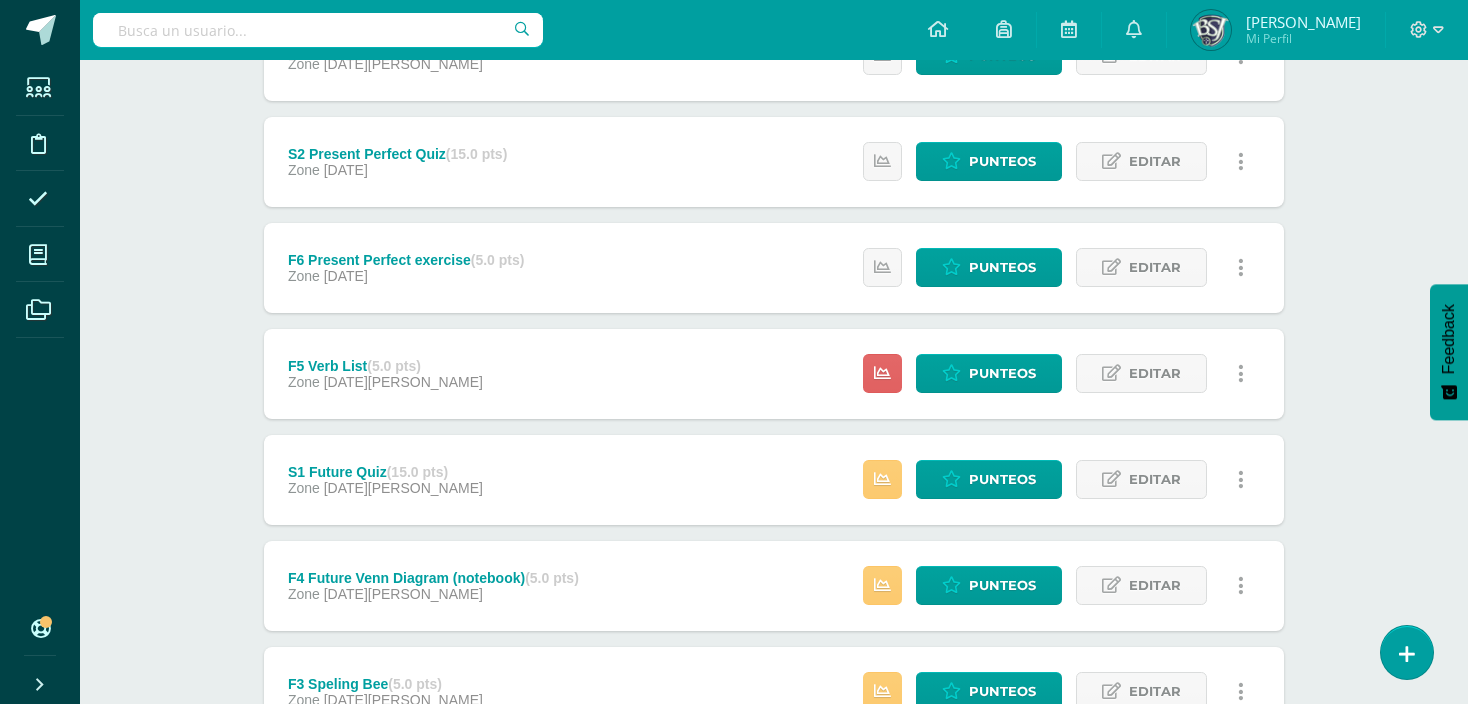 scroll, scrollTop: 343, scrollLeft: 0, axis: vertical 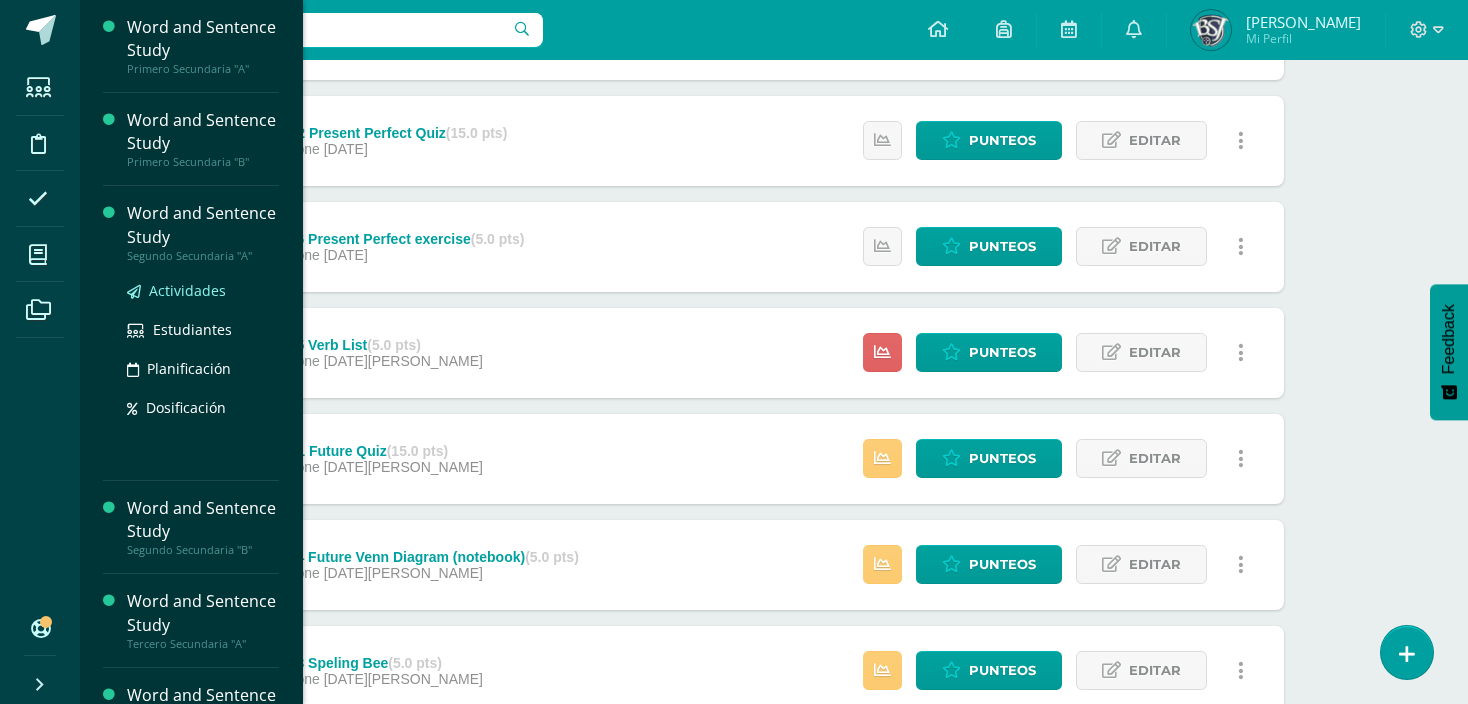click on "Actividades" at bounding box center [187, 290] 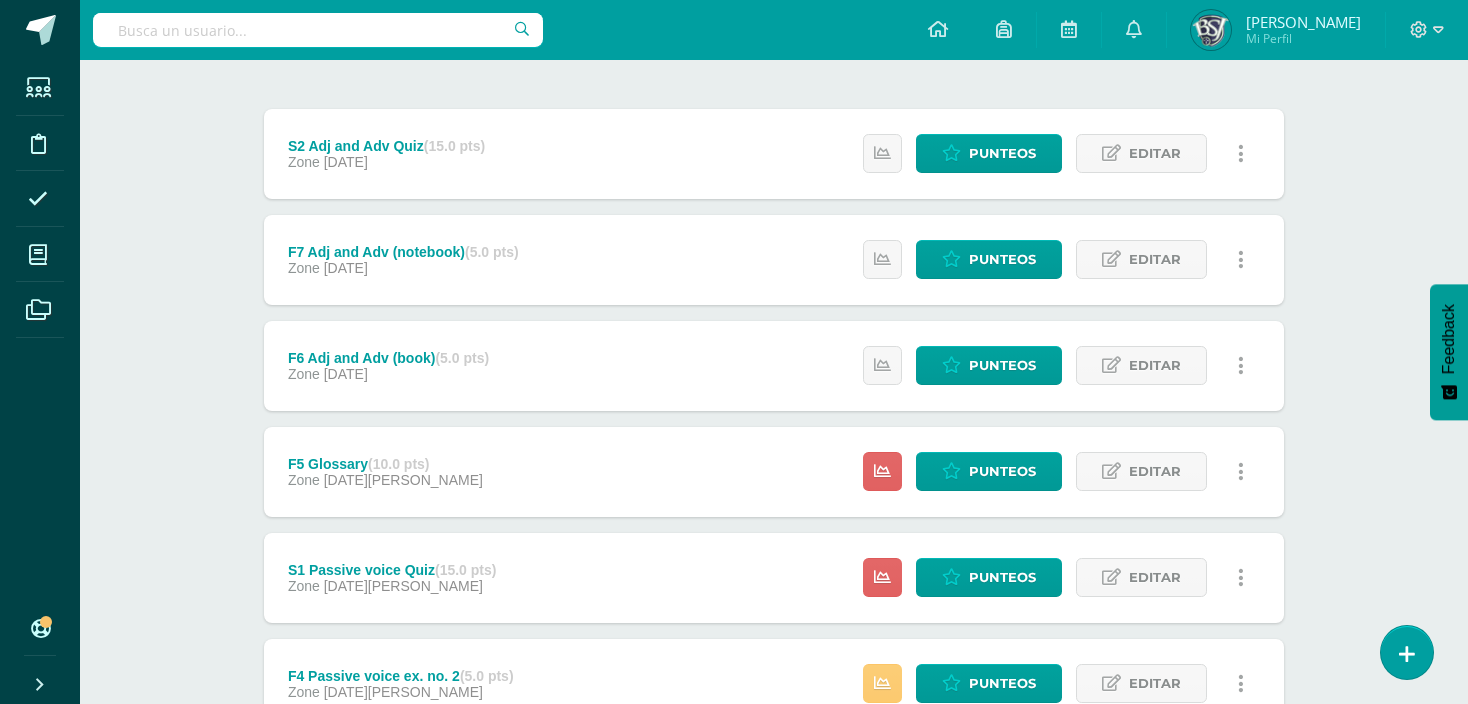 scroll, scrollTop: 226, scrollLeft: 0, axis: vertical 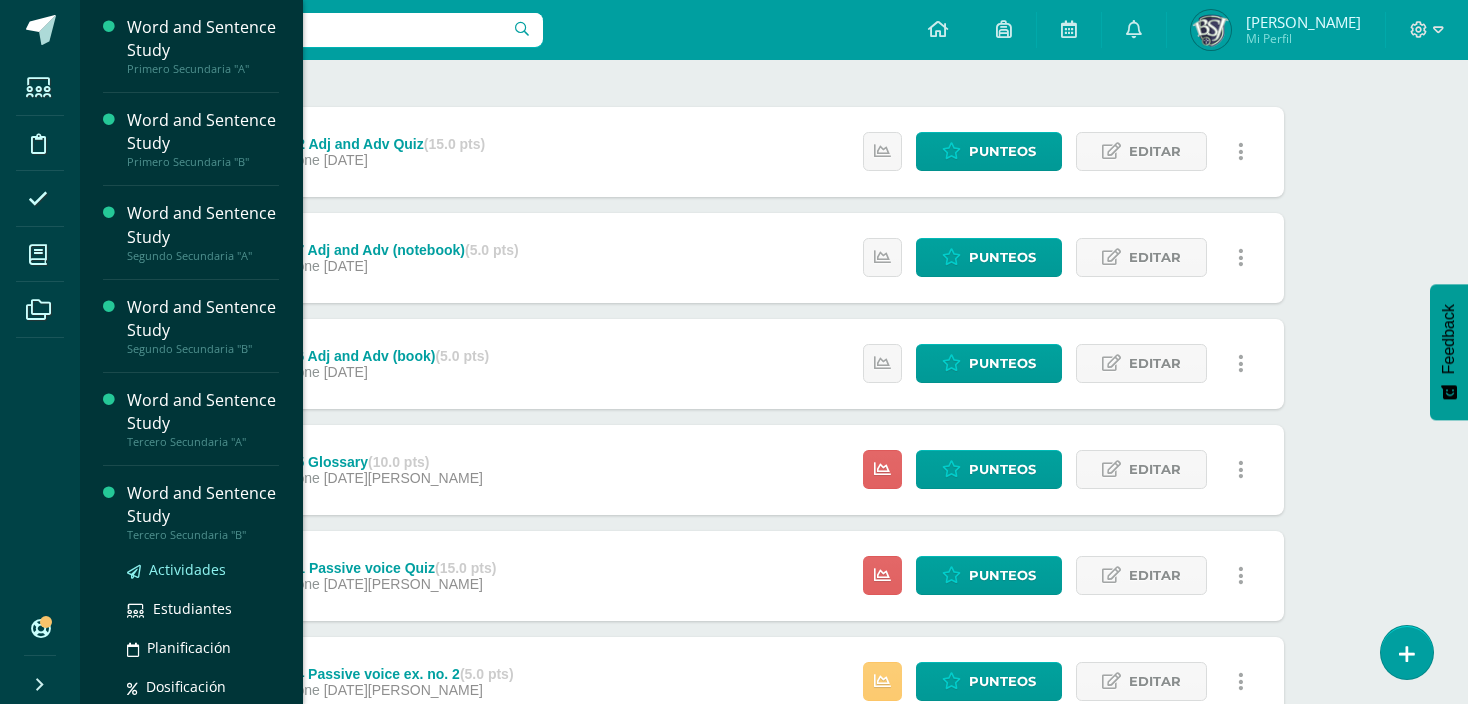 click on "Actividades" at bounding box center [187, 569] 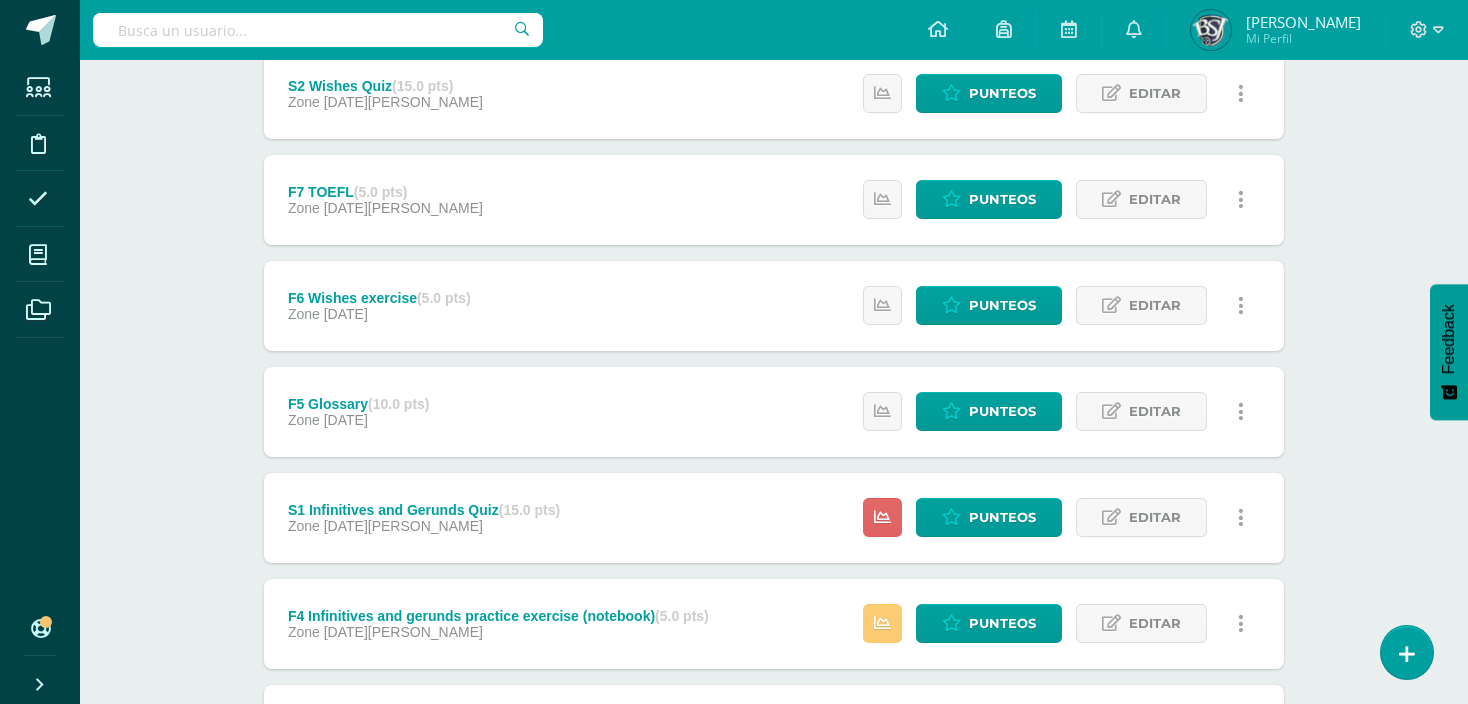 scroll, scrollTop: 286, scrollLeft: 0, axis: vertical 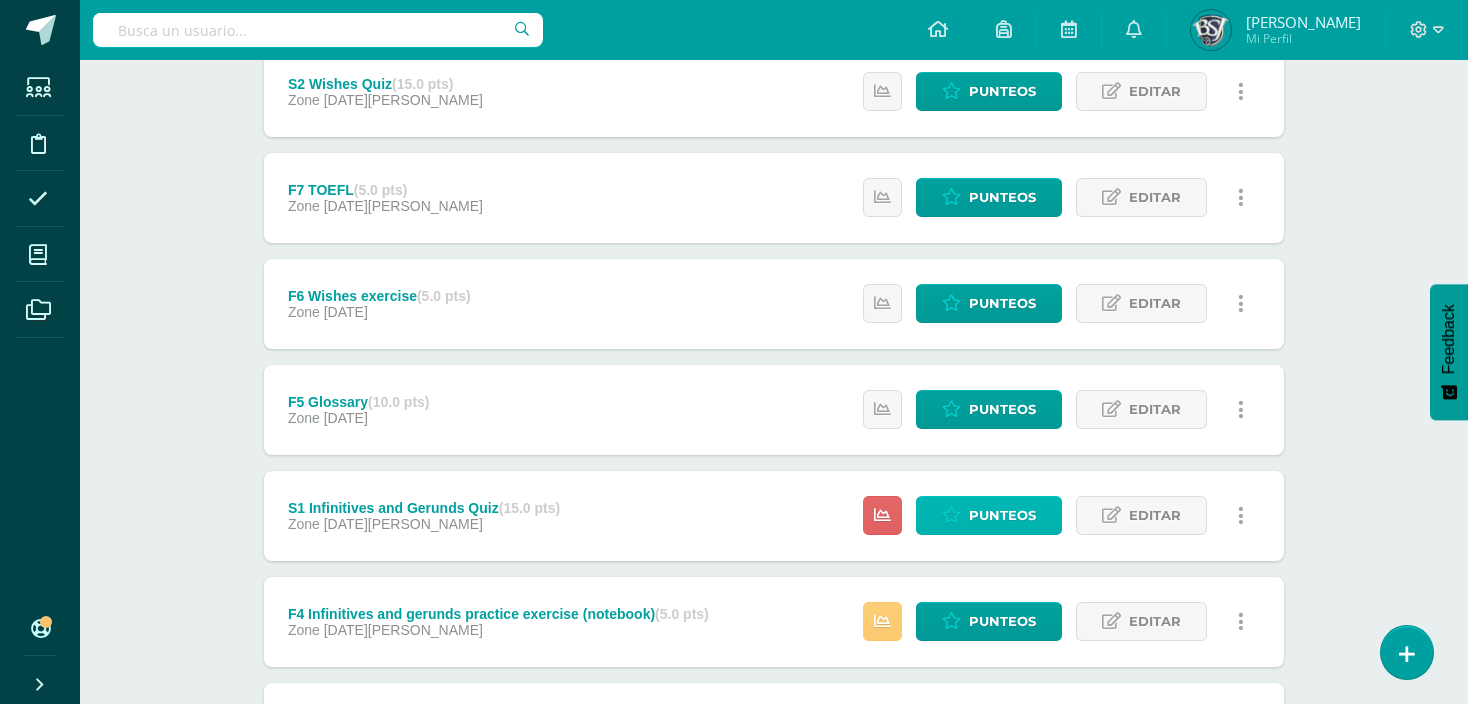 click on "Punteos" at bounding box center (1002, 515) 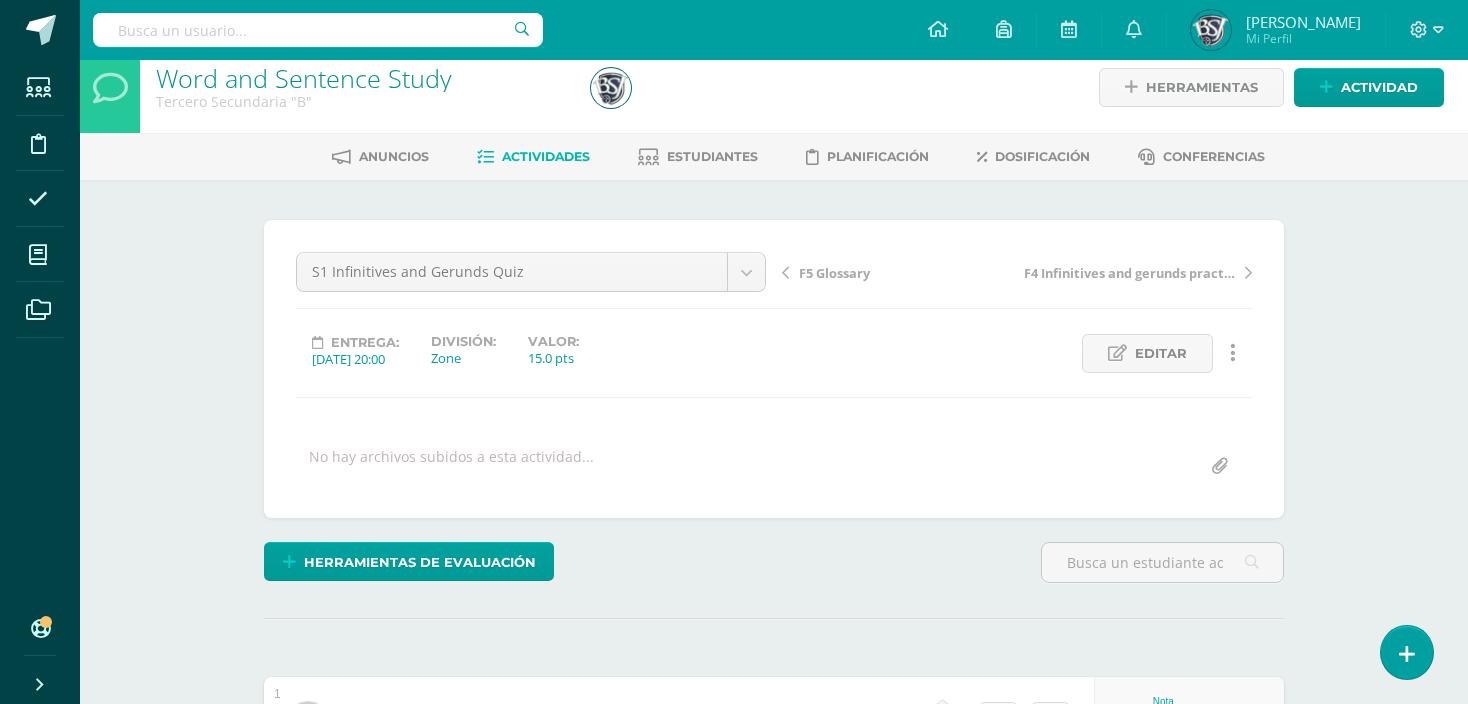 scroll, scrollTop: 19, scrollLeft: 0, axis: vertical 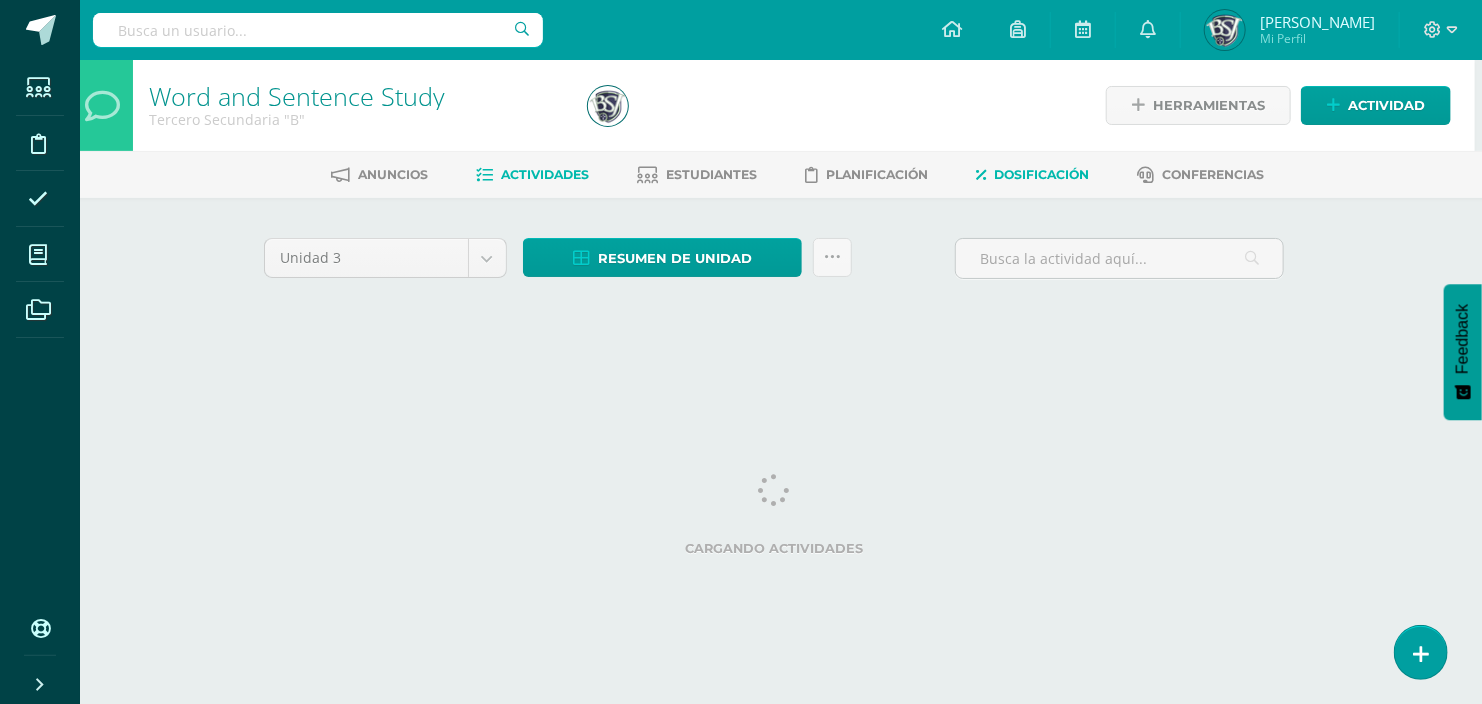 click on "Dosificación" at bounding box center (1033, 175) 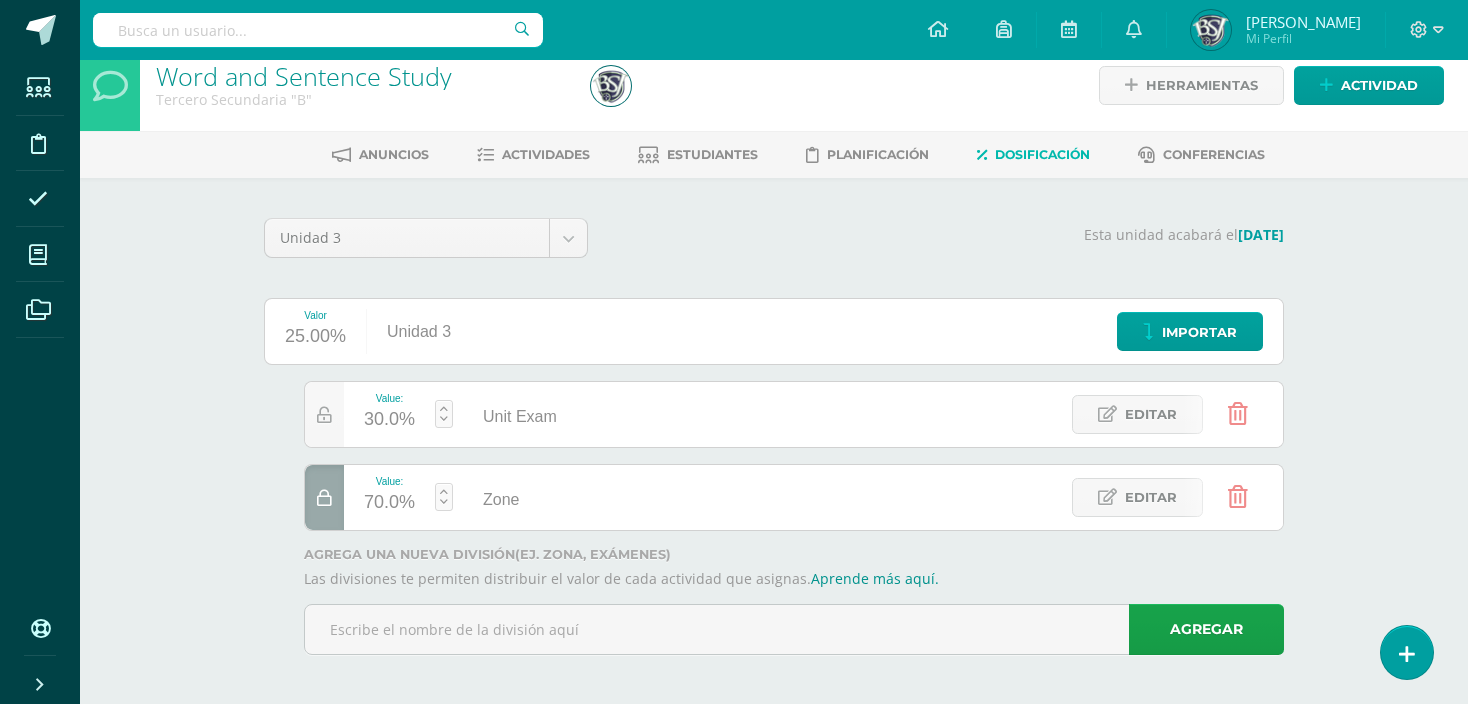 scroll, scrollTop: 24, scrollLeft: 0, axis: vertical 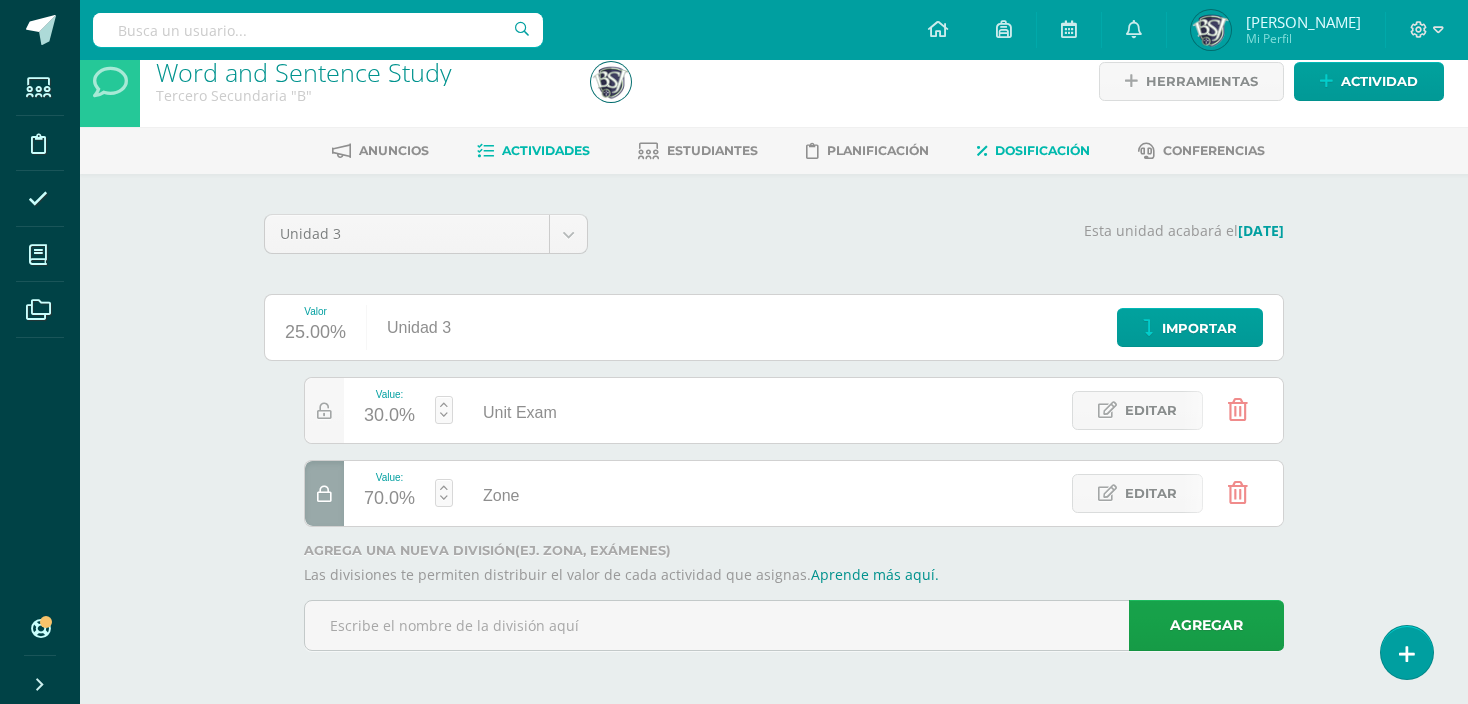 click on "Actividades" at bounding box center [546, 150] 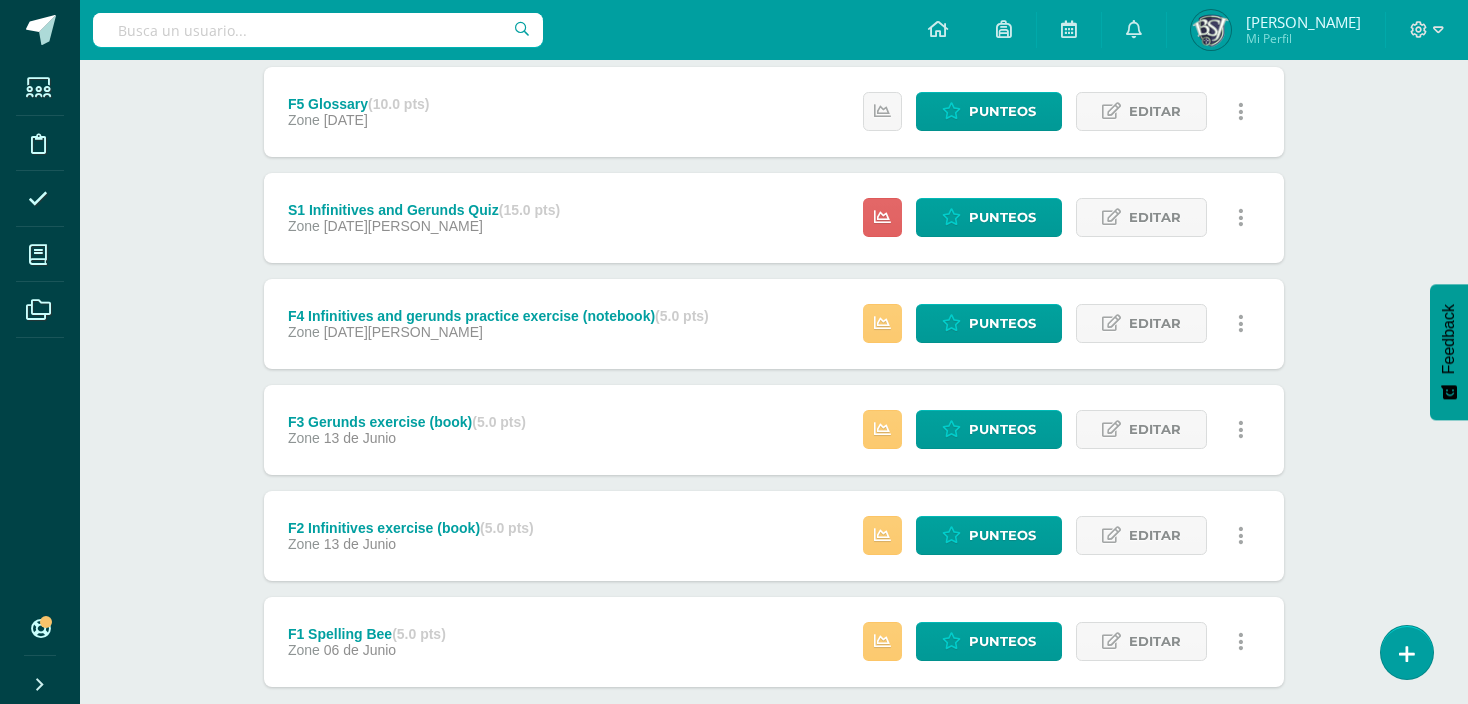 scroll, scrollTop: 583, scrollLeft: 0, axis: vertical 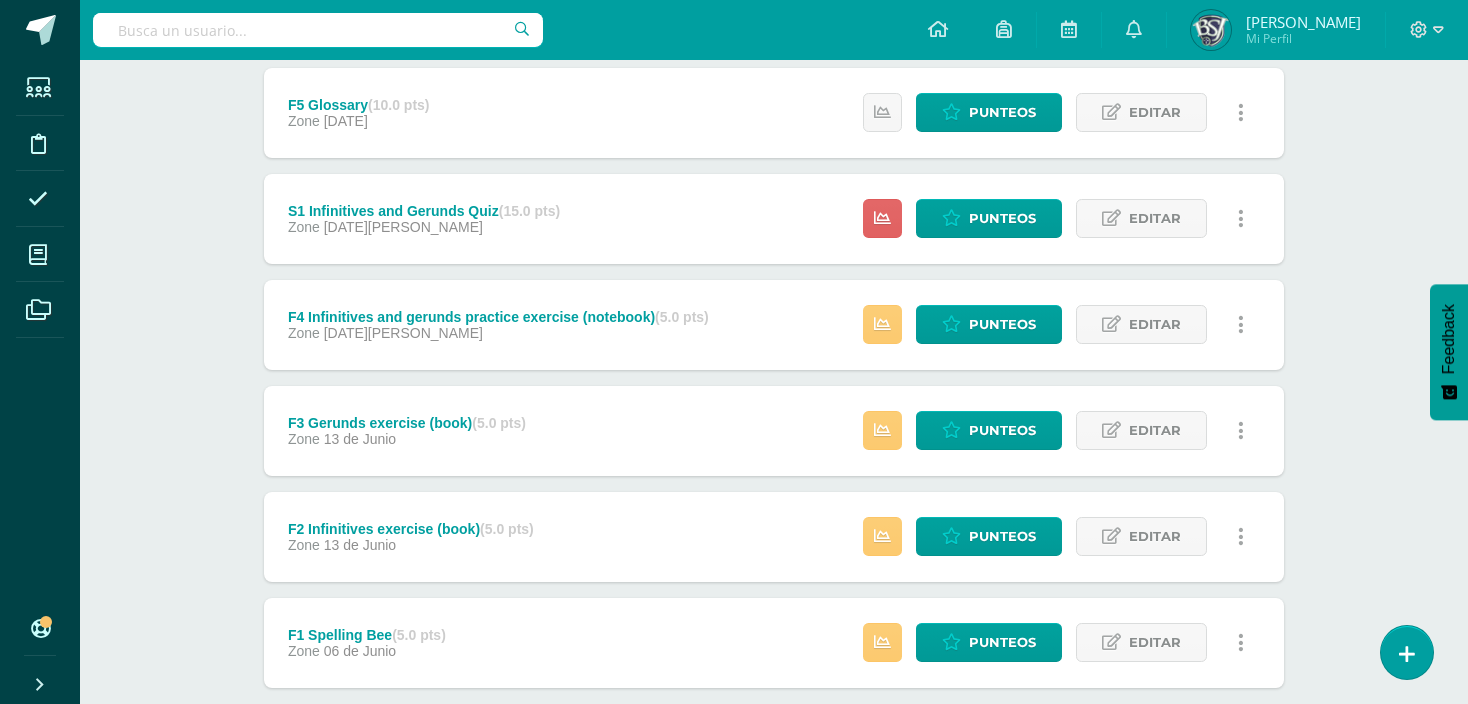 click at bounding box center (1240, 218) 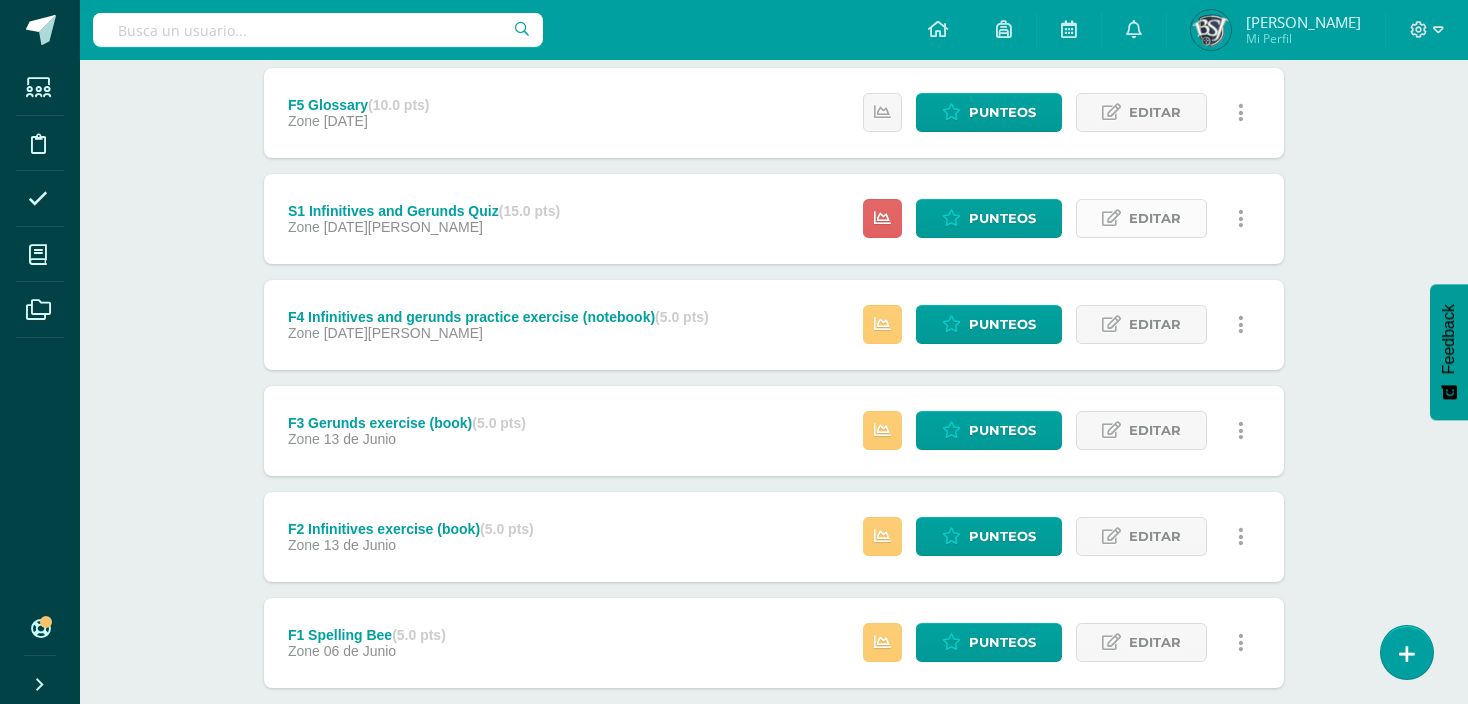 click on "Editar" at bounding box center (1141, 218) 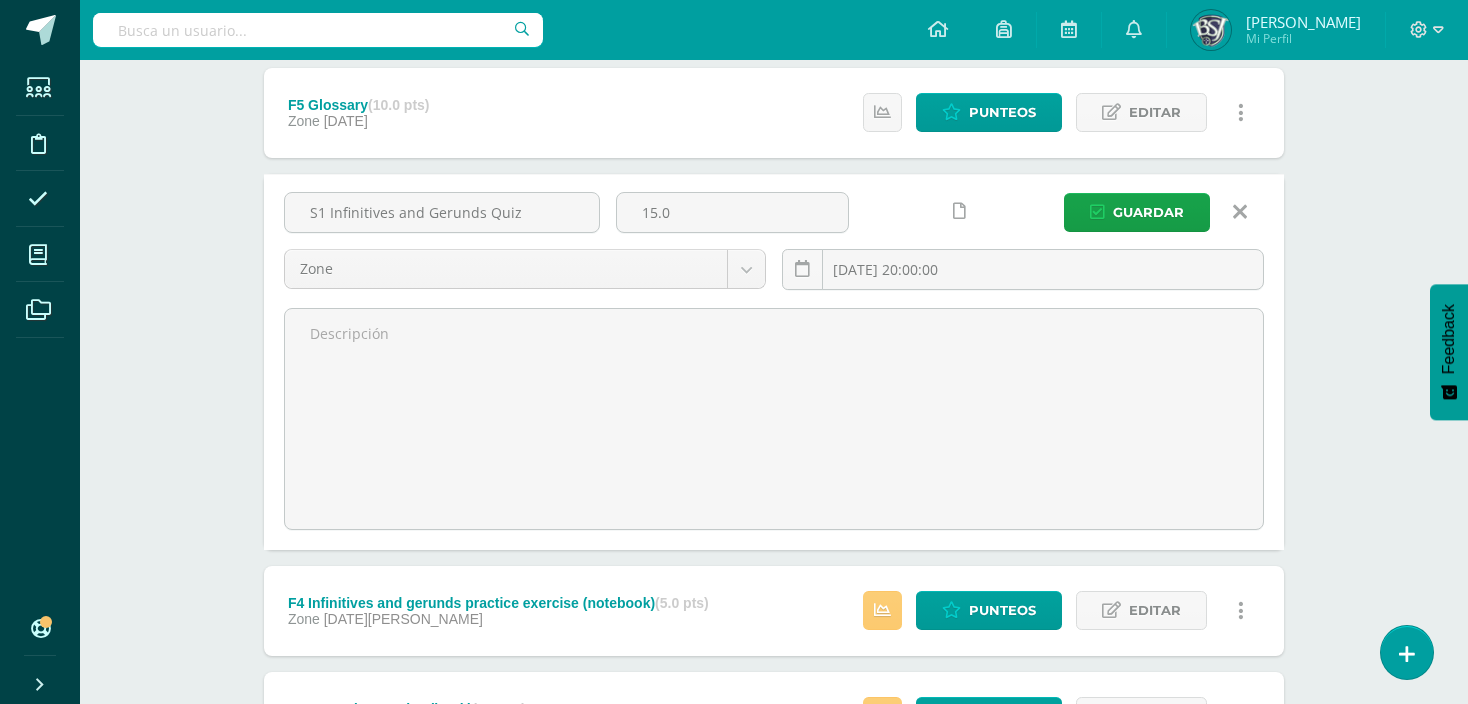 click at bounding box center (1239, 212) 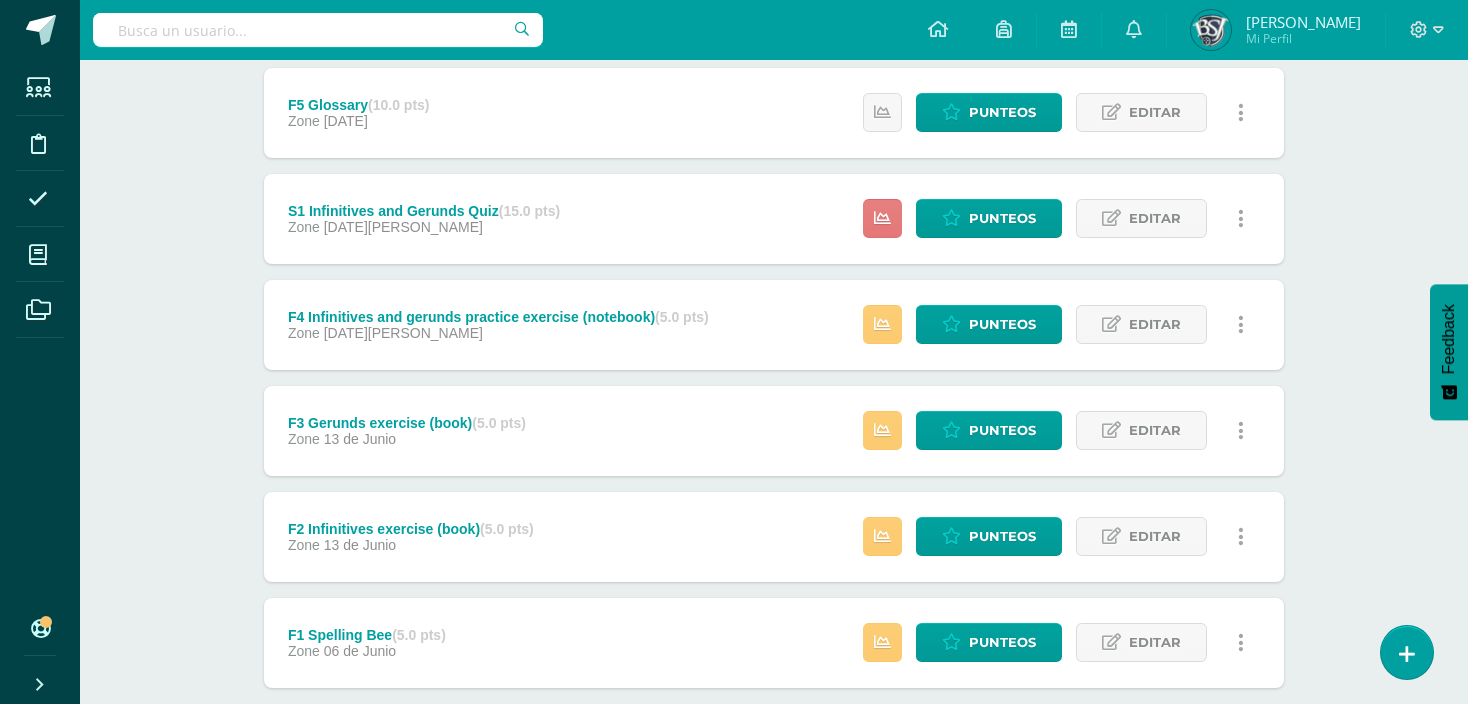 click at bounding box center (882, 218) 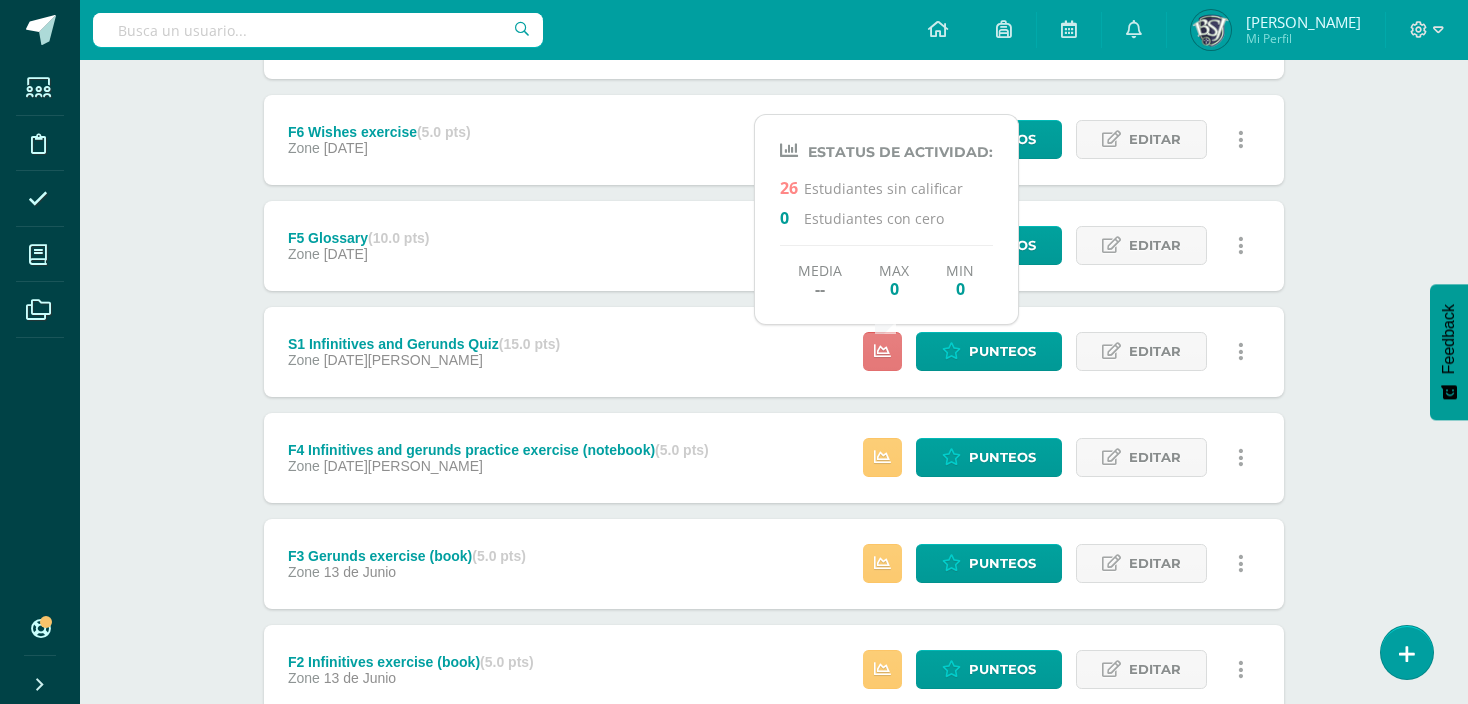 scroll, scrollTop: 449, scrollLeft: 0, axis: vertical 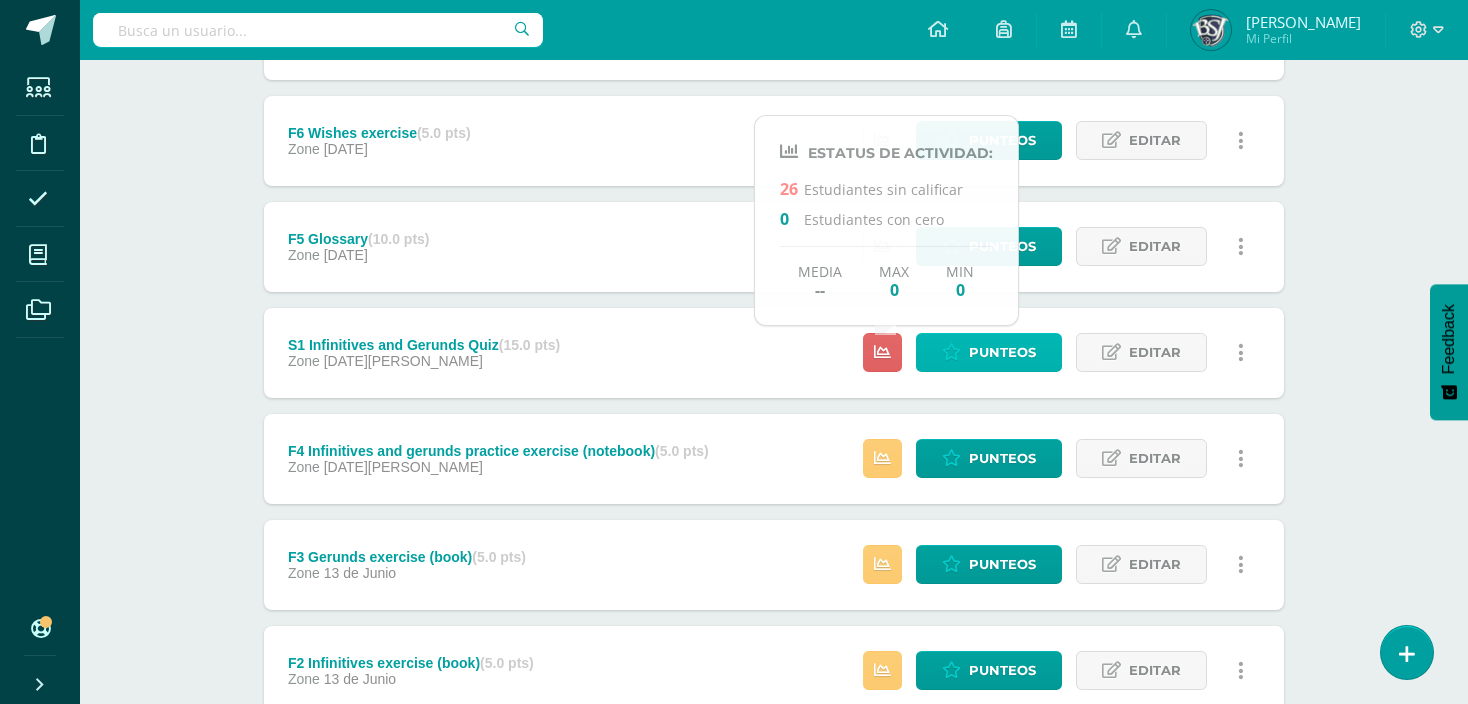 click on "Punteos" at bounding box center (1002, 352) 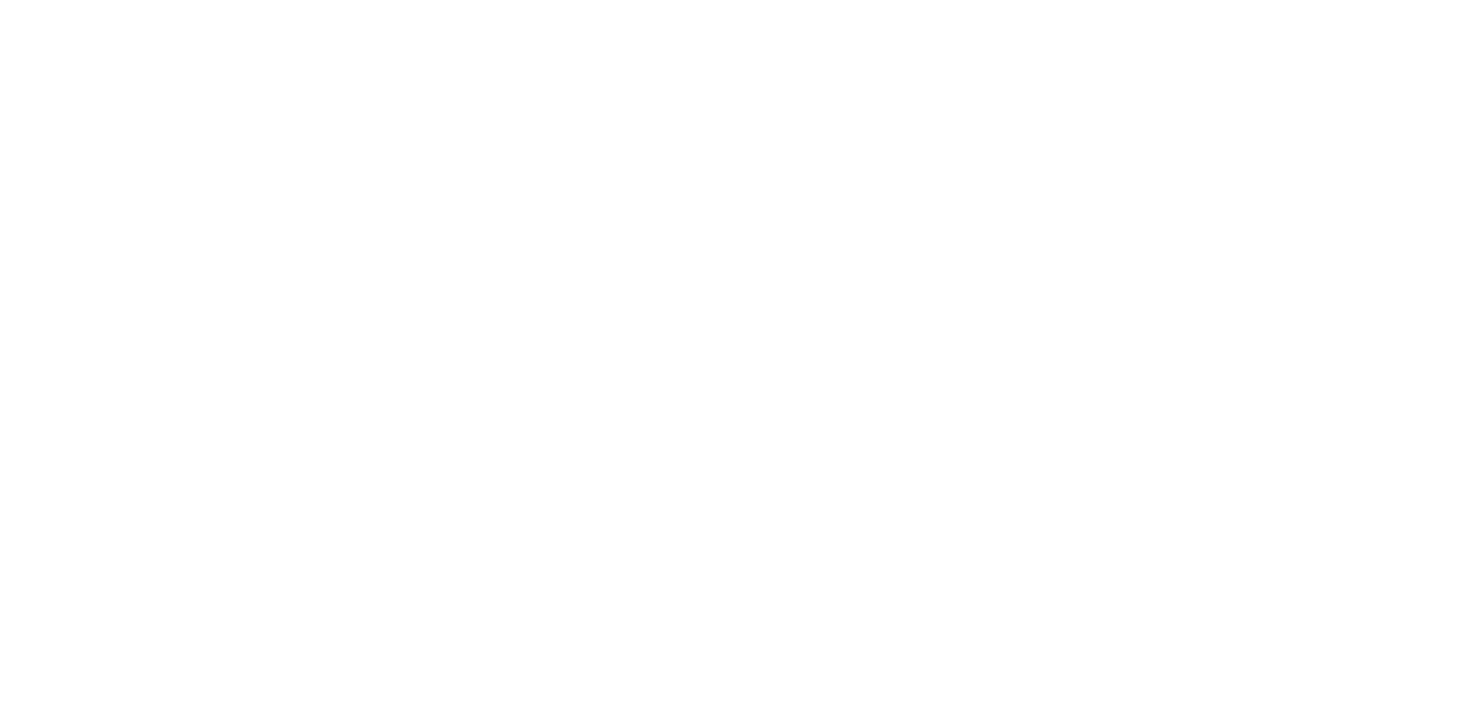 scroll, scrollTop: 0, scrollLeft: 0, axis: both 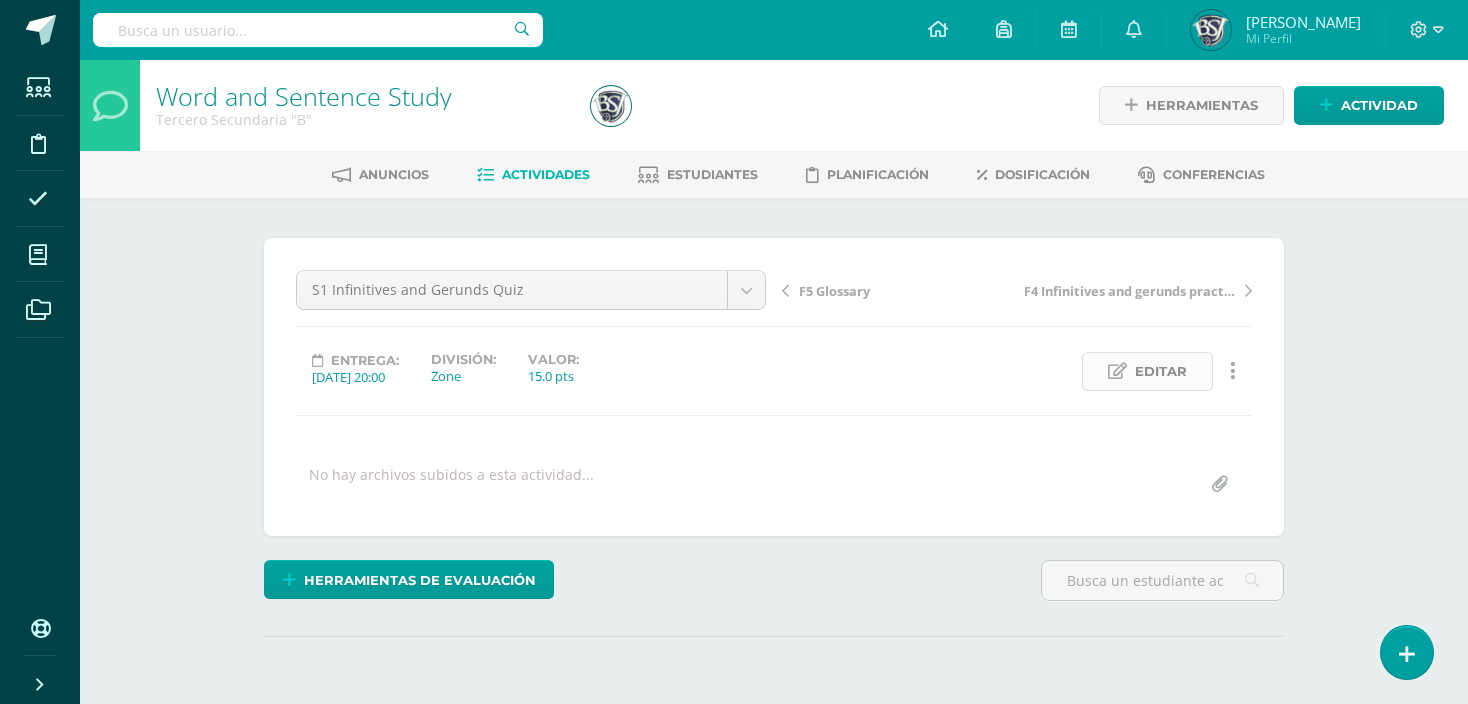 click on "Editar" at bounding box center (1147, 371) 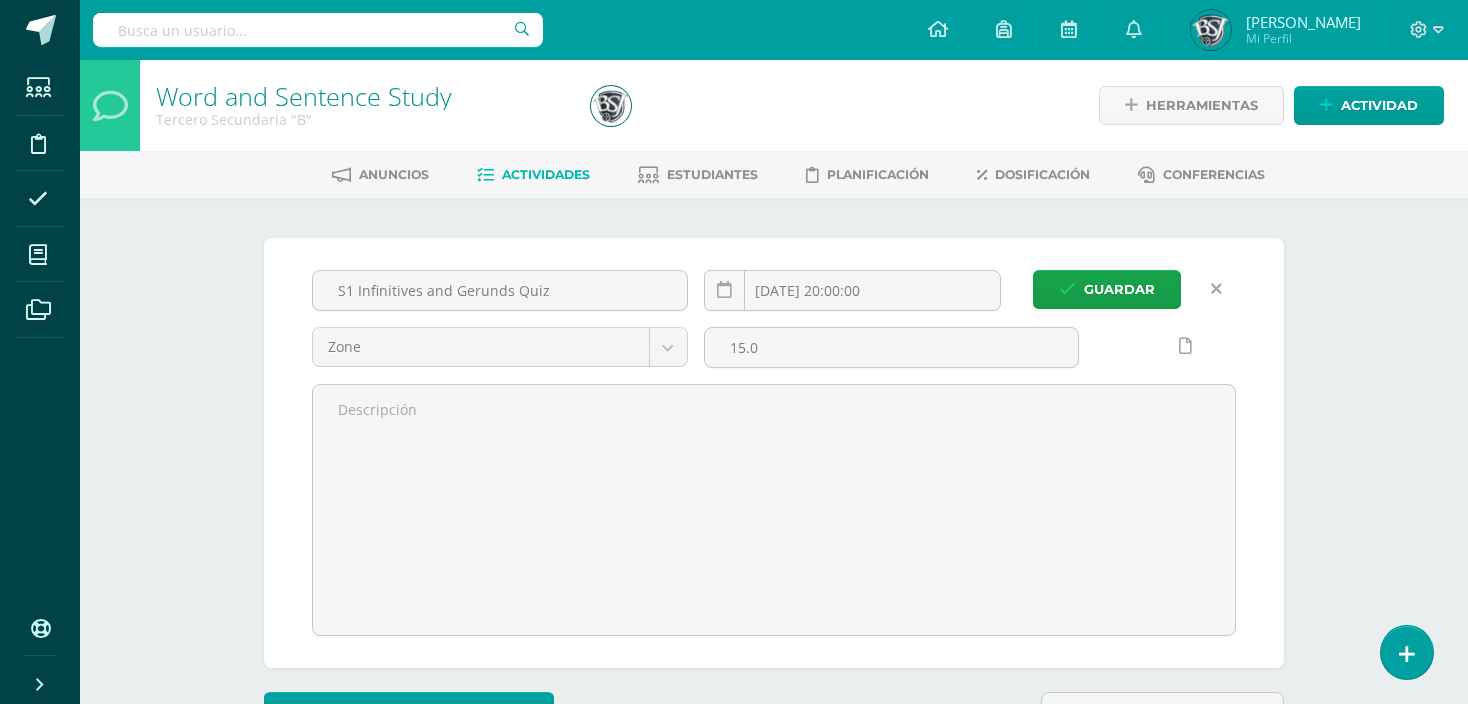click at bounding box center (1216, 289) 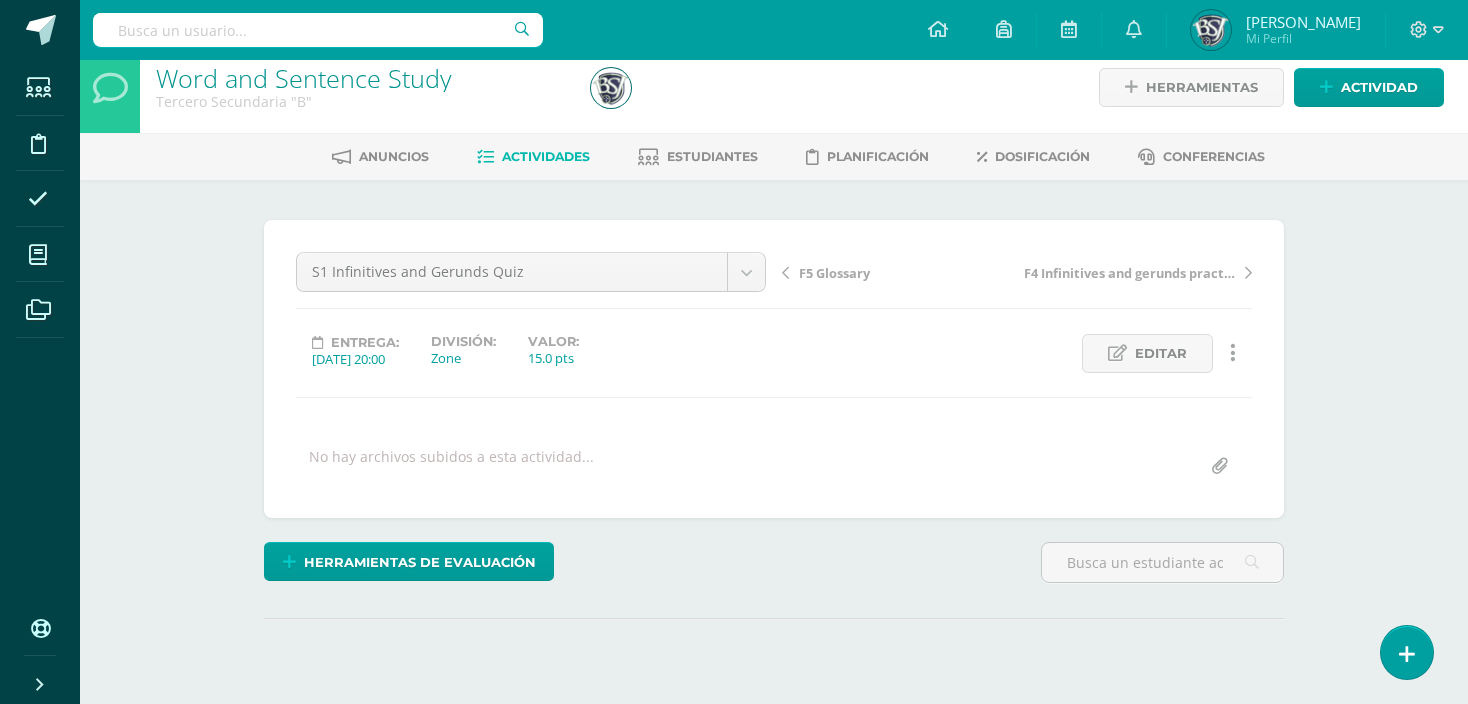scroll, scrollTop: 0, scrollLeft: 0, axis: both 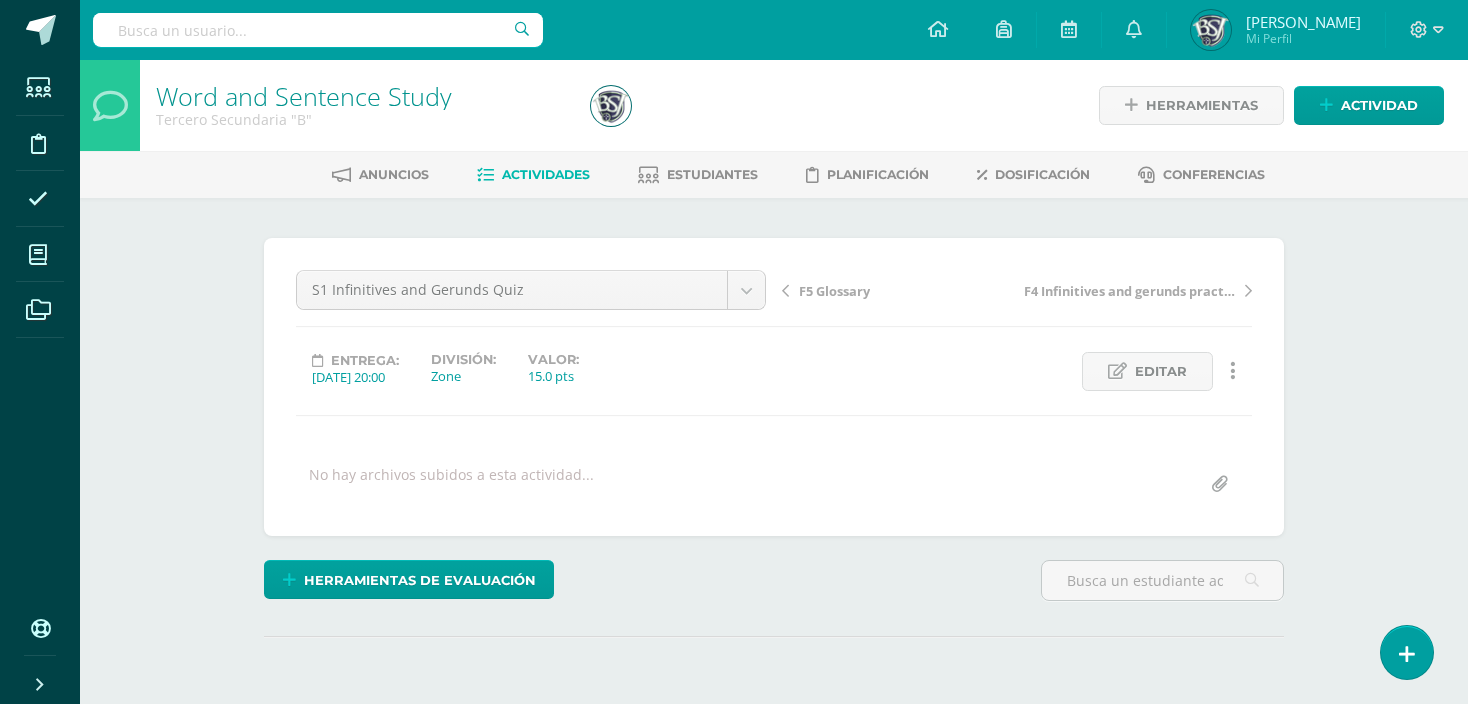 click on "F5 Glossary F4 Infinitives and gerunds practice exercise (notebook)" at bounding box center (1017, 298) 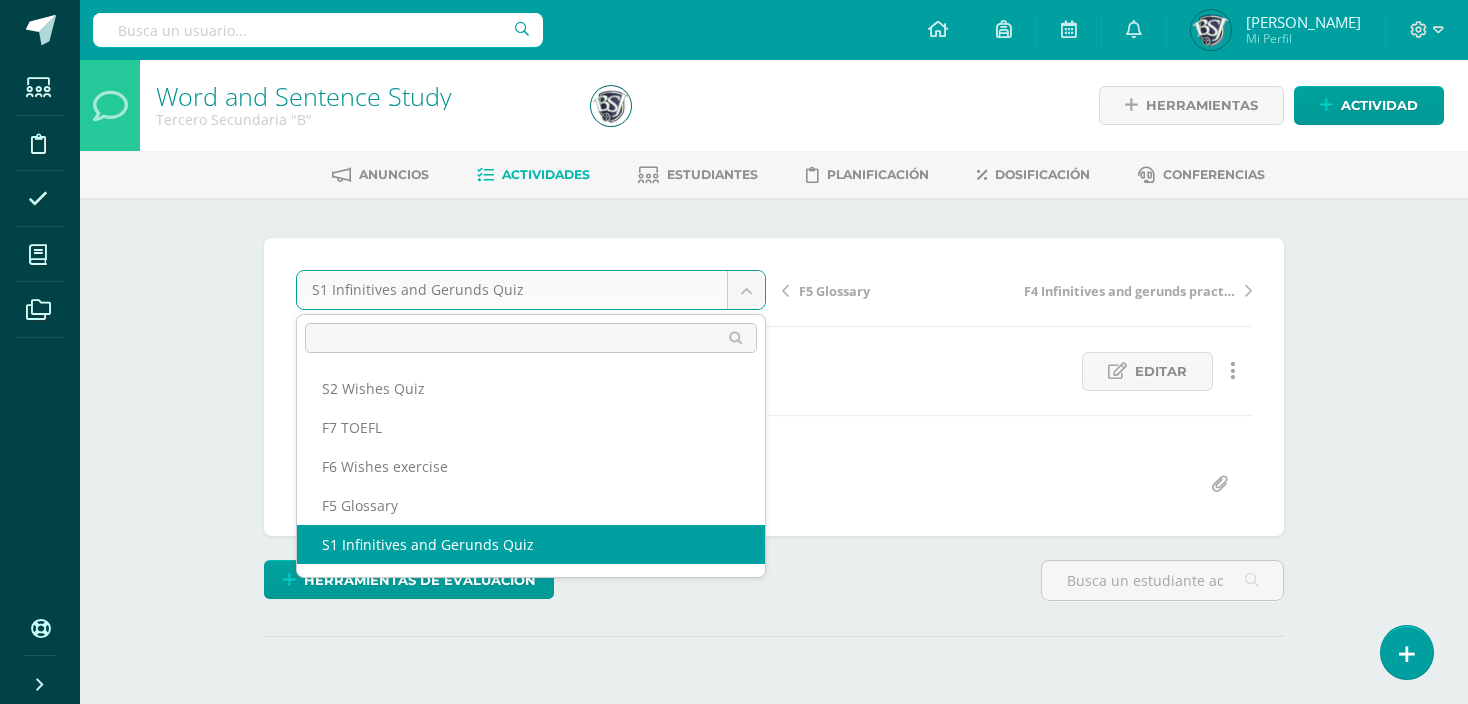 click on "Estudiantes Disciplina Asistencia Mis cursos Archivos Soporte
Centro de ayuda
Últimas actualizaciones
Cerrar panel
Word and Sentence Study
Primero
Secundaria
"A"
Actividades Estudiantes Planificación Dosificación
Word and Sentence Study
Primero
Secundaria
"B"
Actividades Estudiantes Planificación Dosificación
Word and Sentence Study
Segundo
Secundaria
"A"
Actividades Estudiantes Planificación Dosificación
Word and Sentence Study
Actividades Estudiantes Mo" at bounding box center (734, 396) 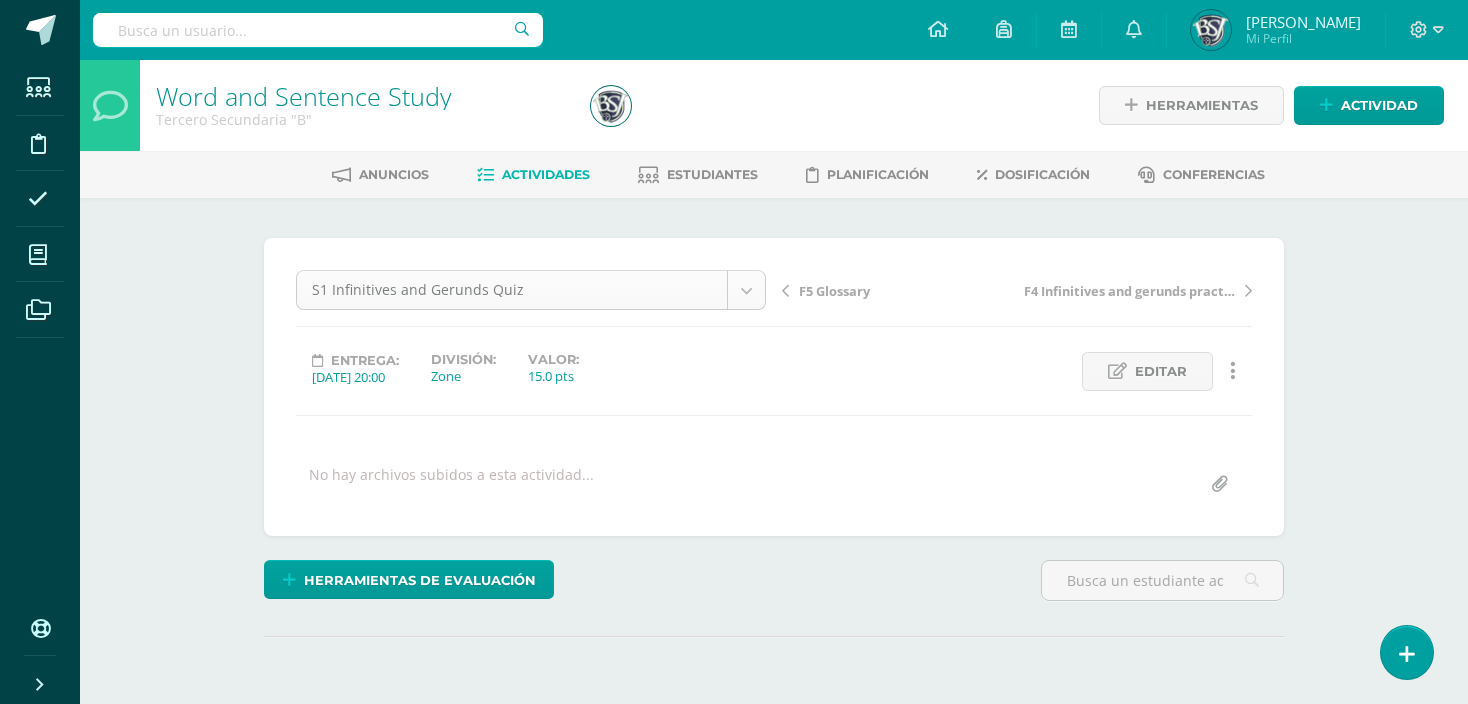 click on "Estudiantes Disciplina Asistencia Mis cursos Archivos Soporte
Centro de ayuda
Últimas actualizaciones
Cerrar panel
Word and Sentence Study
Primero
Secundaria
"A"
Actividades Estudiantes Planificación Dosificación
Word and Sentence Study
Primero
Secundaria
"B"
Actividades Estudiantes Planificación Dosificación
Word and Sentence Study
Segundo
Secundaria
"A"
Actividades Estudiantes Planificación Dosificación
Word and Sentence Study
Actividades Estudiantes Mo" at bounding box center [734, 396] 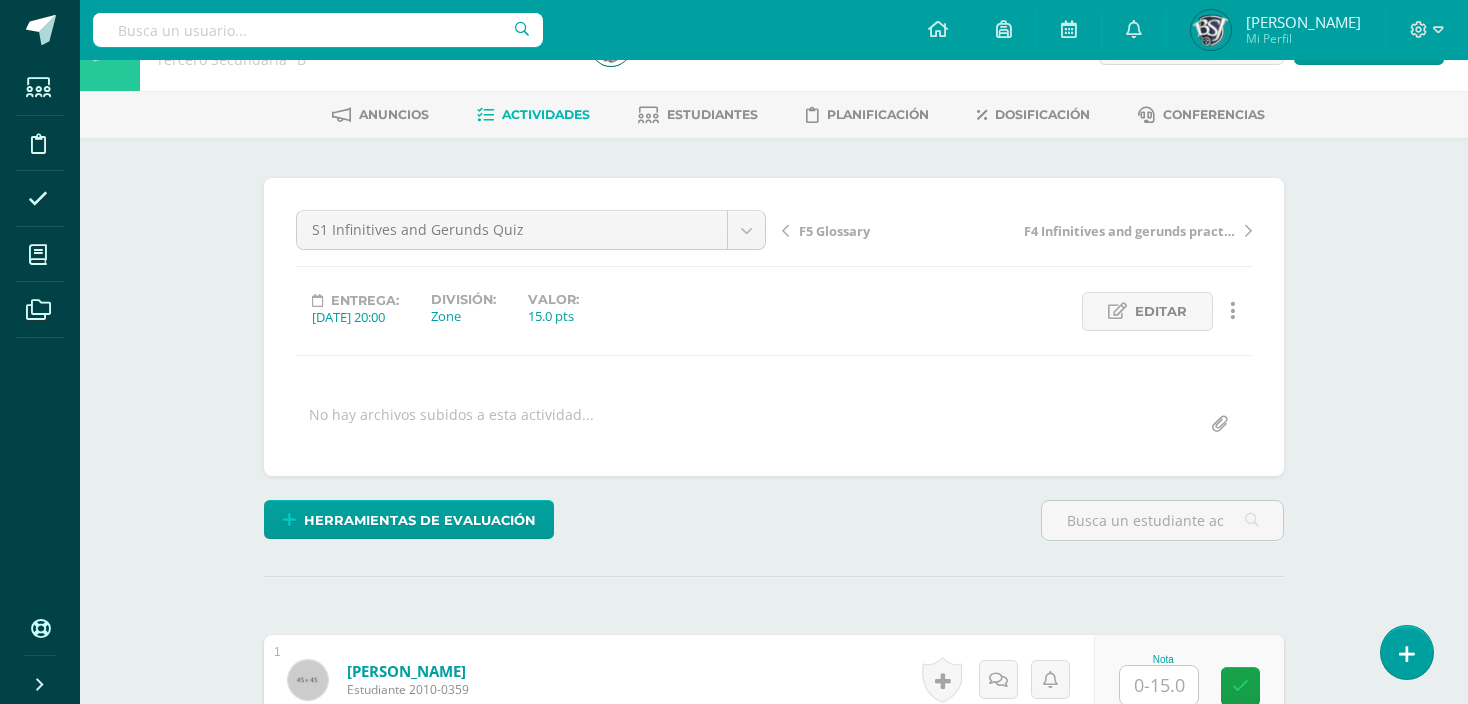 scroll, scrollTop: 60, scrollLeft: 0, axis: vertical 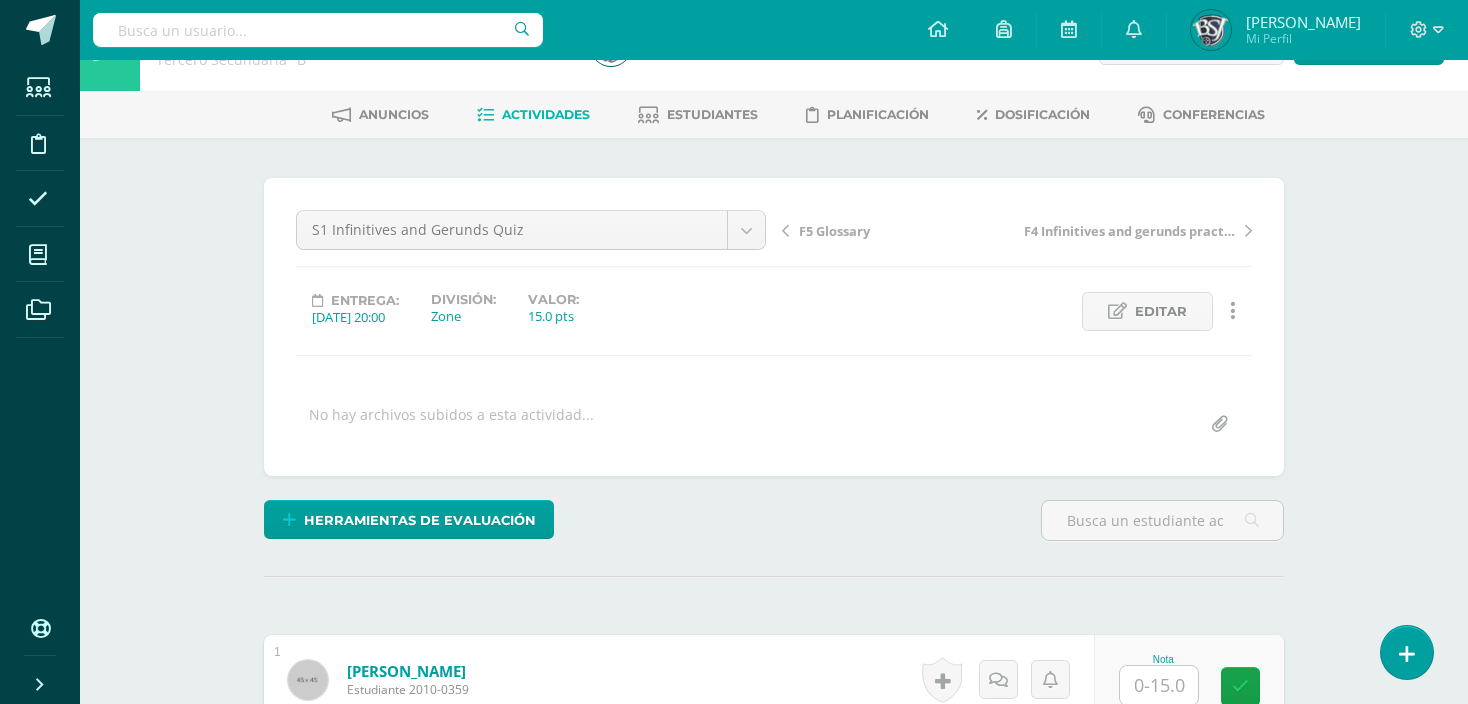 click on "Word and Sentence Study
Tercero Secundaria "B"
Herramientas
Detalle de asistencias
Actividad
Anuncios
Actividades
Estudiantes
Planificación
Dosificación
Conferencias
¿Estás seguro que quieres  eliminar  esta actividad?
Esto borrará la actividad y cualquier nota que hayas registrado
permanentemente. Esta acción no se puede revertir. Cancelar Eliminar
Administración de escalas de valoración
escala de valoración
Aún no has creado una escala de valoración.
Cancelar Agregar nueva escala de valoración: Cancelar     Mostrar todos" at bounding box center [774, 950] 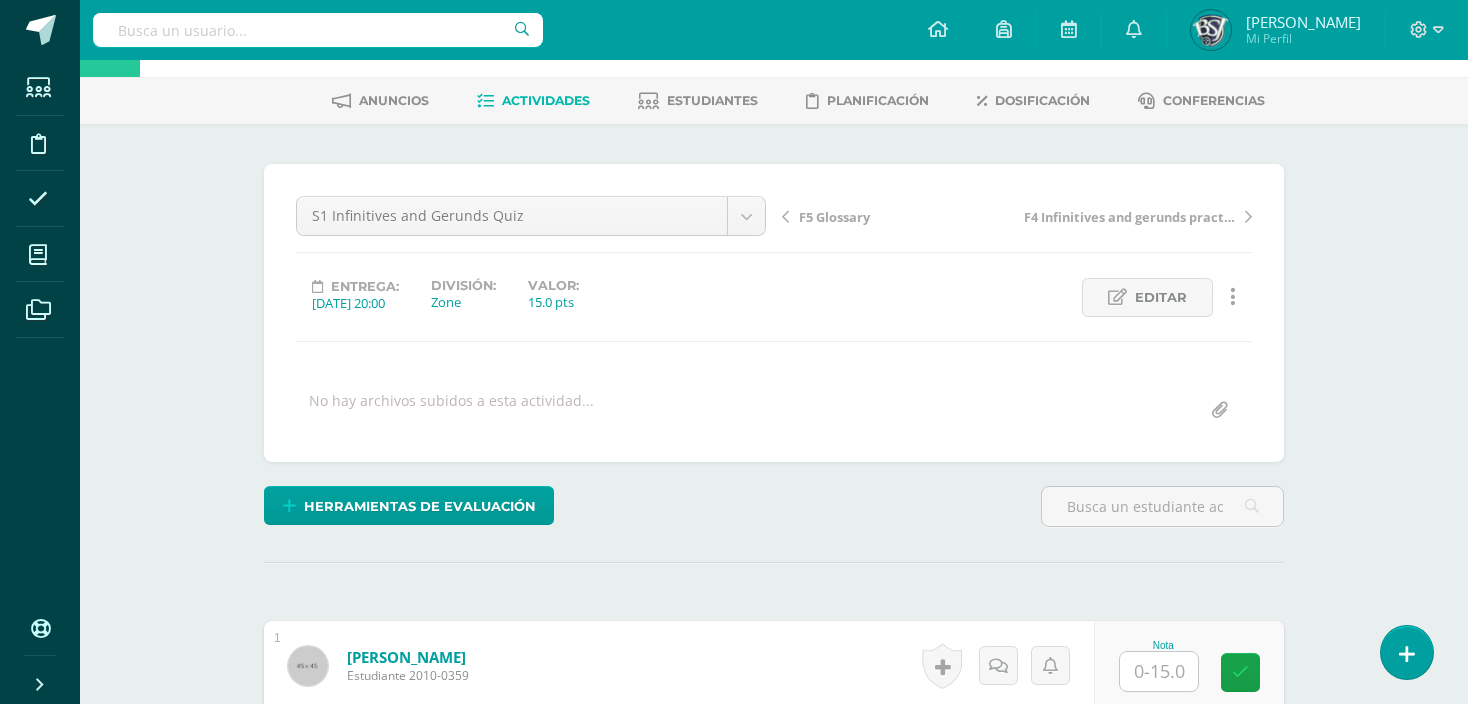 scroll, scrollTop: 75, scrollLeft: 0, axis: vertical 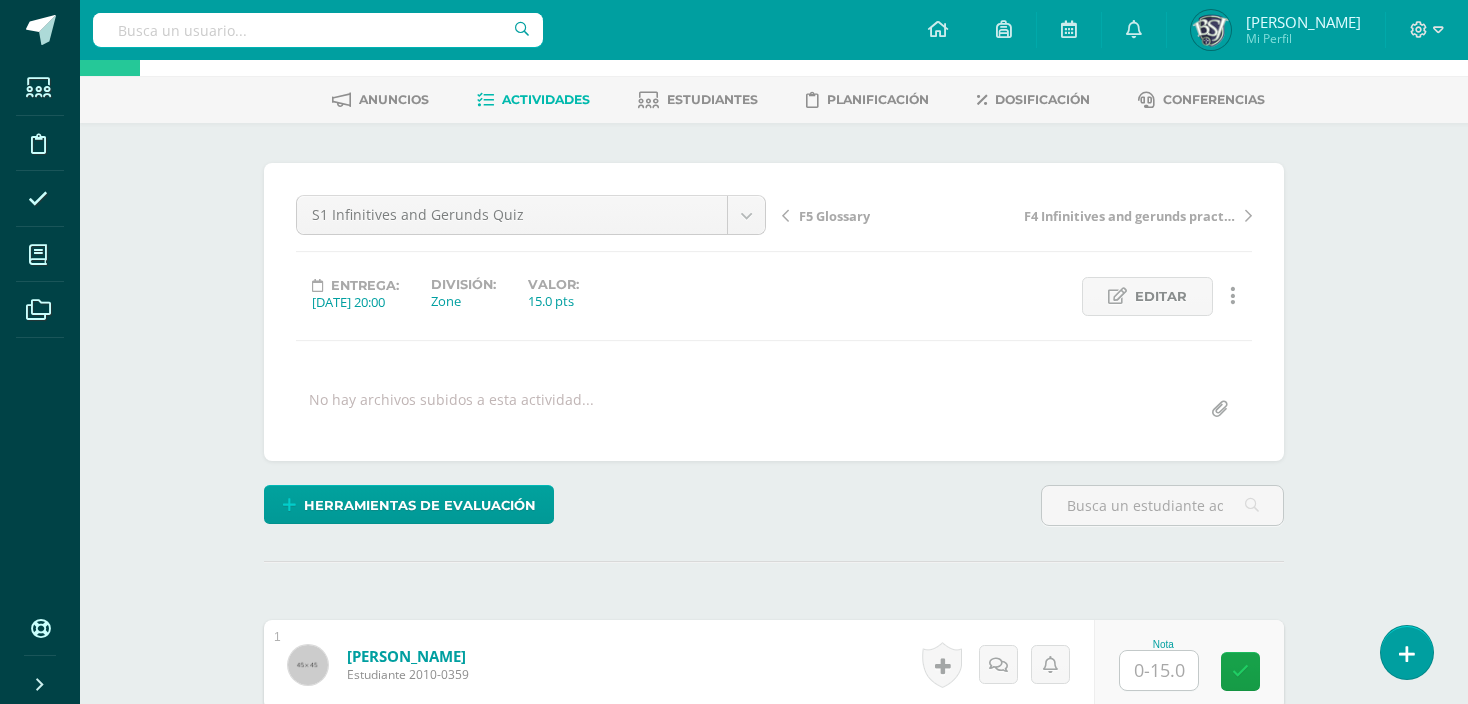 drag, startPoint x: 1371, startPoint y: 490, endPoint x: 1449, endPoint y: 390, distance: 126.82271 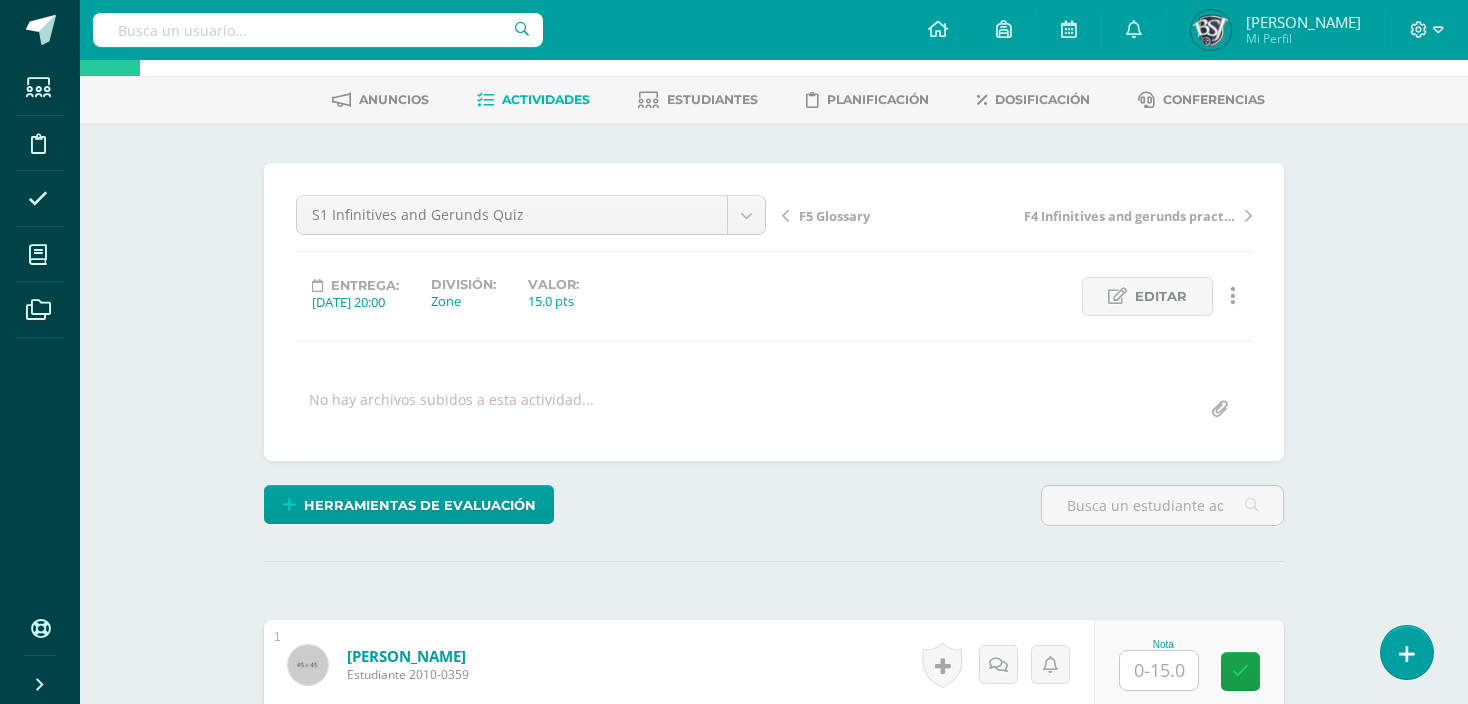 click on "Word and Sentence Study
Tercero Secundaria "B"
Herramientas
Detalle de asistencias
Actividad
Anuncios
Actividades
Estudiantes
Planificación
Dosificación
Conferencias
¿Estás seguro que quieres  eliminar  esta actividad?
Esto borrará la actividad y cualquier nota que hayas registrado
permanentemente. Esta acción no se puede revertir. Cancelar Eliminar
Administración de escalas de valoración
escala de valoración
Aún no has creado una escala de valoración.
Cancelar Agregar nueva escala de valoración: Cancelar     Mostrar todos" at bounding box center [774, 1787] 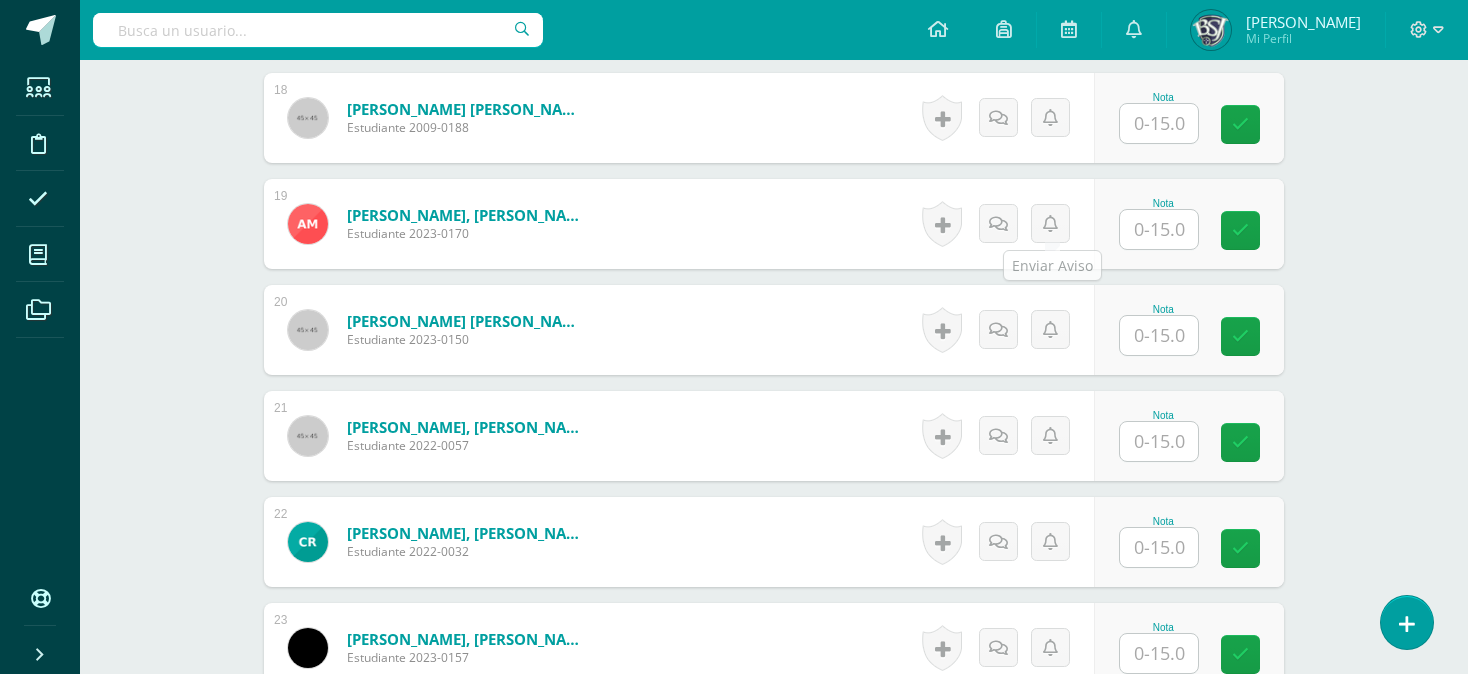 scroll, scrollTop: 2508, scrollLeft: 0, axis: vertical 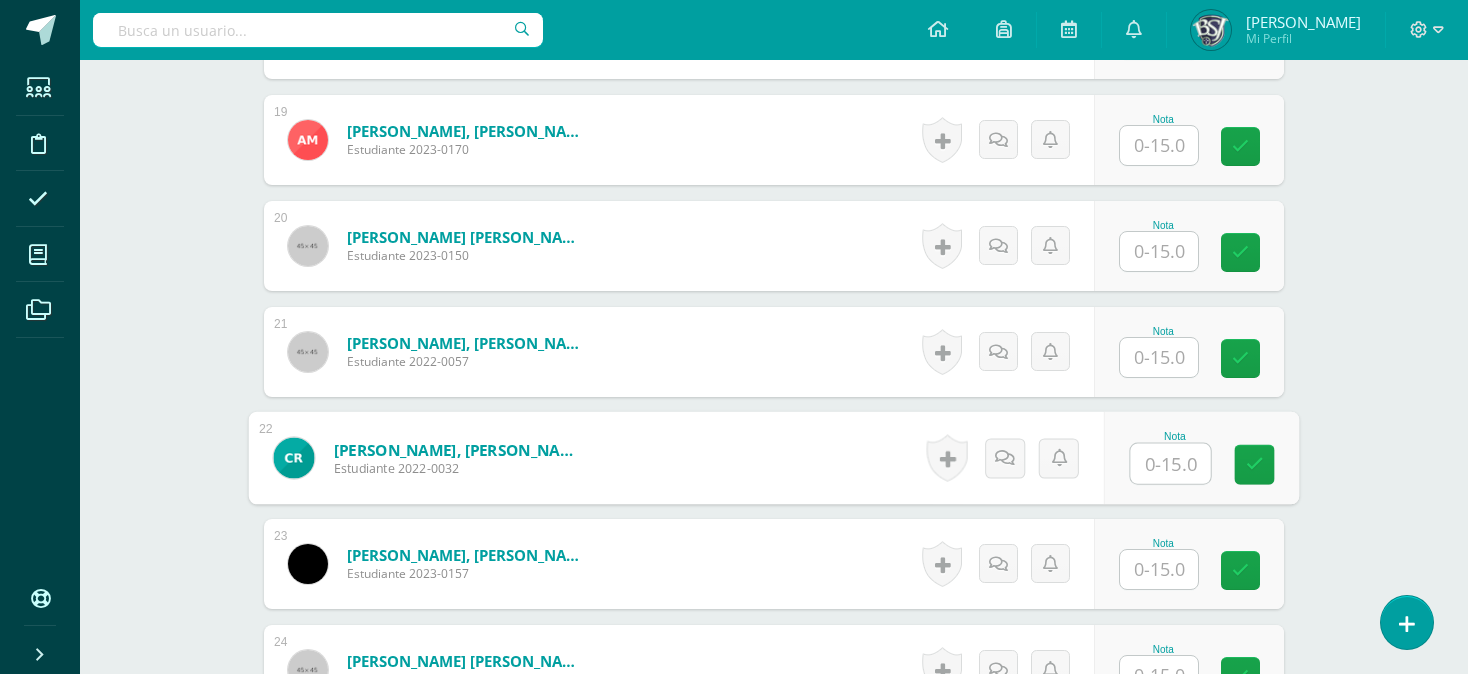 click at bounding box center [1171, 464] 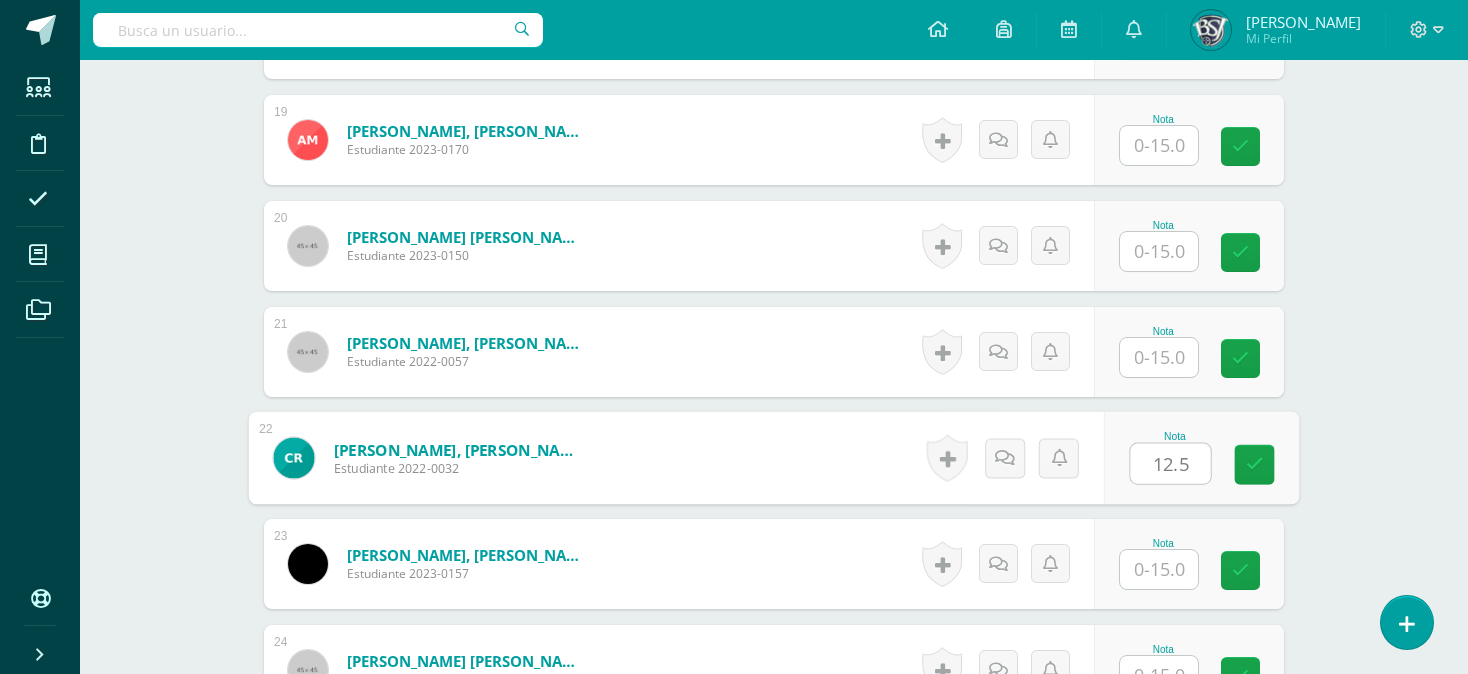 type on "12.5" 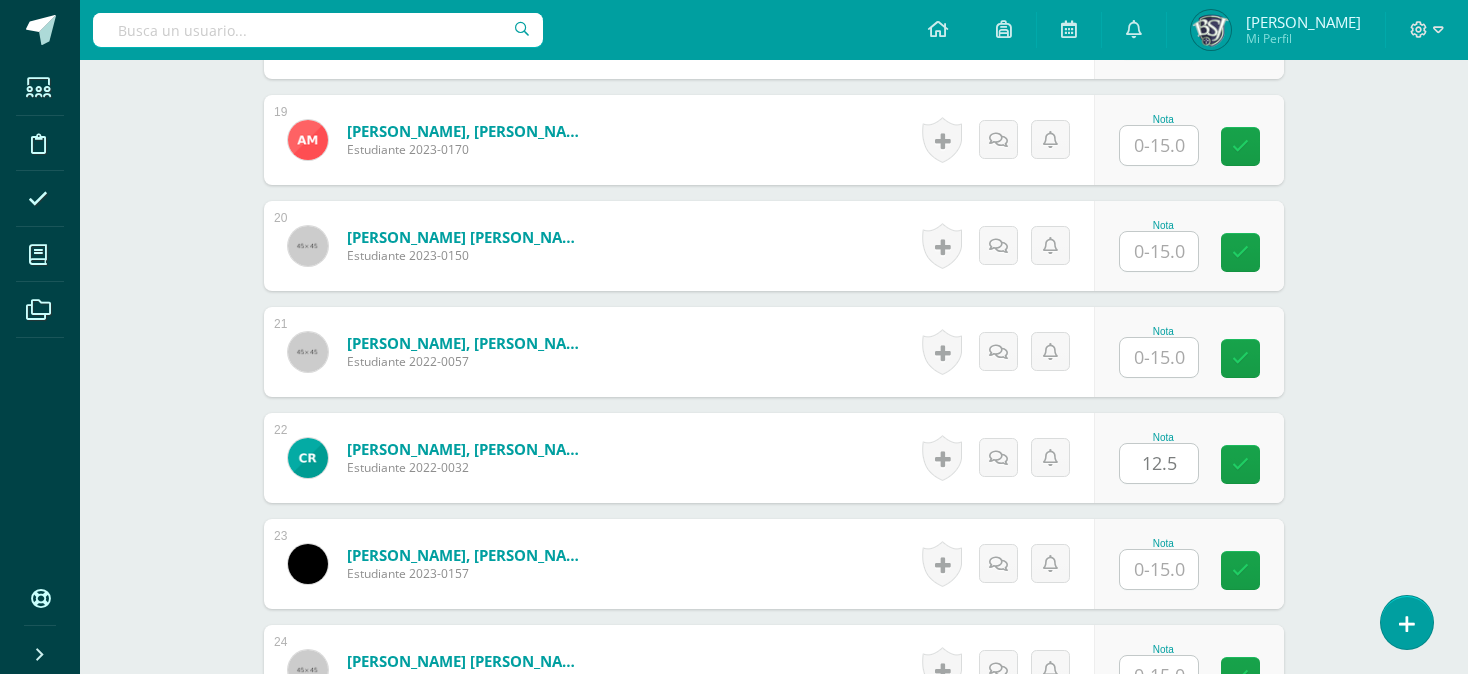click on "Word and Sentence Study
Tercero Secundaria "B"
Herramientas
Detalle de asistencias
Actividad
Anuncios
Actividades
Estudiantes
Planificación
Dosificación
Conferencias
¿Estás seguro que quieres  eliminar  esta actividad?
Esto borrará la actividad y cualquier nota que hayas registrado
permanentemente. Esta acción no se puede revertir. Cancelar Eliminar
Administración de escalas de valoración
escala de valoración
Aún no has creado una escala de valoración.
Cancelar Agregar nueva escala de valoración: Cancelar     Mostrar todos" at bounding box center [774, -646] 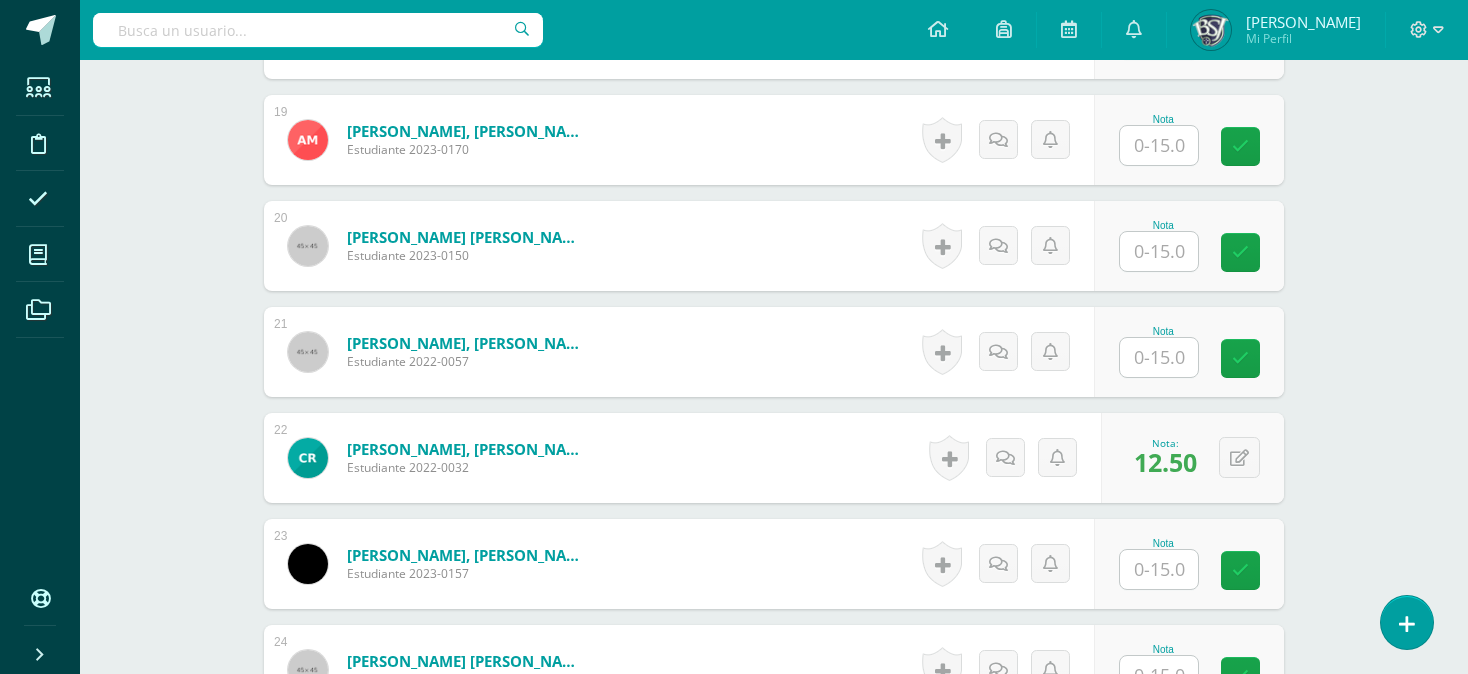 scroll, scrollTop: 1771, scrollLeft: 0, axis: vertical 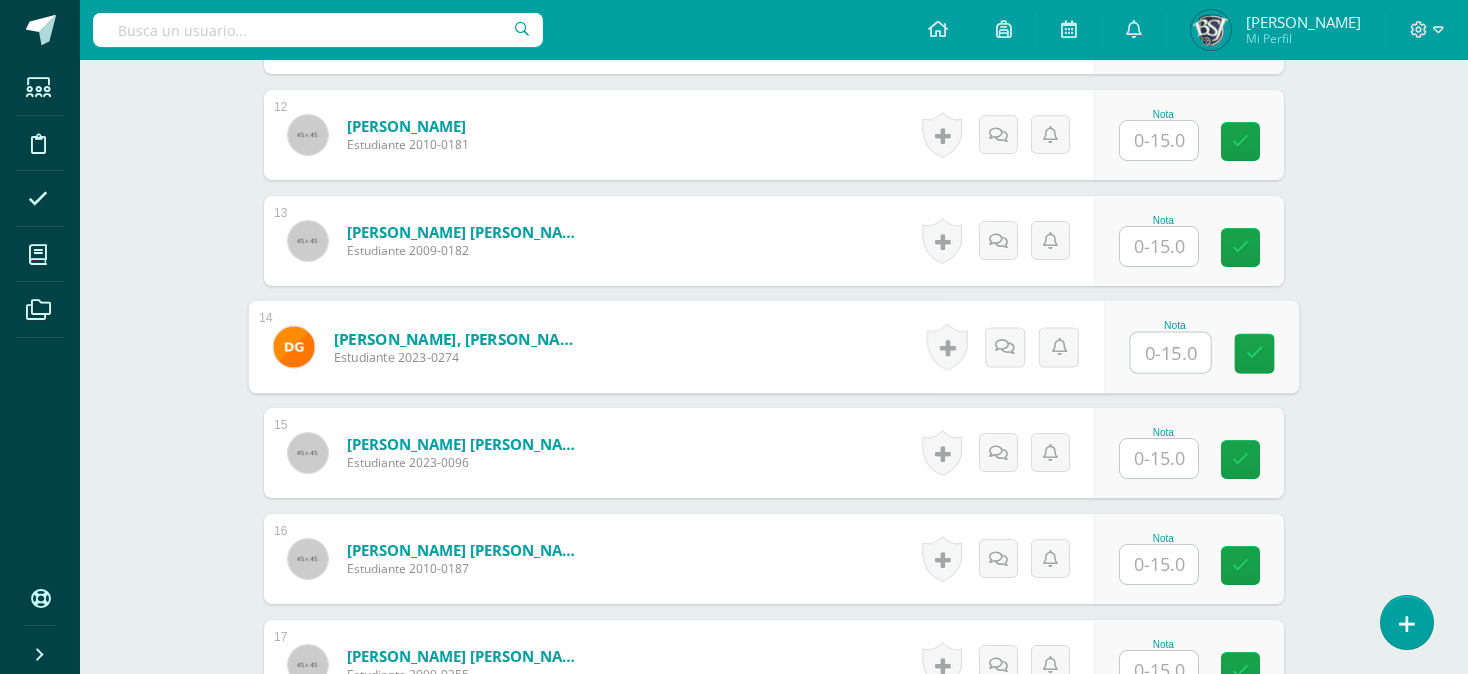 click at bounding box center [1171, 353] 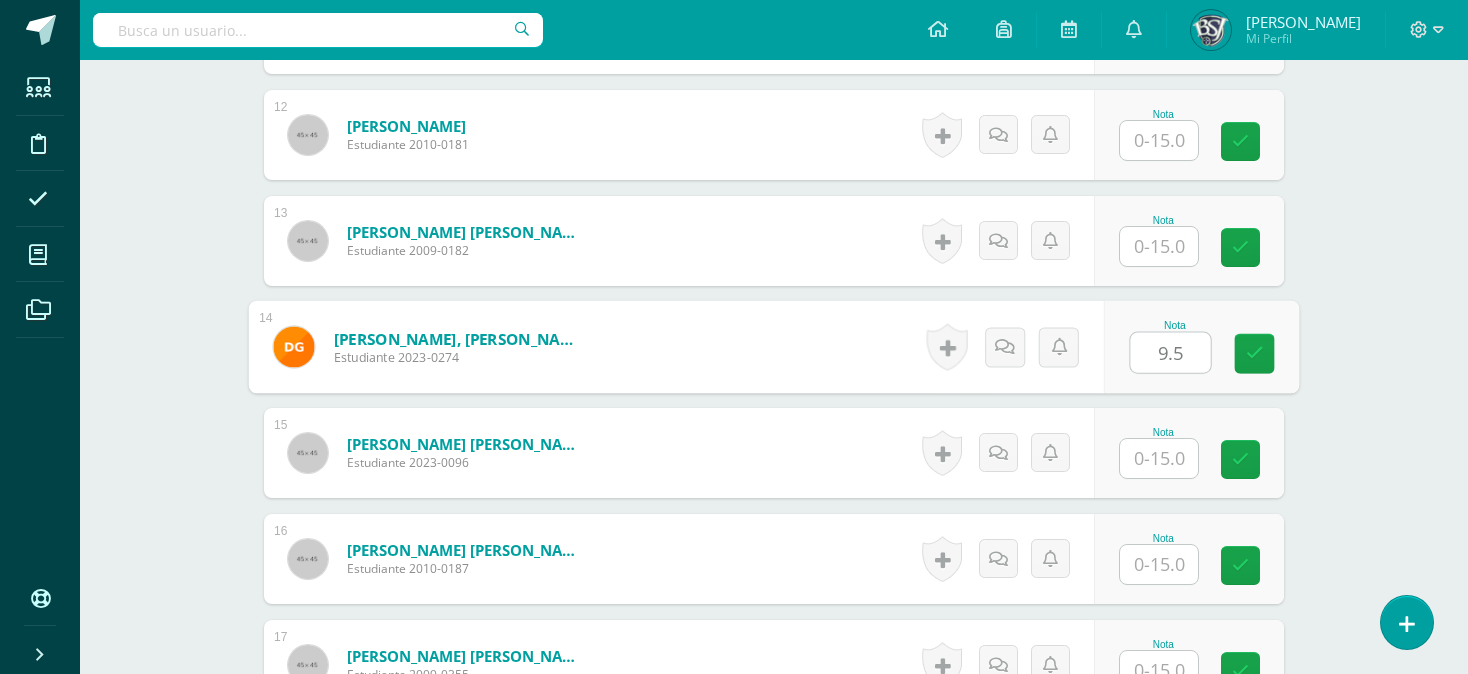 type on "9.5" 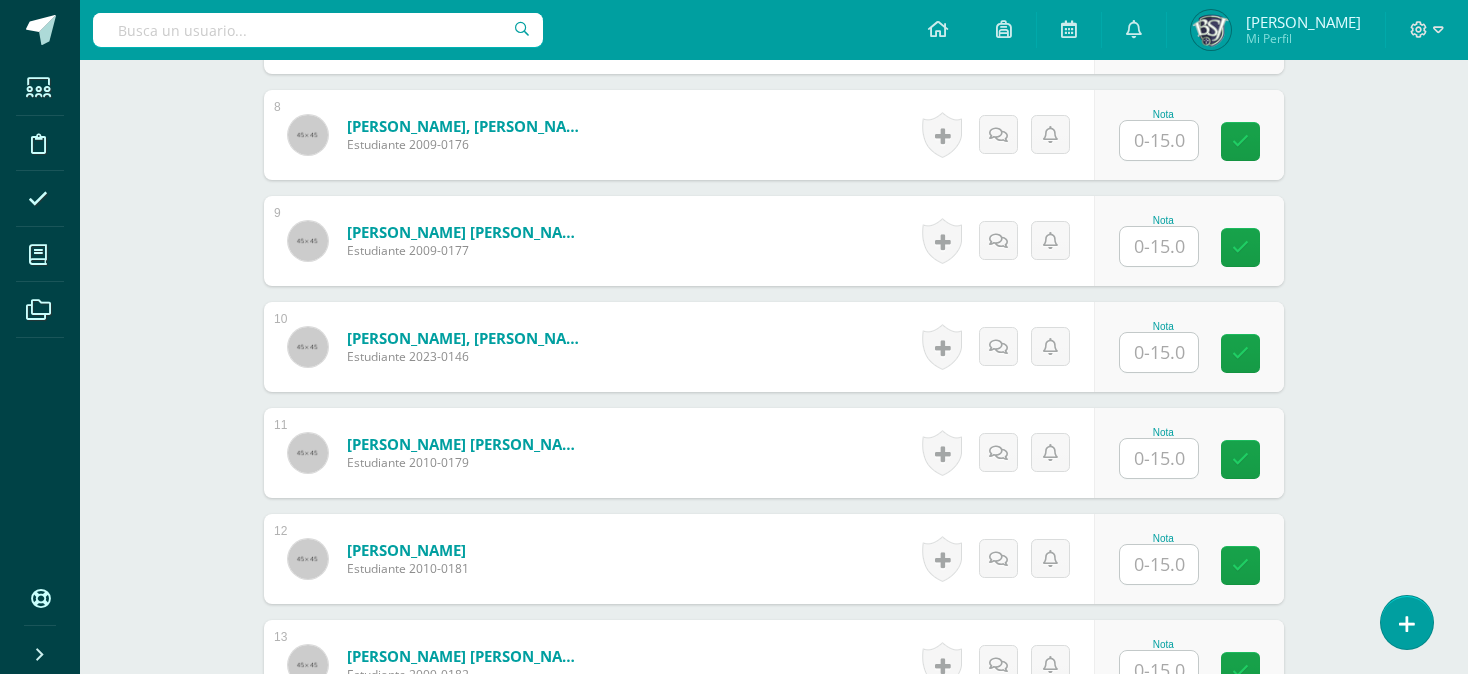 scroll, scrollTop: 2195, scrollLeft: 0, axis: vertical 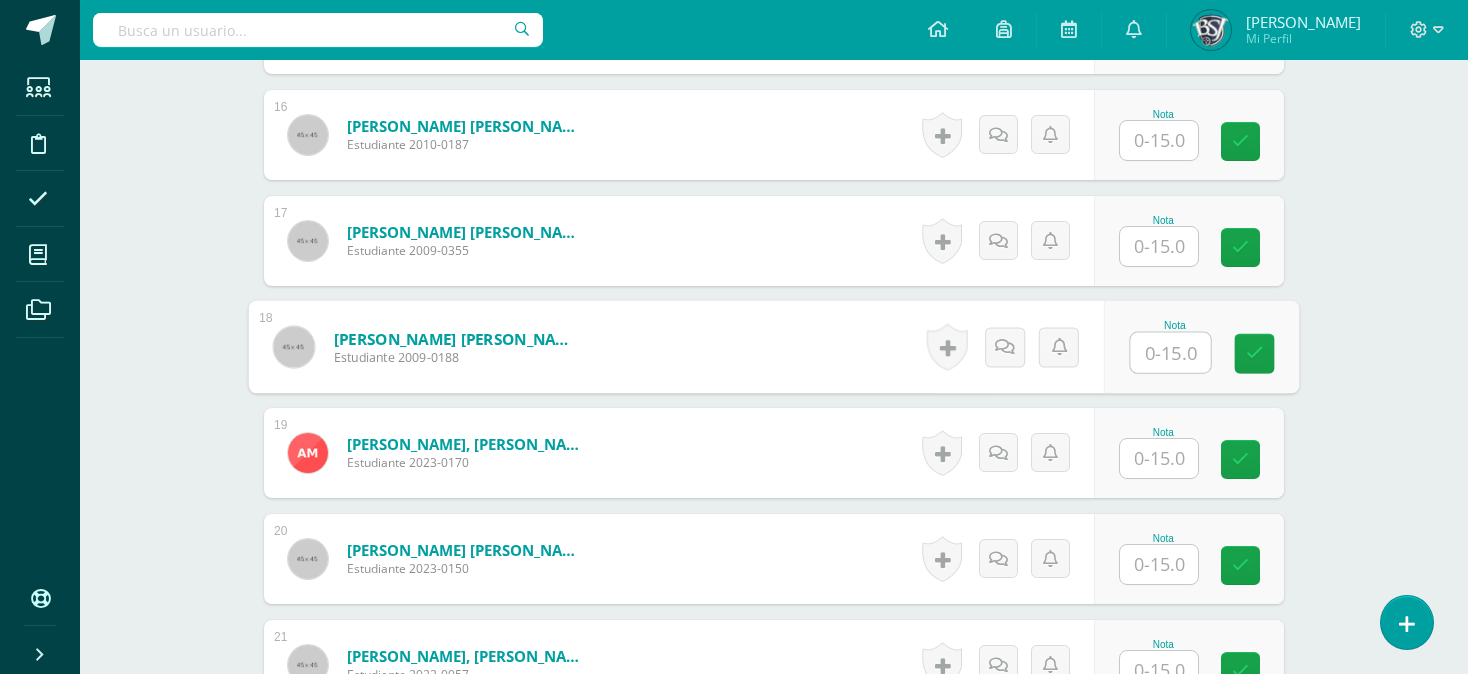 click at bounding box center [1171, 353] 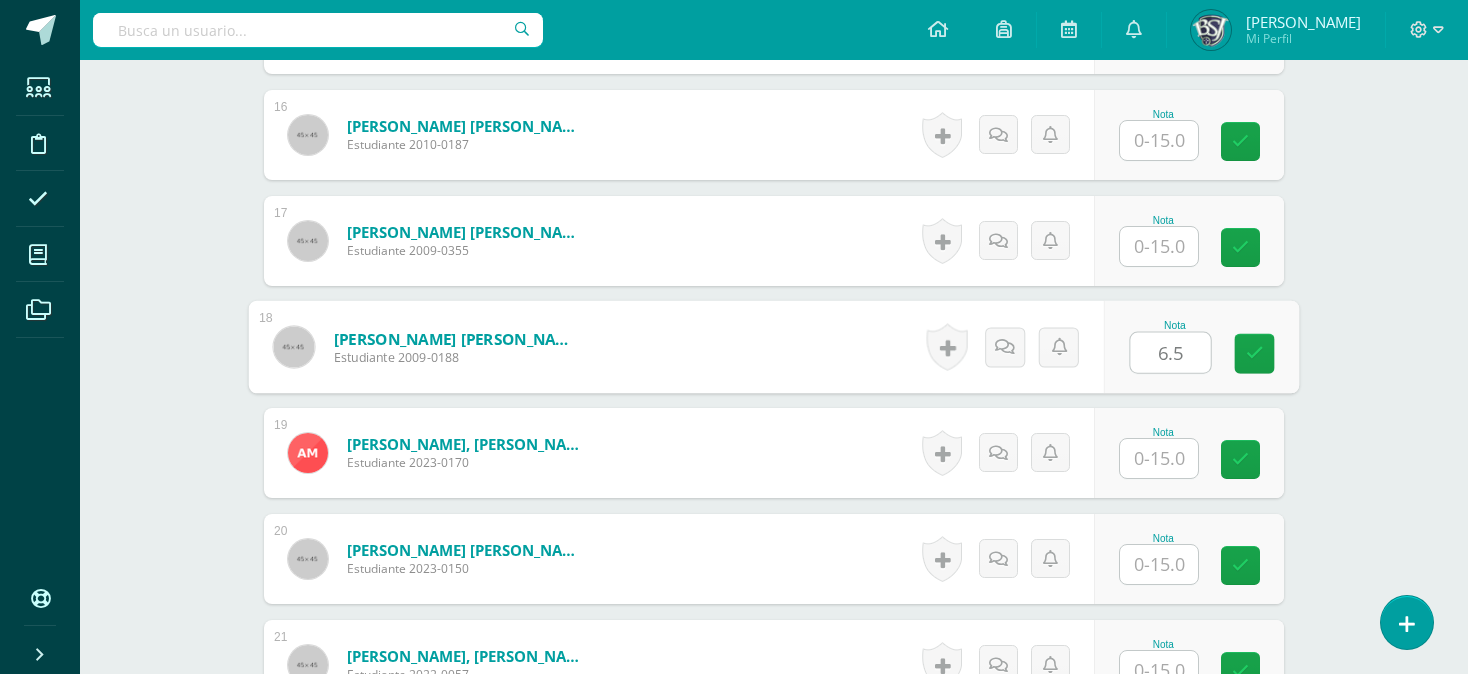 type on "6.5" 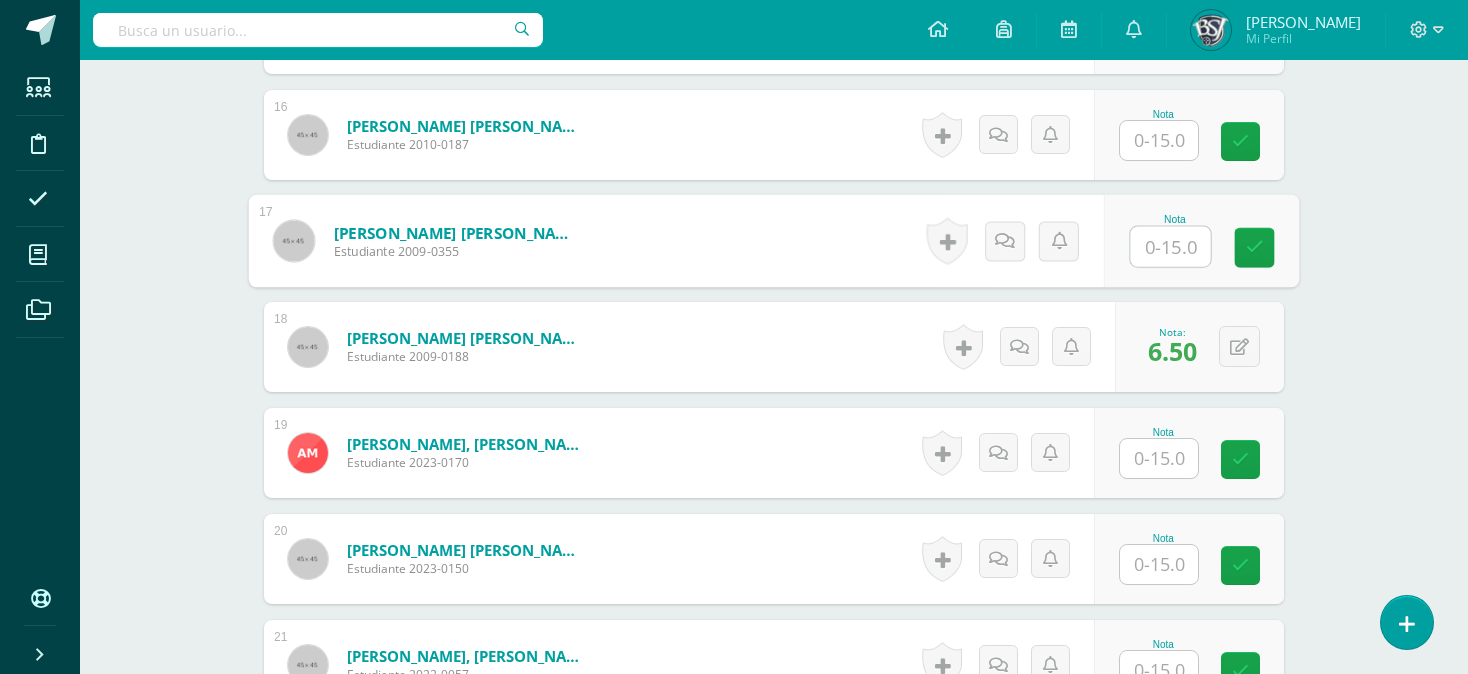 click at bounding box center (1171, 247) 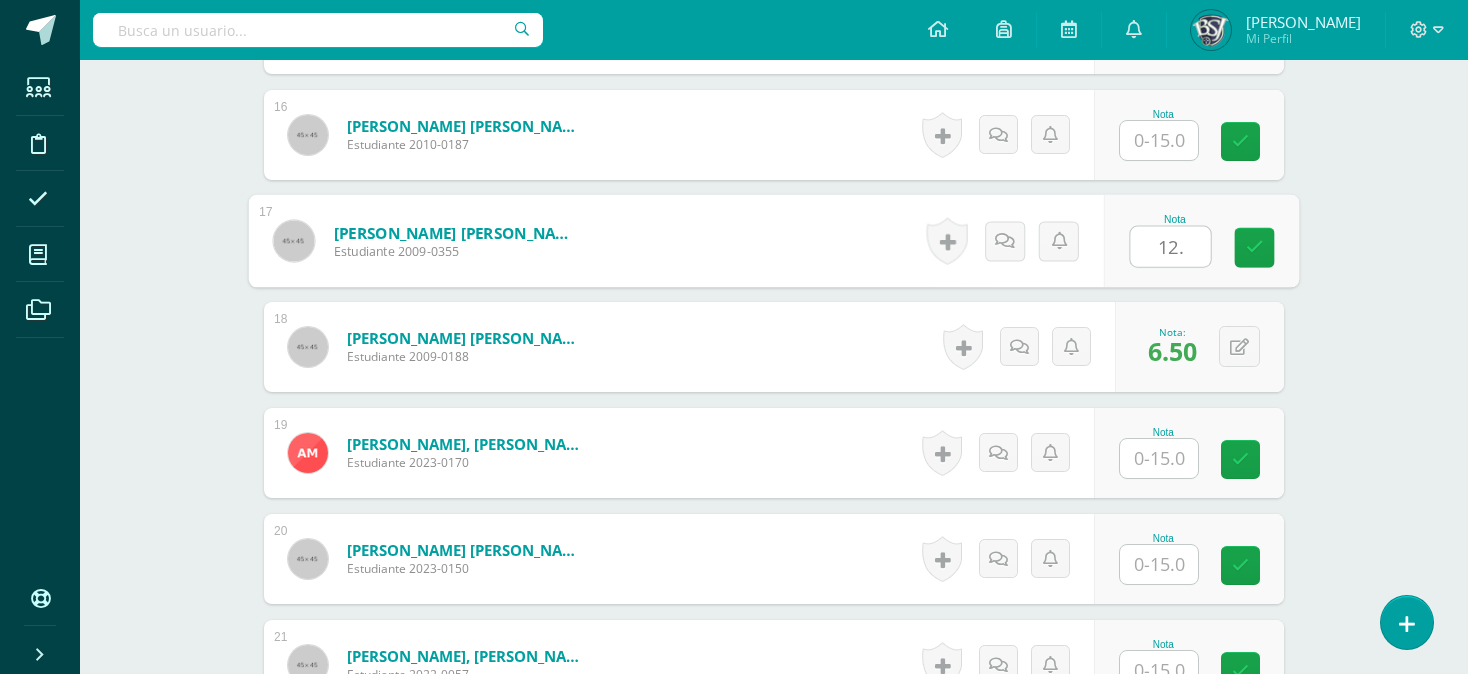 type on "12.5" 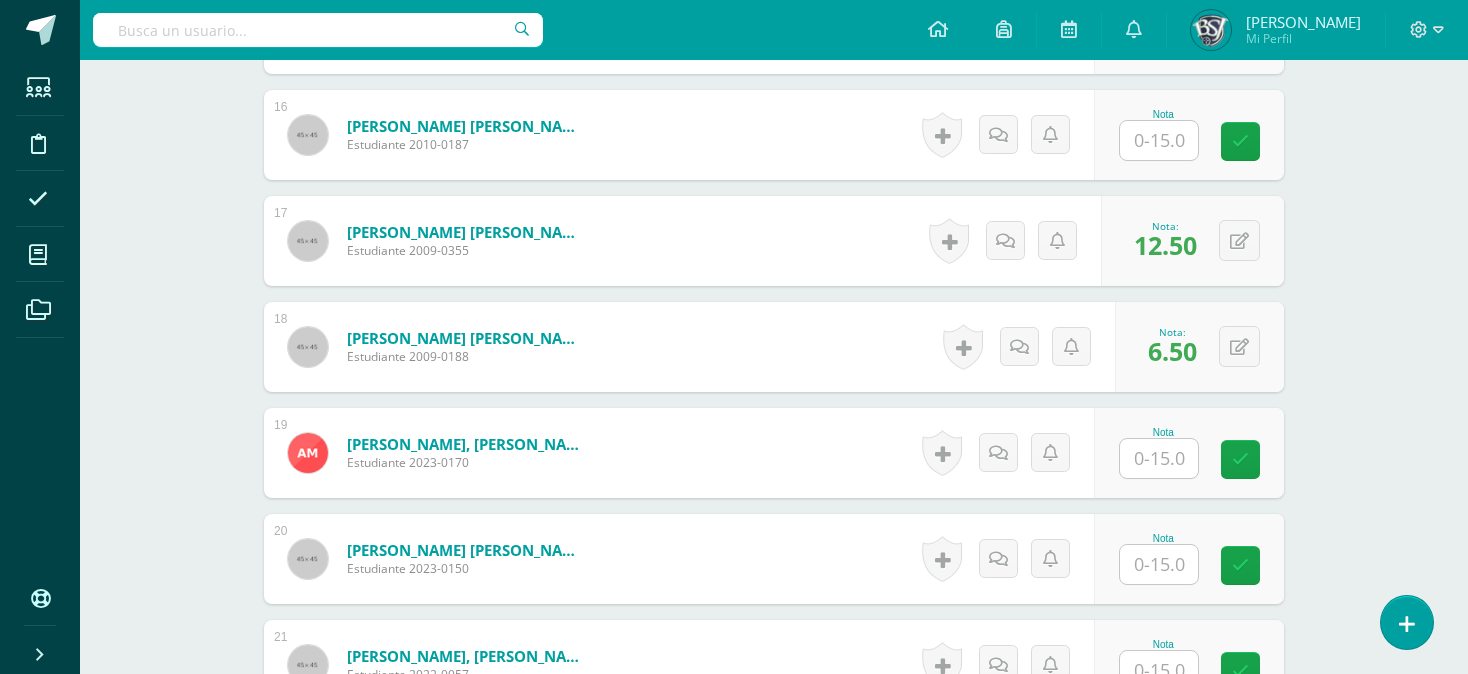 scroll, scrollTop: 711, scrollLeft: 0, axis: vertical 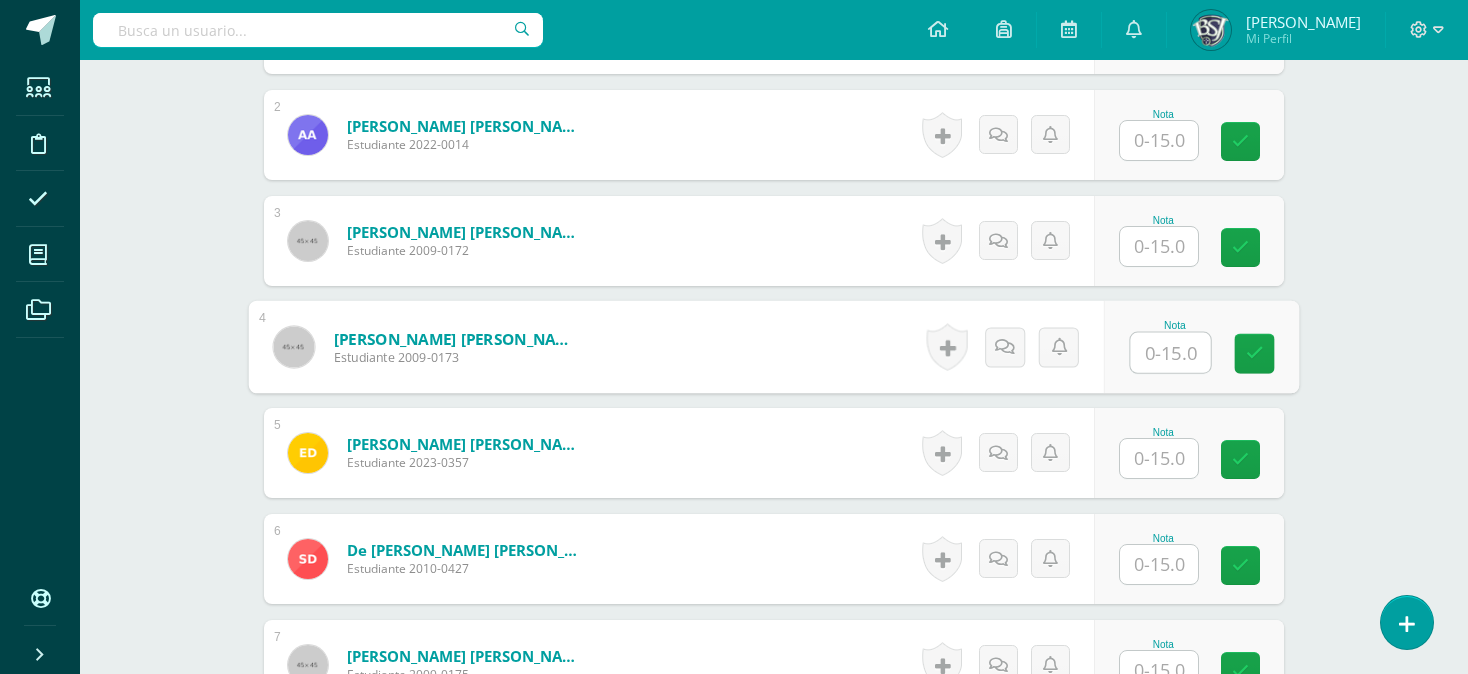 click at bounding box center (1171, 353) 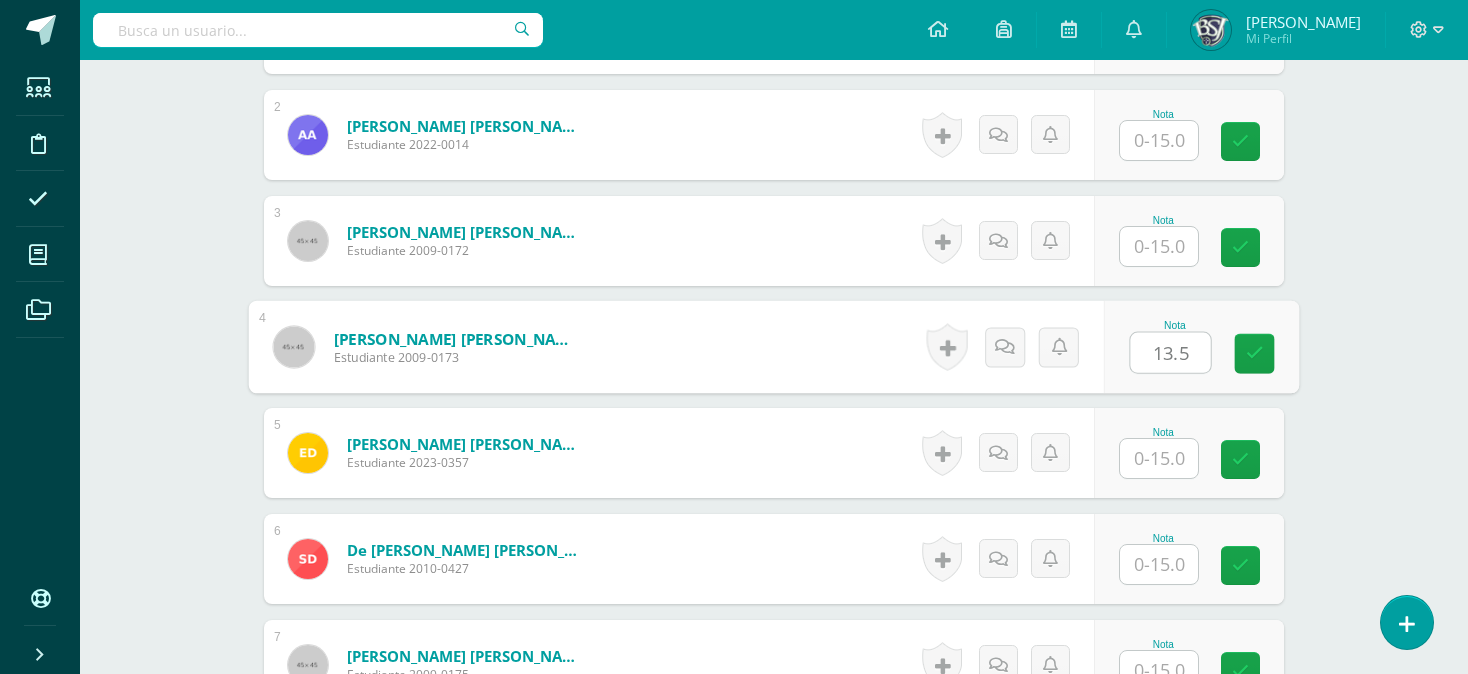 type on "13.5" 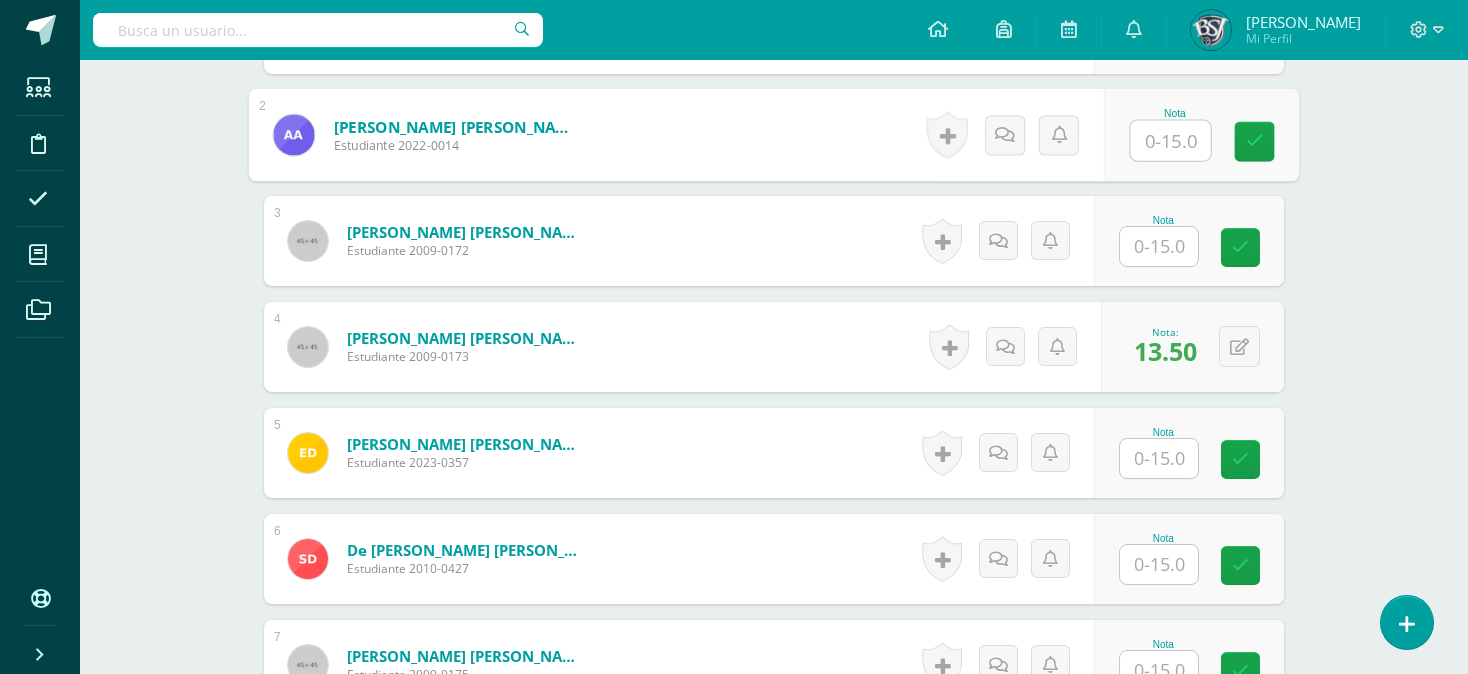 click at bounding box center [1171, 141] 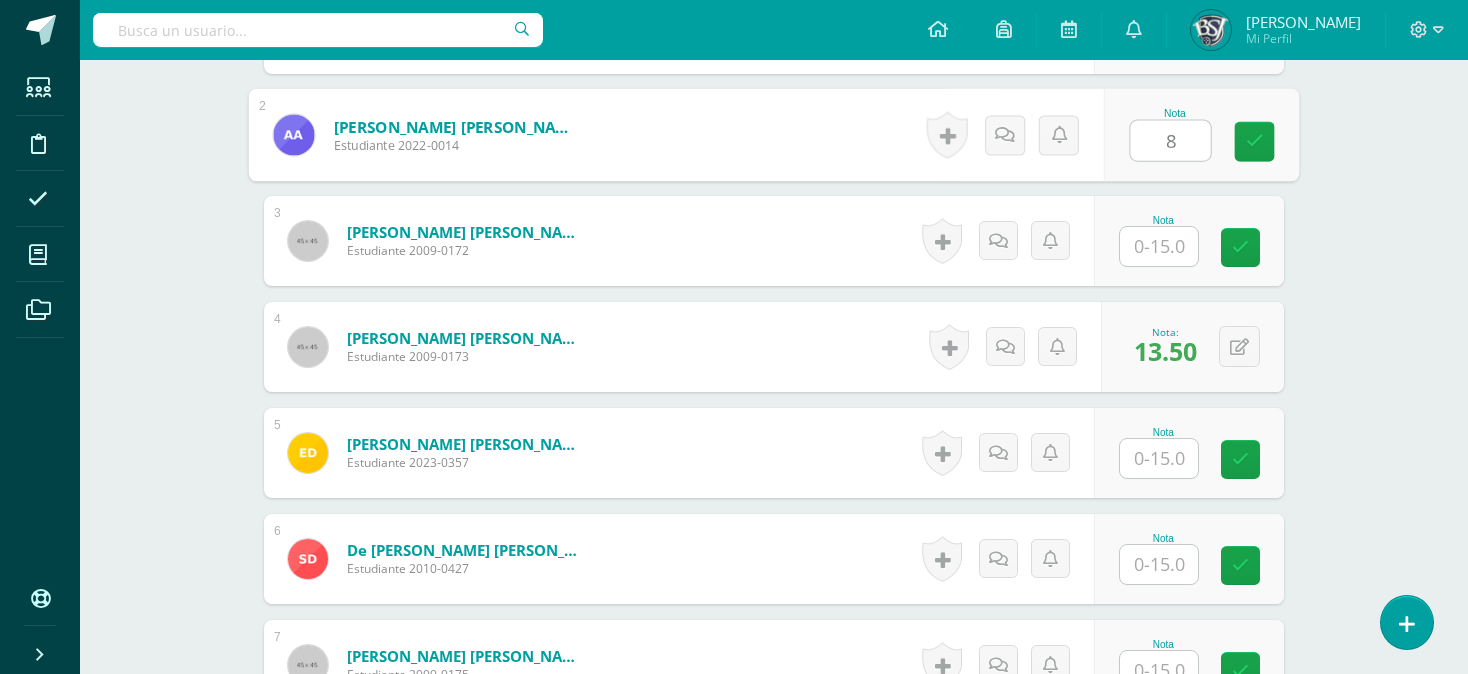 type on "8" 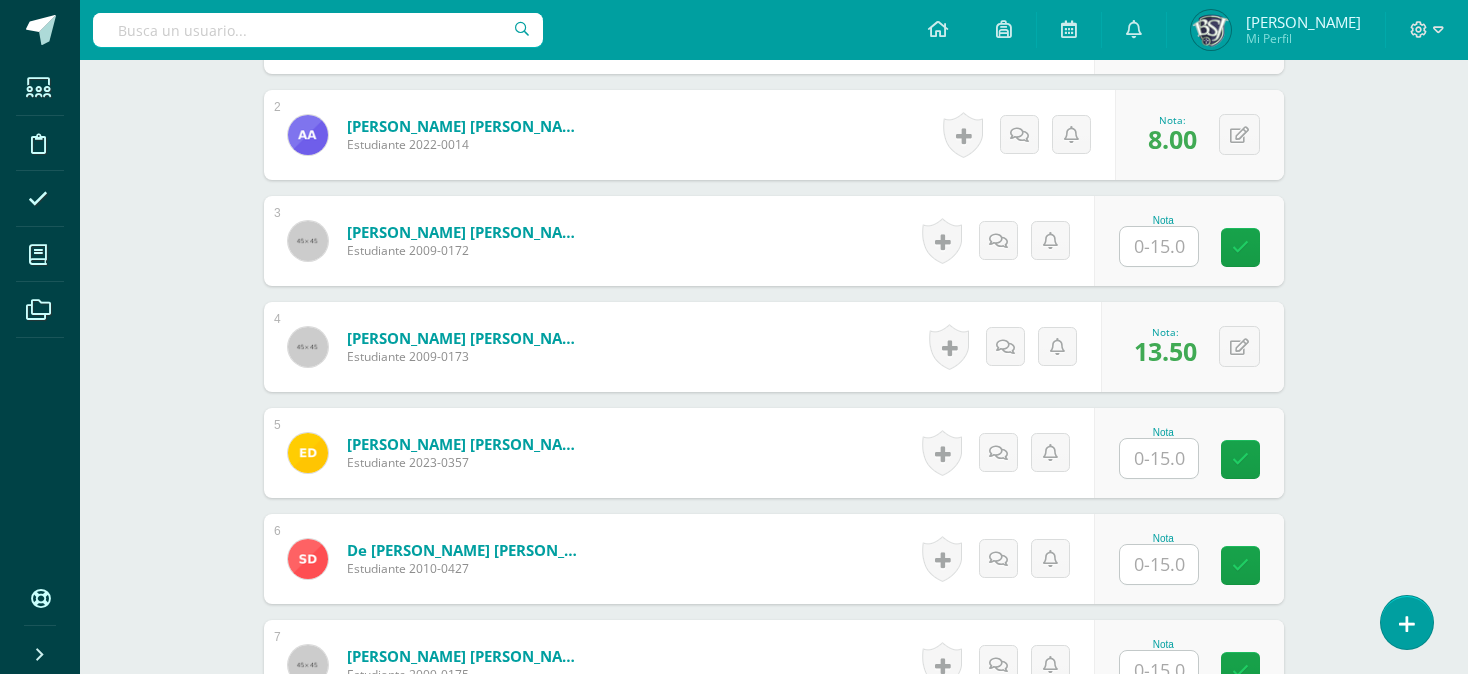 scroll, scrollTop: 2300, scrollLeft: 0, axis: vertical 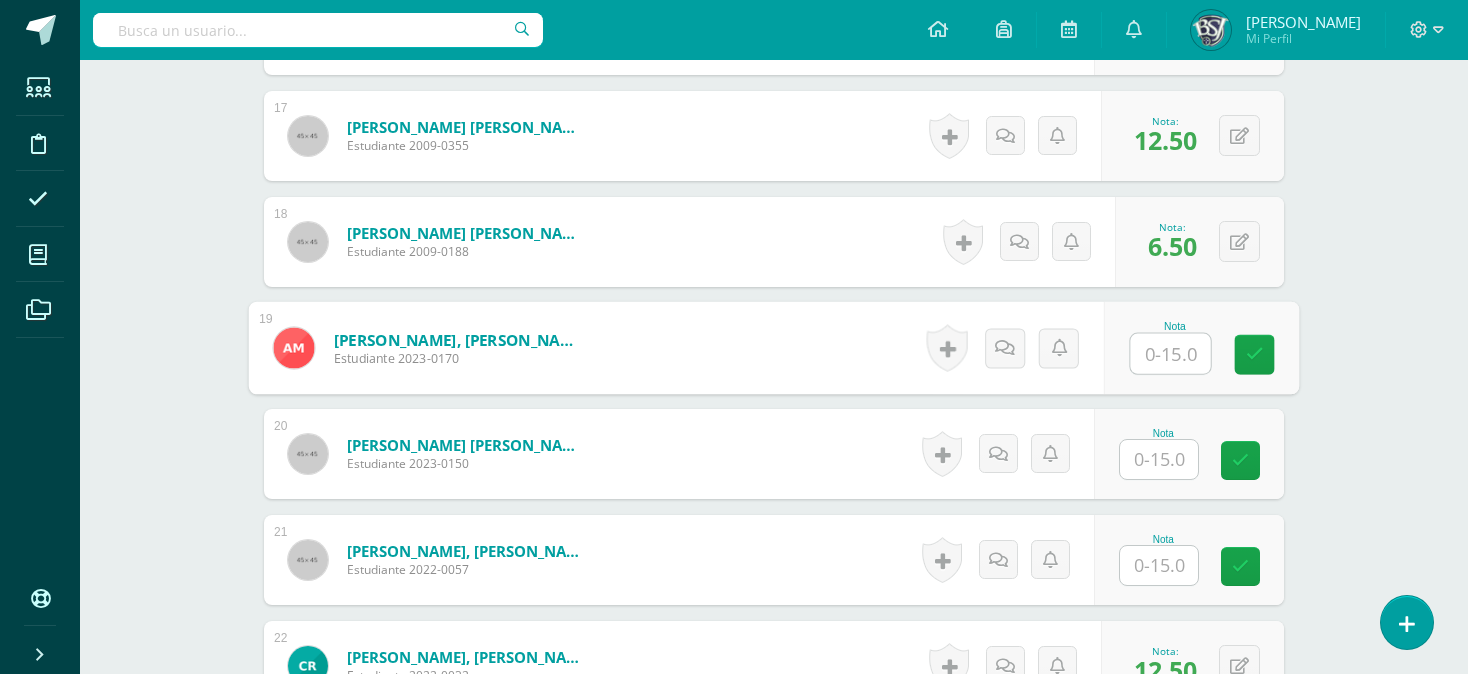 click at bounding box center [1171, 354] 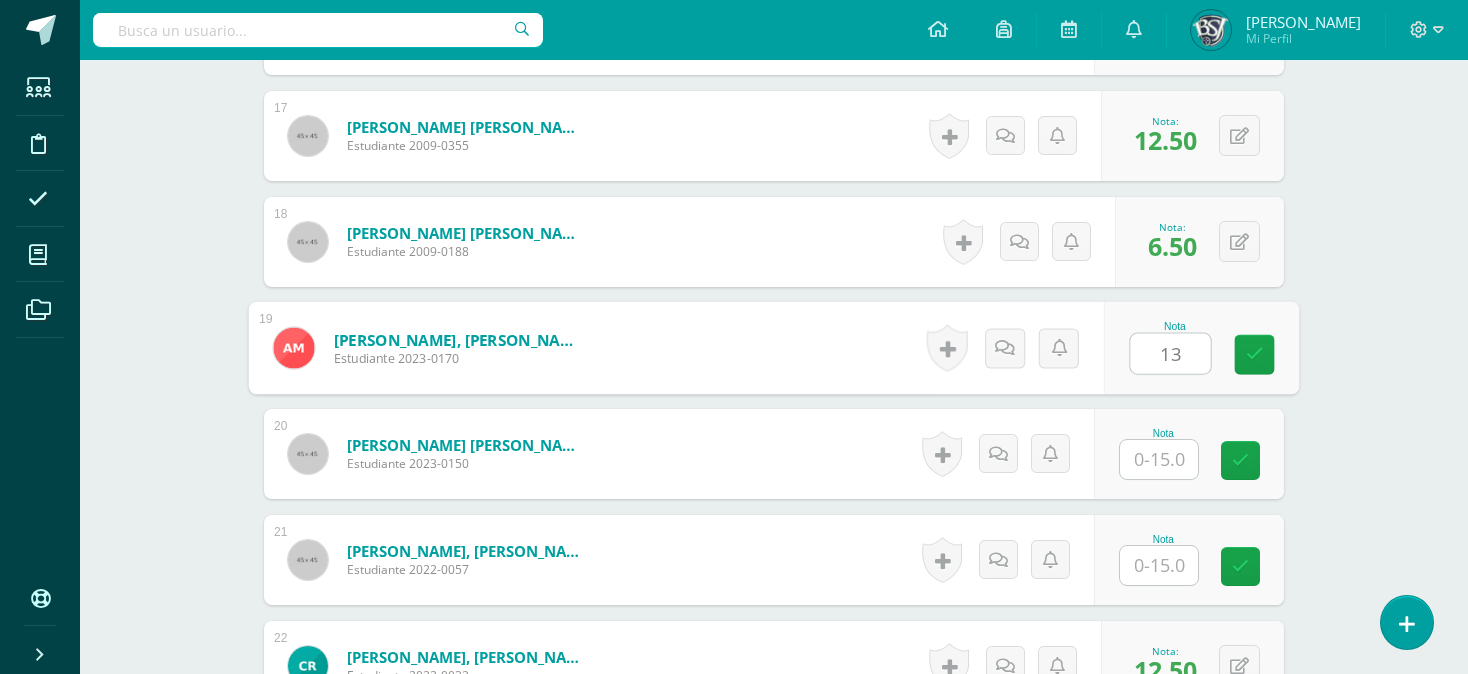 type on "13" 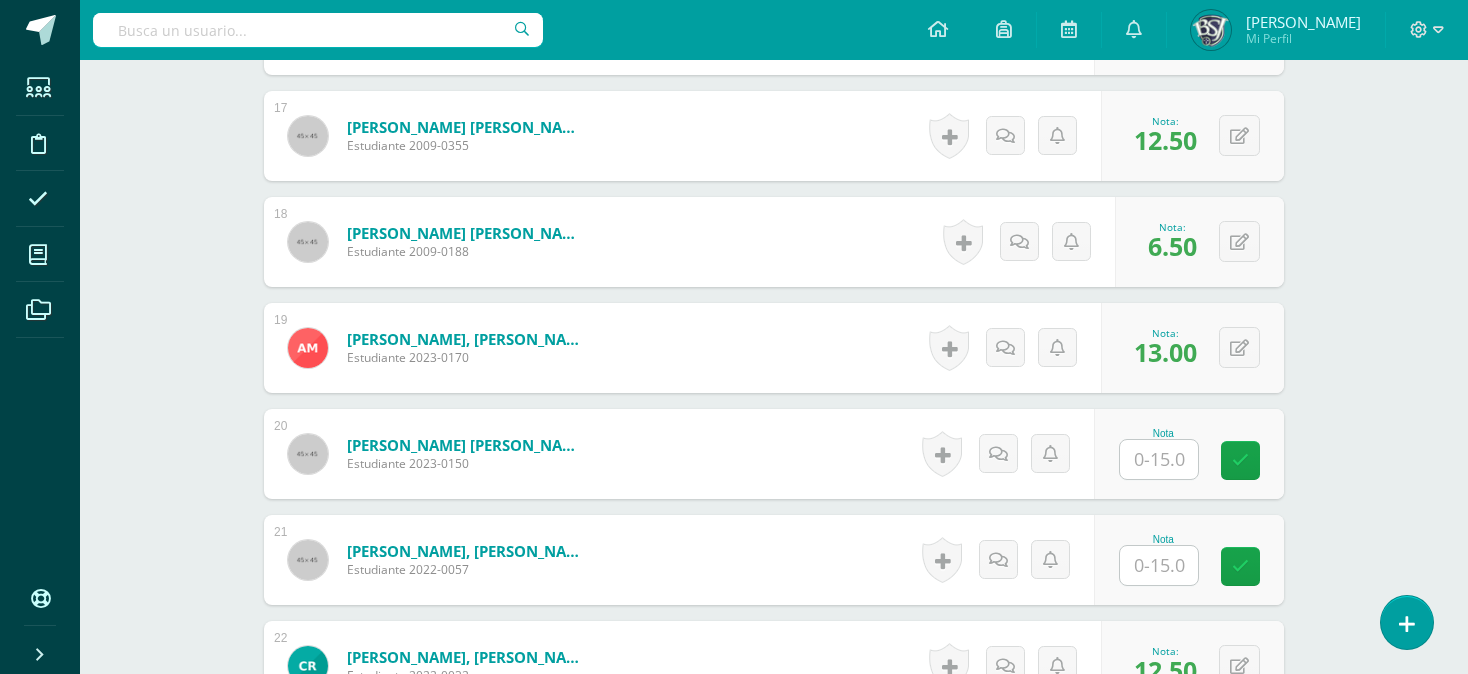 scroll, scrollTop: 923, scrollLeft: 0, axis: vertical 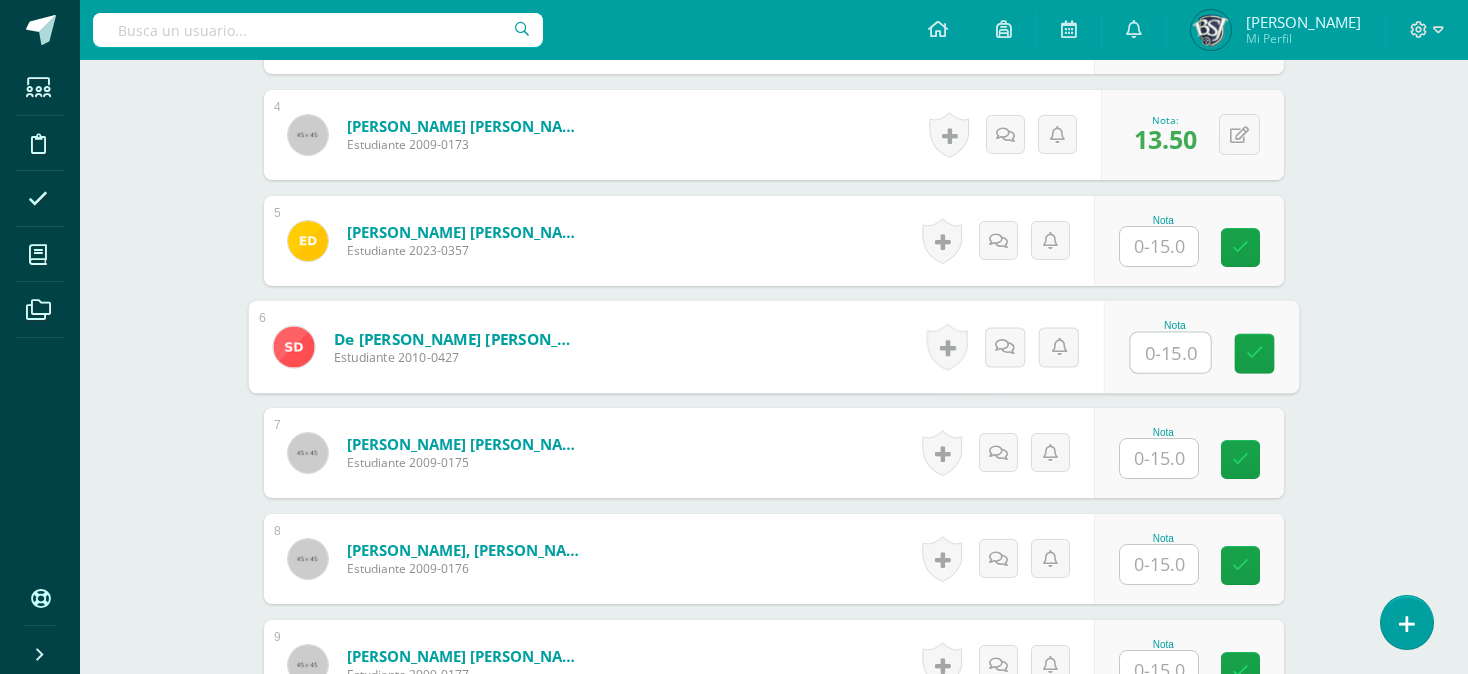 click at bounding box center [1171, 353] 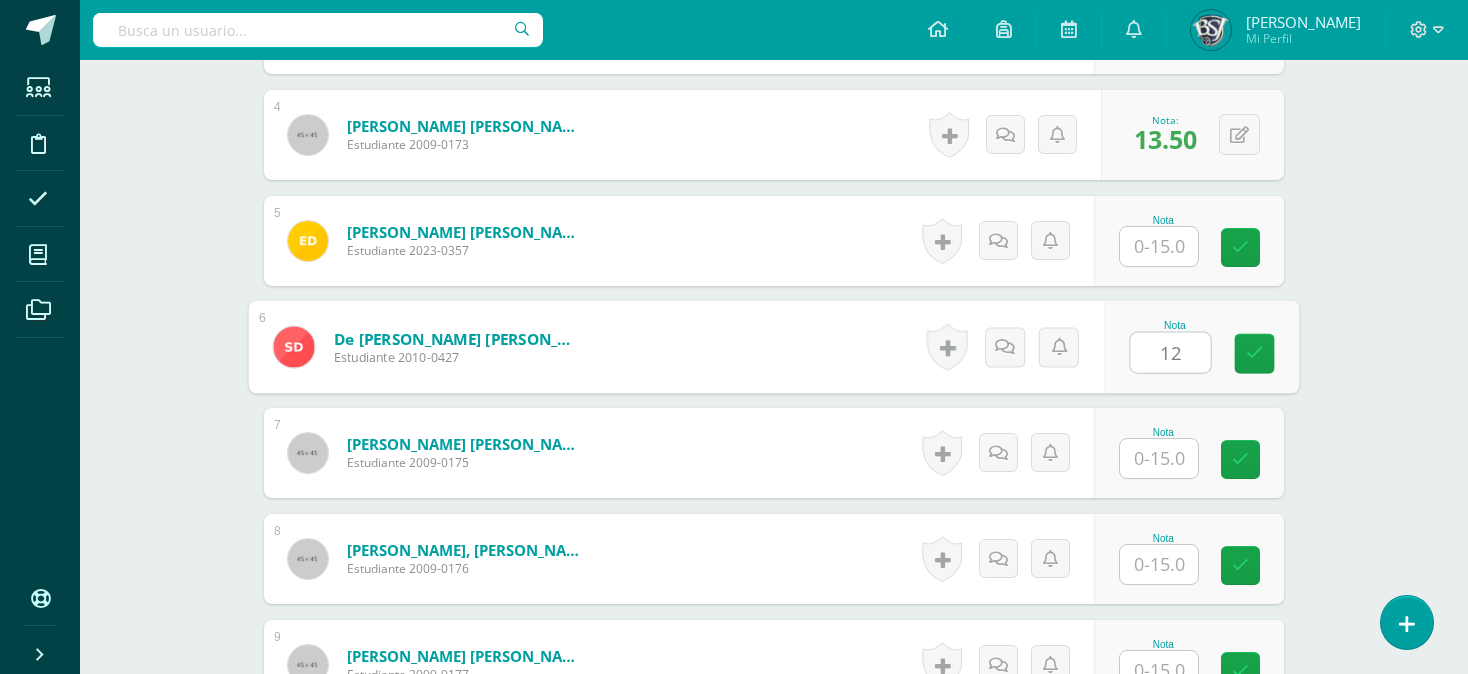 type on "12" 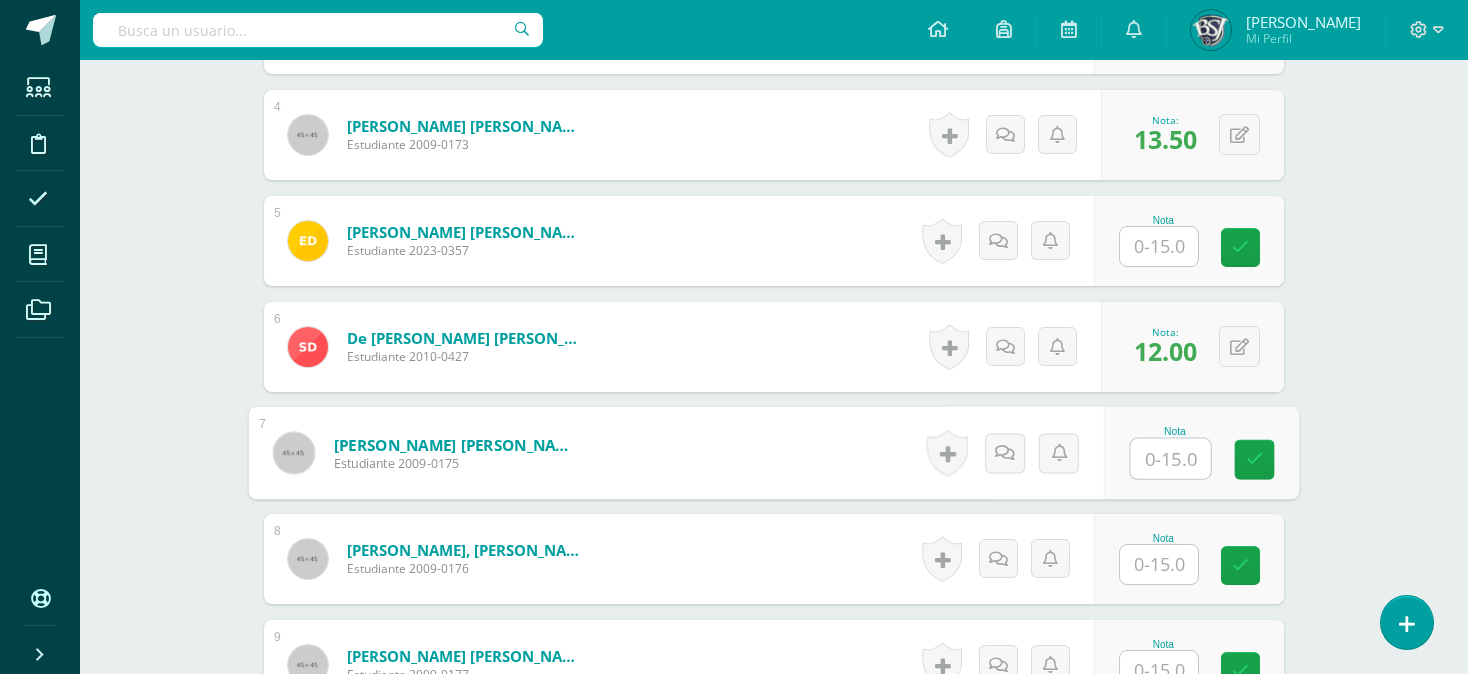 click at bounding box center (1171, 459) 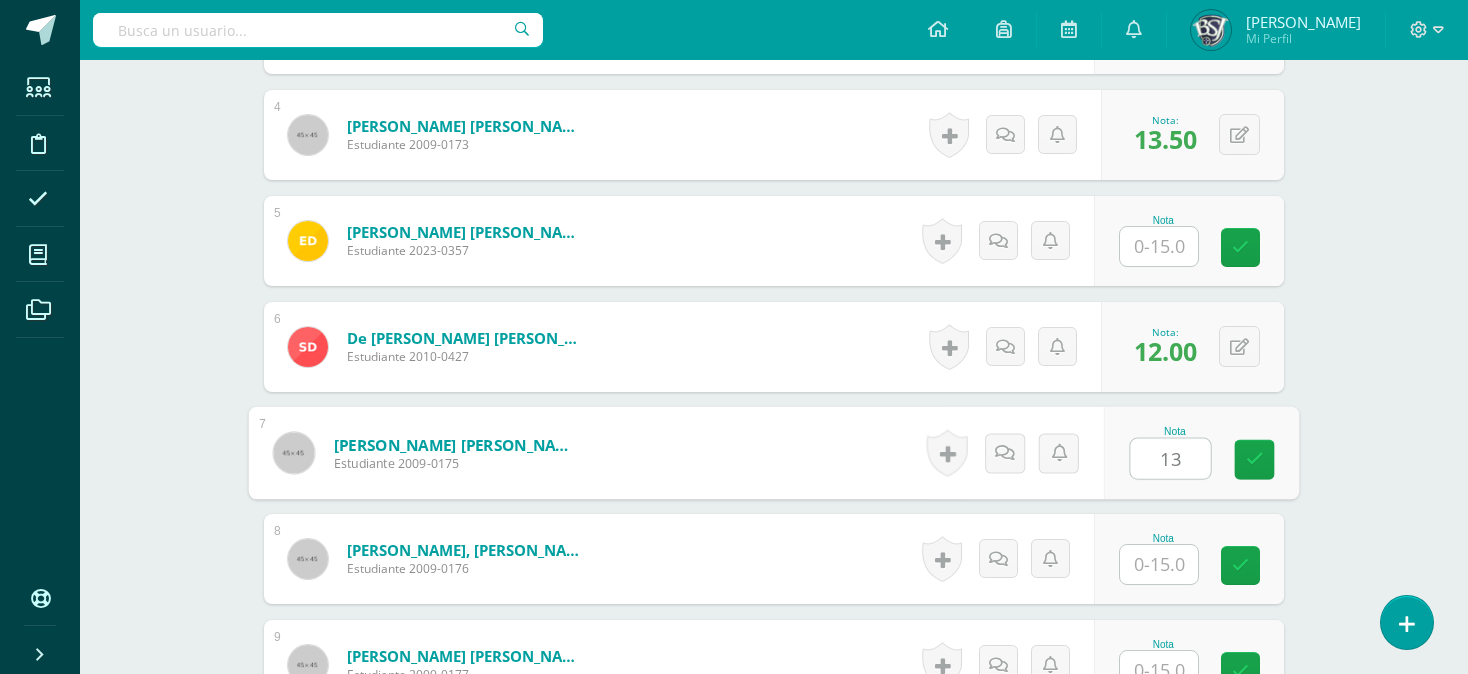 type on "13" 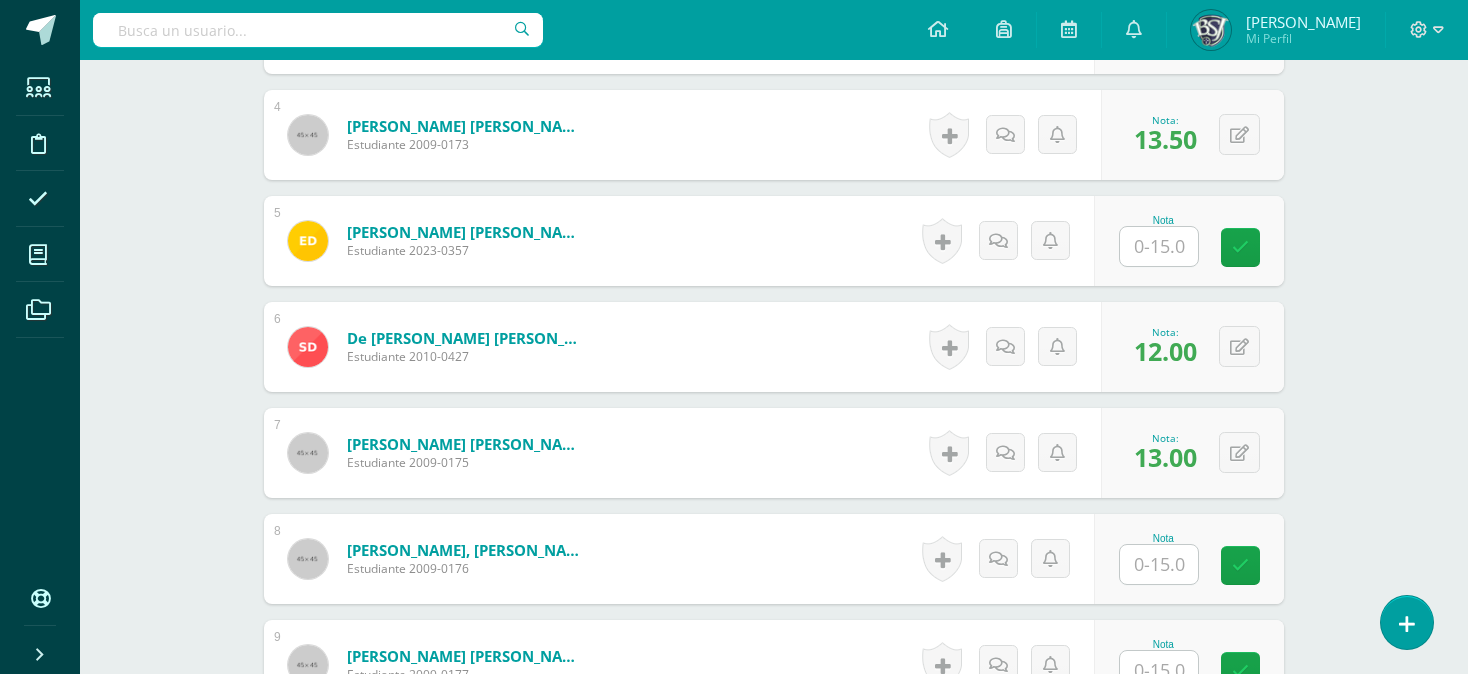 scroll, scrollTop: 2936, scrollLeft: 0, axis: vertical 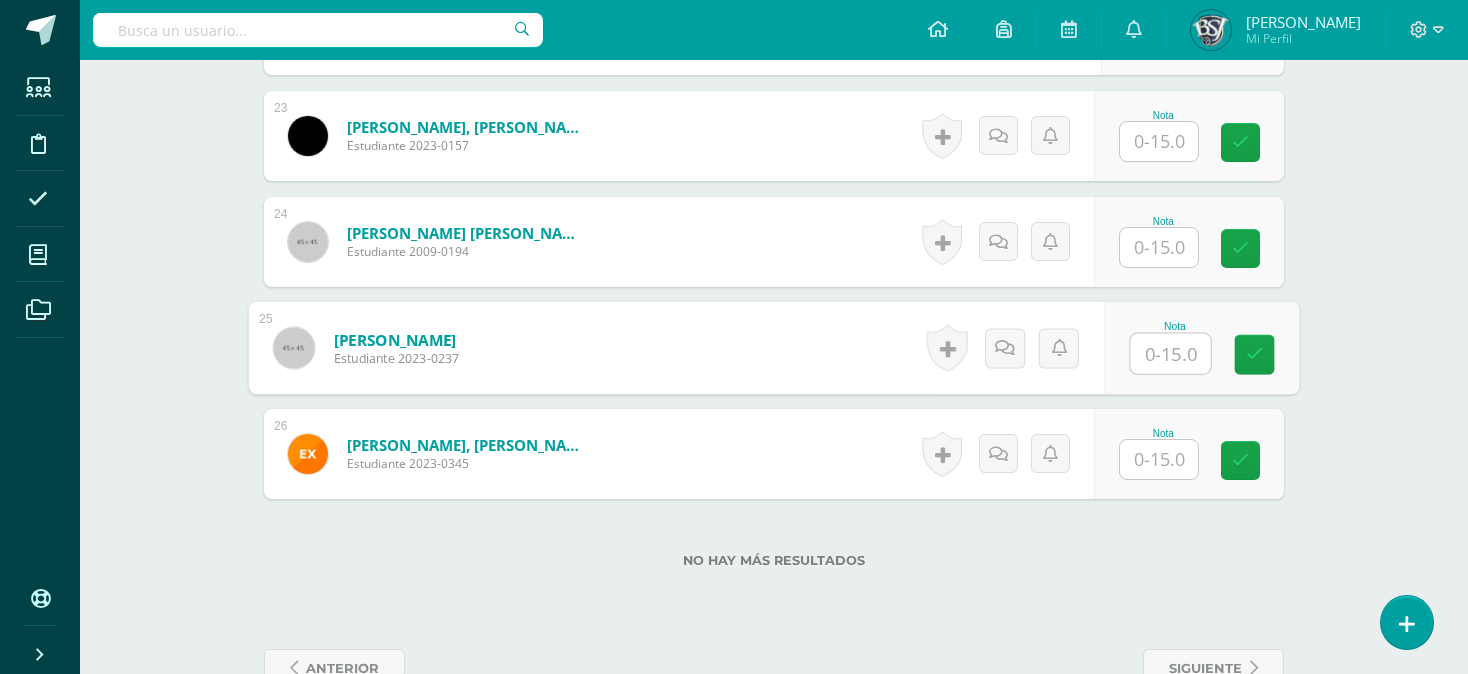 click at bounding box center (1171, 354) 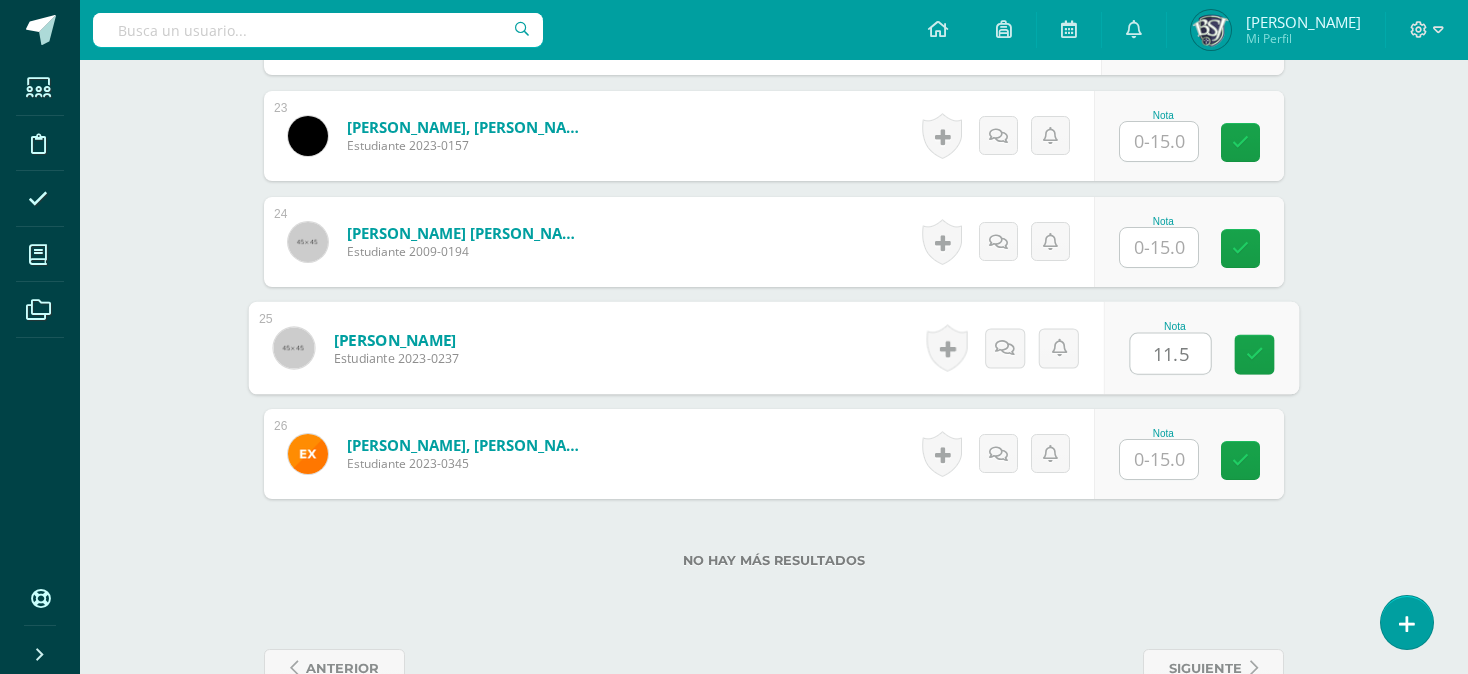 type on "11.5" 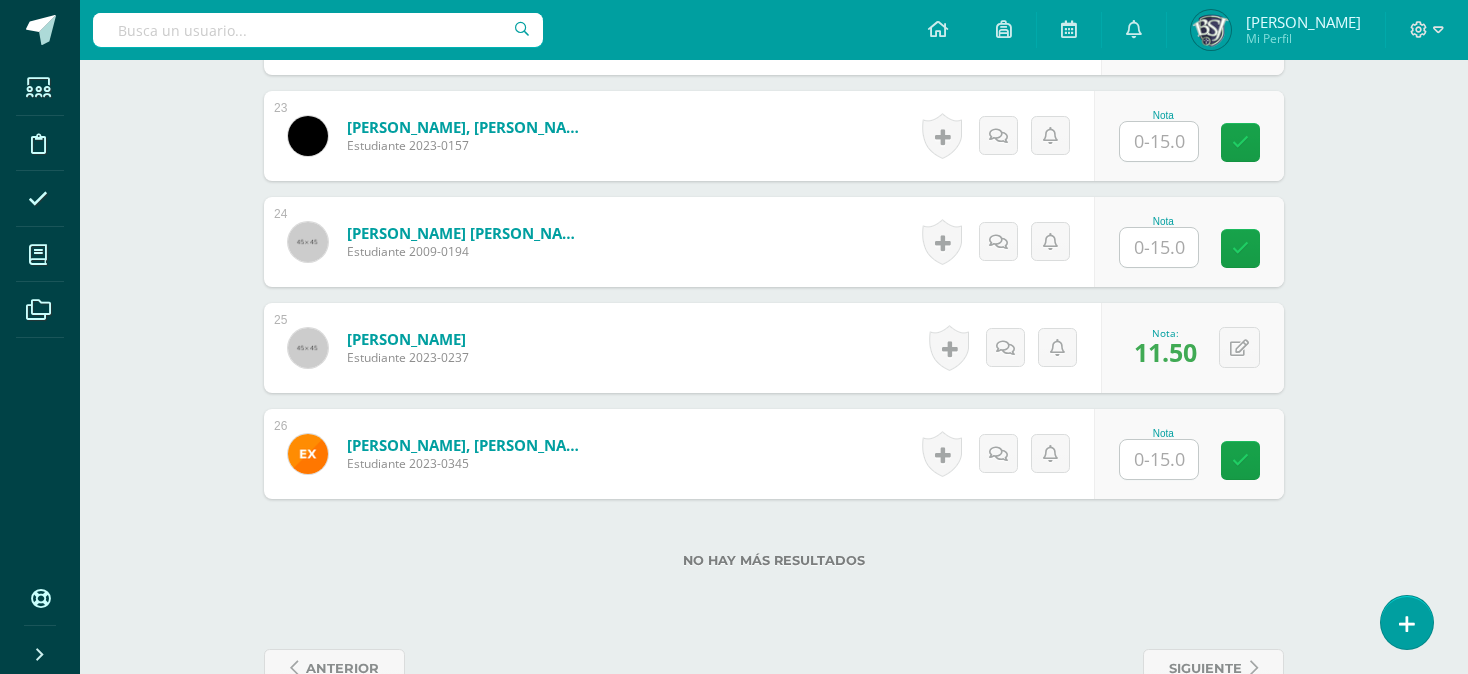 click at bounding box center (318, 30) 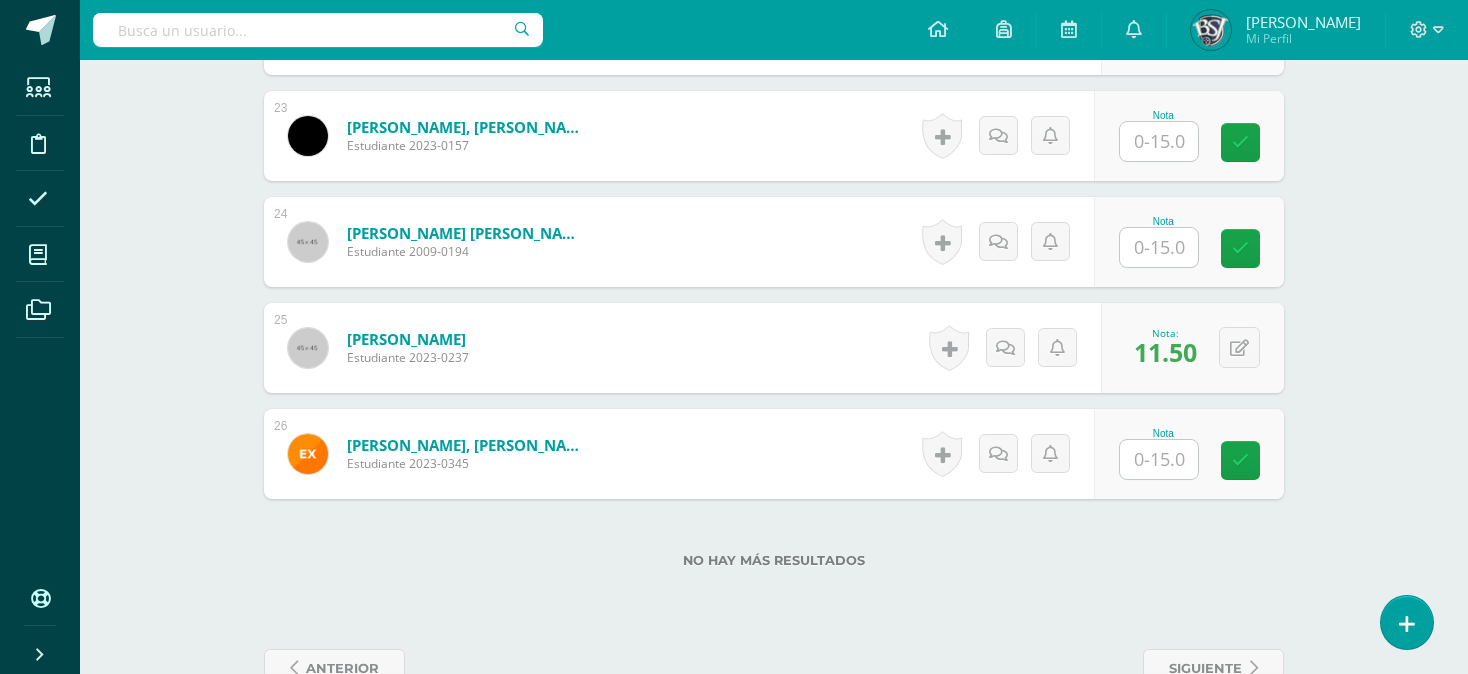scroll, scrollTop: 1135, scrollLeft: 0, axis: vertical 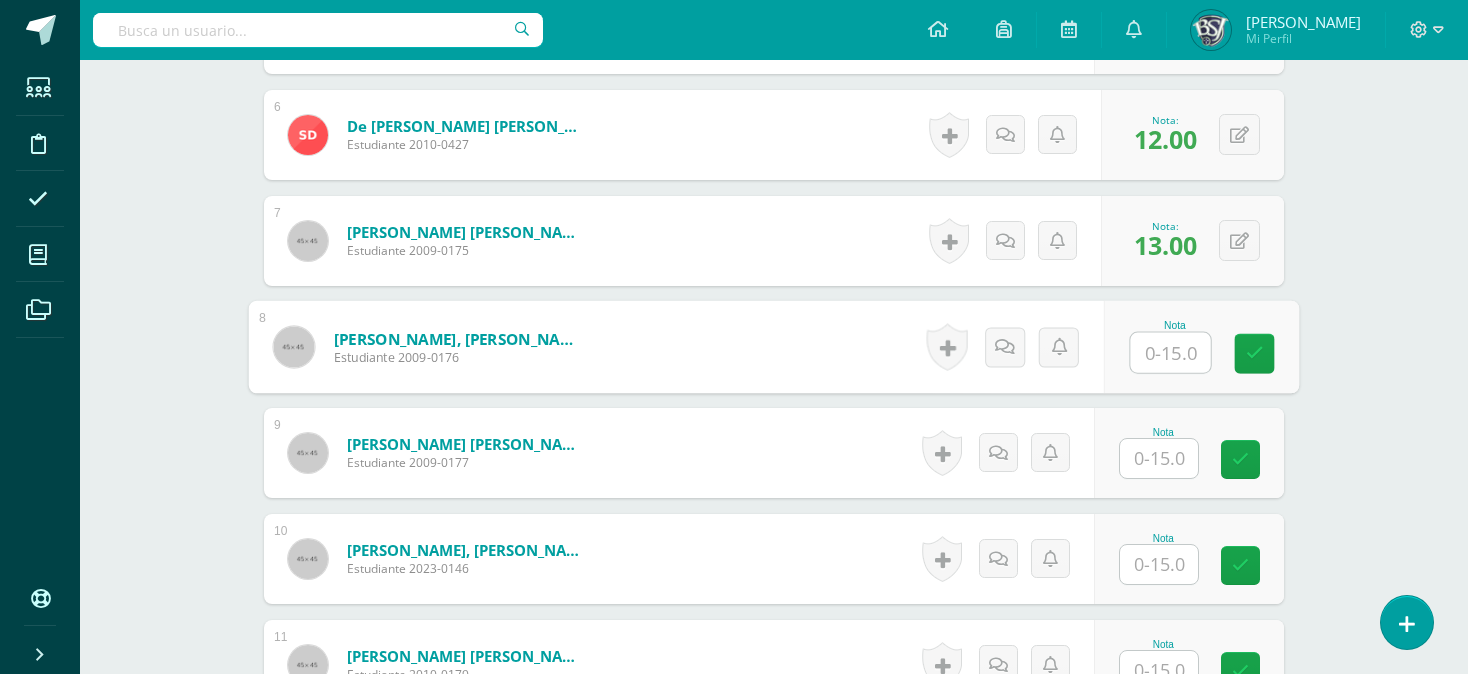 click at bounding box center (1171, 353) 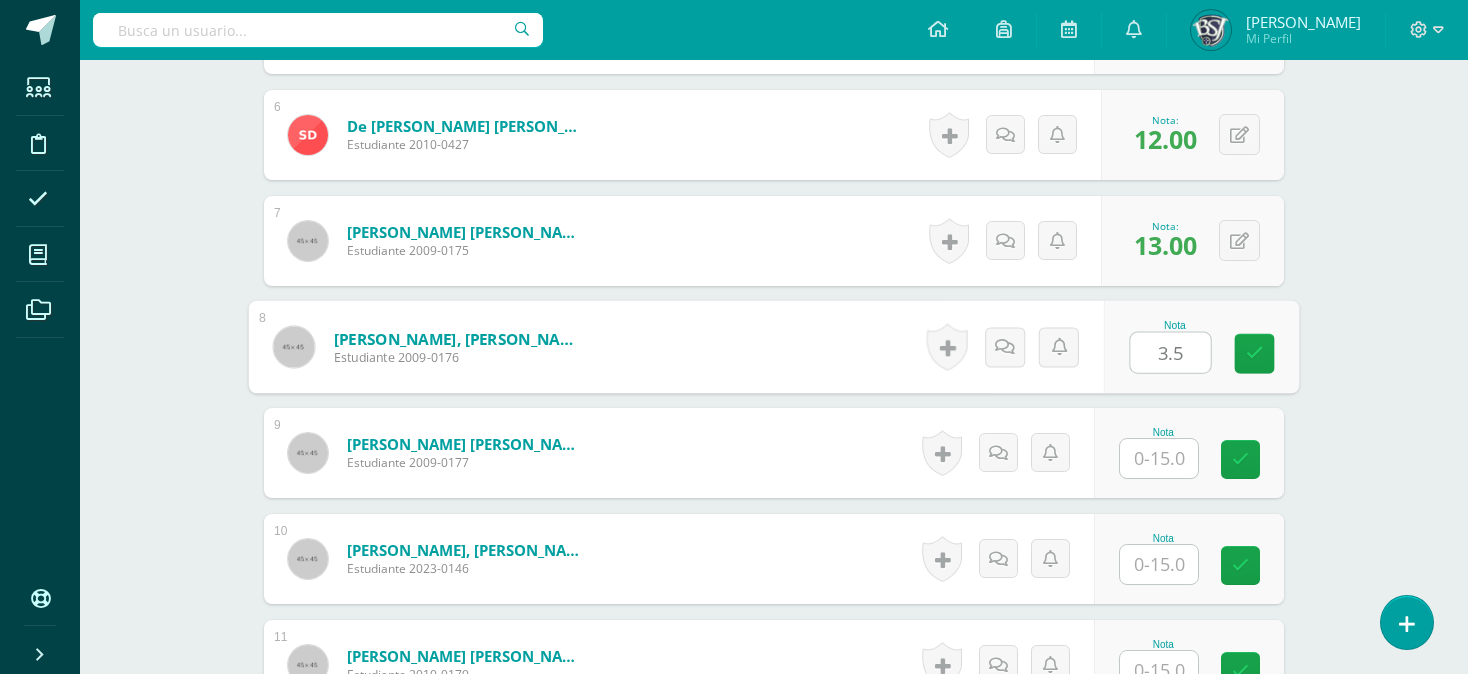 type on "3.5" 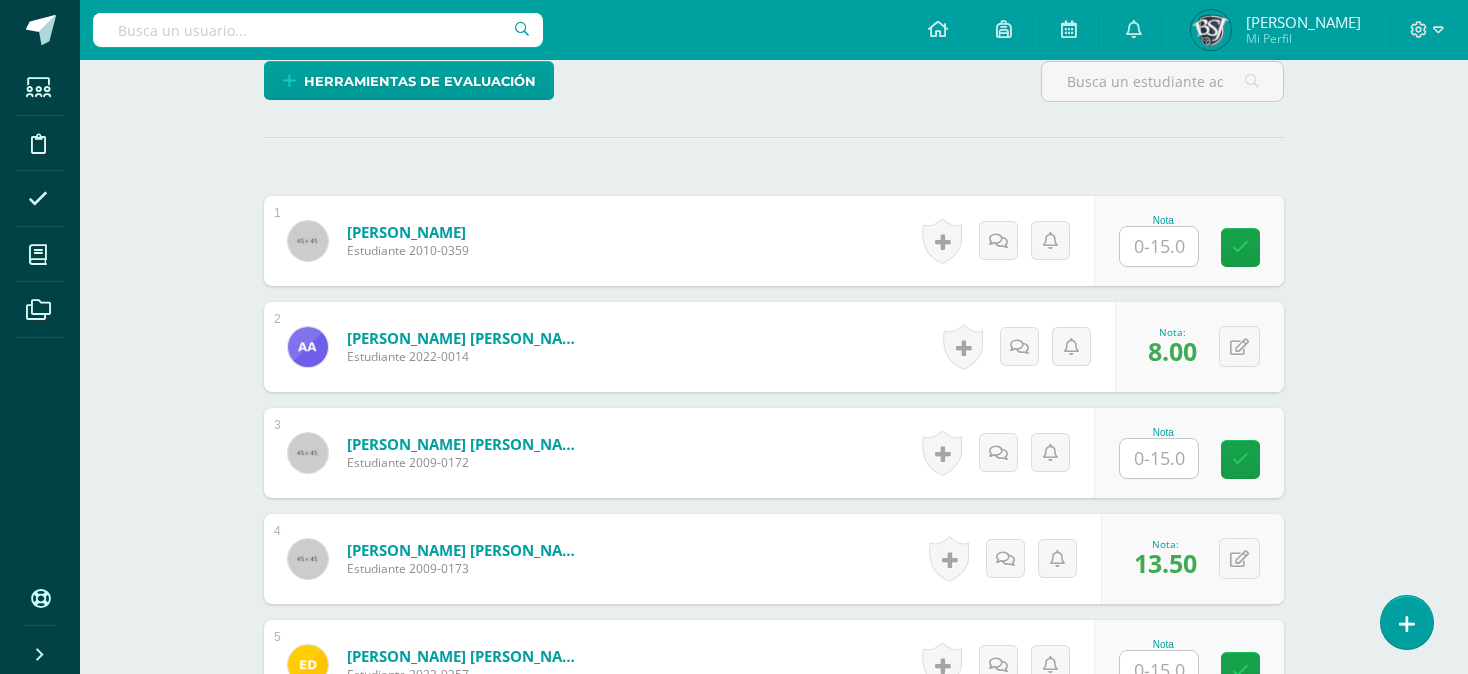 scroll, scrollTop: 2407, scrollLeft: 0, axis: vertical 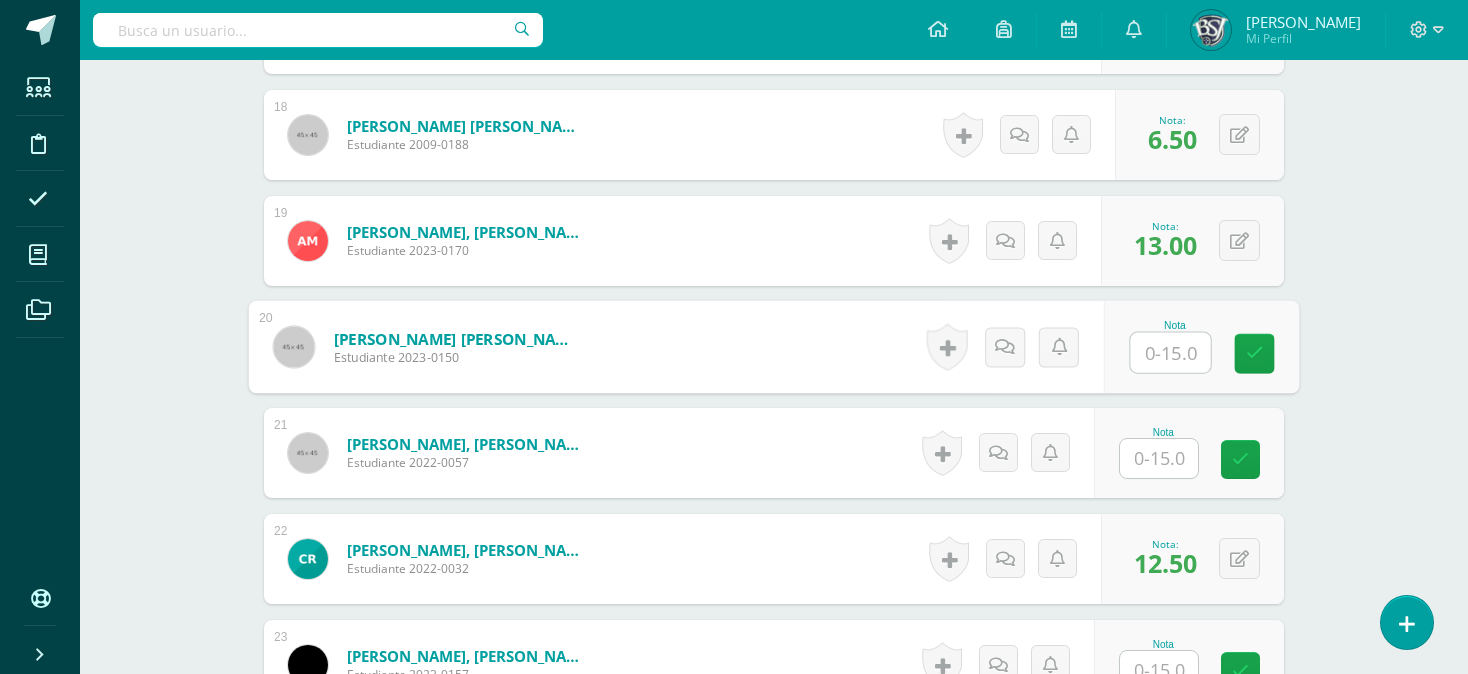 click at bounding box center [1171, 353] 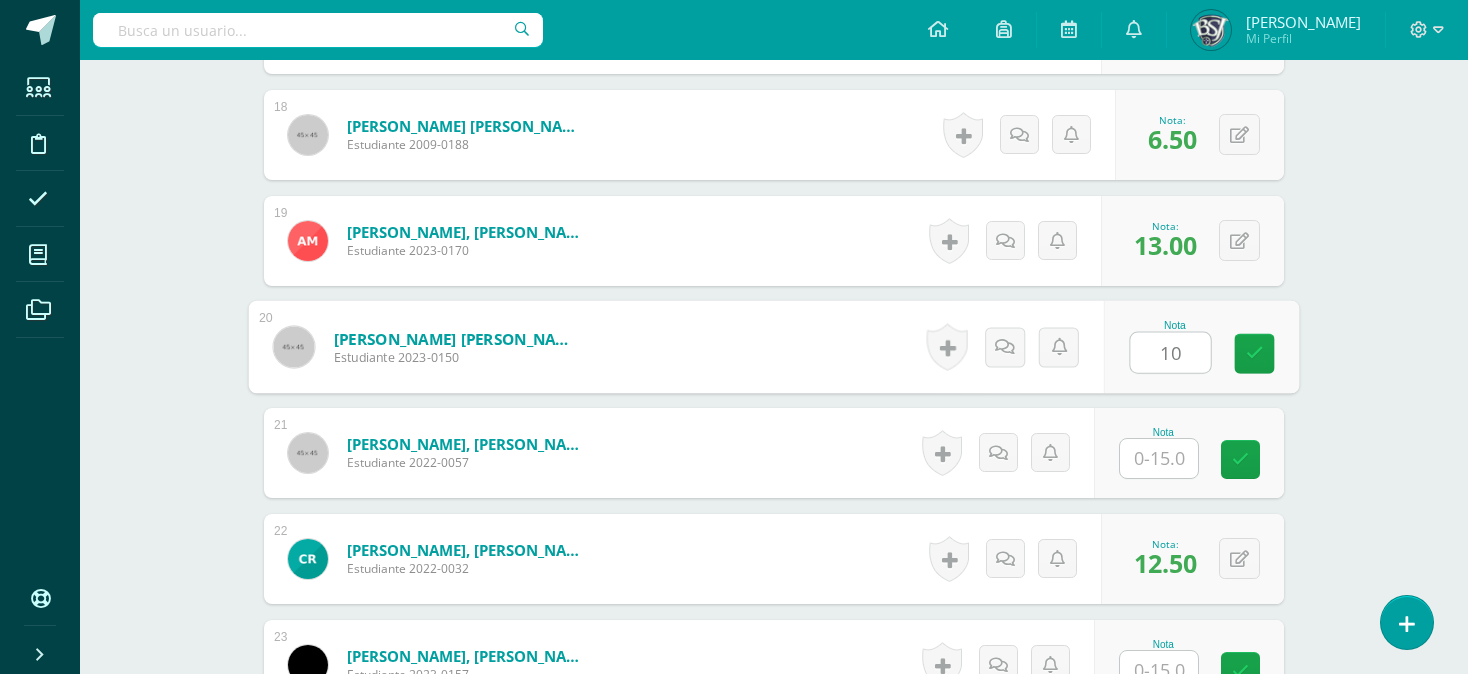 type on "10" 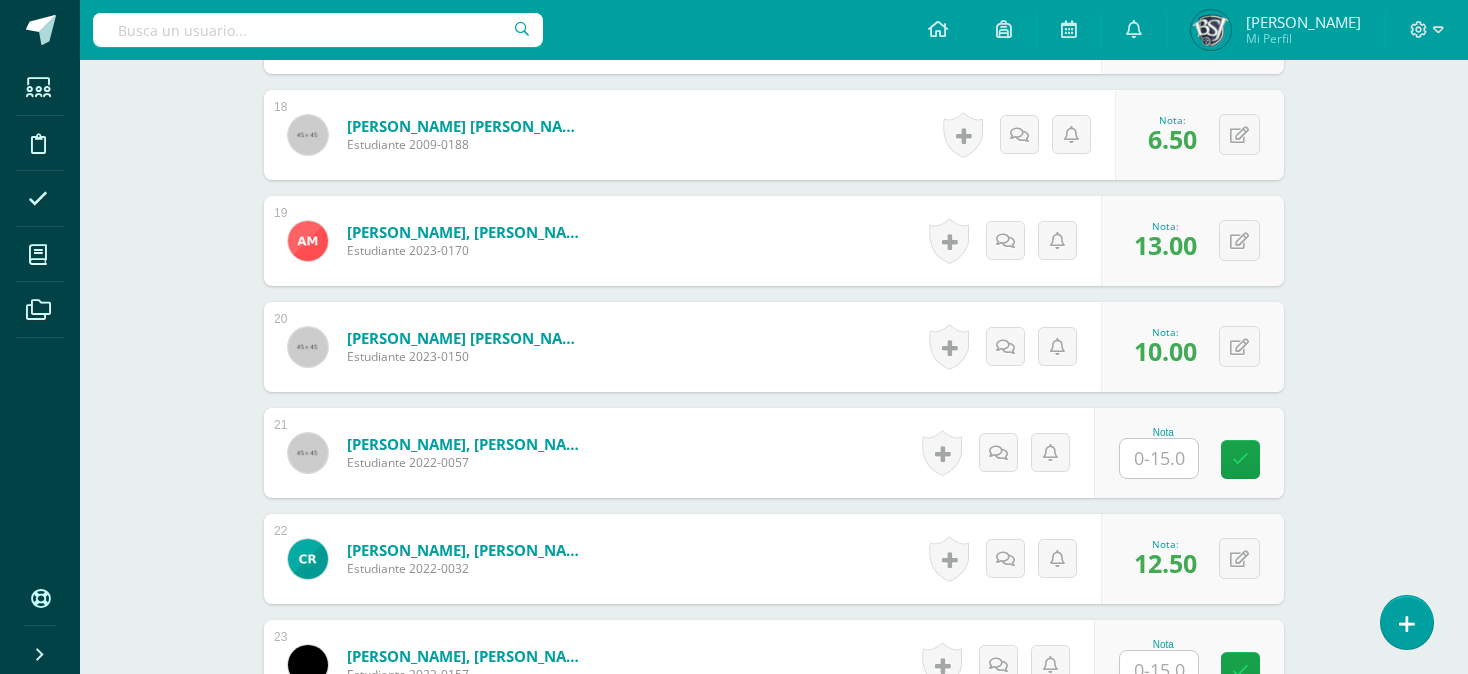 scroll, scrollTop: 1876, scrollLeft: 0, axis: vertical 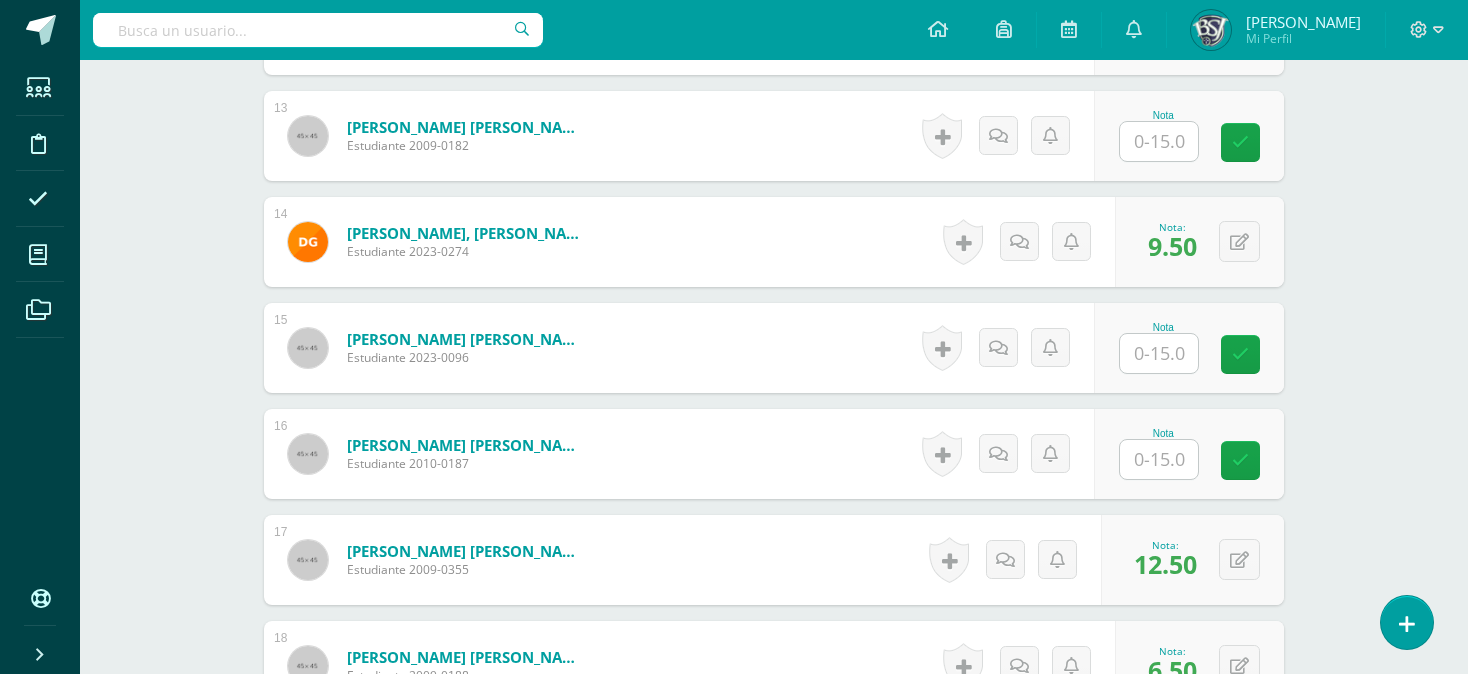 click at bounding box center [1159, 353] 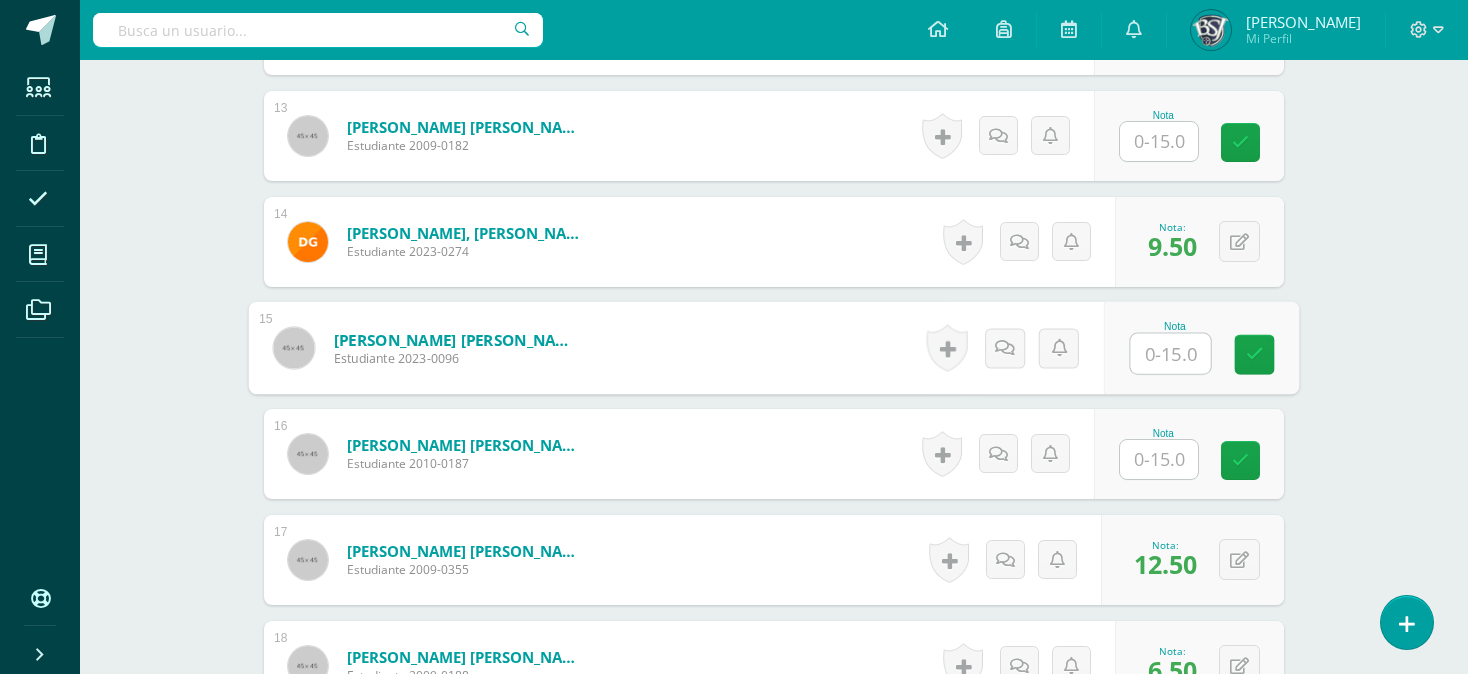 click at bounding box center (1171, 354) 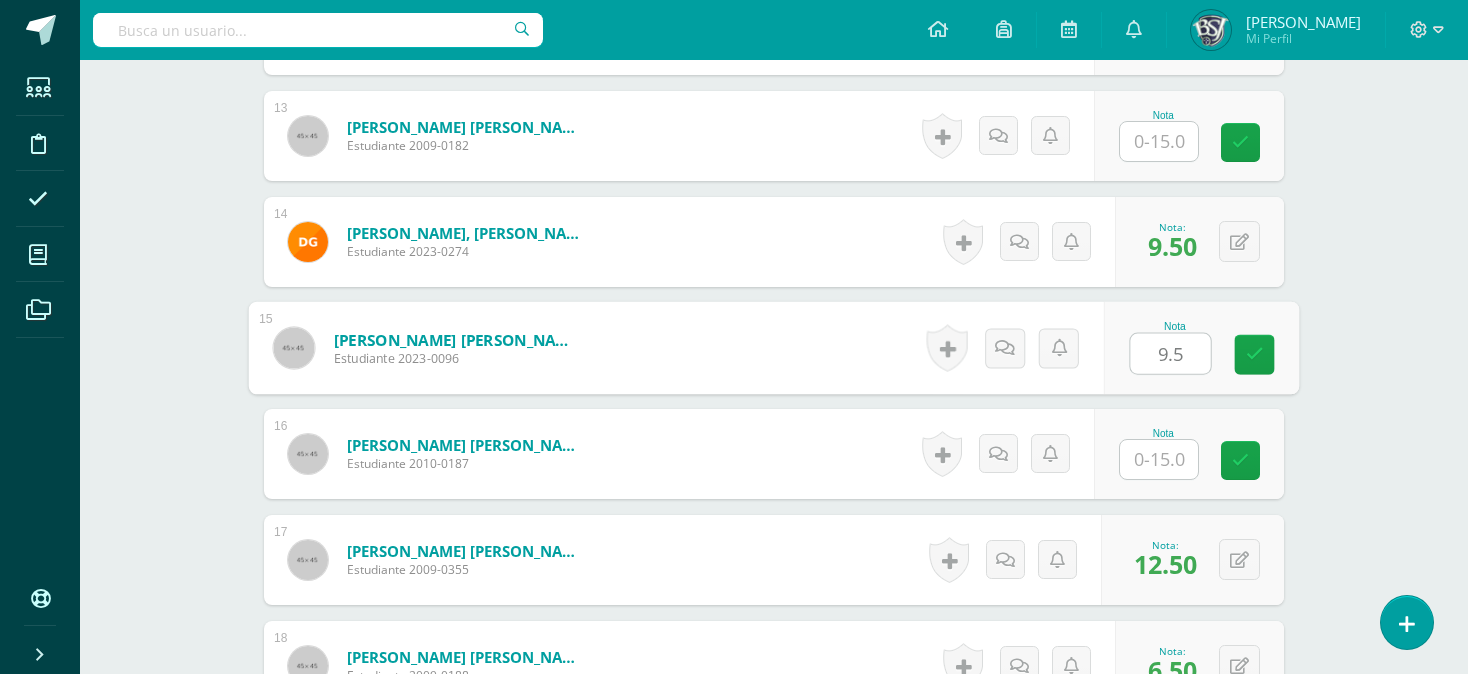 type on "9.5" 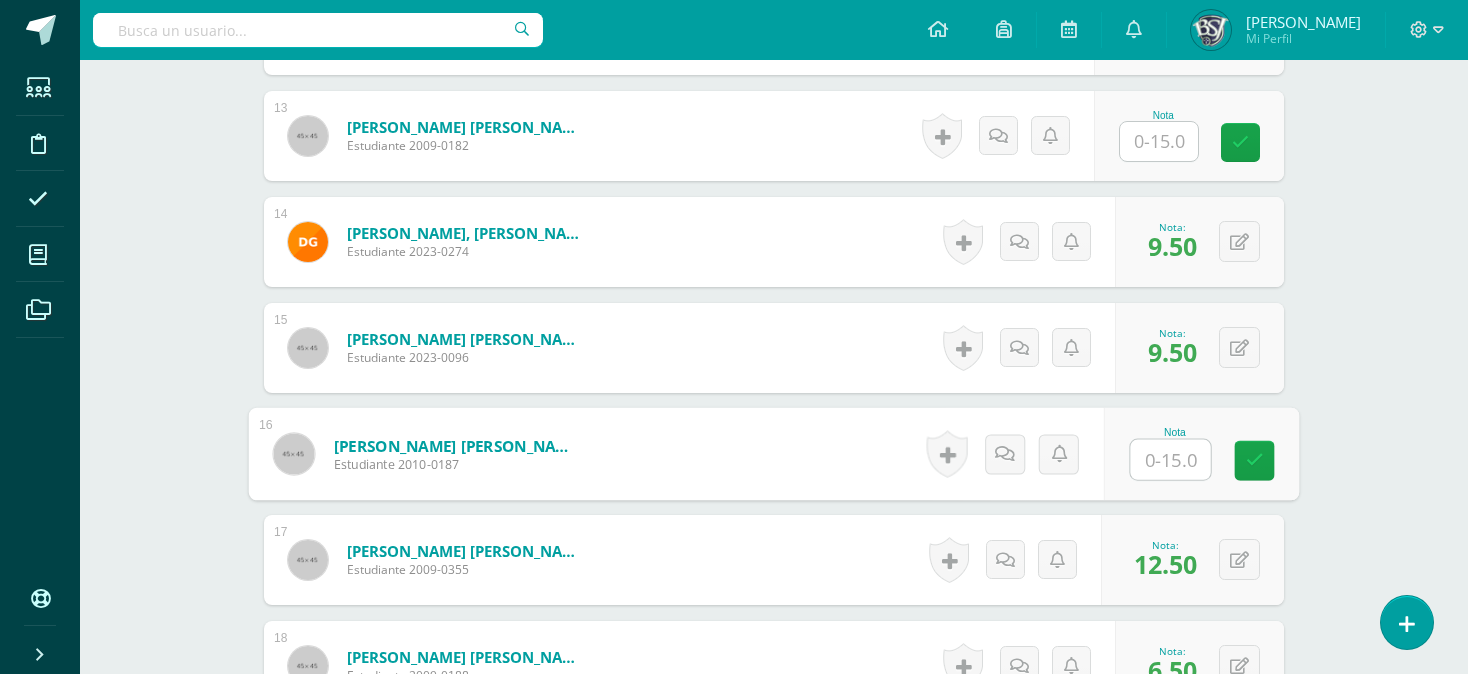 click at bounding box center (1171, 460) 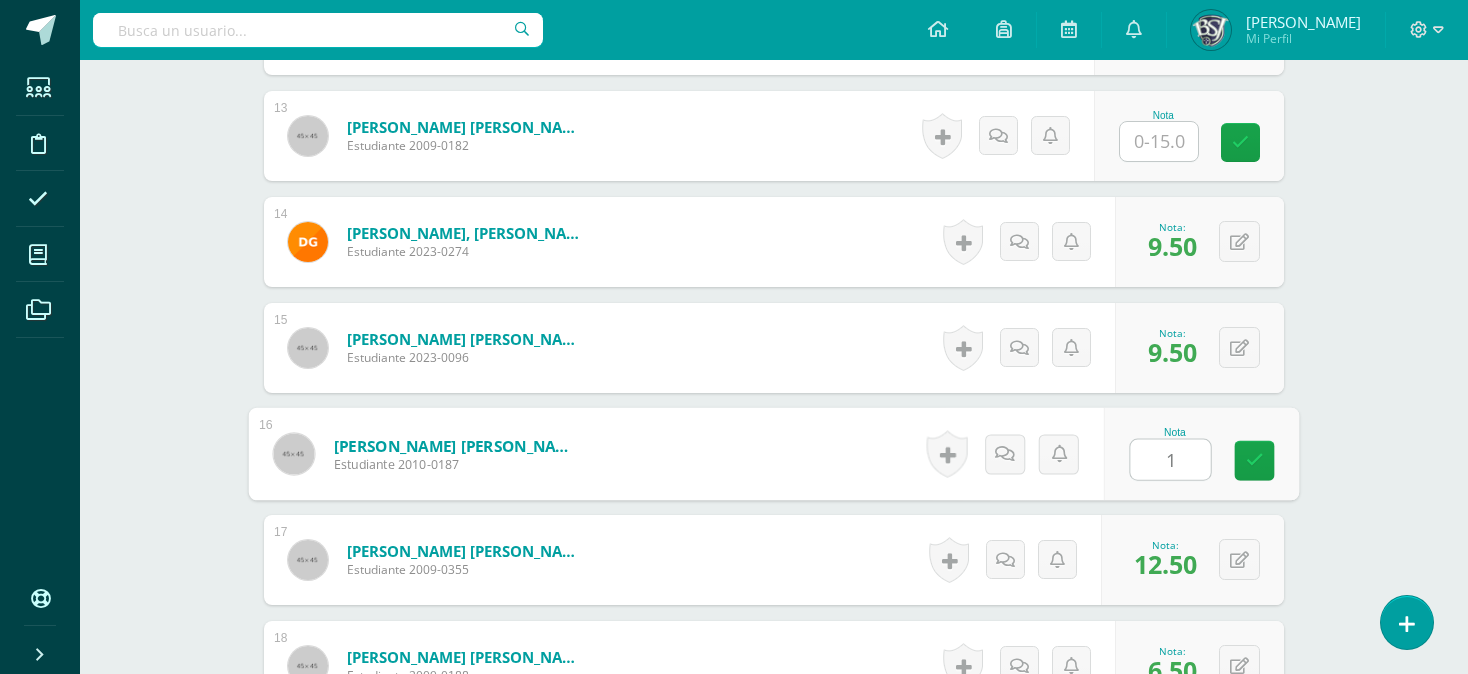 type on "13" 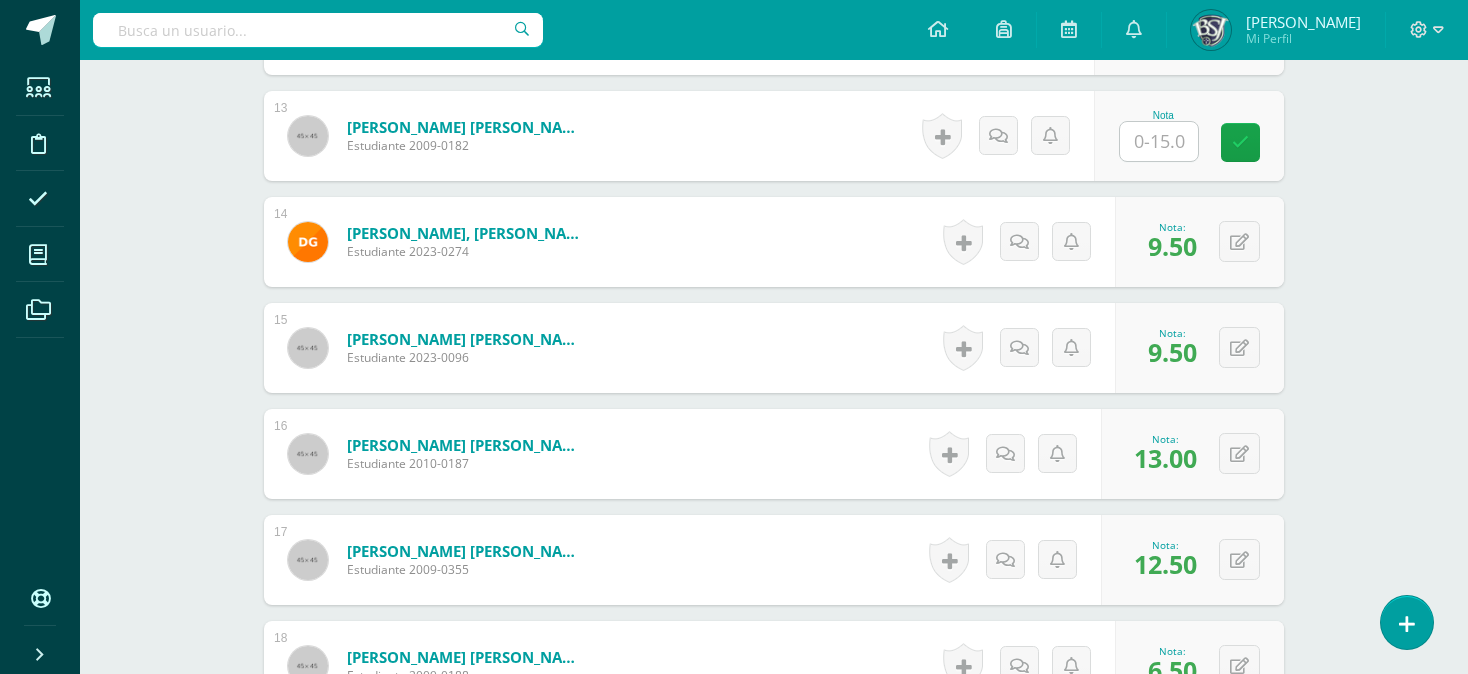click on "Word and Sentence Study
Tercero Secundaria "B"
Herramientas
Detalle de asistencias
Actividad
Anuncios
Actividades
Estudiantes
Planificación
Dosificación
Conferencias
¿Estás seguro que quieres  eliminar  esta actividad?
Esto borrará la actividad y cualquier nota que hayas registrado
permanentemente. Esta acción no se puede revertir. Cancelar Eliminar
Administración de escalas de valoración
escala de valoración
Aún no has creado una escala de valoración.
Cancelar Agregar nueva escala de valoración: Cancelar     Mostrar todos" at bounding box center [774, -14] 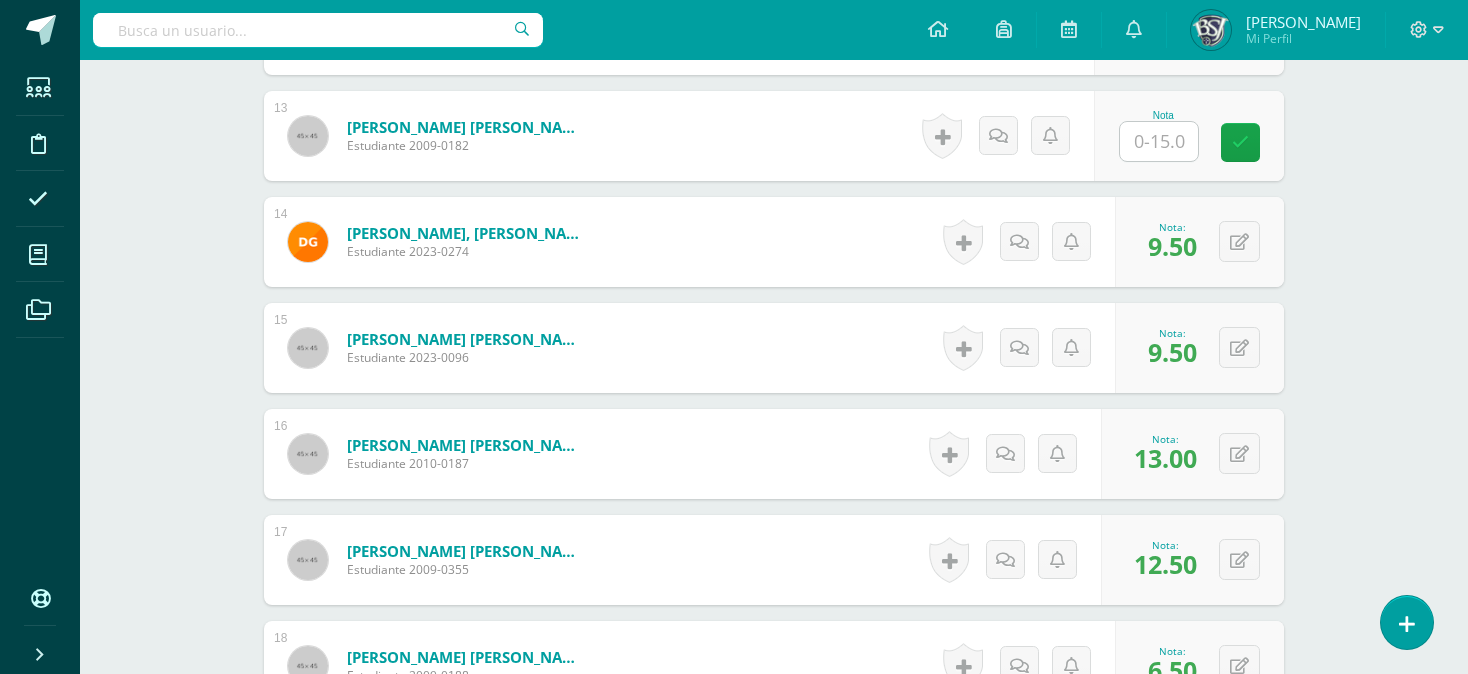 scroll, scrollTop: 1240, scrollLeft: 0, axis: vertical 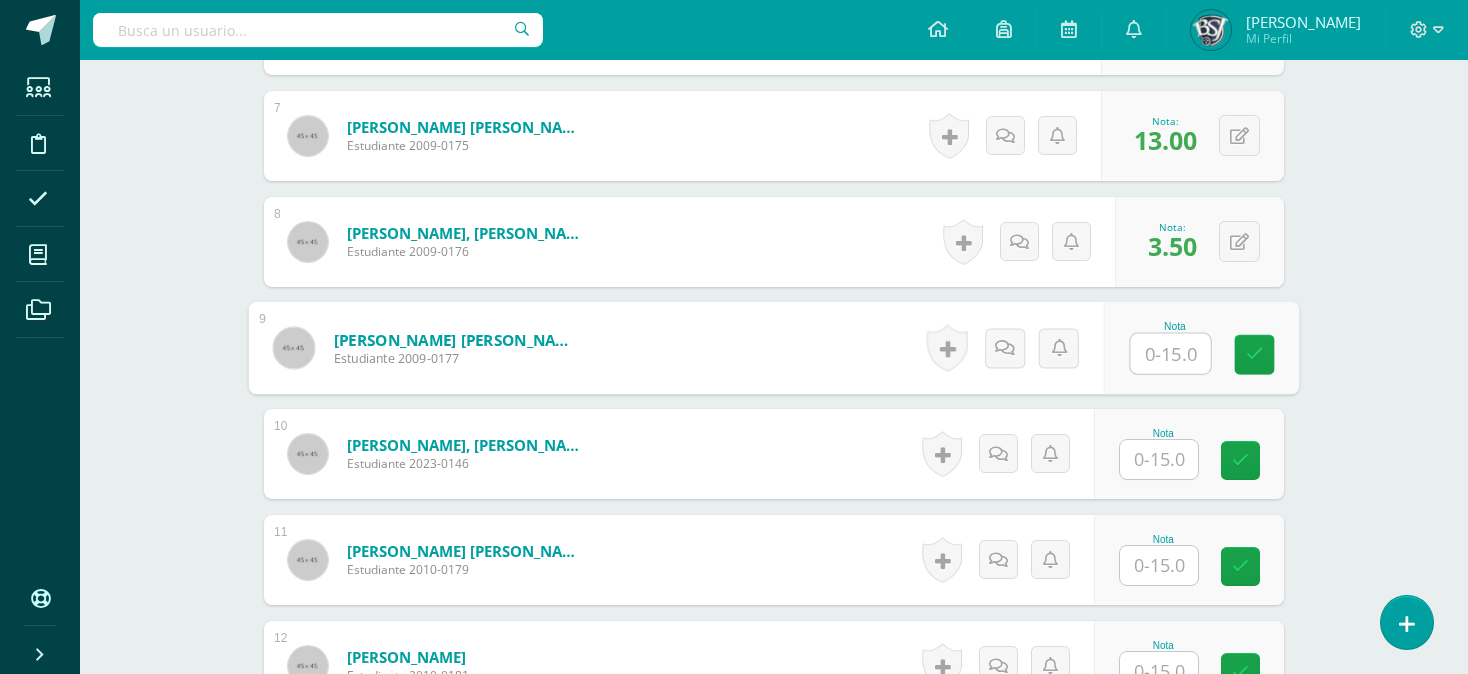 click at bounding box center (1171, 354) 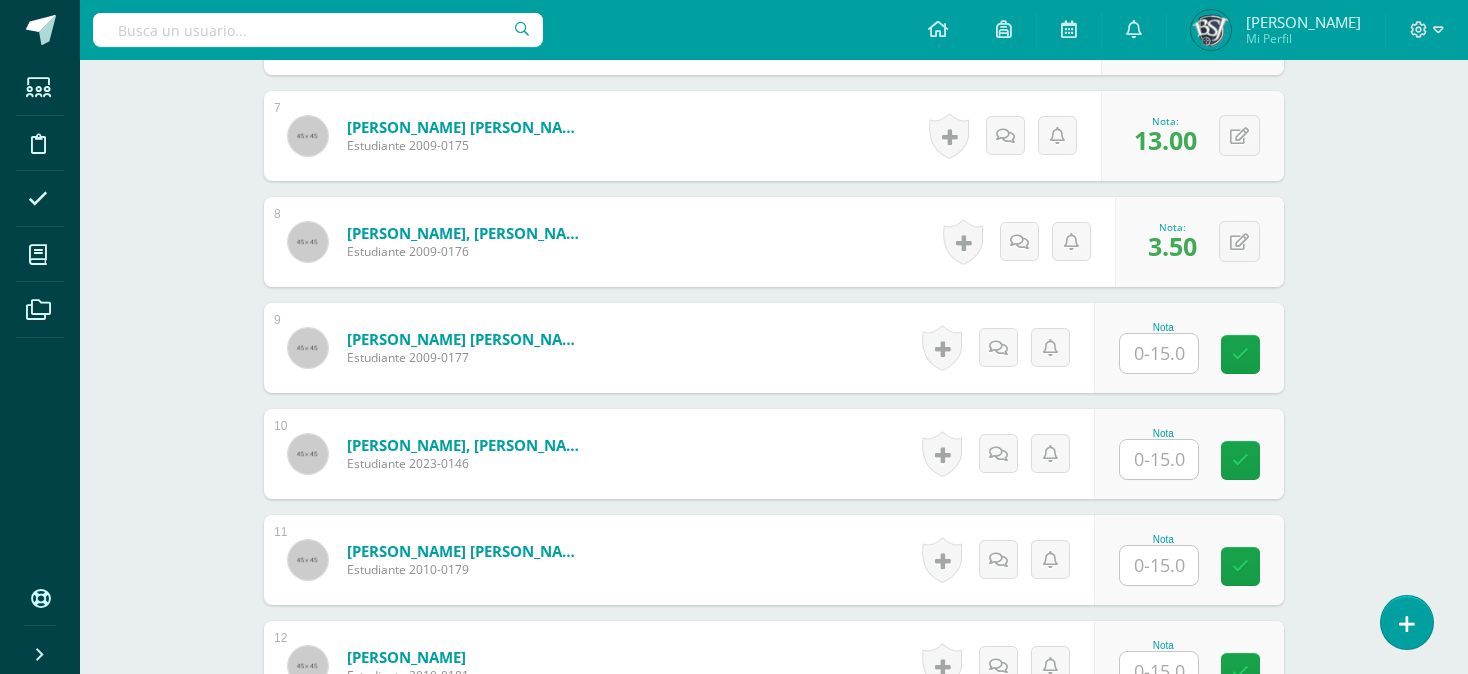 click on "Estrada Jau, Alisson Alejandra
Estudiante  2009-0177
Nota
0
Logros" at bounding box center (774, 348) 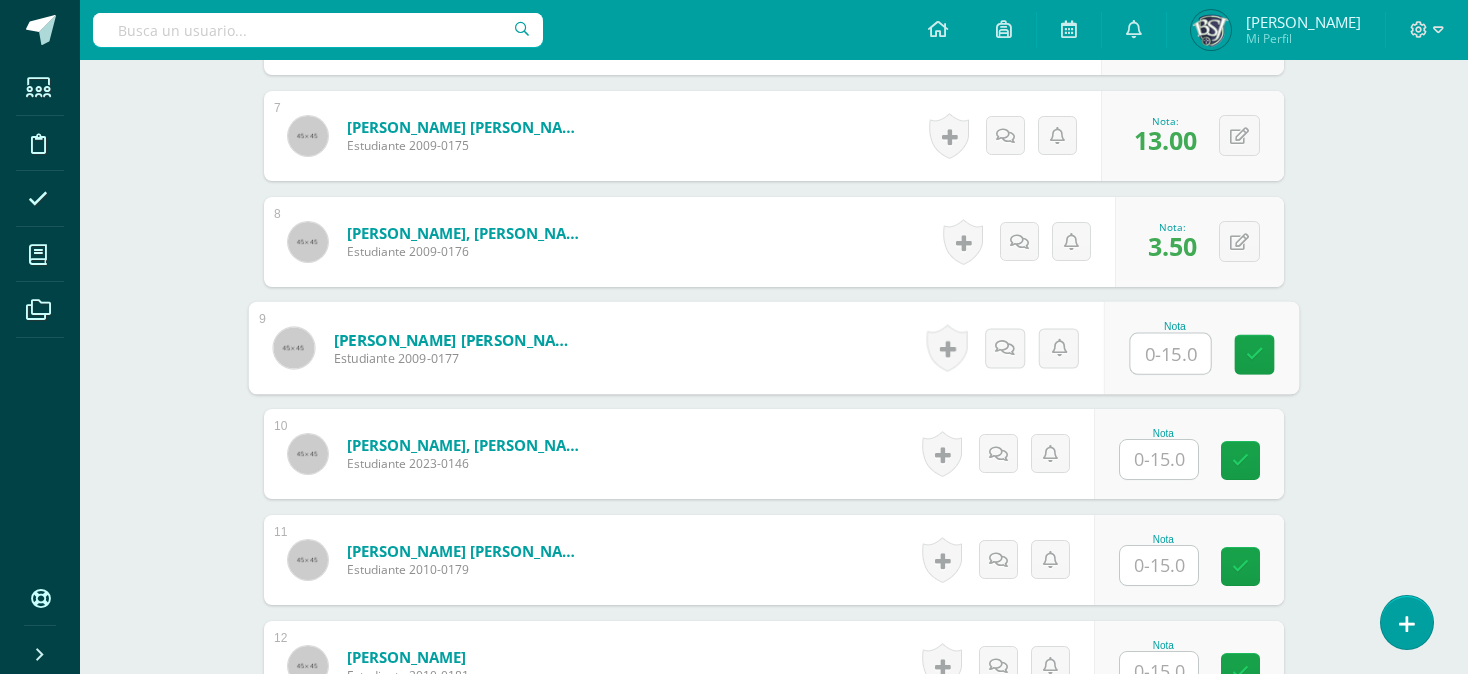 click at bounding box center [1171, 354] 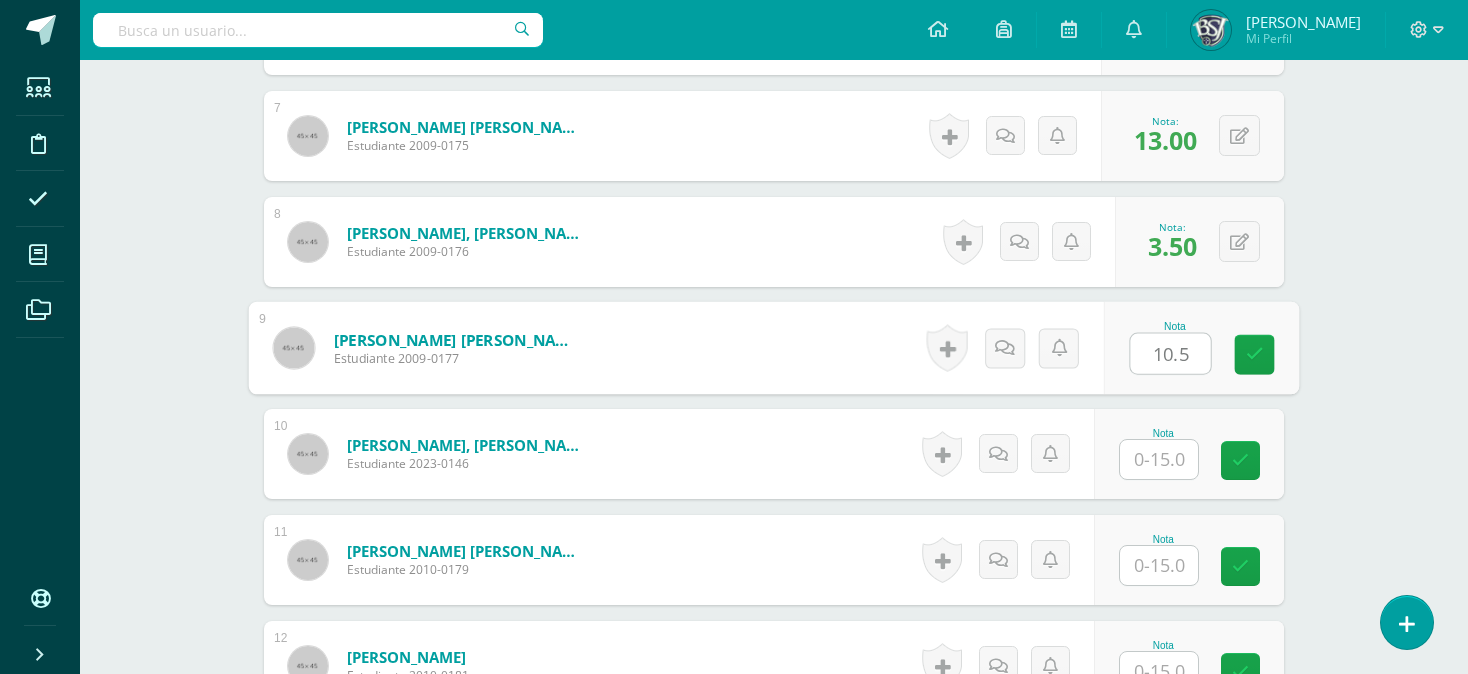 type on "10.5" 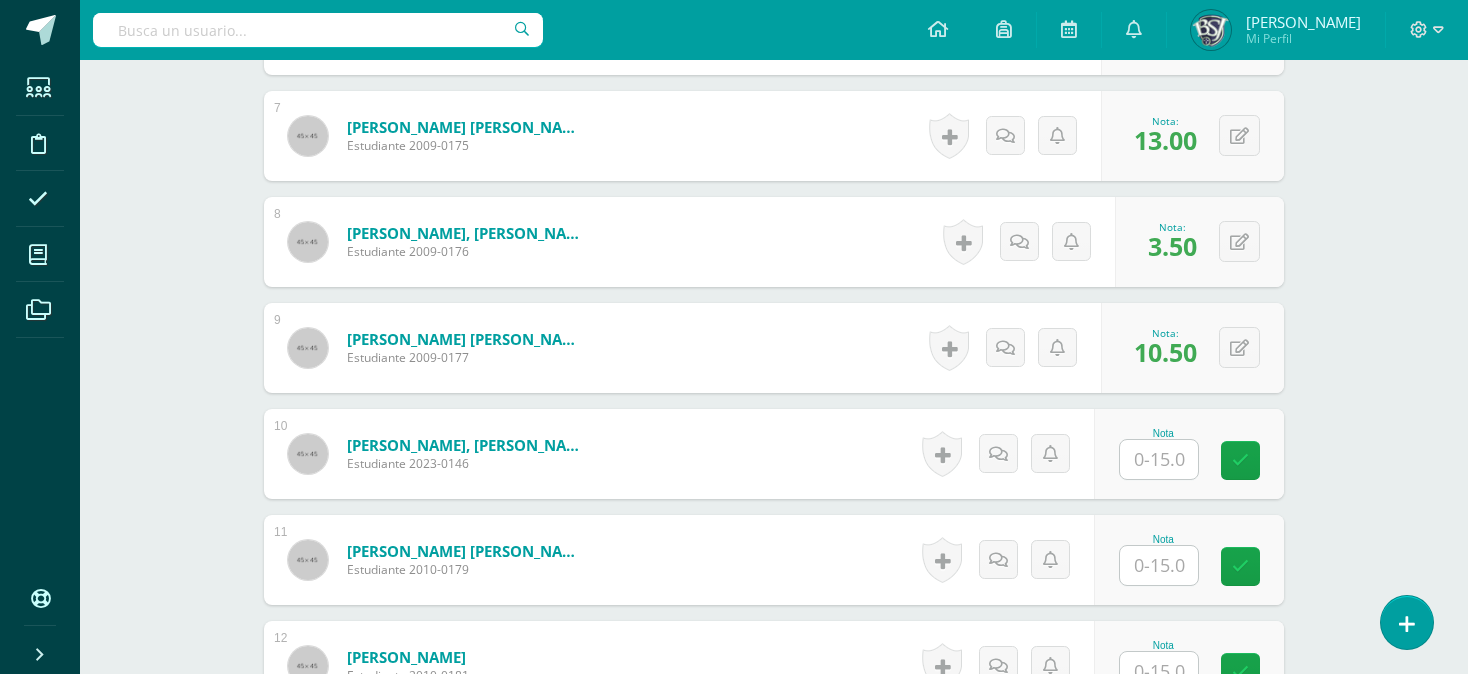 scroll, scrollTop: 392, scrollLeft: 0, axis: vertical 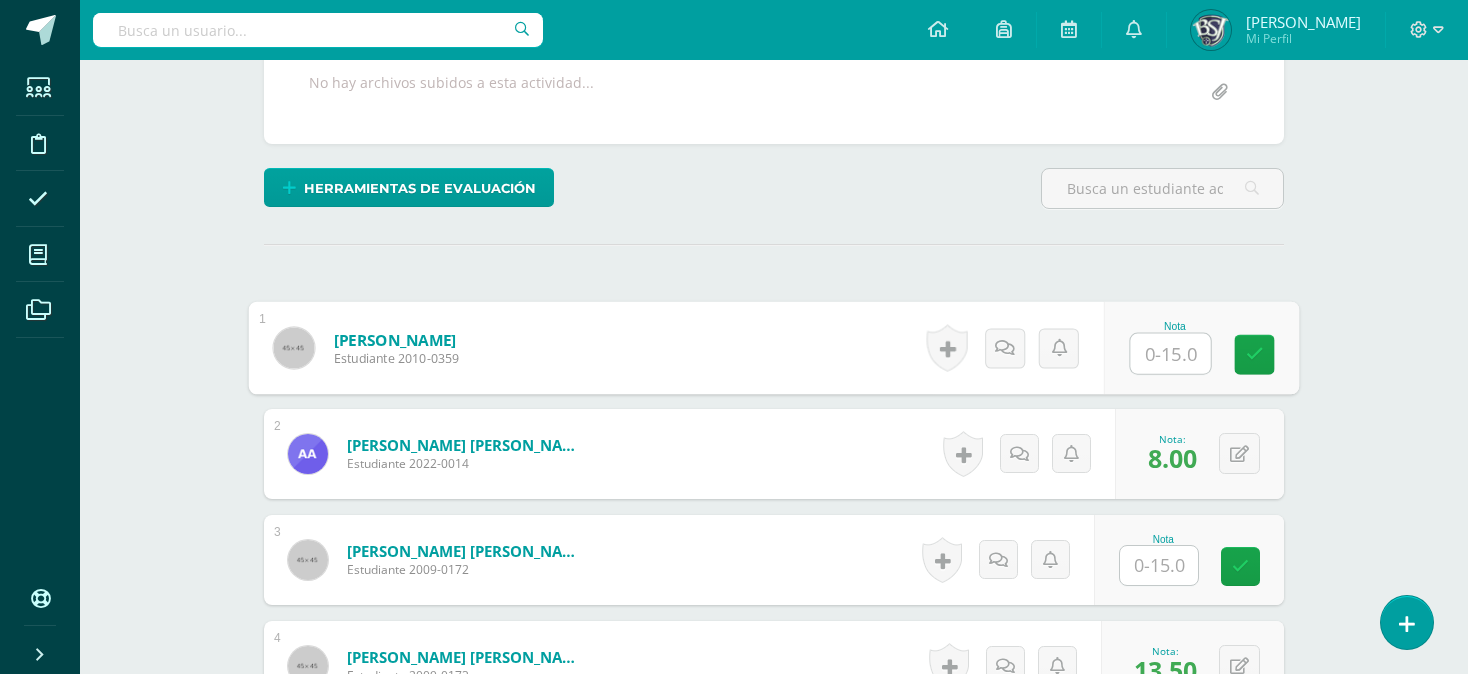click at bounding box center [1171, 354] 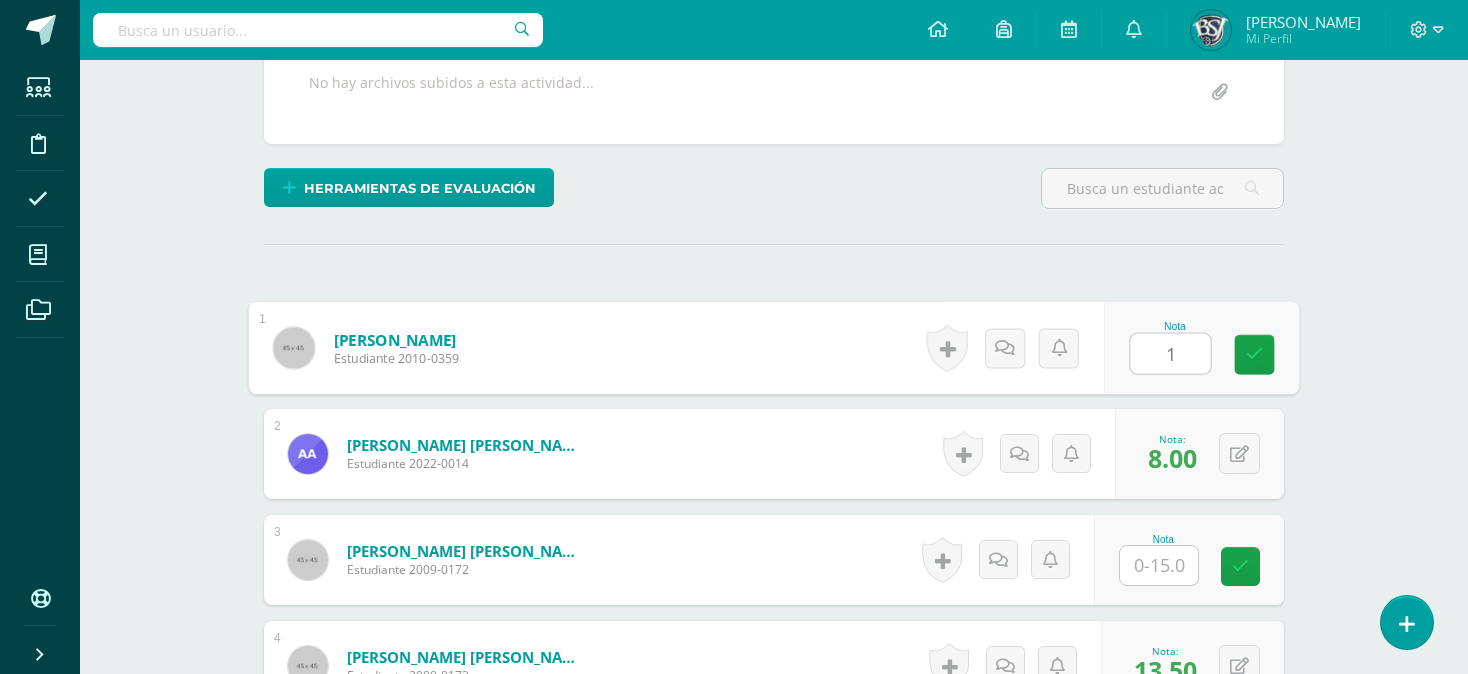 type on "12" 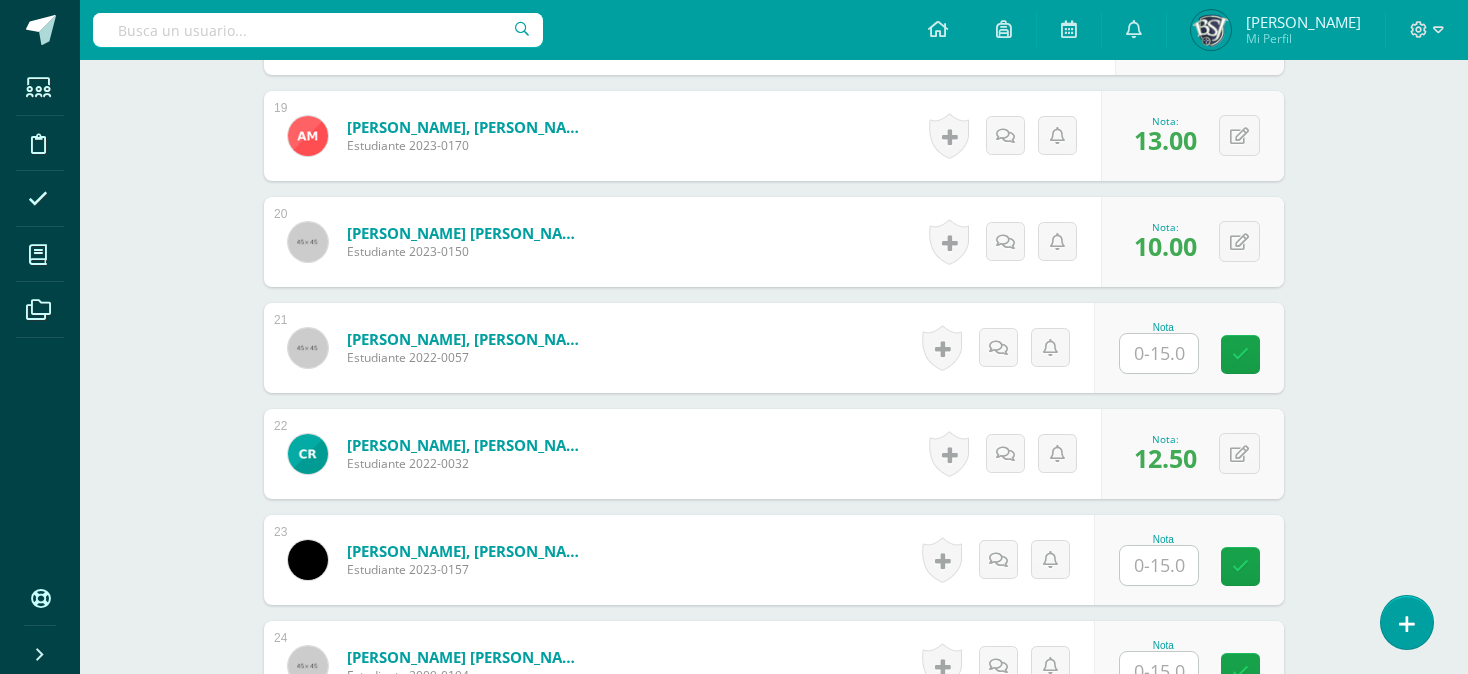 scroll, scrollTop: 1347, scrollLeft: 0, axis: vertical 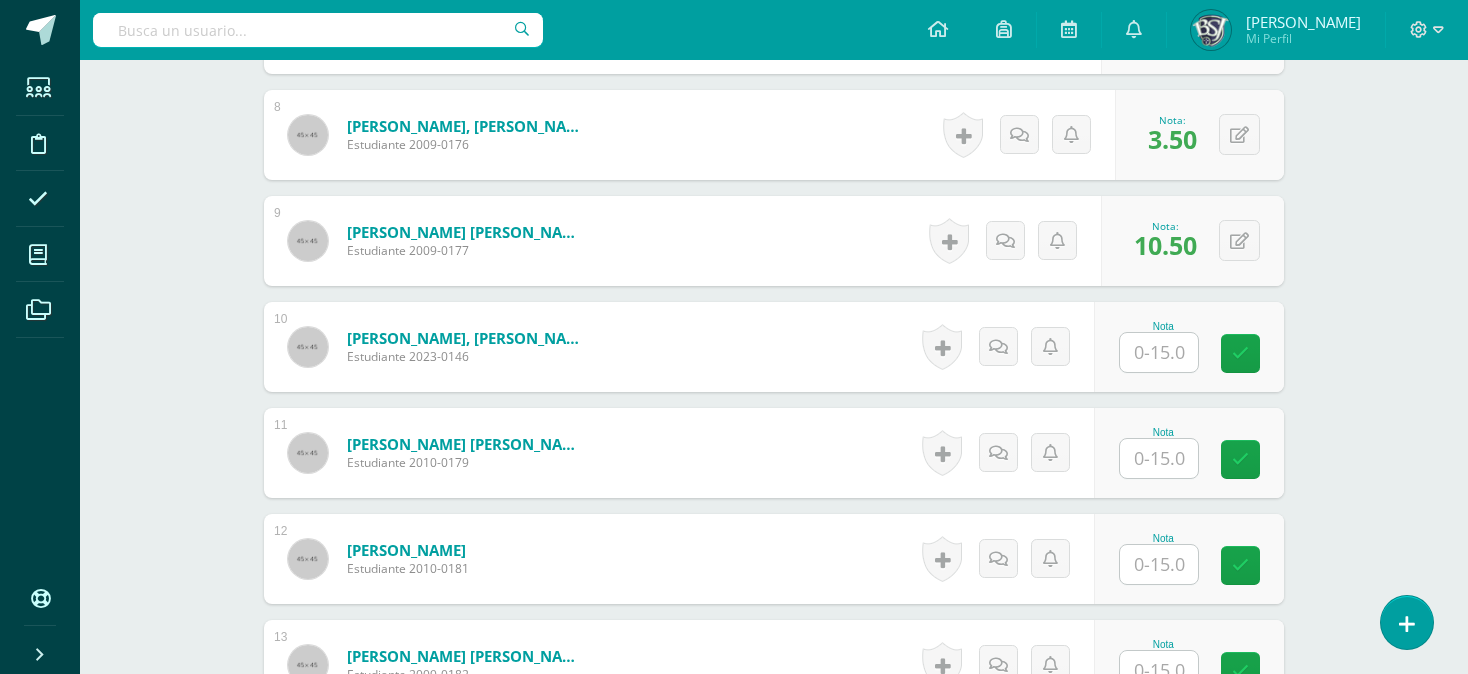 click at bounding box center (1159, 458) 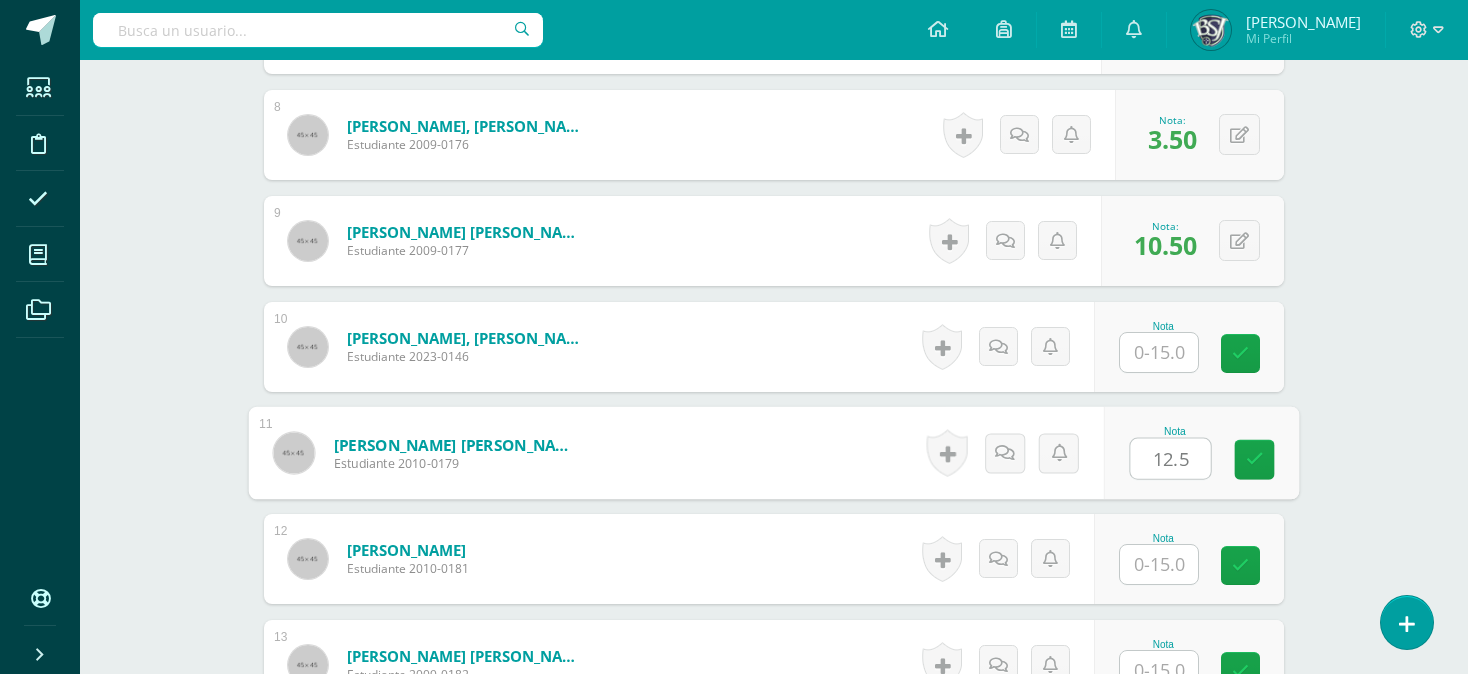 type on "12.5" 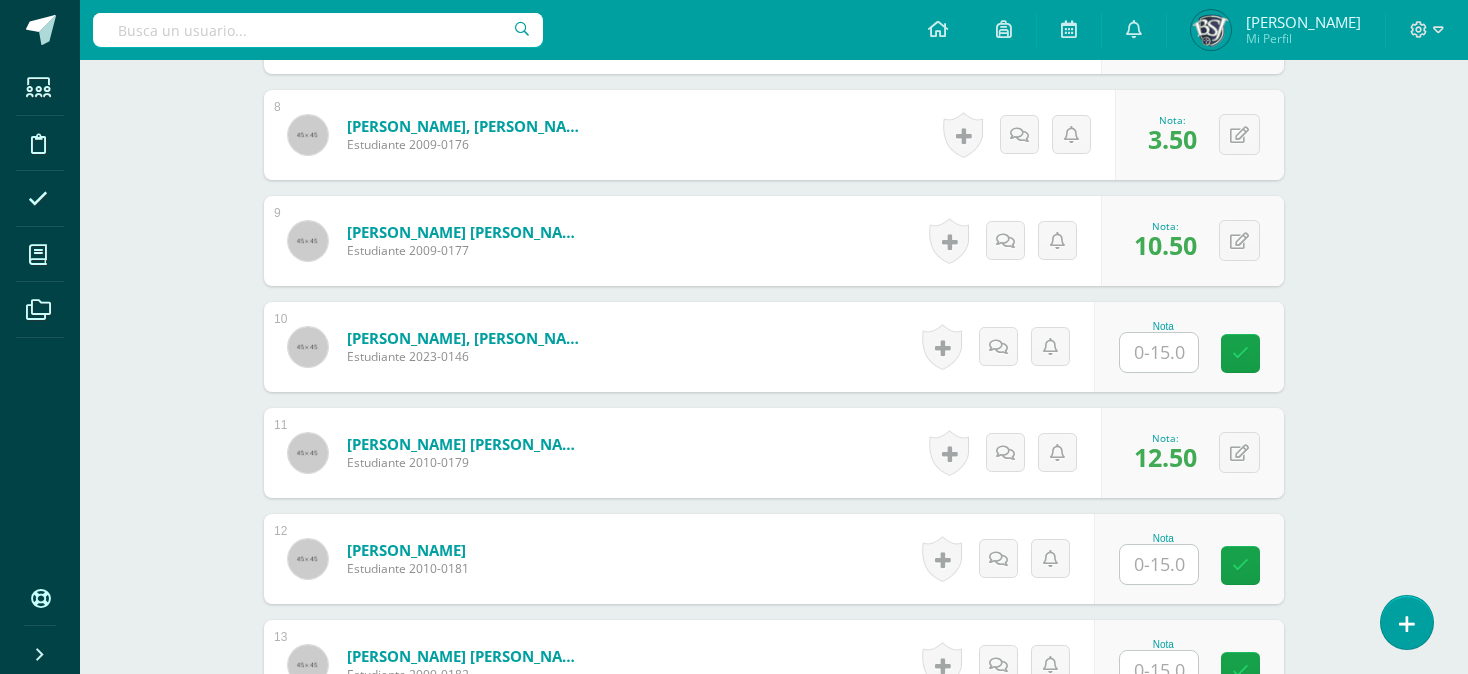 scroll, scrollTop: 604, scrollLeft: 0, axis: vertical 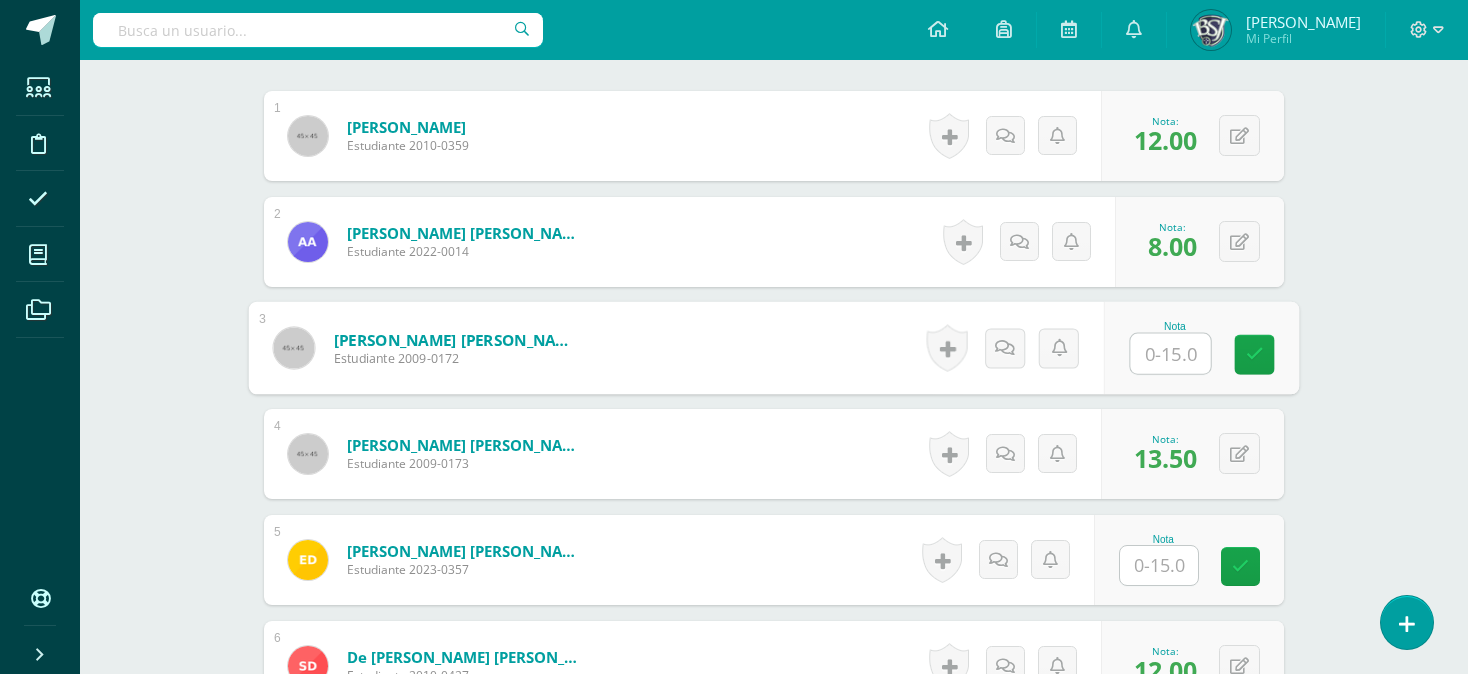 click at bounding box center [1171, 354] 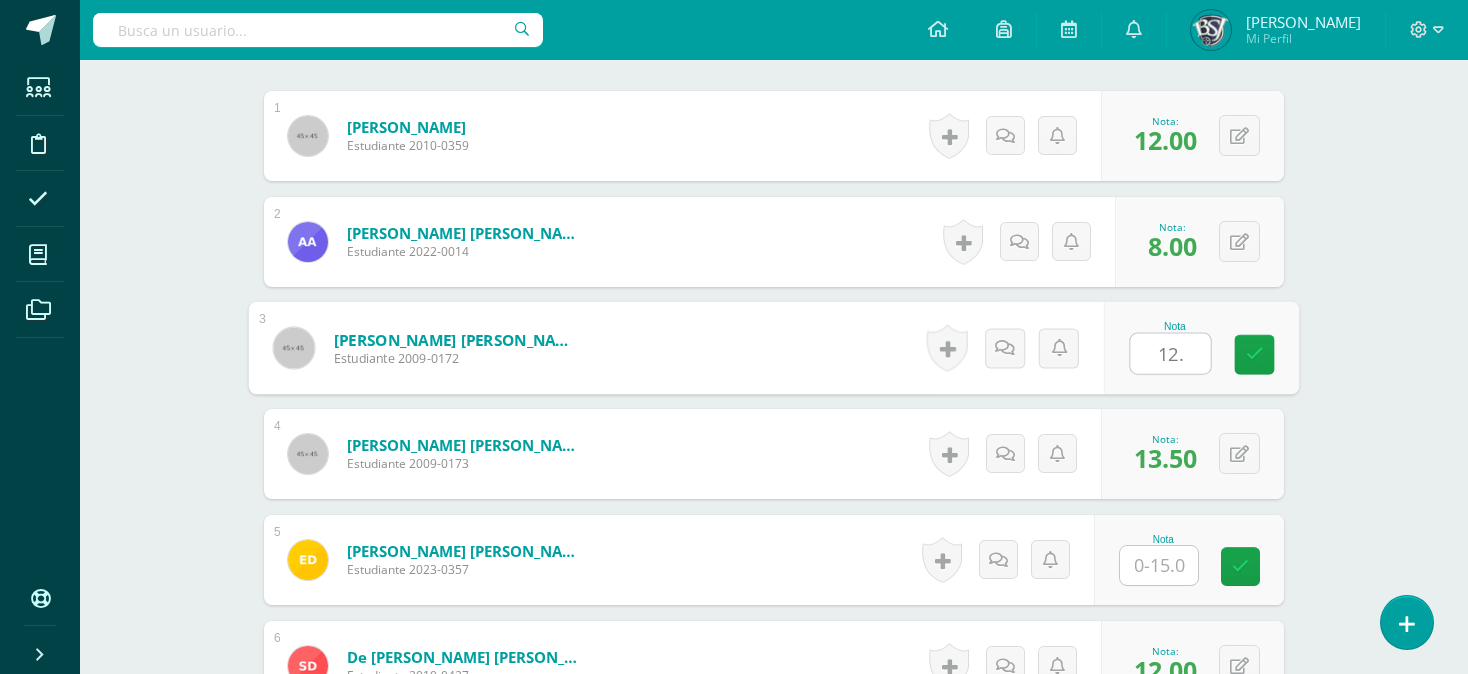 type on "12.5" 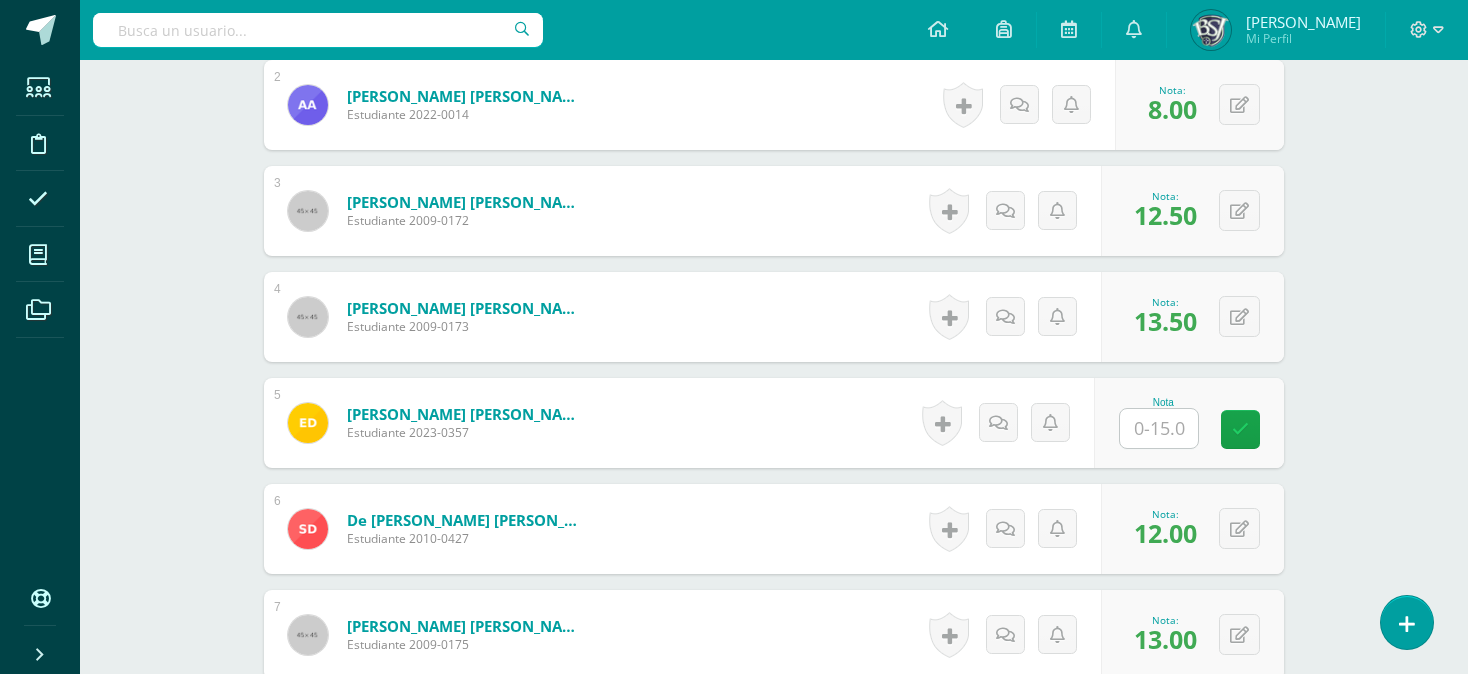 scroll, scrollTop: 2831, scrollLeft: 0, axis: vertical 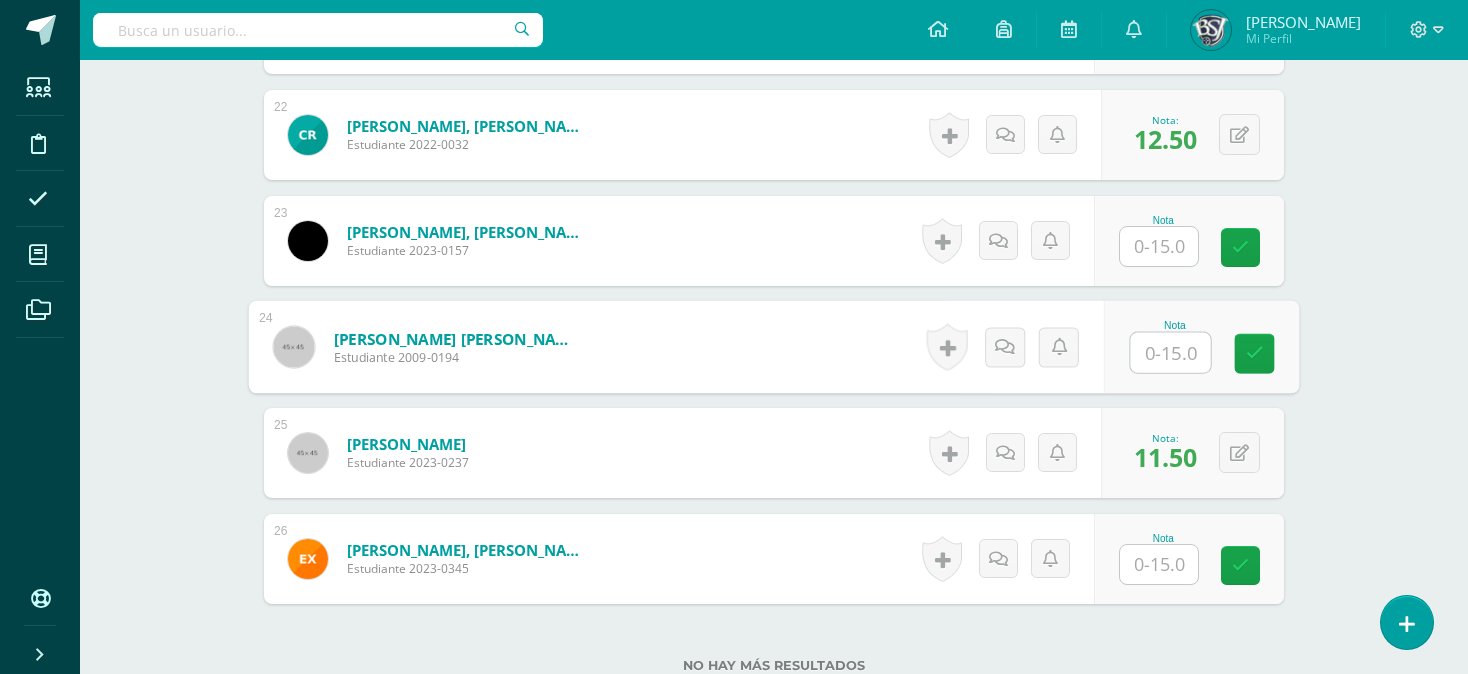 click at bounding box center (1171, 353) 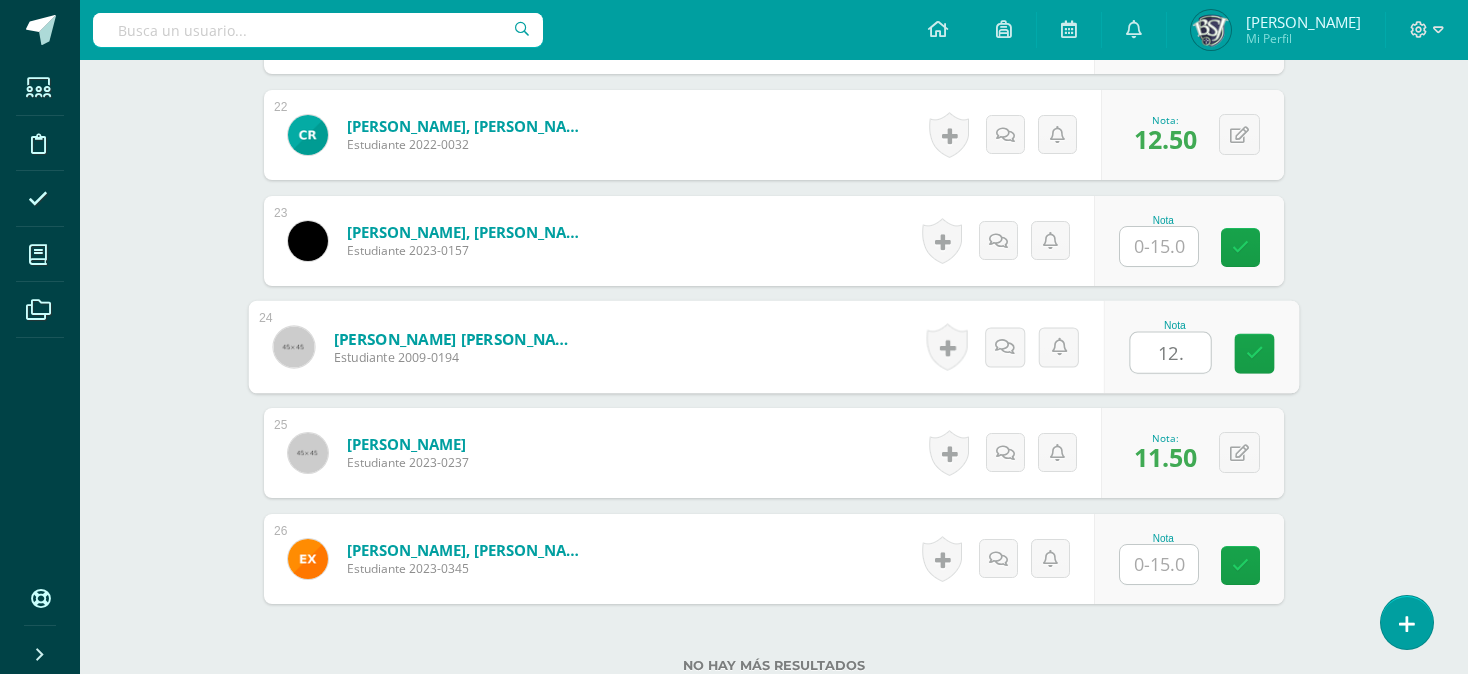type on "12.5" 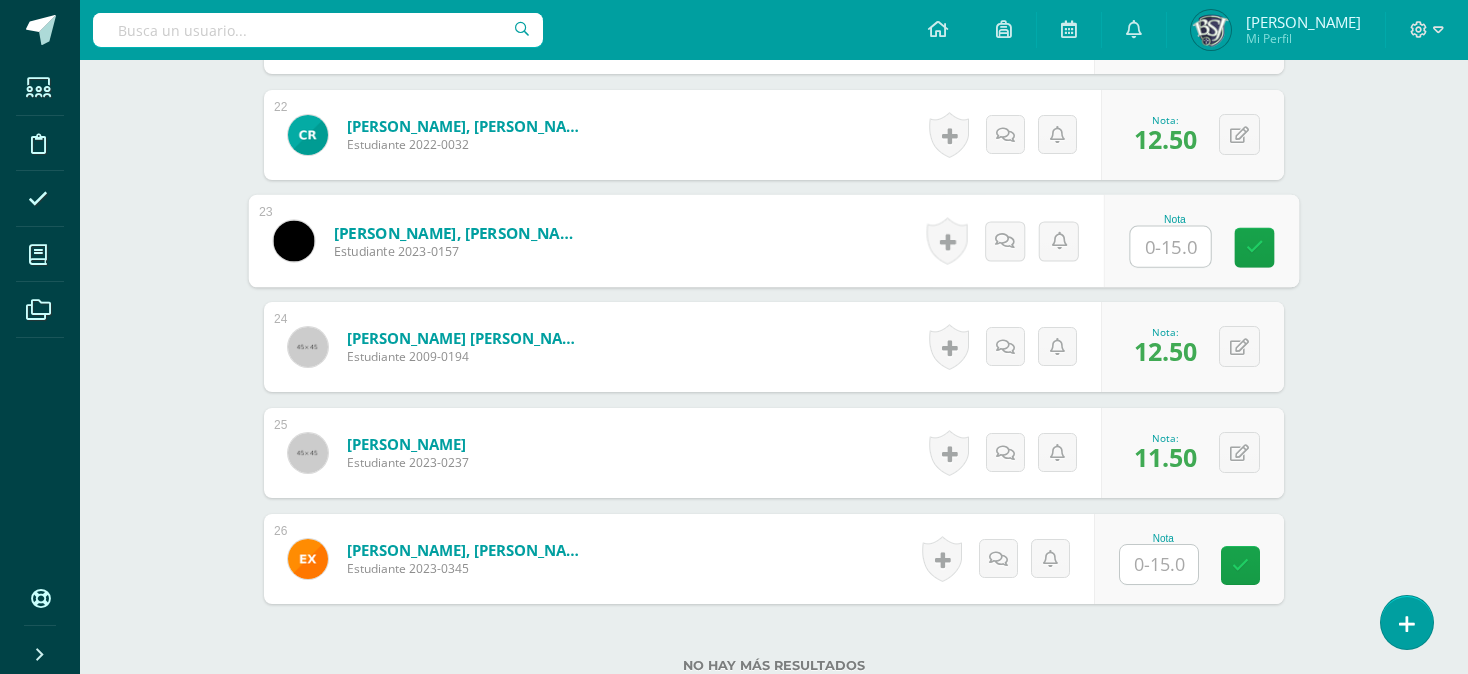 click at bounding box center (1171, 247) 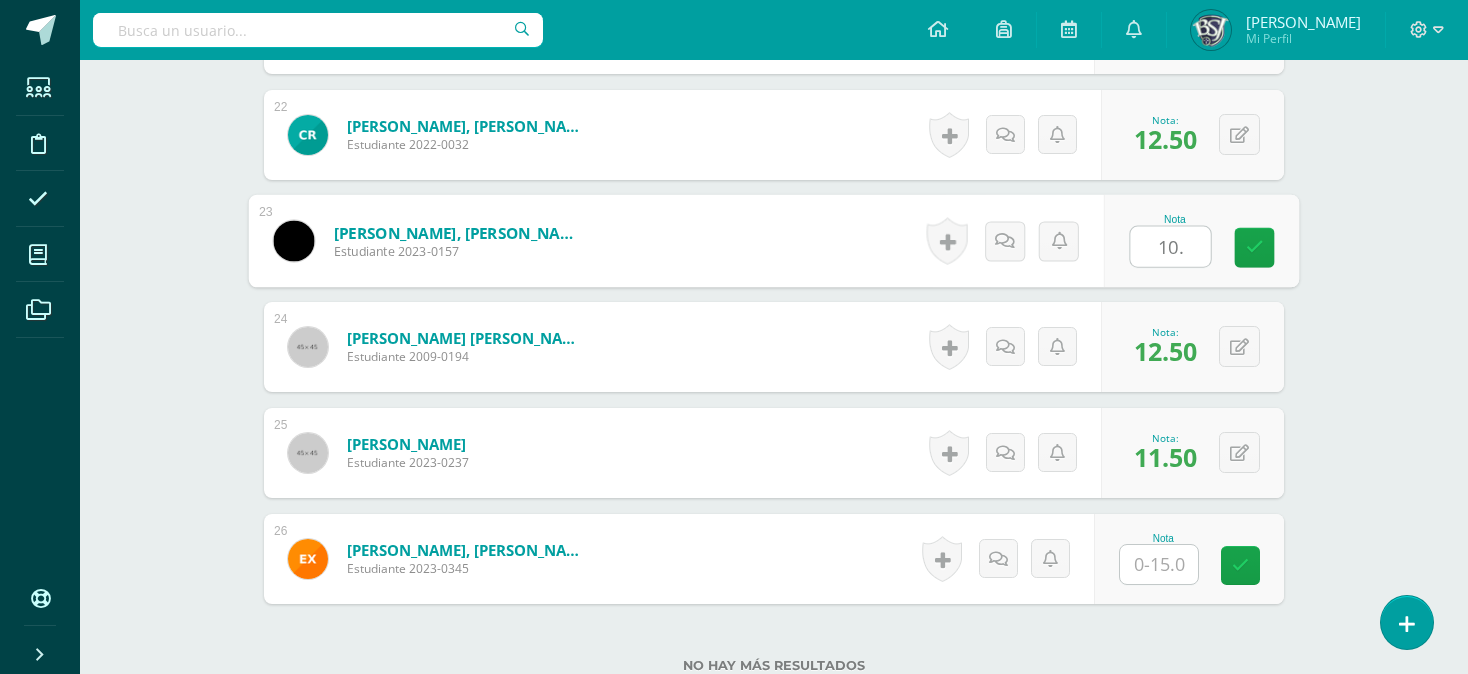 type on "10.5" 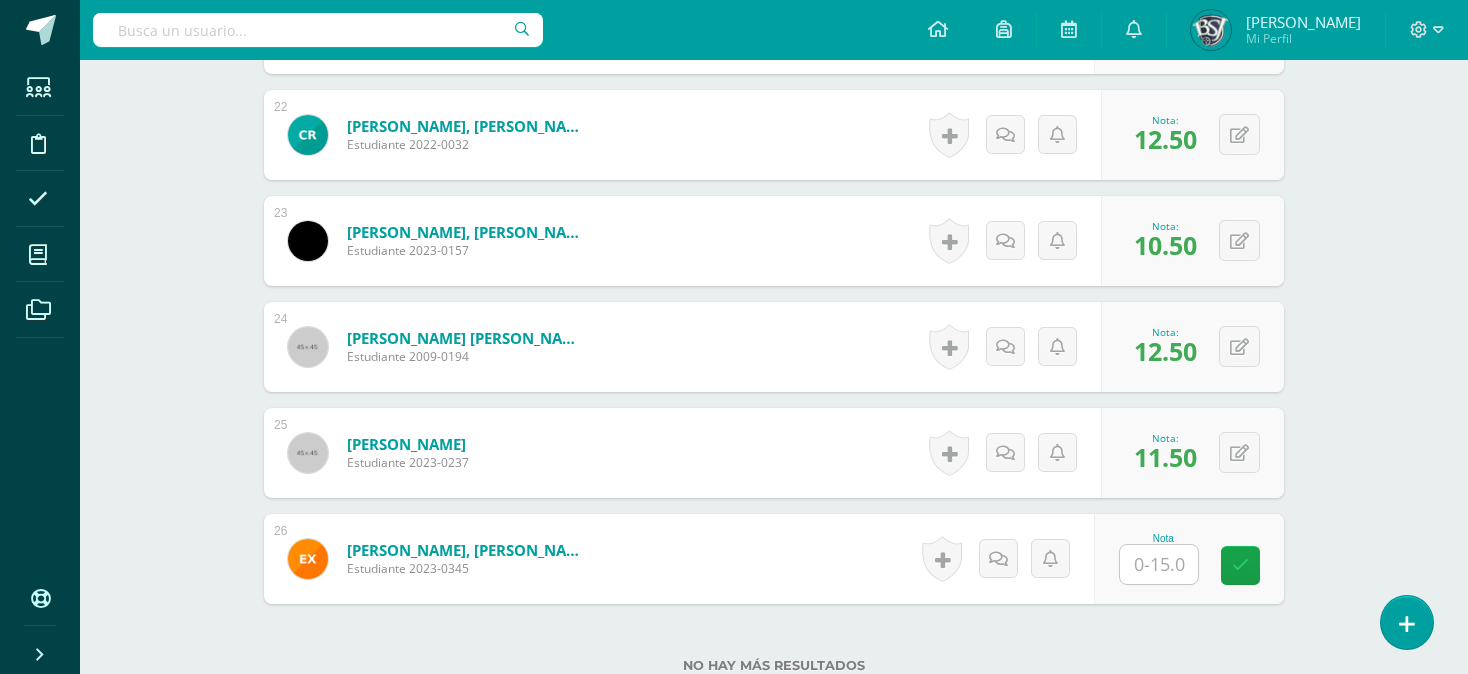 scroll, scrollTop: 816, scrollLeft: 0, axis: vertical 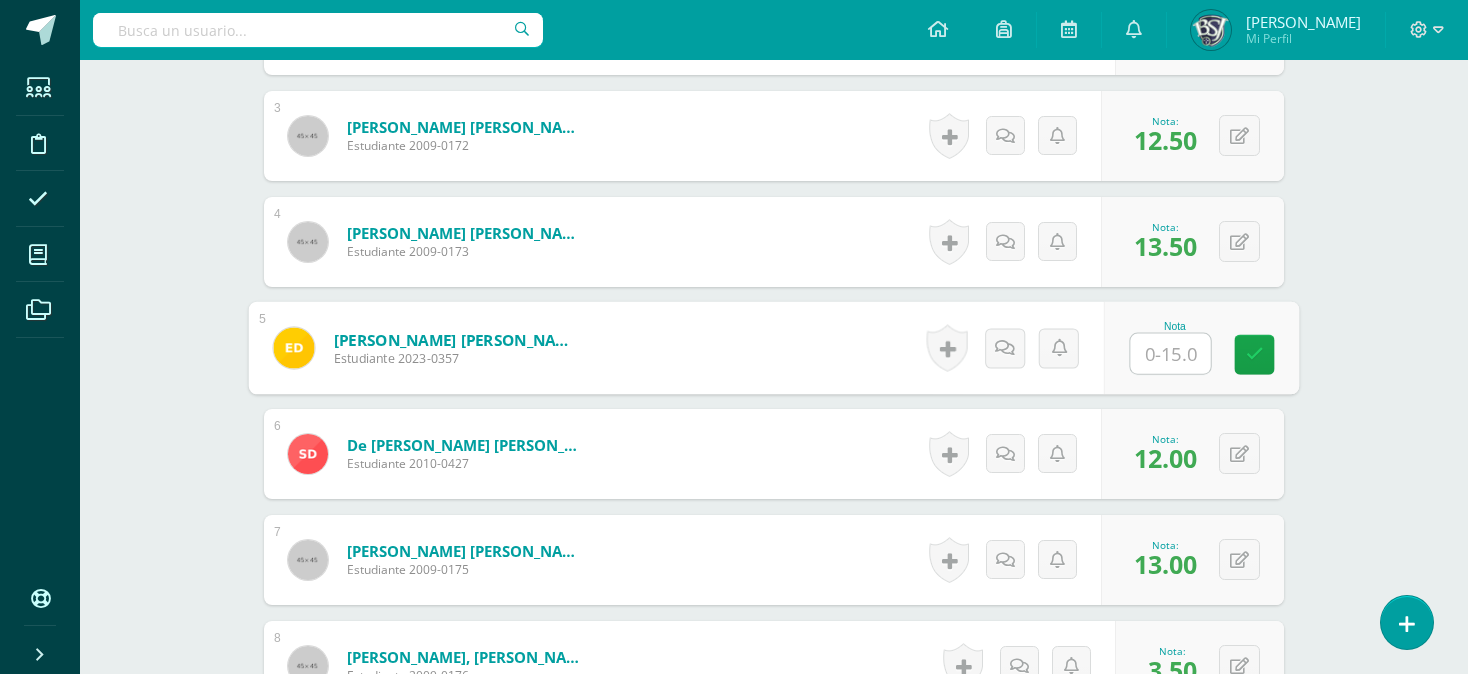 click at bounding box center [1171, 354] 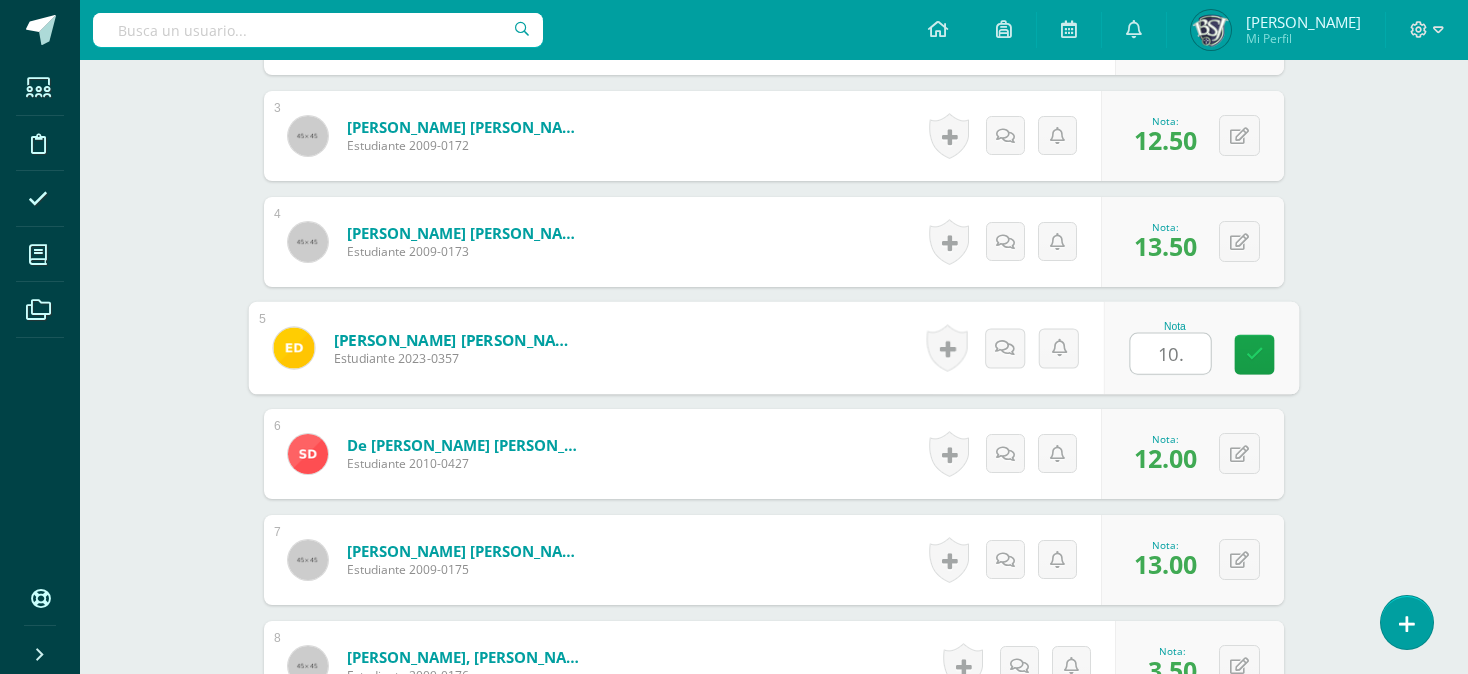 type on "10.5" 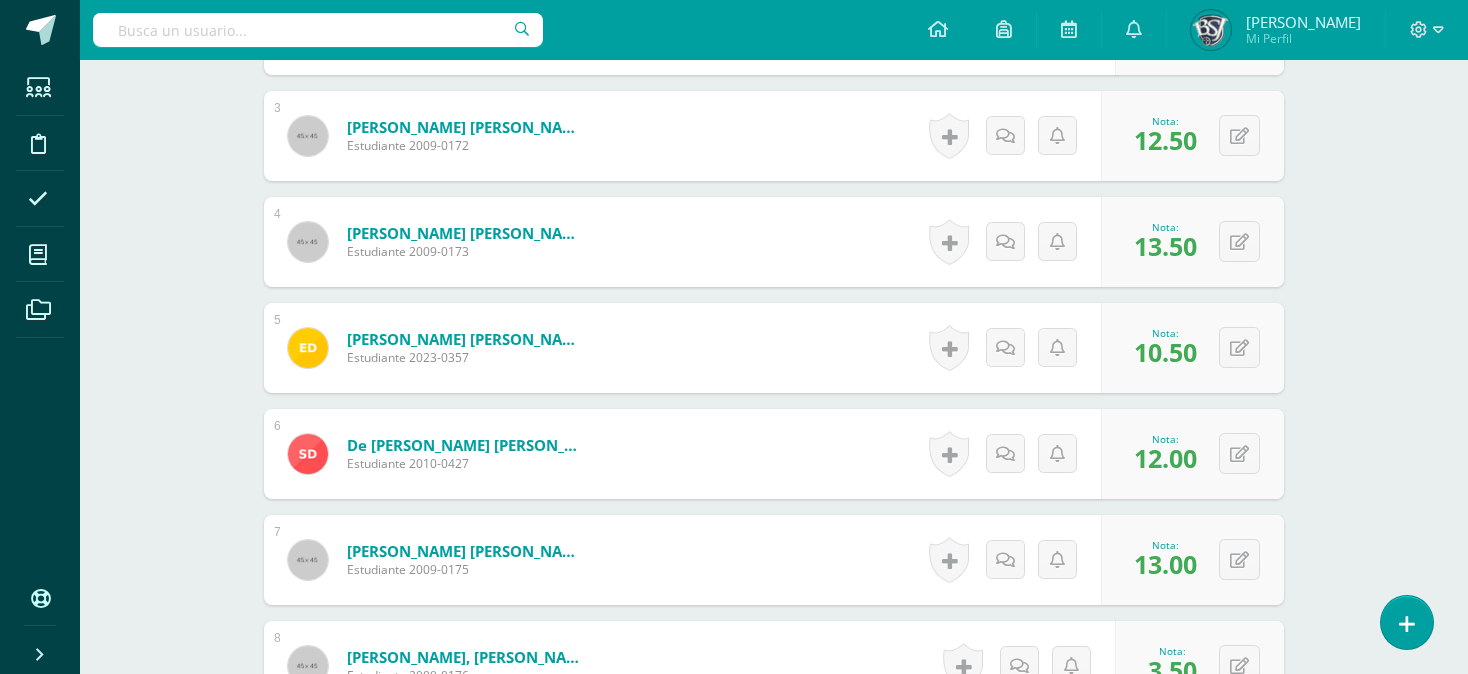 scroll, scrollTop: 1559, scrollLeft: 0, axis: vertical 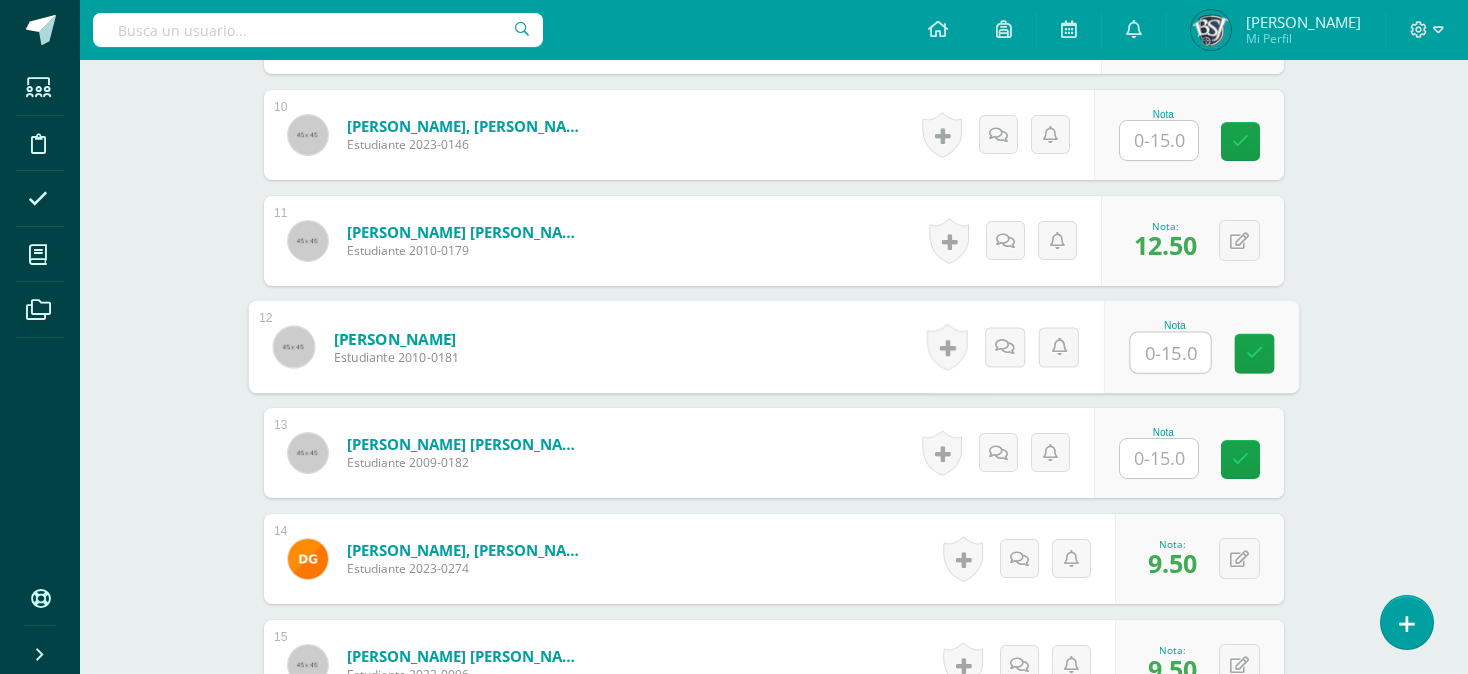 click at bounding box center (1171, 353) 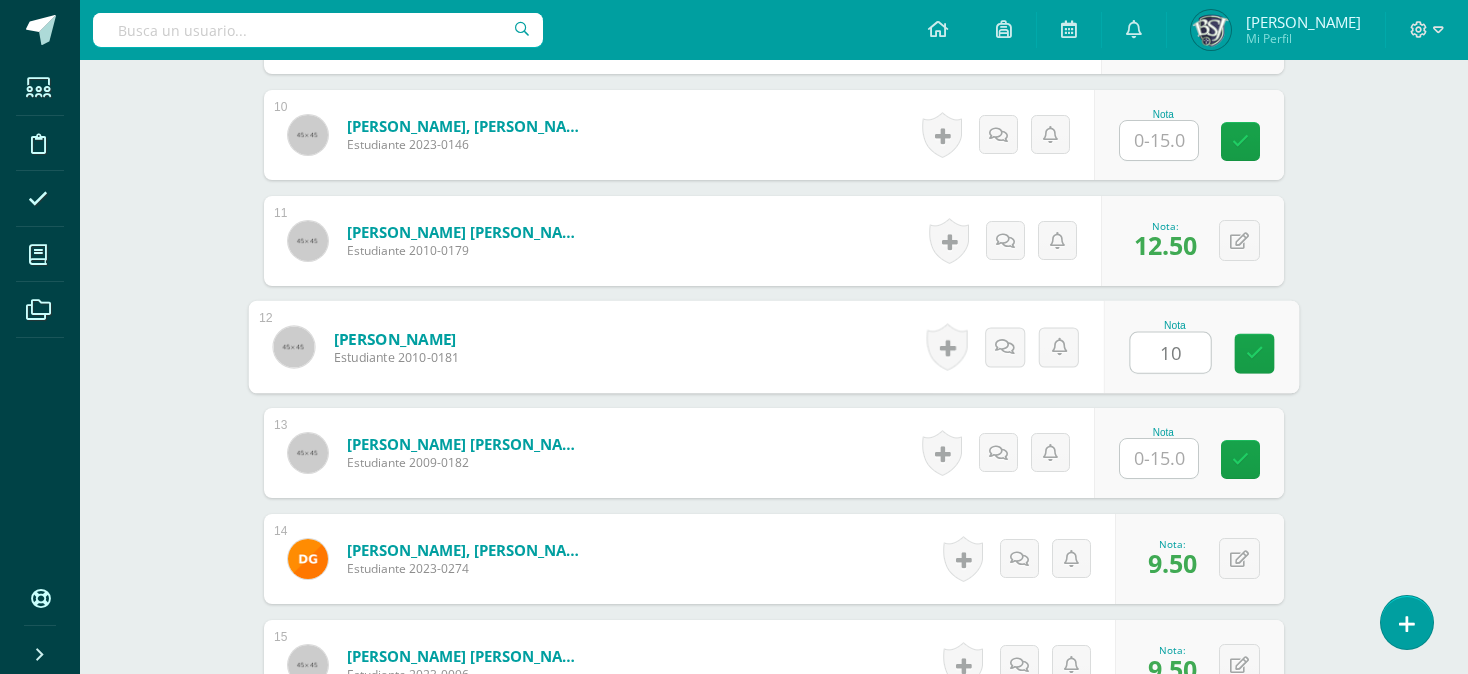 type on "10" 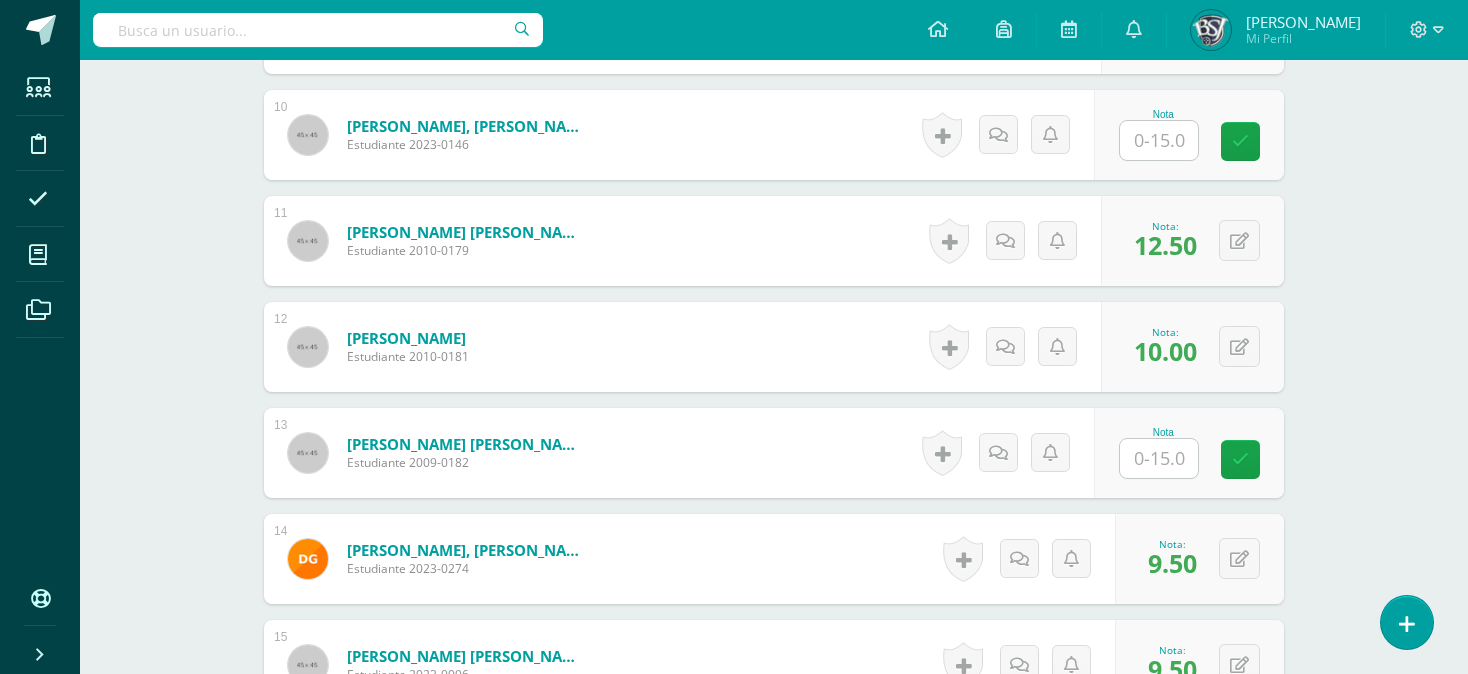click on "Word and Sentence Study
Tercero Secundaria "B"
Herramientas
Detalle de asistencias
Actividad
Anuncios
Actividades
Estudiantes
Planificación
Dosificación
Conferencias
¿Estás seguro que quieres  eliminar  esta actividad?
Esto borrará la actividad y cualquier nota que hayas registrado
permanentemente. Esta acción no se puede revertir. Cancelar Eliminar
Administración de escalas de valoración
escala de valoración
Aún no has creado una escala de valoración.
Cancelar Agregar nueva escala de valoración: Cancelar     Mostrar todos" at bounding box center [774, 303] 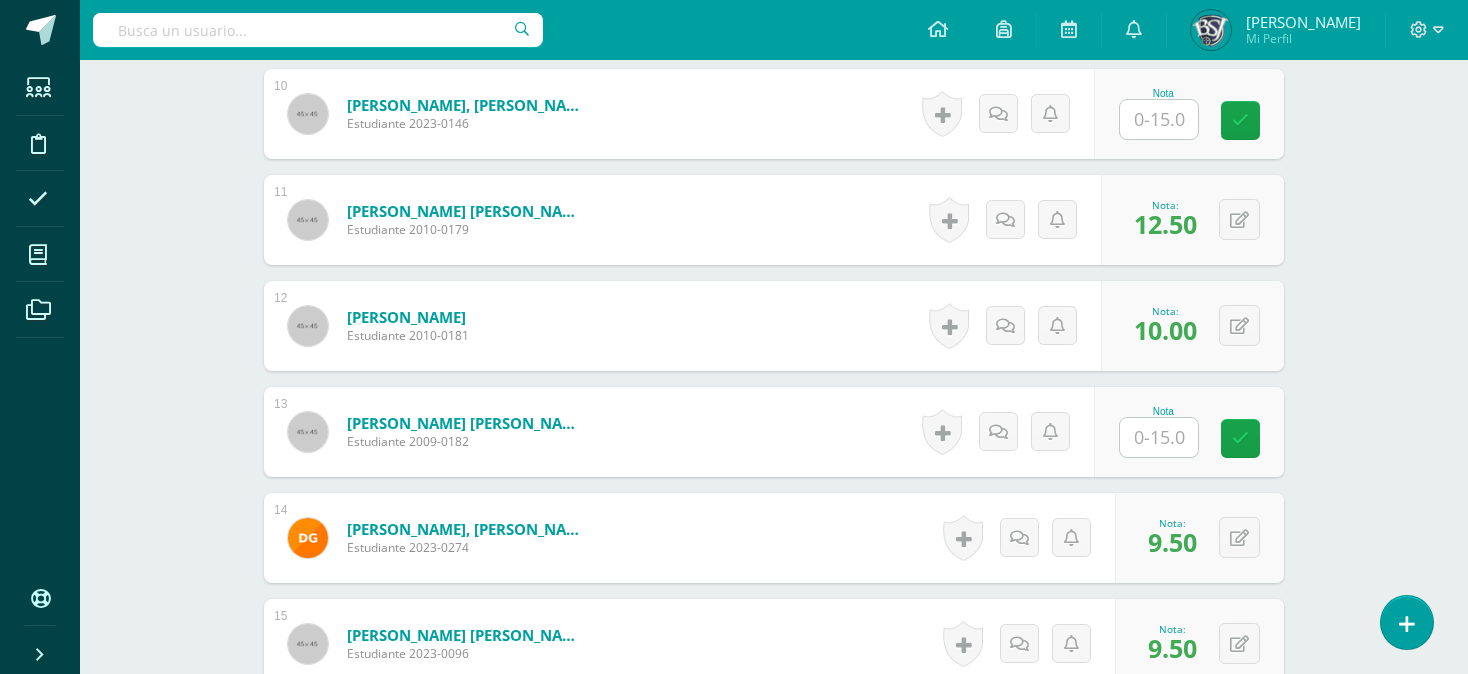 scroll, scrollTop: 1579, scrollLeft: 0, axis: vertical 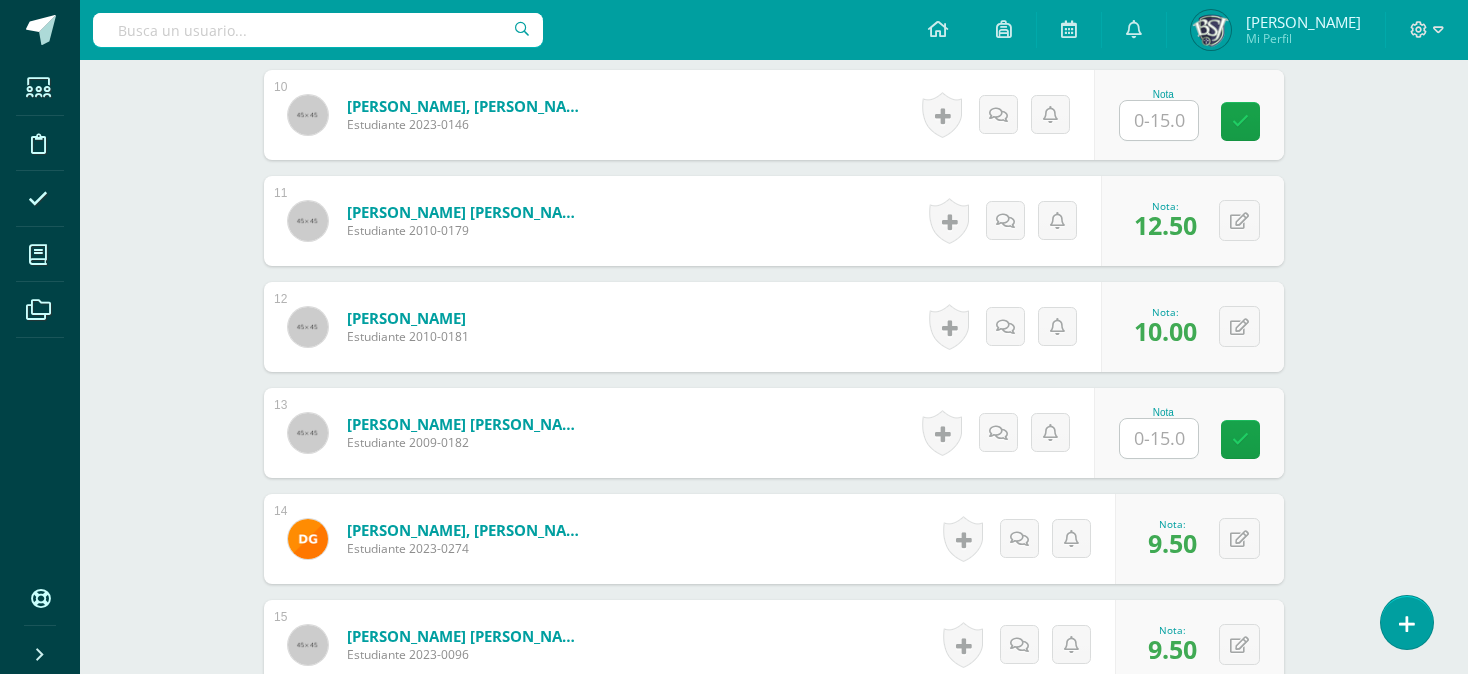 click on "Word and Sentence Study
Tercero Secundaria "B"
Herramientas
Detalle de asistencias
Actividad
Anuncios
Actividades
Estudiantes
Planificación
Dosificación
Conferencias
¿Estás seguro que quieres  eliminar  esta actividad?
Esto borrará la actividad y cualquier nota que hayas registrado
permanentemente. Esta acción no se puede revertir. Cancelar Eliminar
Administración de escalas de valoración
escala de valoración
Aún no has creado una escala de valoración.
Cancelar Agregar nueva escala de valoración: Cancelar     Mostrar todos" at bounding box center (774, 283) 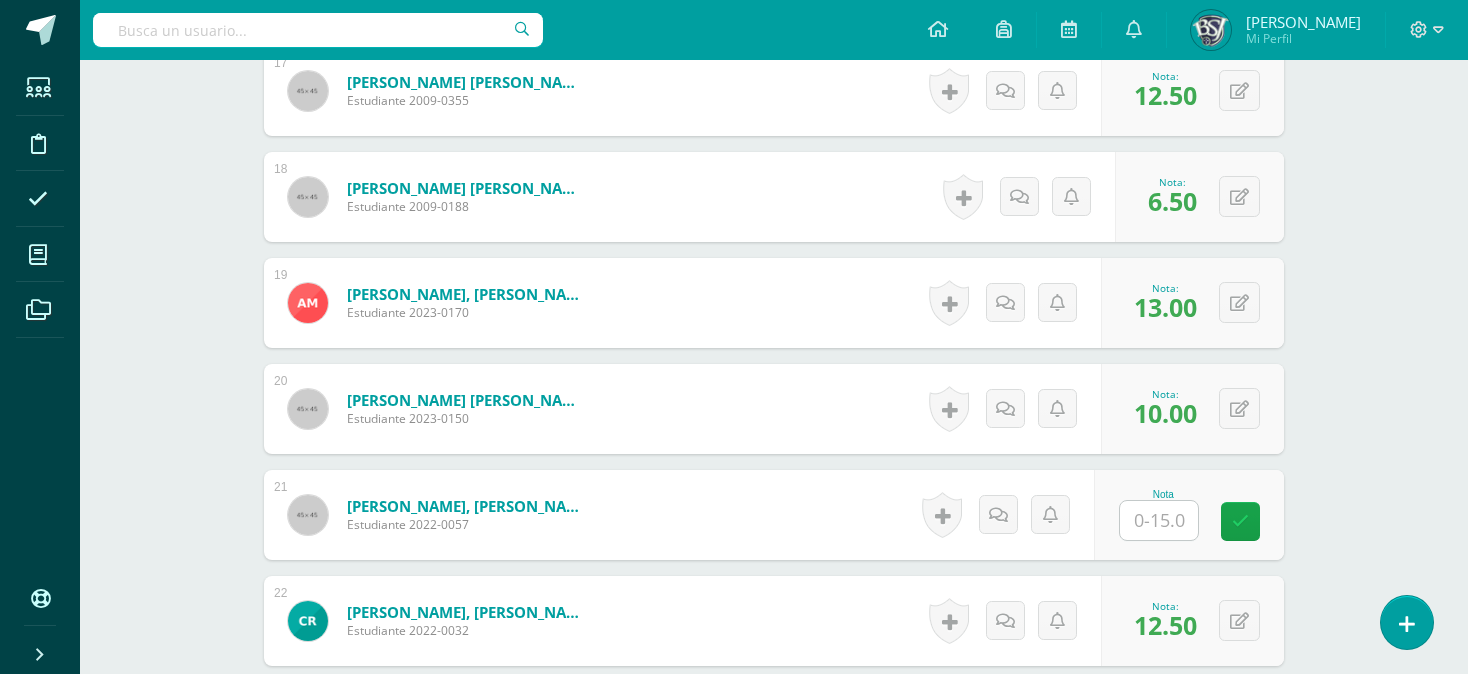 scroll, scrollTop: 2516, scrollLeft: 0, axis: vertical 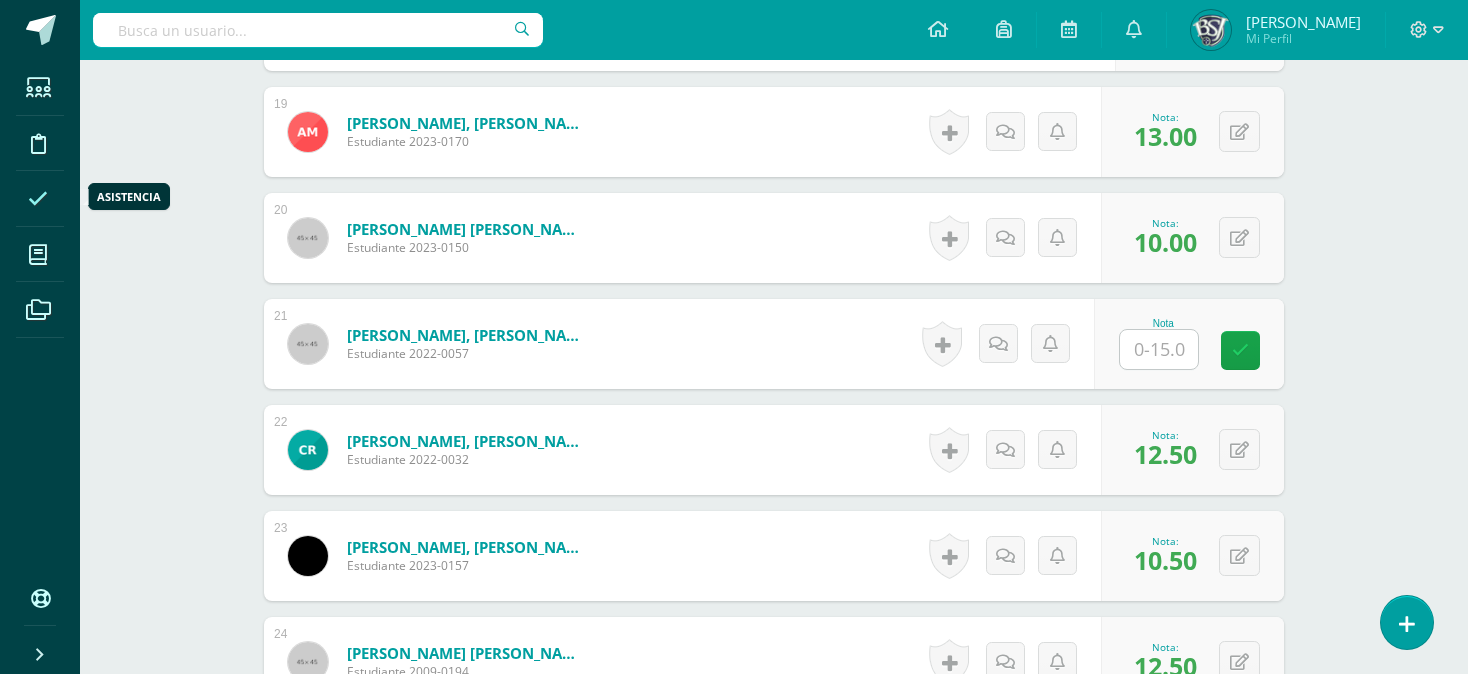 click at bounding box center (38, 199) 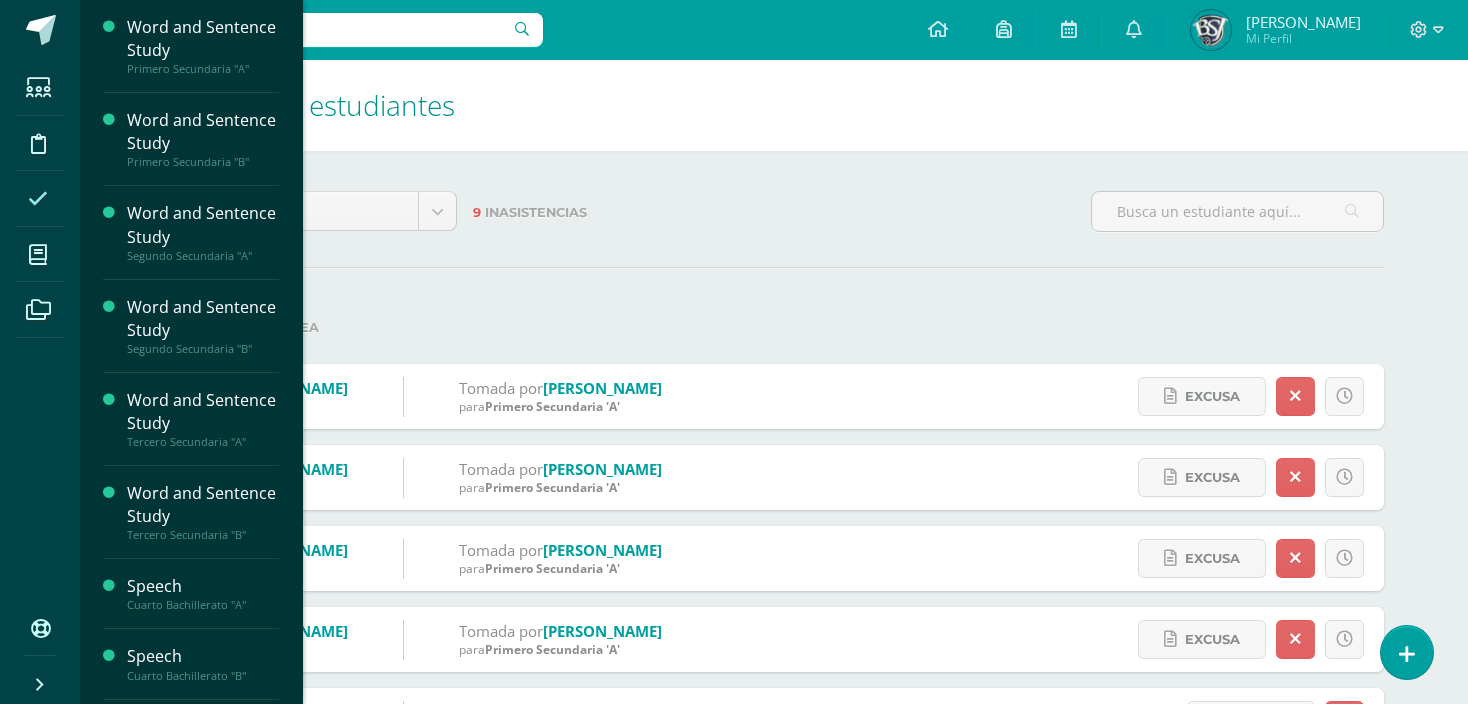 scroll, scrollTop: 0, scrollLeft: 0, axis: both 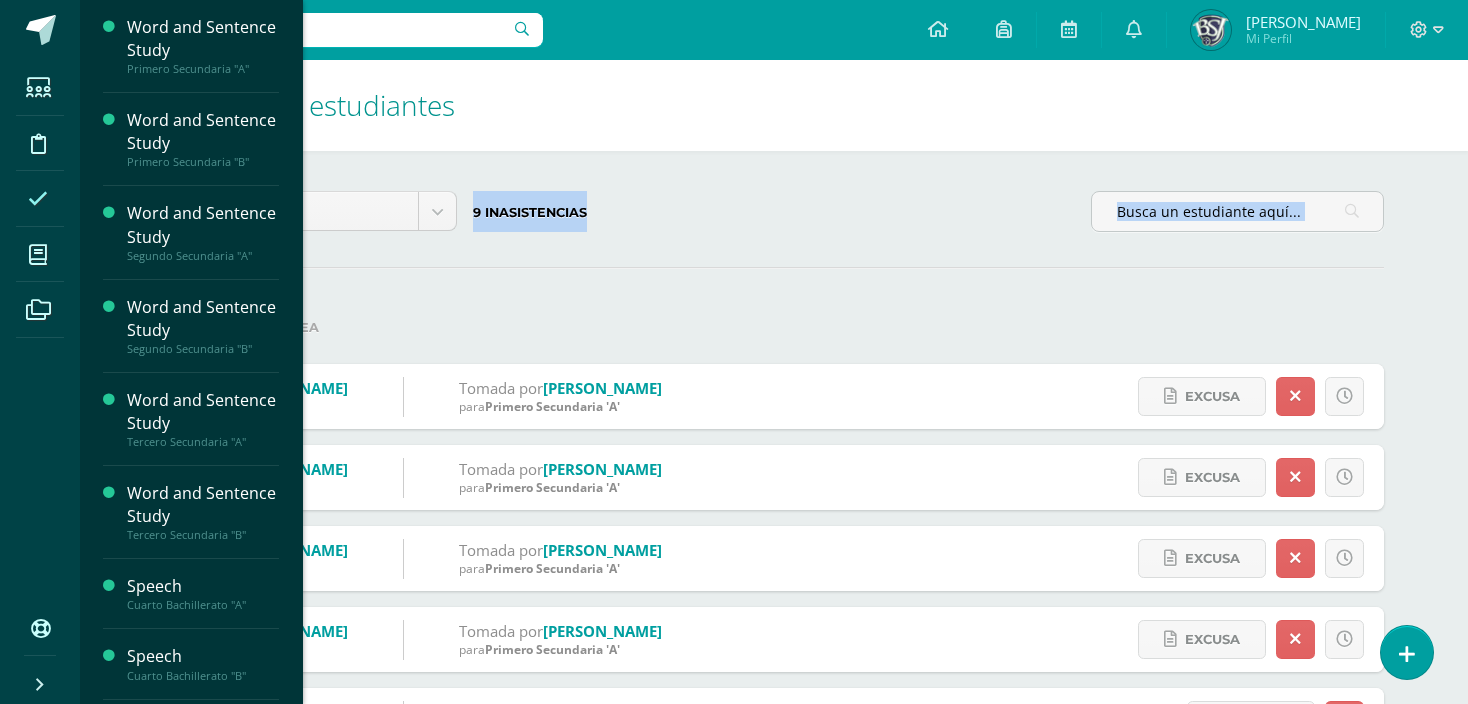 click on "Hoy                             Hoy Esta semana Este mes Este ciclo 9   Inasistencias Tomadas en mi área
Acuña, Joáo
14/07/2025
Tomada por
Mendoza, Ana
para
Primero Secundaria 'A' Excusa Detalles sobre excusa: Añadir excusa a todas las inasistencias del día Cancelar Agregar
Hernández, Camila
14/07/2025
Tomada por
Mendoza, Ana
para
Primero Secundaria 'A' Excusa Detalles sobre excusa: Añadir excusa a todas las inasistencias del día Cancelar Agregar
Hernández, Ailyn
14/07/2025
Tomada por
Mendoza, Ana
para
Primero Secundaria 'A' Excusa Detalles sobre excusa: Añadir excusa a todas las inasistencias del día Cancelar Agregar
Miranda, David
Tomada por Excusa Cancelar" at bounding box center [774, 634] 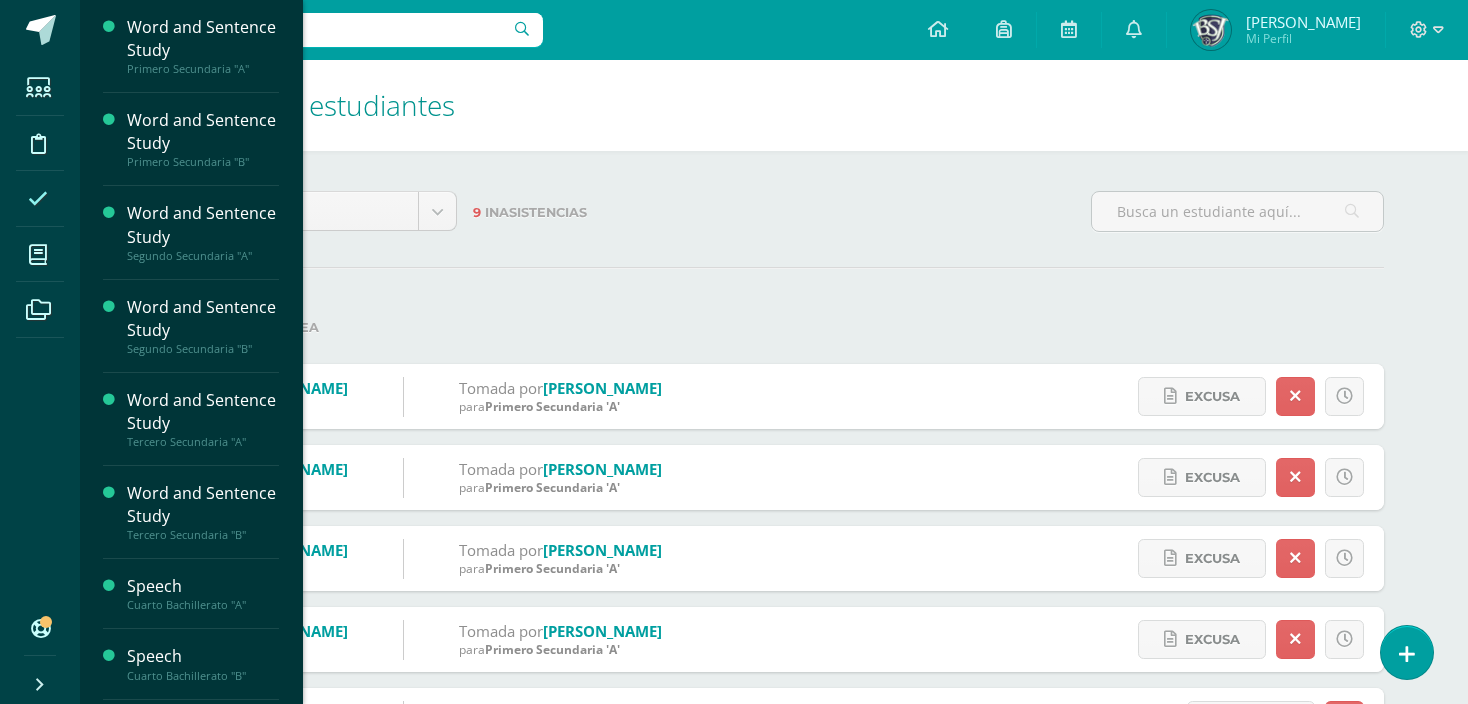 click on "Hoy                             Hoy Esta semana Este mes Este ciclo 9   Inasistencias Tomadas en mi área
Acuña, Joáo
14/07/2025
Tomada por
Mendoza, Ana
para
Primero Secundaria 'A' Excusa Detalles sobre excusa: Añadir excusa a todas las inasistencias del día Cancelar Agregar
Hernández, Camila
14/07/2025
Tomada por
Mendoza, Ana
para
Primero Secundaria 'A' Excusa Detalles sobre excusa: Añadir excusa a todas las inasistencias del día Cancelar Agregar
Hernández, Ailyn
14/07/2025
Tomada por
Mendoza, Ana
para
Primero Secundaria 'A' Excusa Detalles sobre excusa: Añadir excusa a todas las inasistencias del día Cancelar Agregar
Miranda, David
Tomada por Excusa Cancelar" at bounding box center (774, 634) 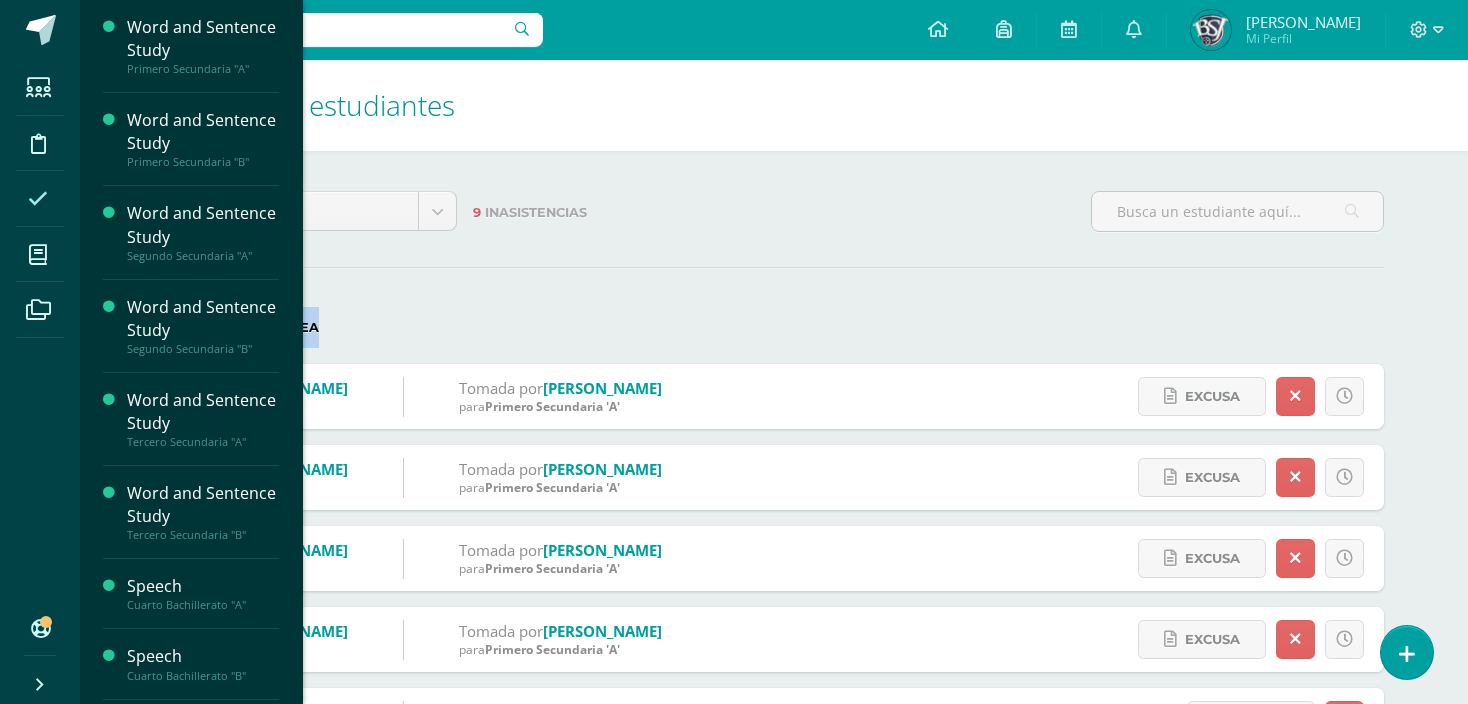 click on "Tomadas en mi área" at bounding box center (774, 327) 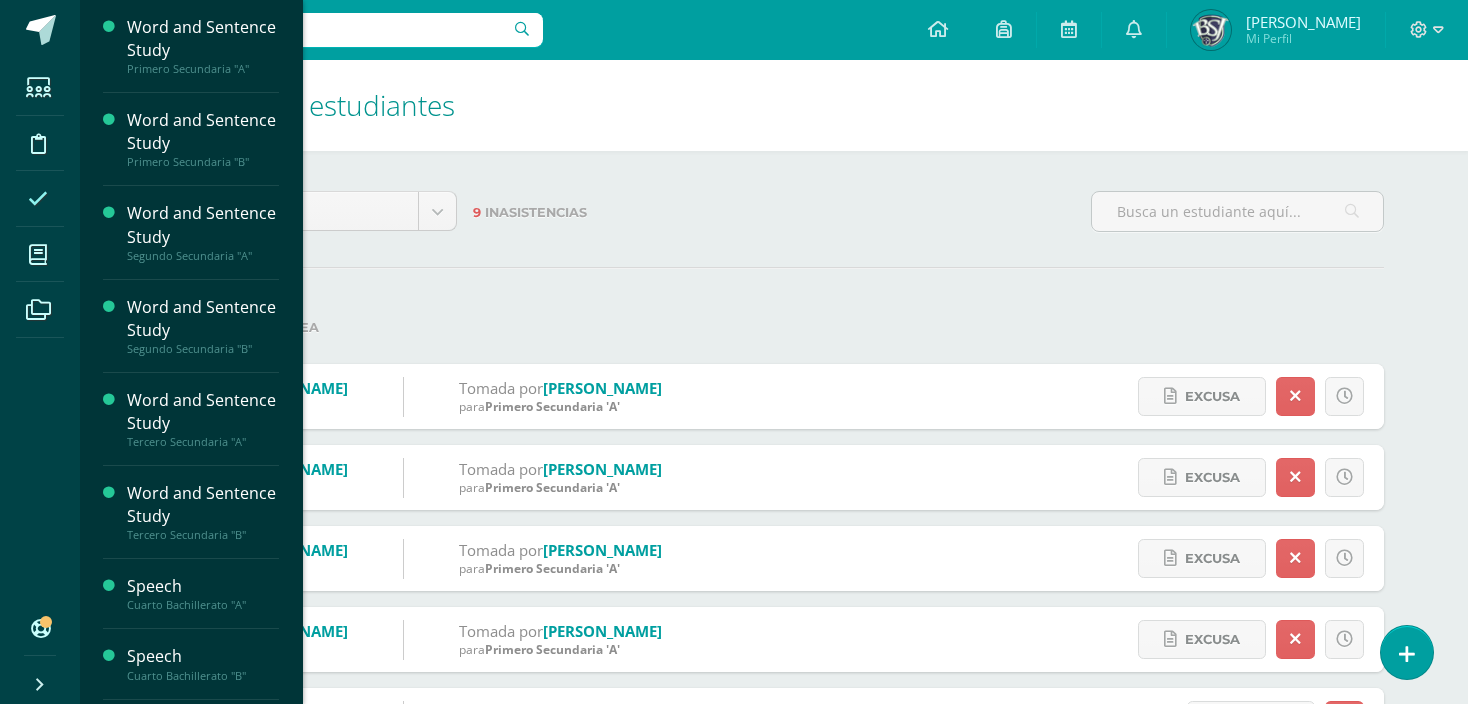 click on "Inasistencias de estudiantes" at bounding box center [774, 105] 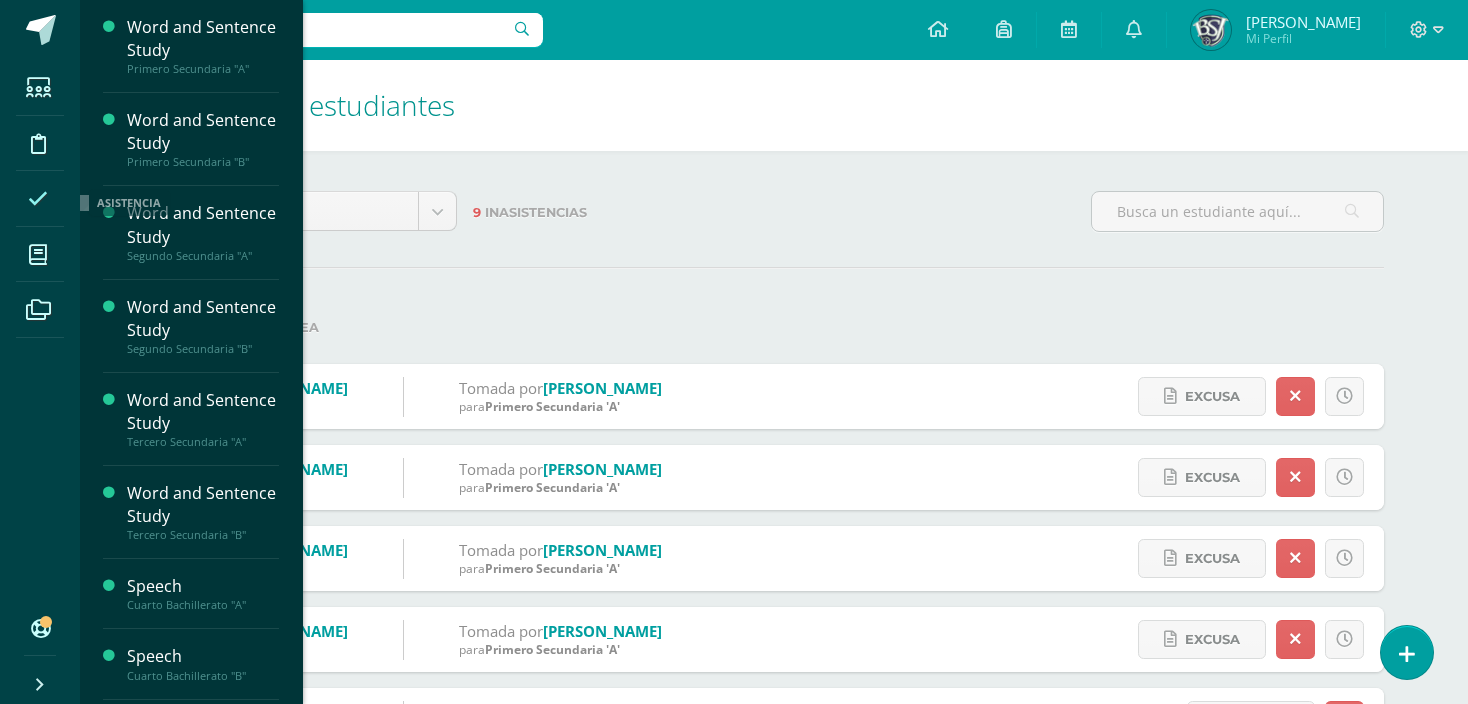 click at bounding box center (38, 198) 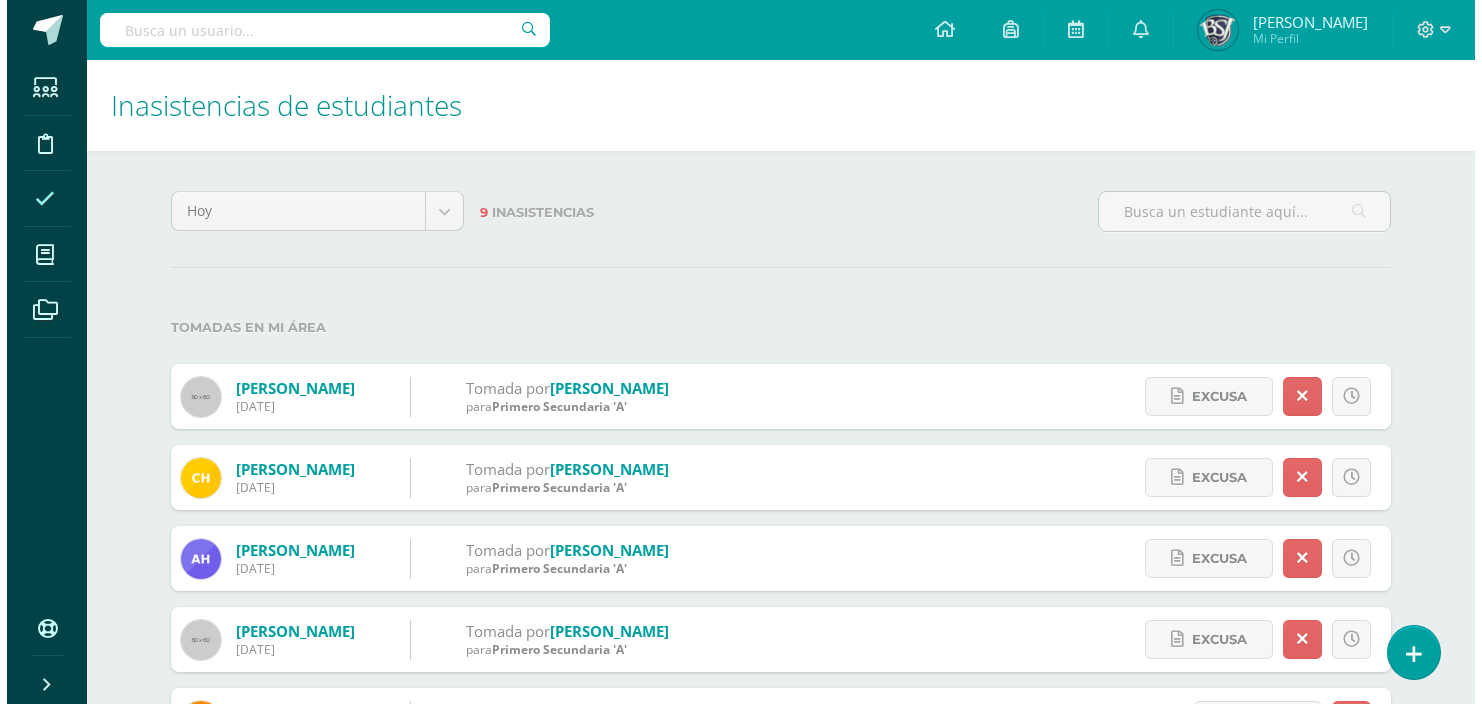 scroll, scrollTop: 0, scrollLeft: 0, axis: both 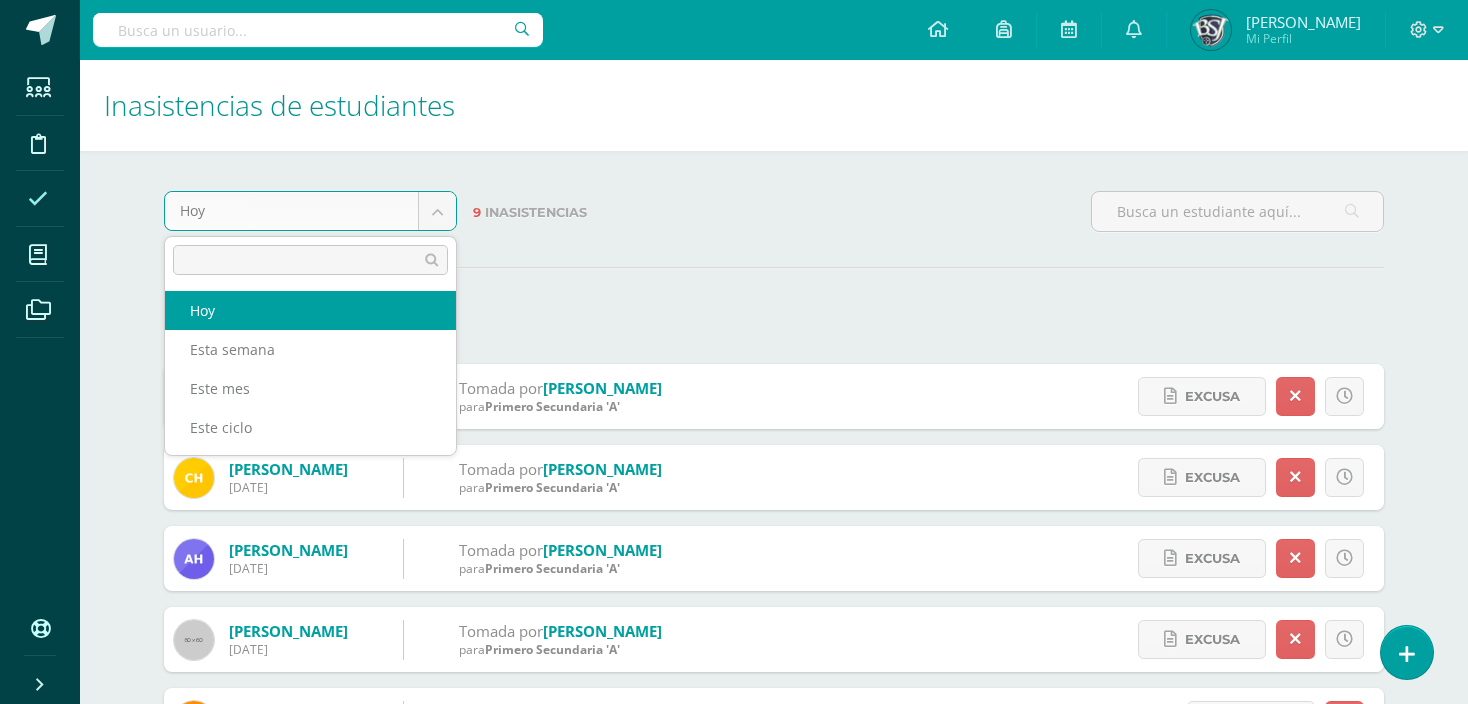 click on "Estudiantes Disciplina Asistencia Mis cursos Archivos Soporte
Centro de ayuda
Últimas actualizaciones
10+ Cerrar panel
Word and Sentence Study
Primero
Secundaria
"A"
Actividades Estudiantes Planificación Dosificación
Word and Sentence Study
Primero
Secundaria
"B"
Actividades Estudiantes Planificación Dosificación
Word and Sentence Study
Segundo
Secundaria
"A"
Actividades Estudiantes Planificación Dosificación
Word and Sentence Study
Actividades Mi Perfil" at bounding box center [734, 558] 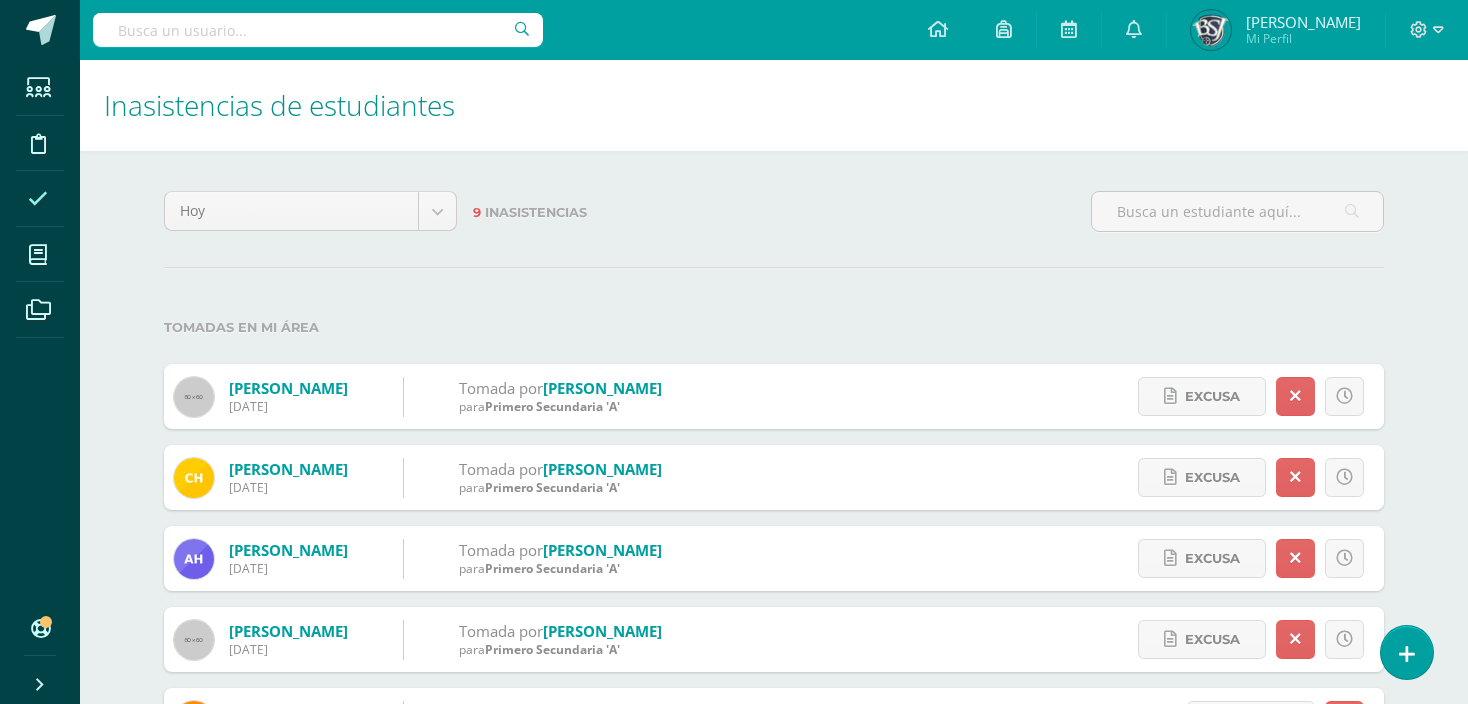 click on "Estudiantes Disciplina Asistencia Mis cursos Archivos Soporte
Centro de ayuda
Últimas actualizaciones
10+ Cerrar panel
Word and Sentence Study
Primero
Secundaria
"A"
Actividades Estudiantes Planificación Dosificación
Word and Sentence Study
Primero
Secundaria
"B"
Actividades Estudiantes Planificación Dosificación
Word and Sentence Study
Segundo
Secundaria
"A"
Actividades Estudiantes Planificación Dosificación
Word and Sentence Study
Actividades Mi Perfil" at bounding box center [734, 558] 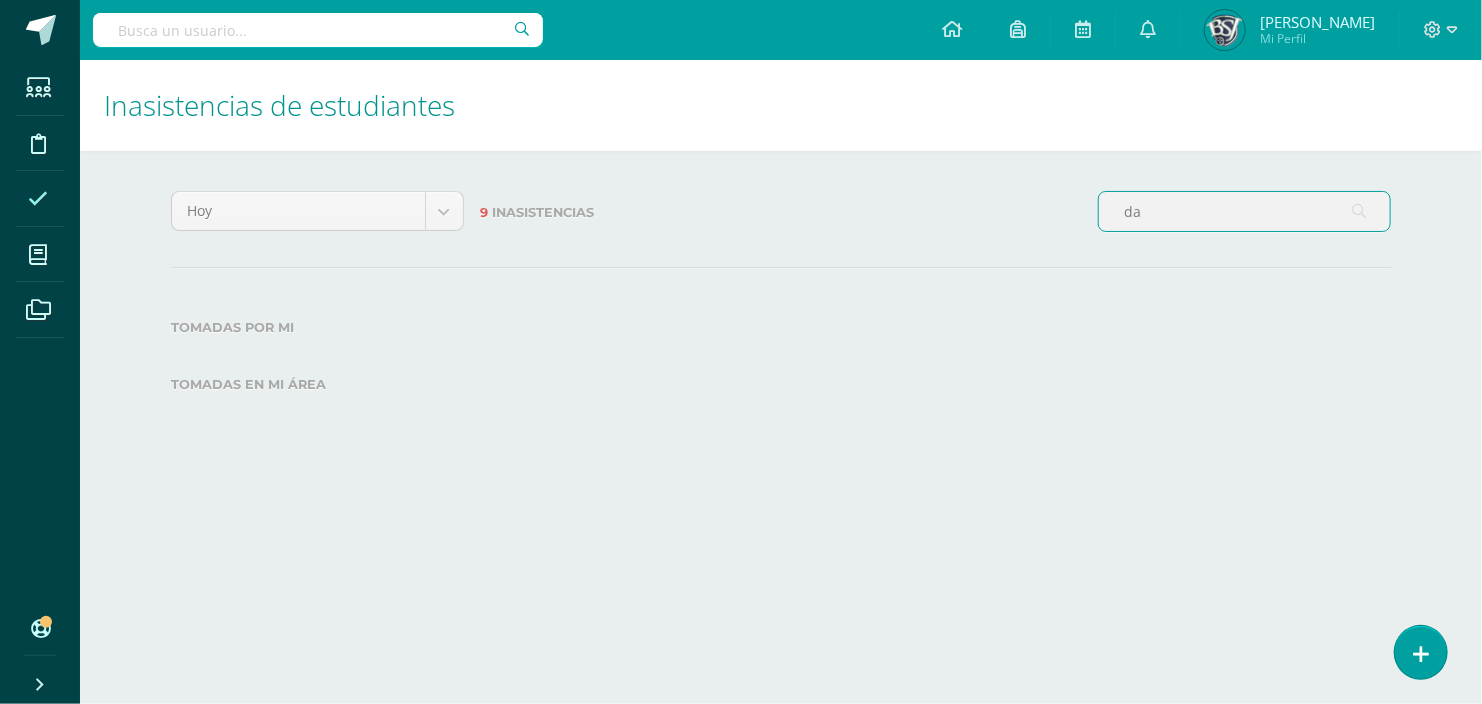 type on "d" 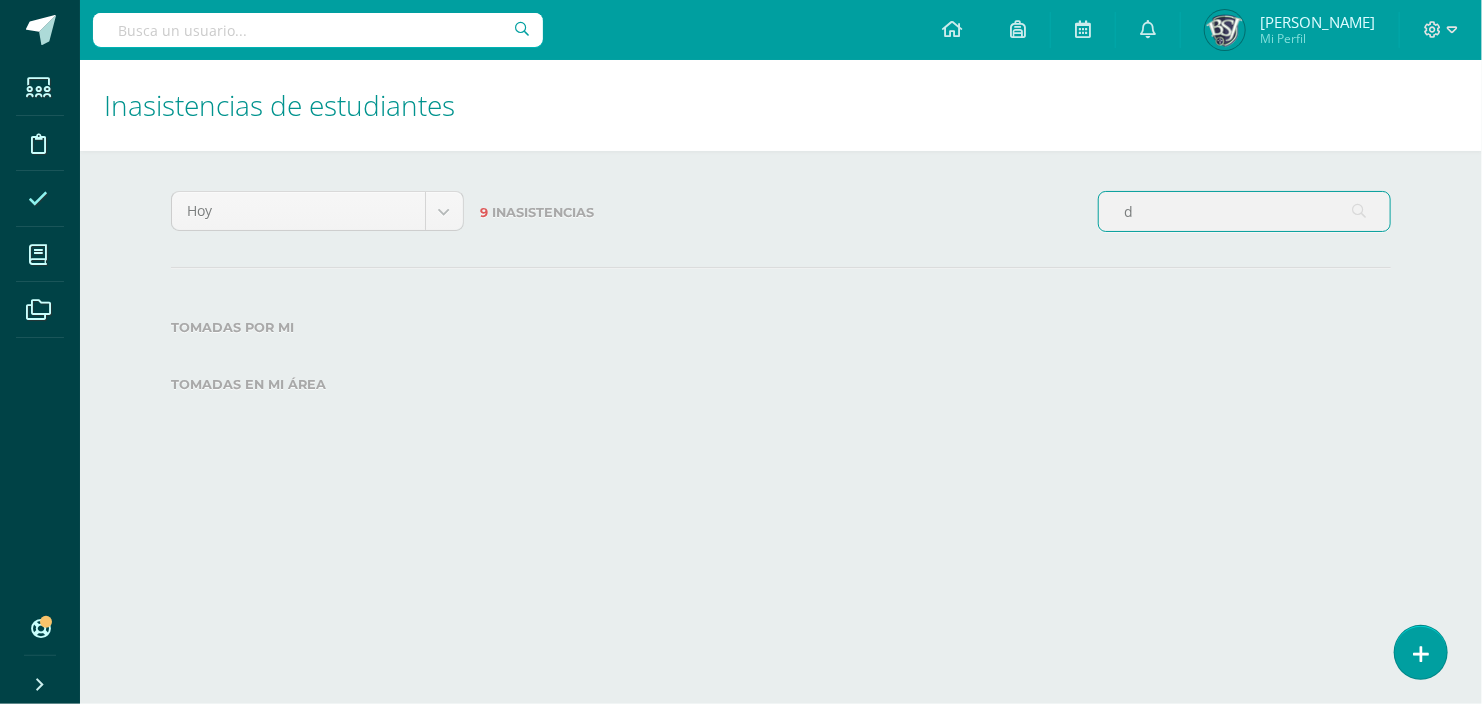 type 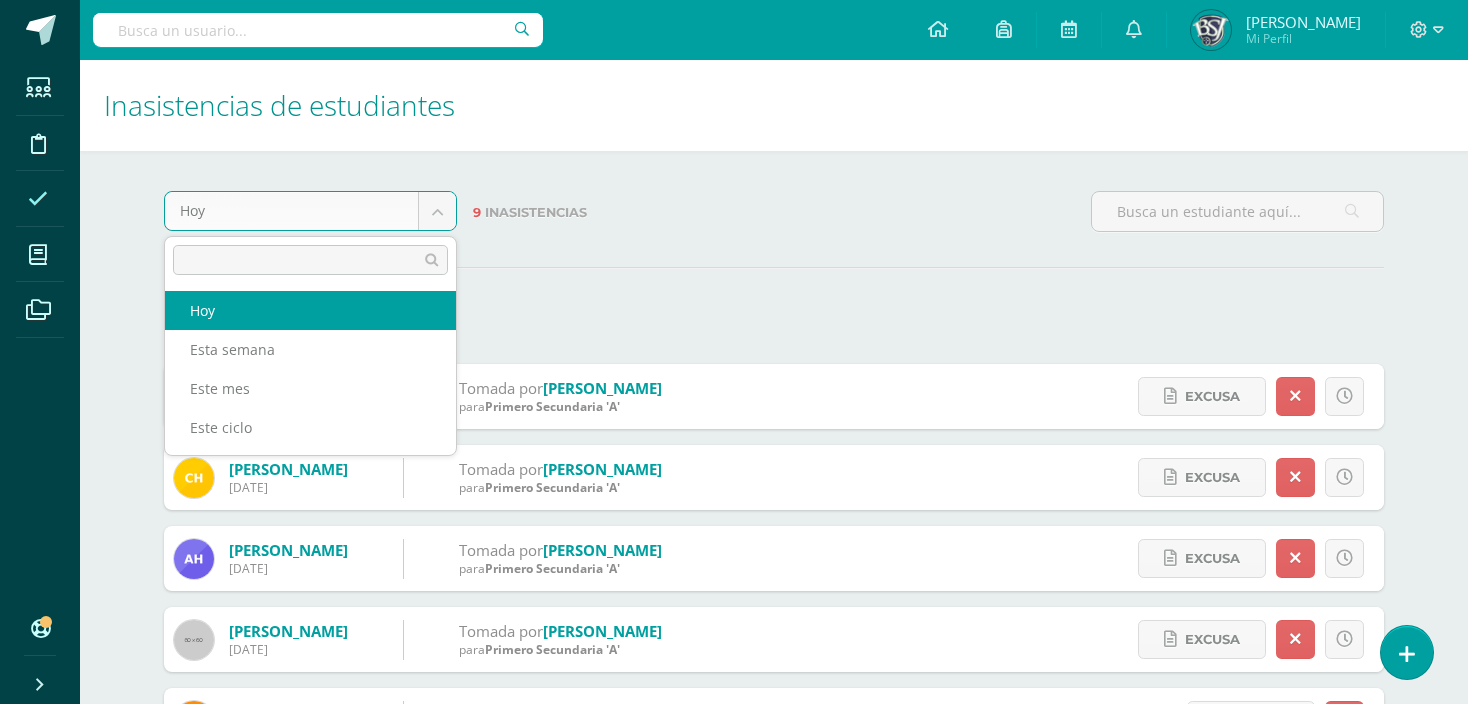 click on "Estudiantes Disciplina Asistencia Mis cursos Archivos Soporte
Centro de ayuda
Últimas actualizaciones
10+ Cerrar panel
Word and Sentence Study
Primero
Secundaria
"A"
Actividades Estudiantes Planificación Dosificación
Word and Sentence Study
Primero
Secundaria
"B"
Actividades Estudiantes Planificación Dosificación
Word and Sentence Study
Segundo
Secundaria
"A"
Actividades Estudiantes Planificación Dosificación
Word and Sentence Study
Actividades Mi Perfil" at bounding box center (734, 558) 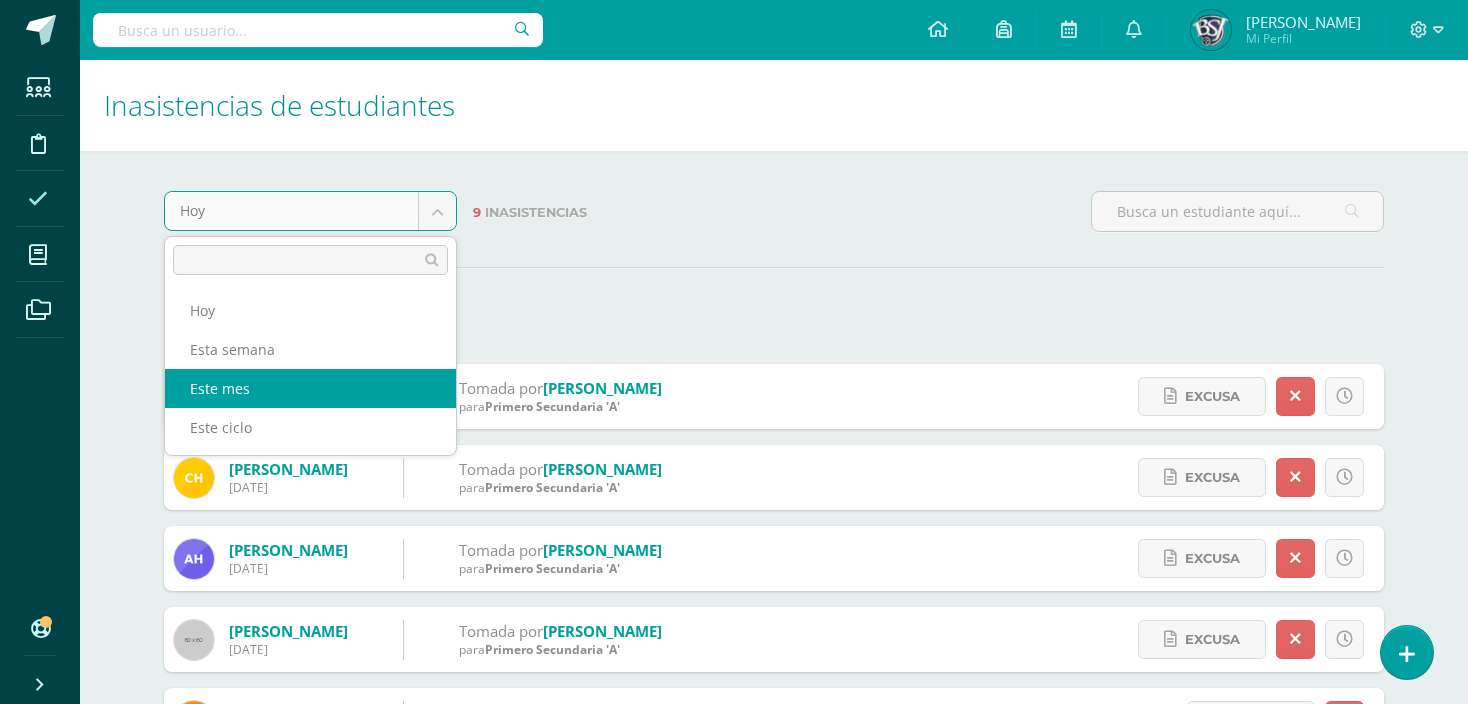 select on "month" 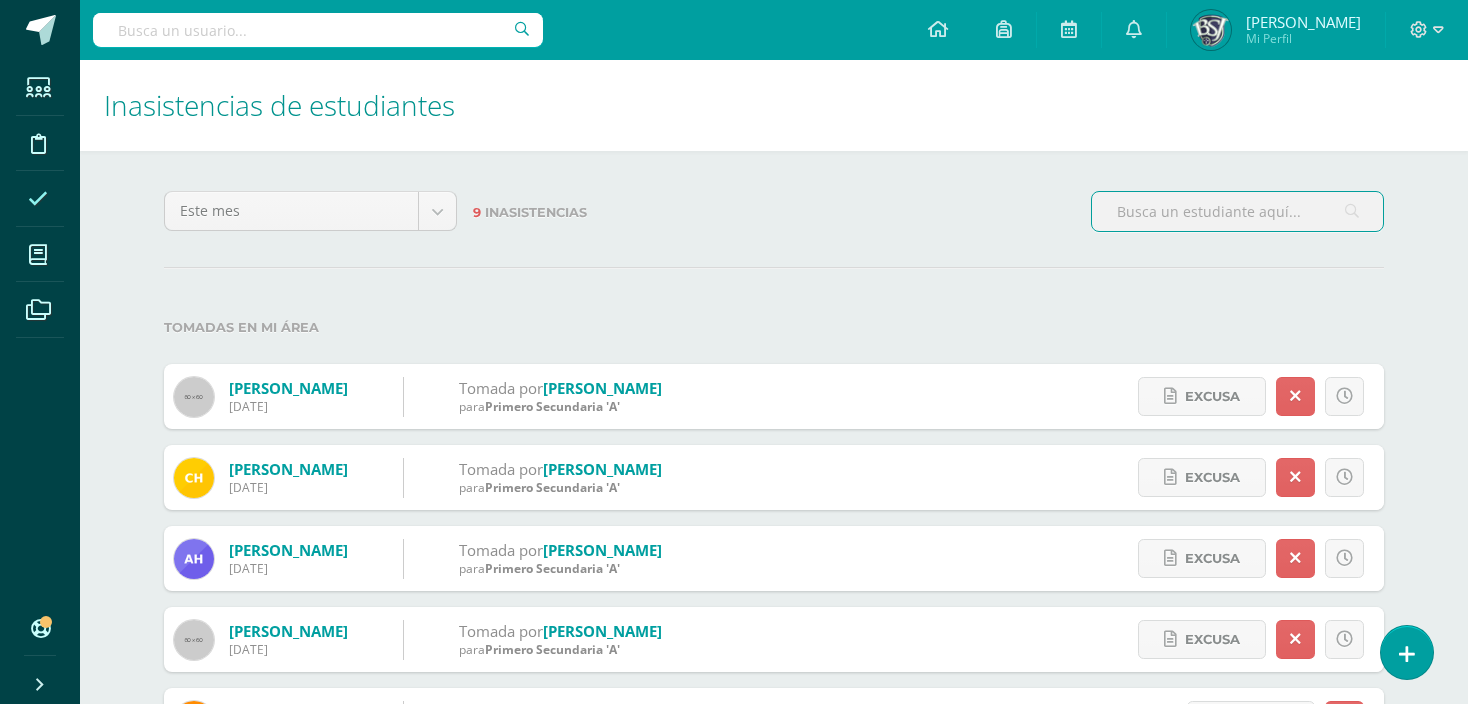 click at bounding box center (1237, 211) 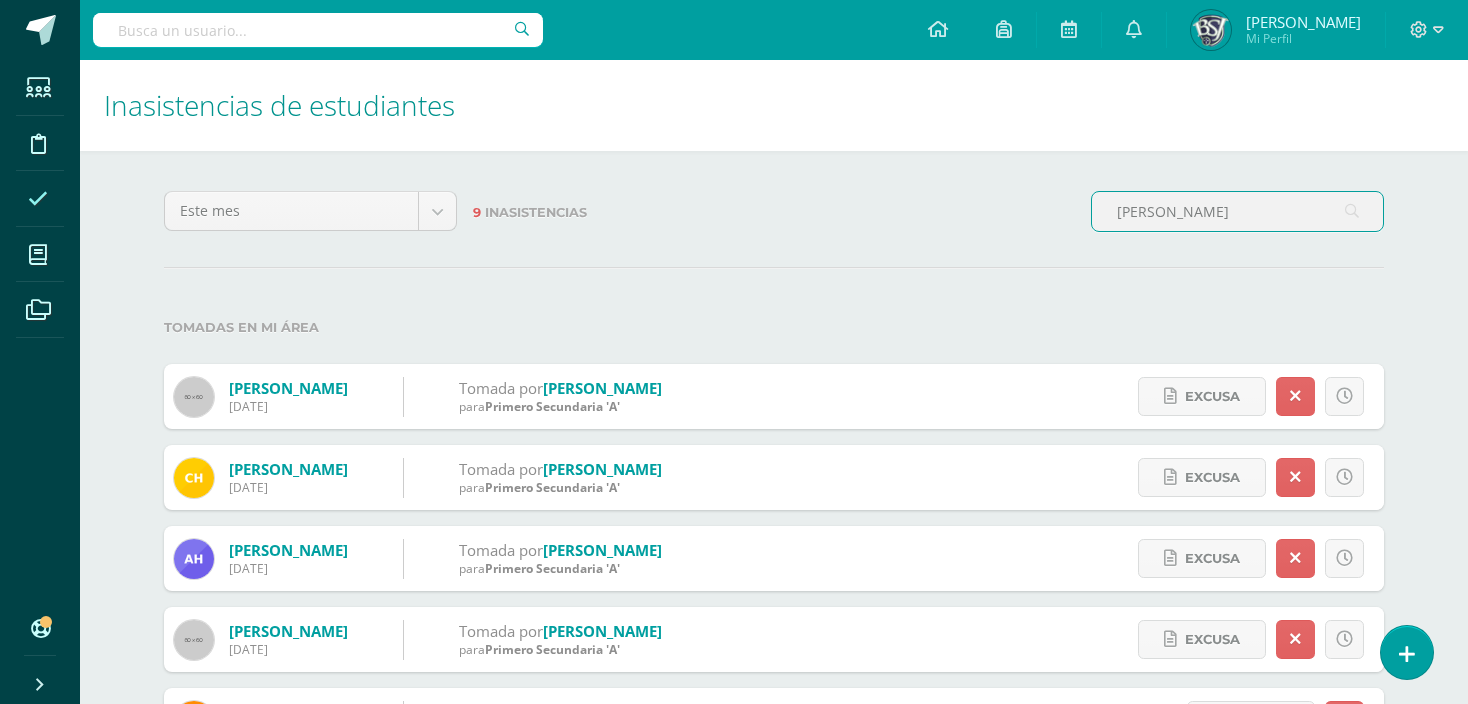 type on "[PERSON_NAME]" 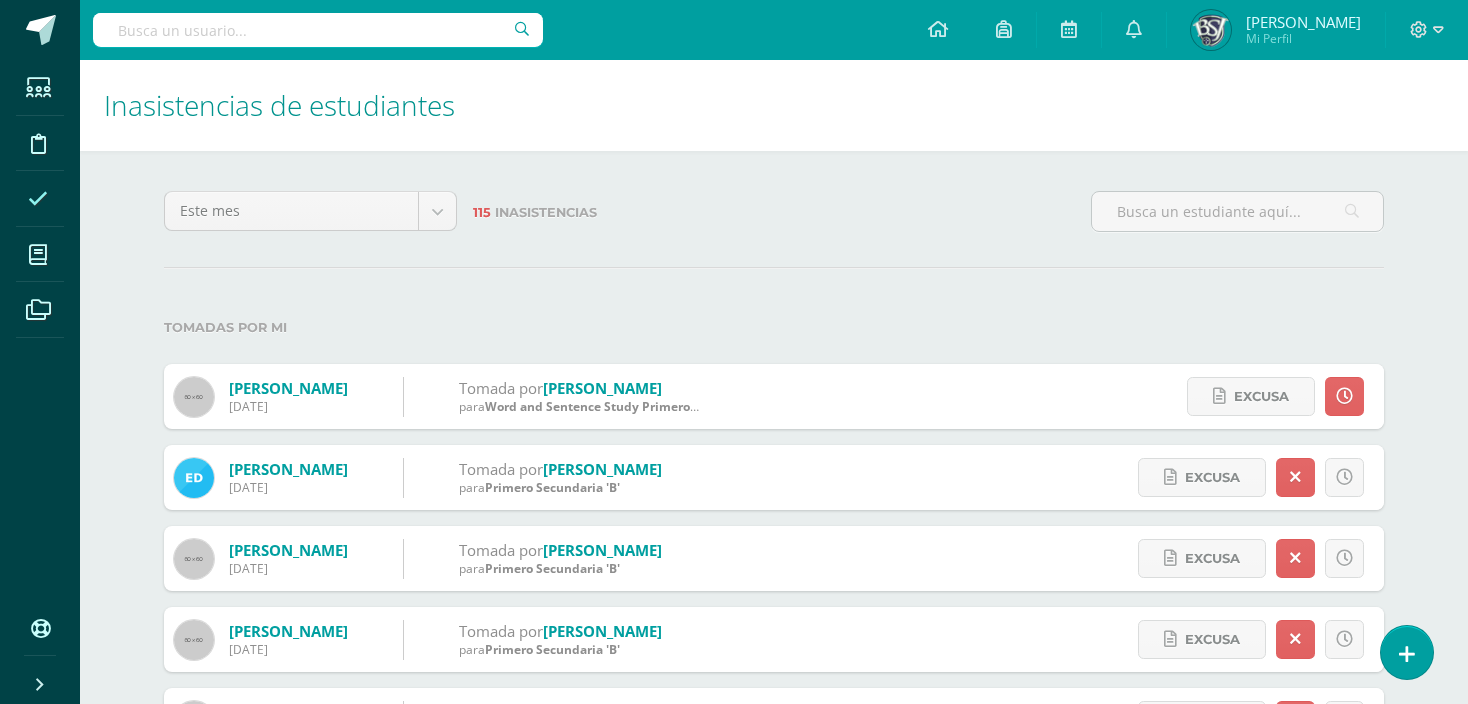 scroll, scrollTop: 0, scrollLeft: 0, axis: both 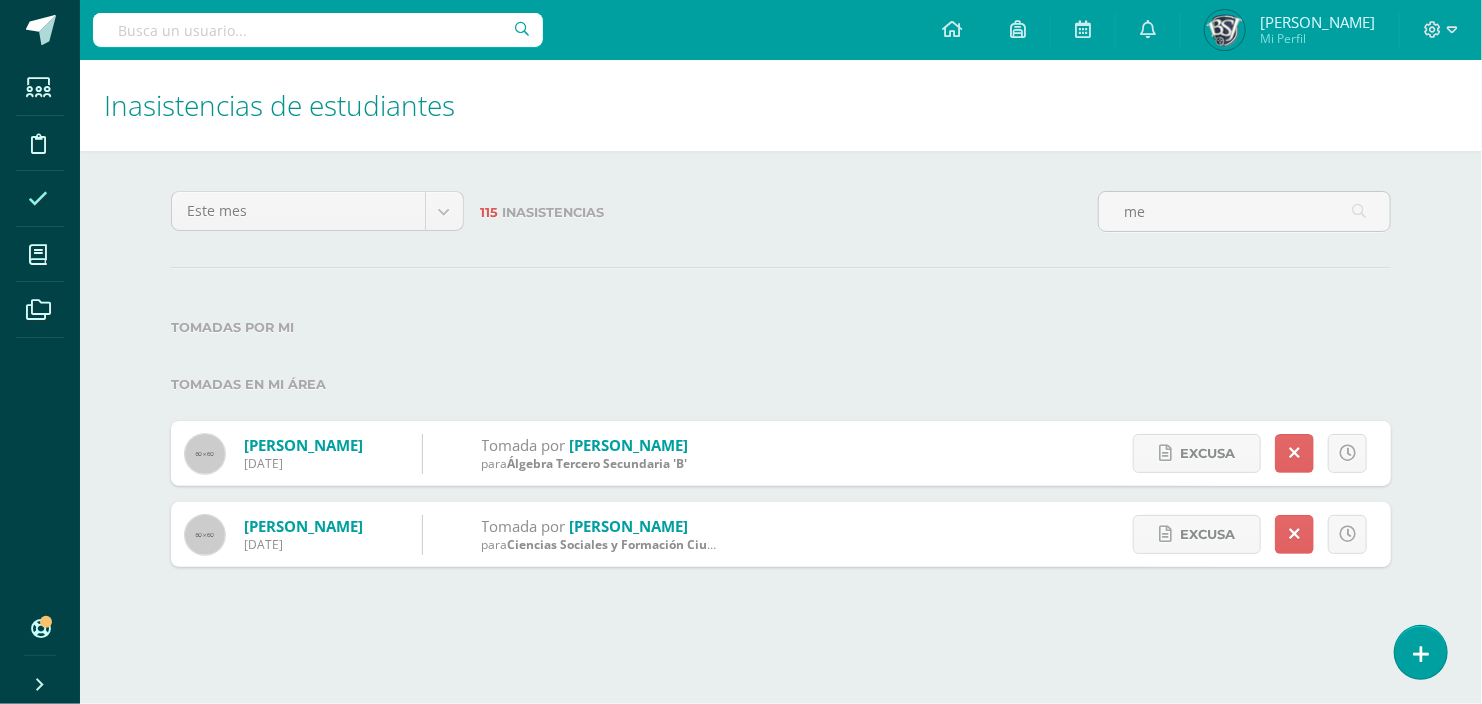 type on "m" 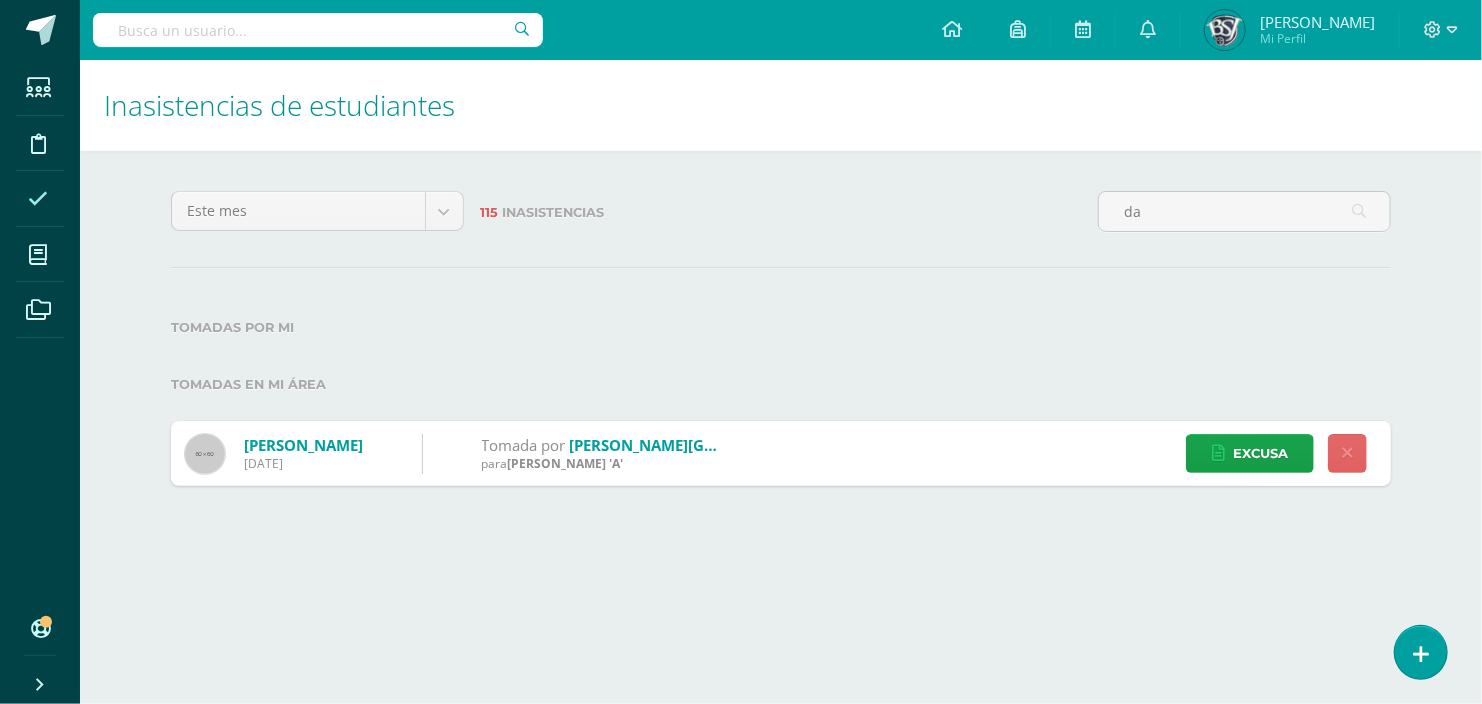 type on "d" 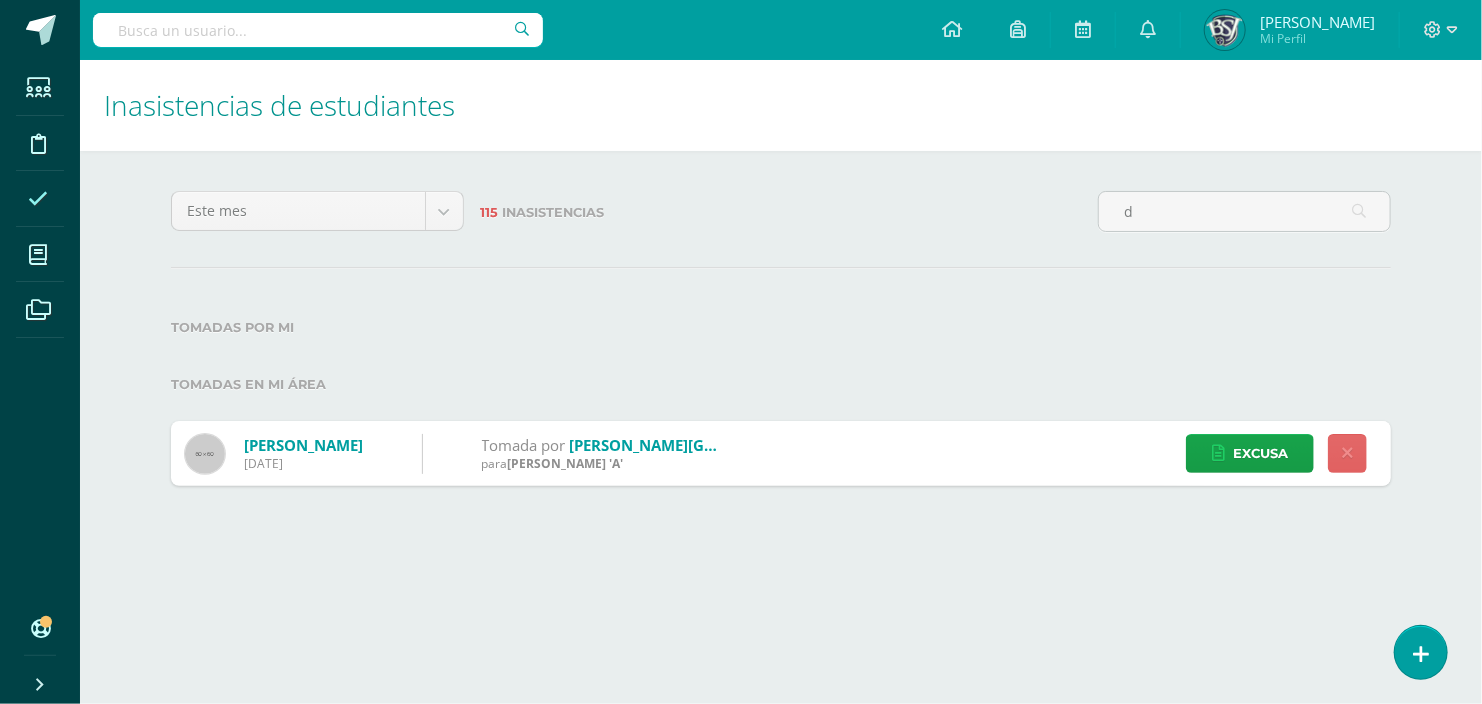 type 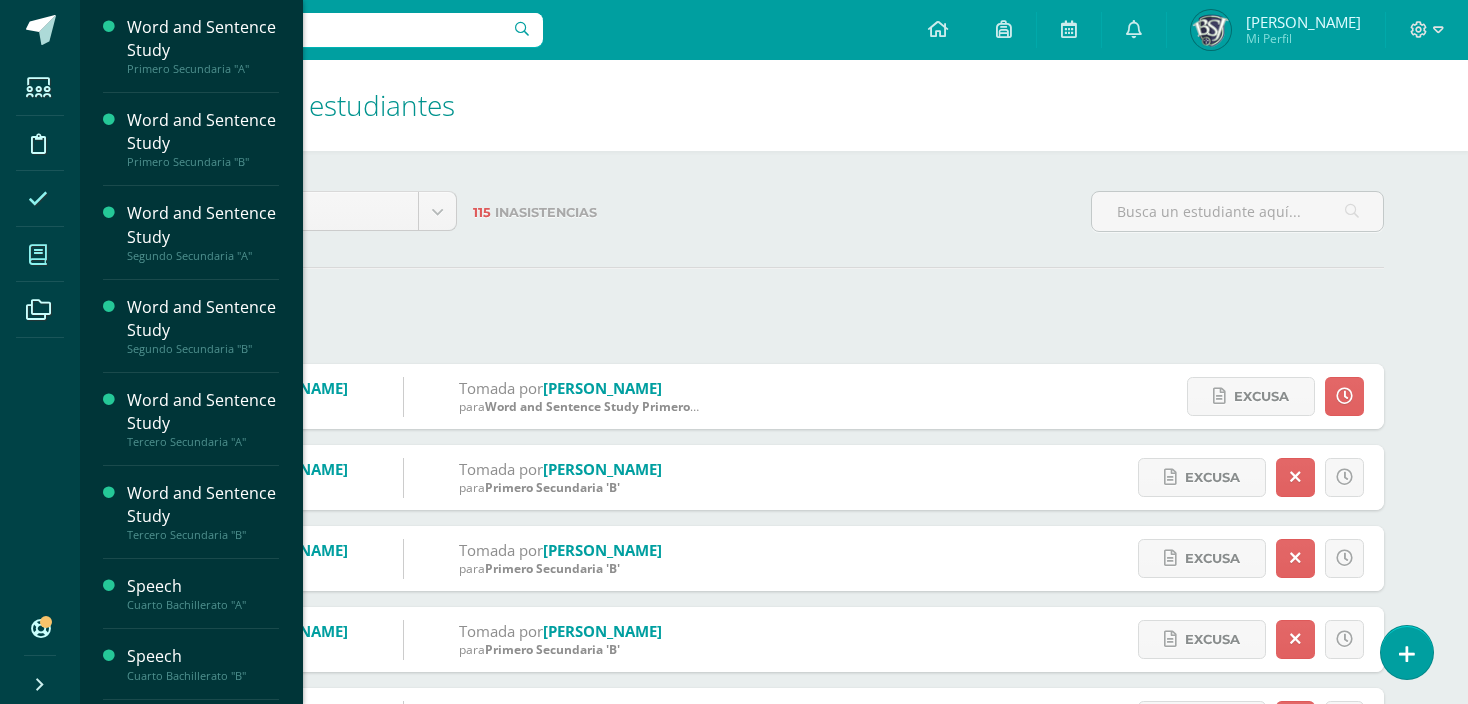 click at bounding box center [38, 254] 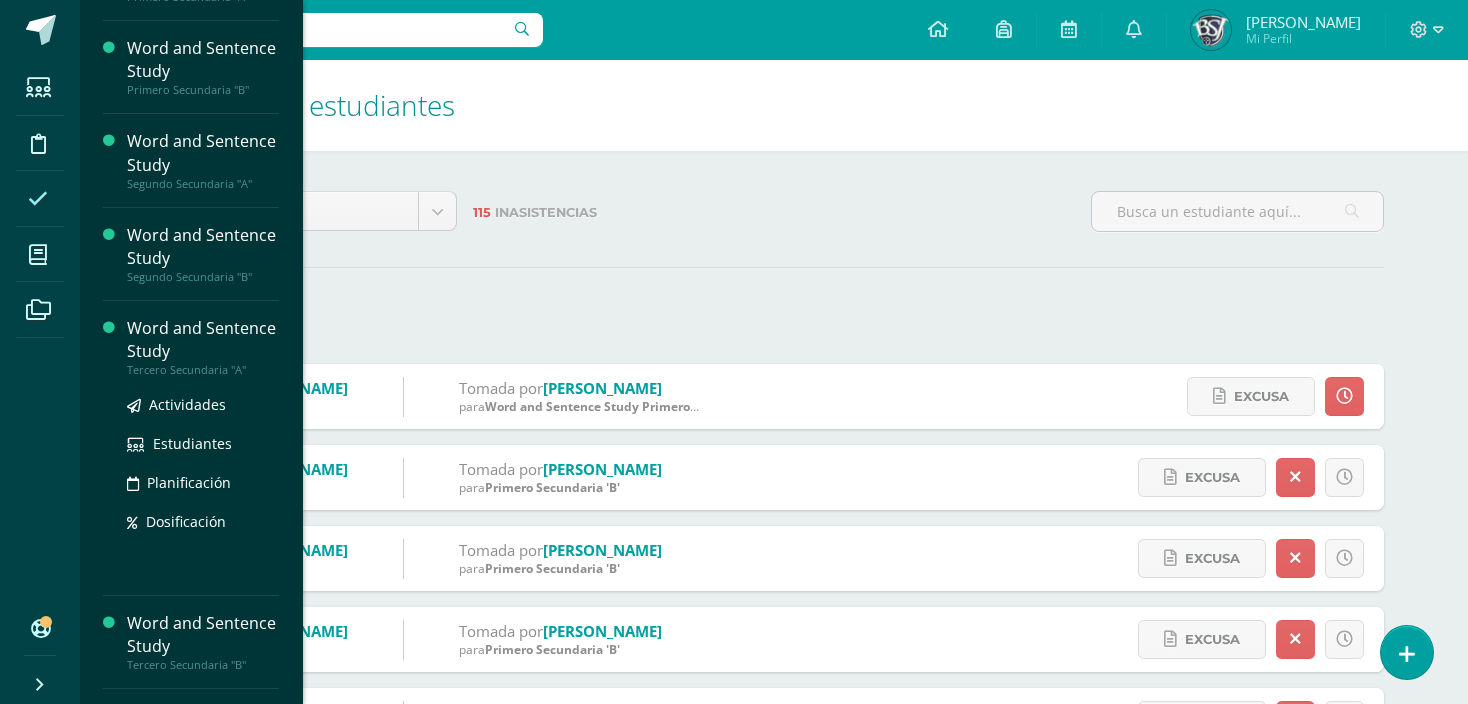 scroll, scrollTop: 76, scrollLeft: 0, axis: vertical 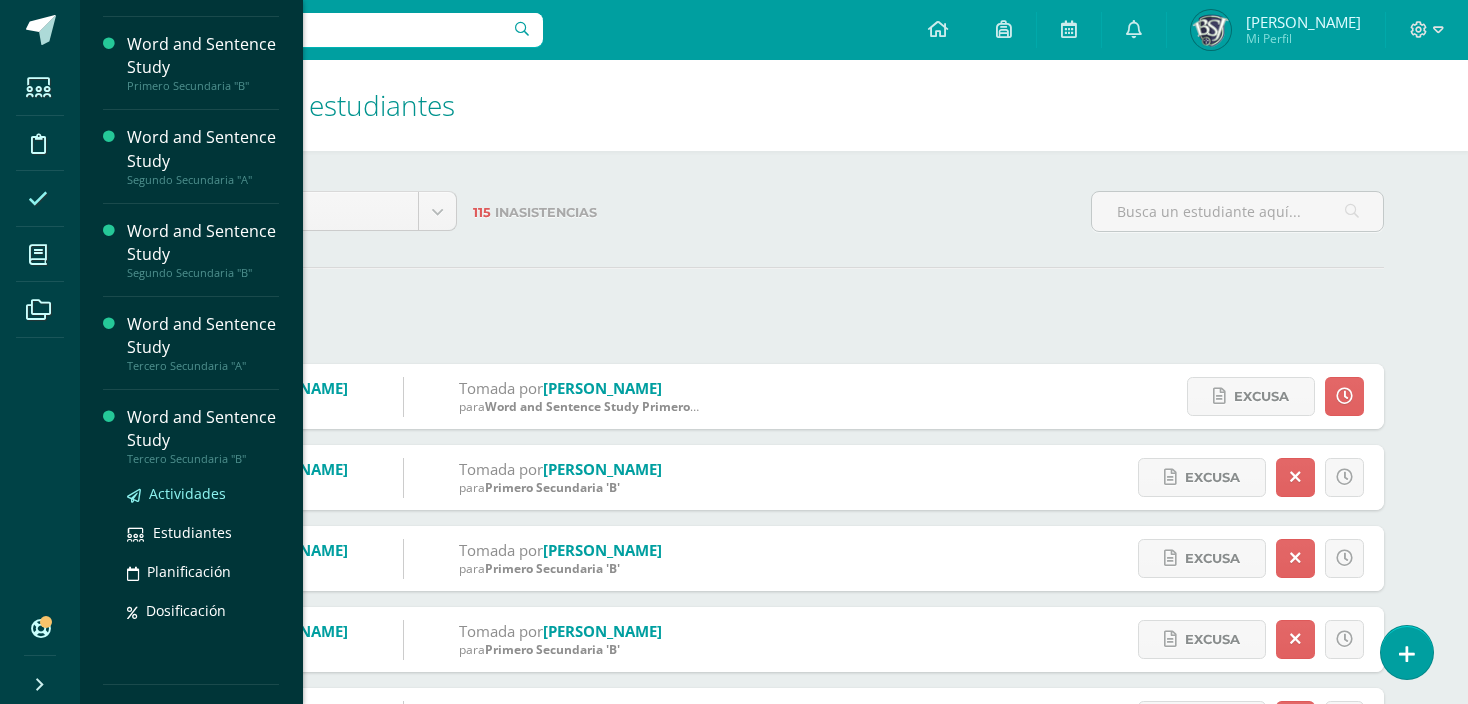 click on "Actividades" at bounding box center [187, 493] 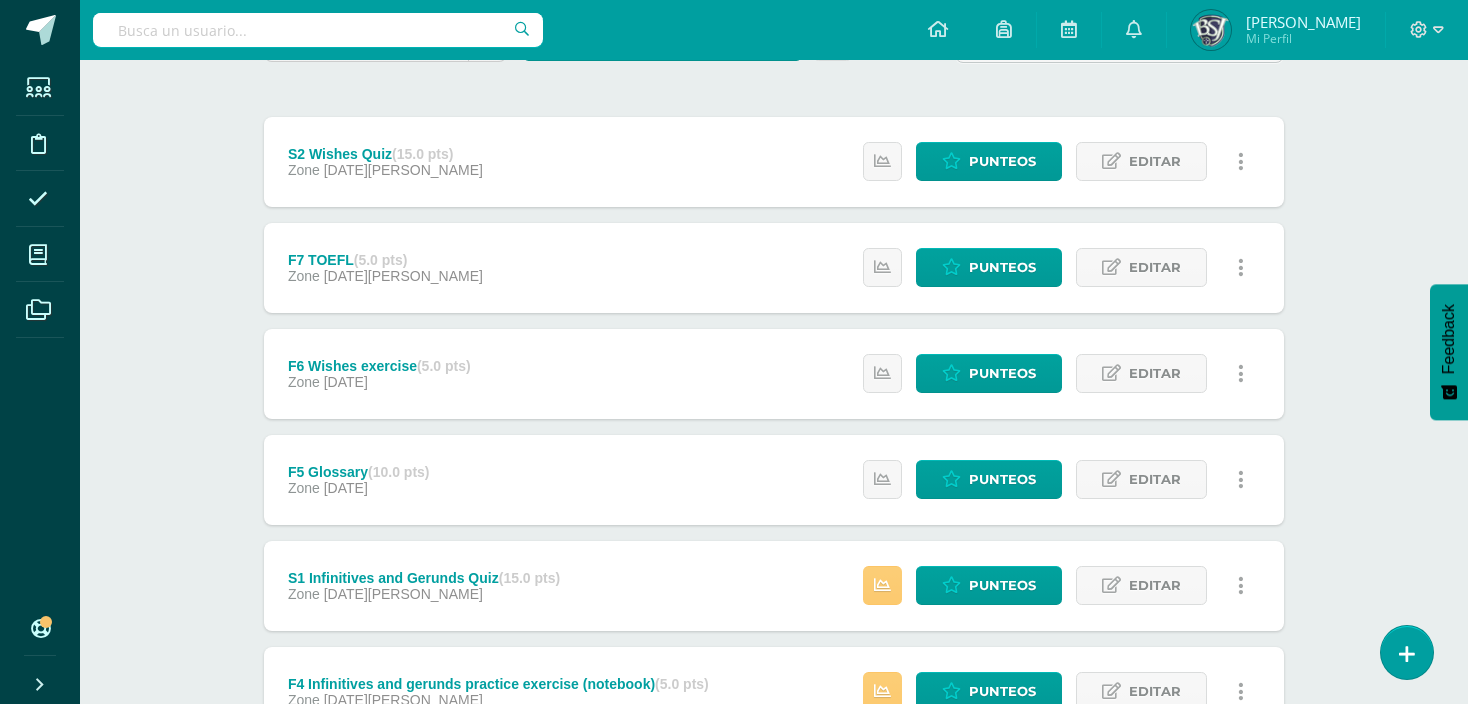 scroll, scrollTop: 226, scrollLeft: 0, axis: vertical 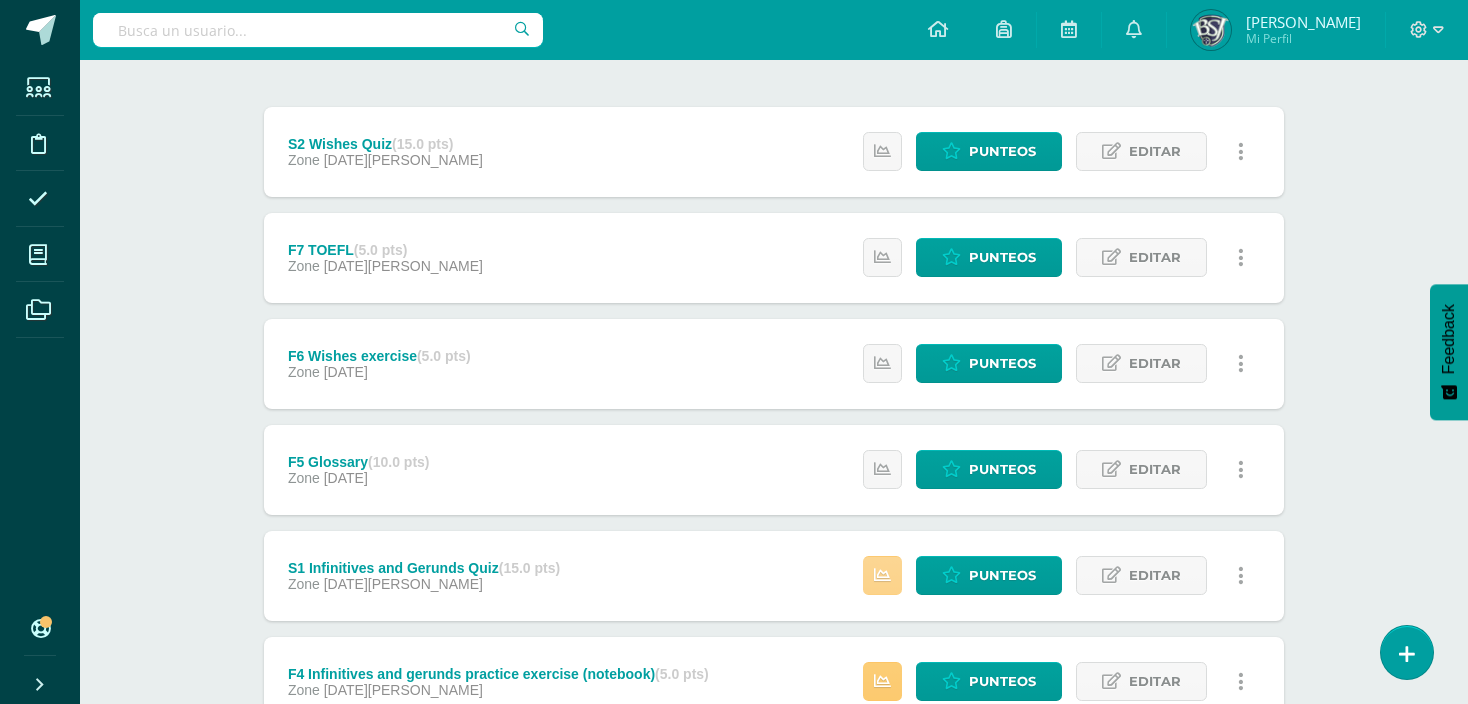 click at bounding box center (882, 575) 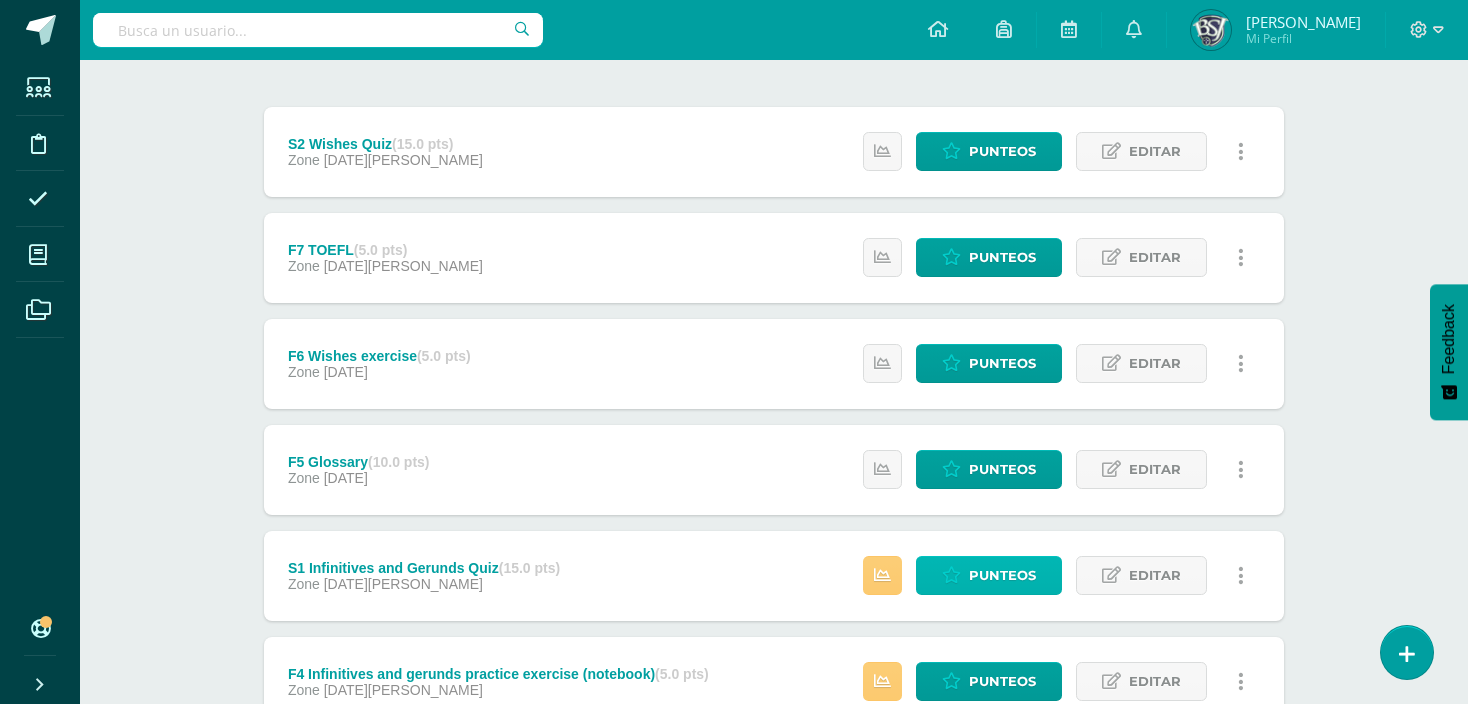 click on "Punteos" at bounding box center (1002, 575) 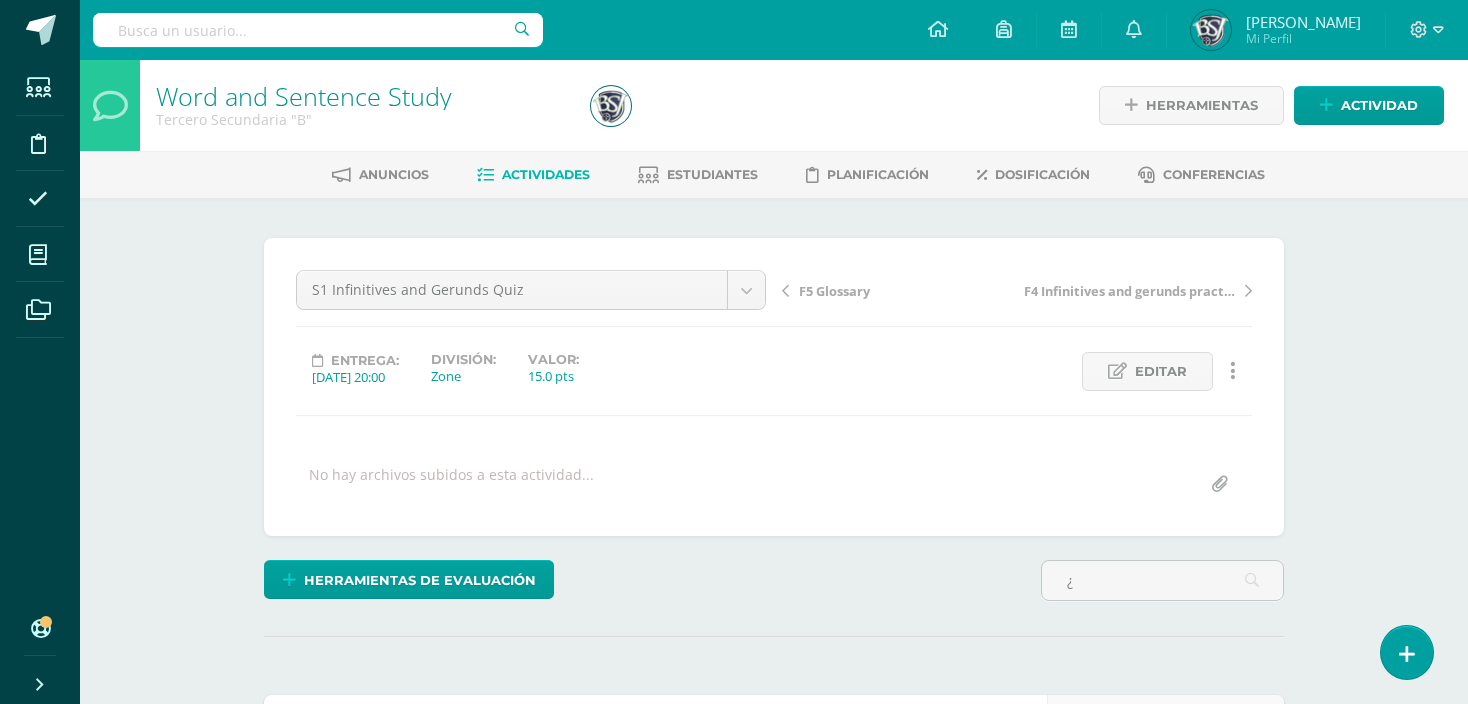 scroll, scrollTop: 1, scrollLeft: 0, axis: vertical 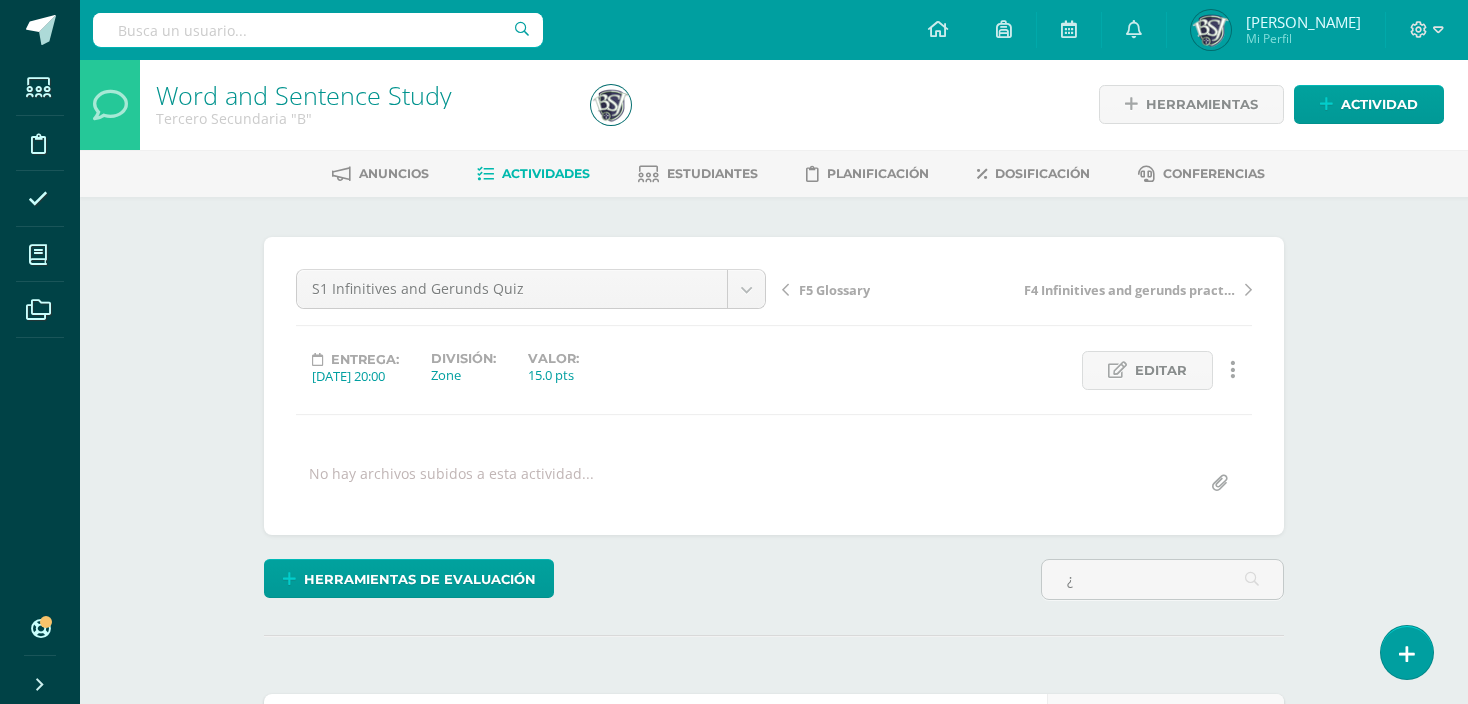 type on "¿" 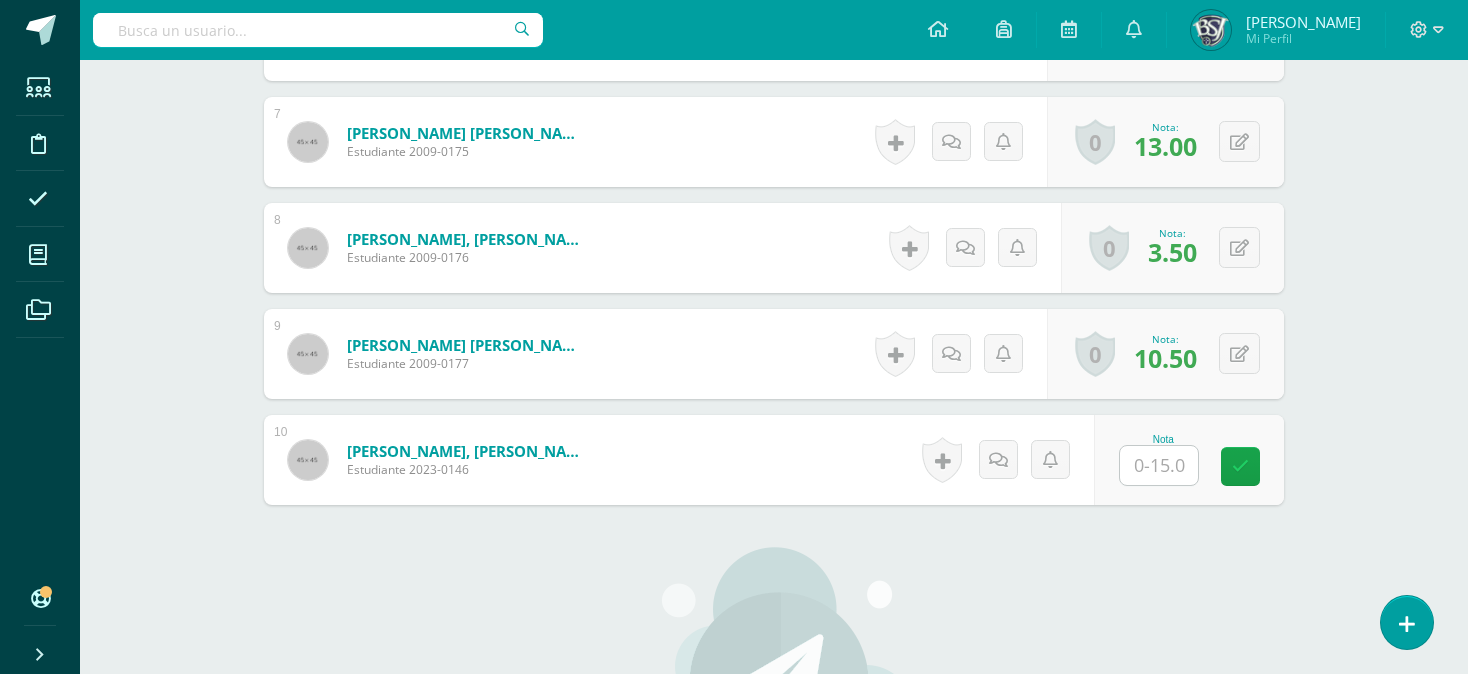 scroll, scrollTop: 1221, scrollLeft: 0, axis: vertical 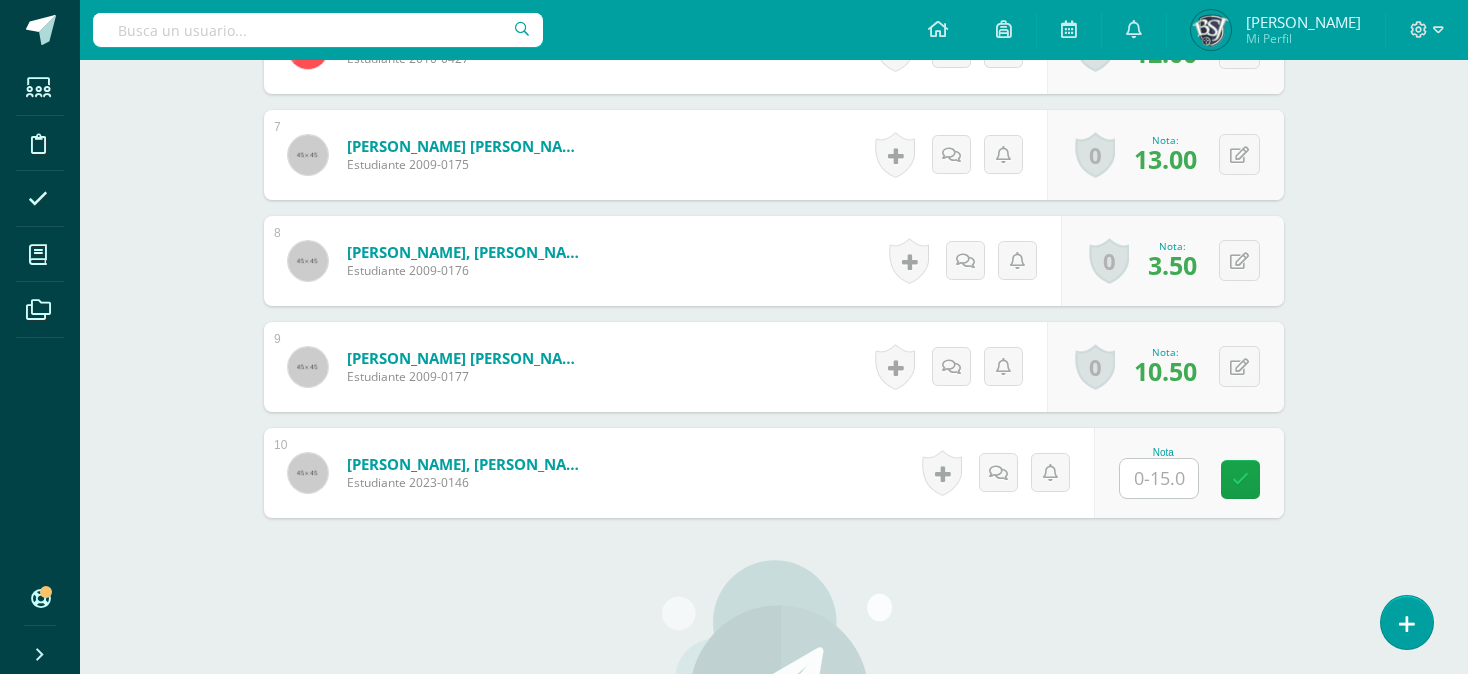 click at bounding box center [318, 30] 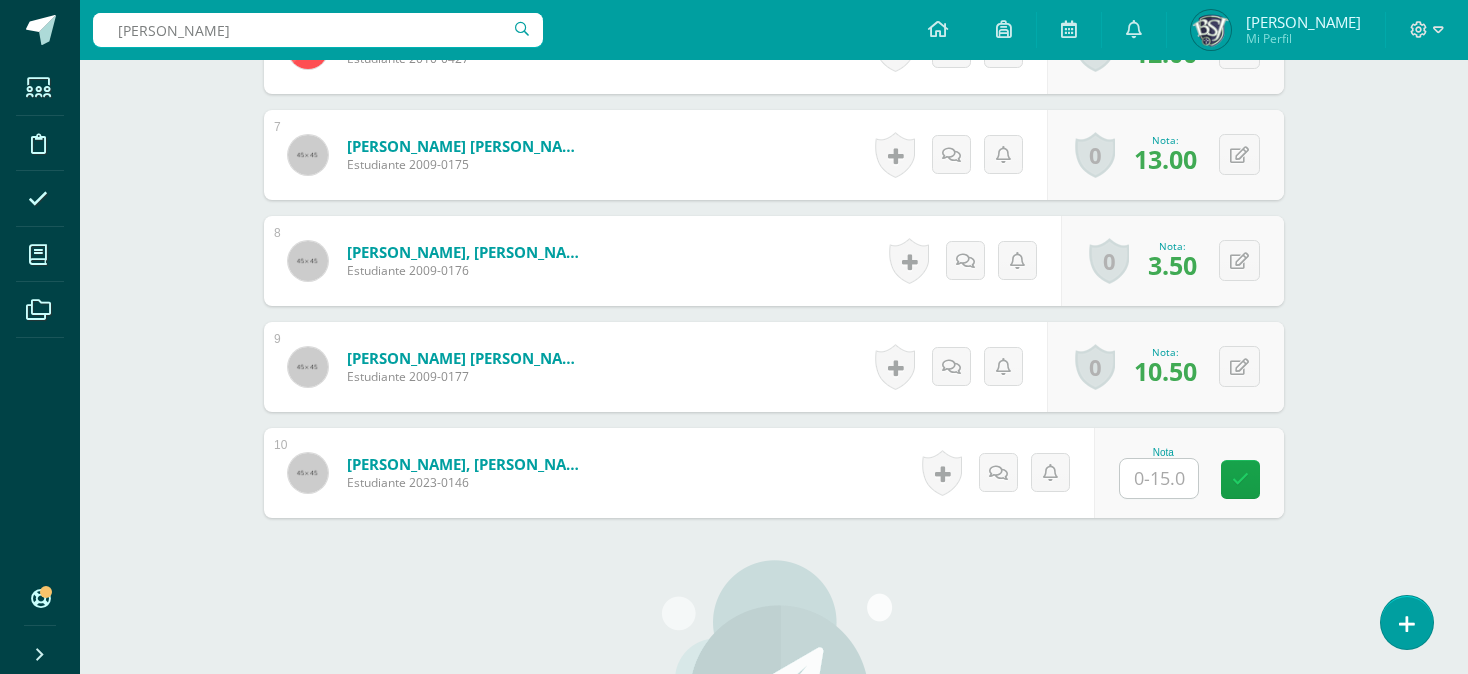 type on "danna" 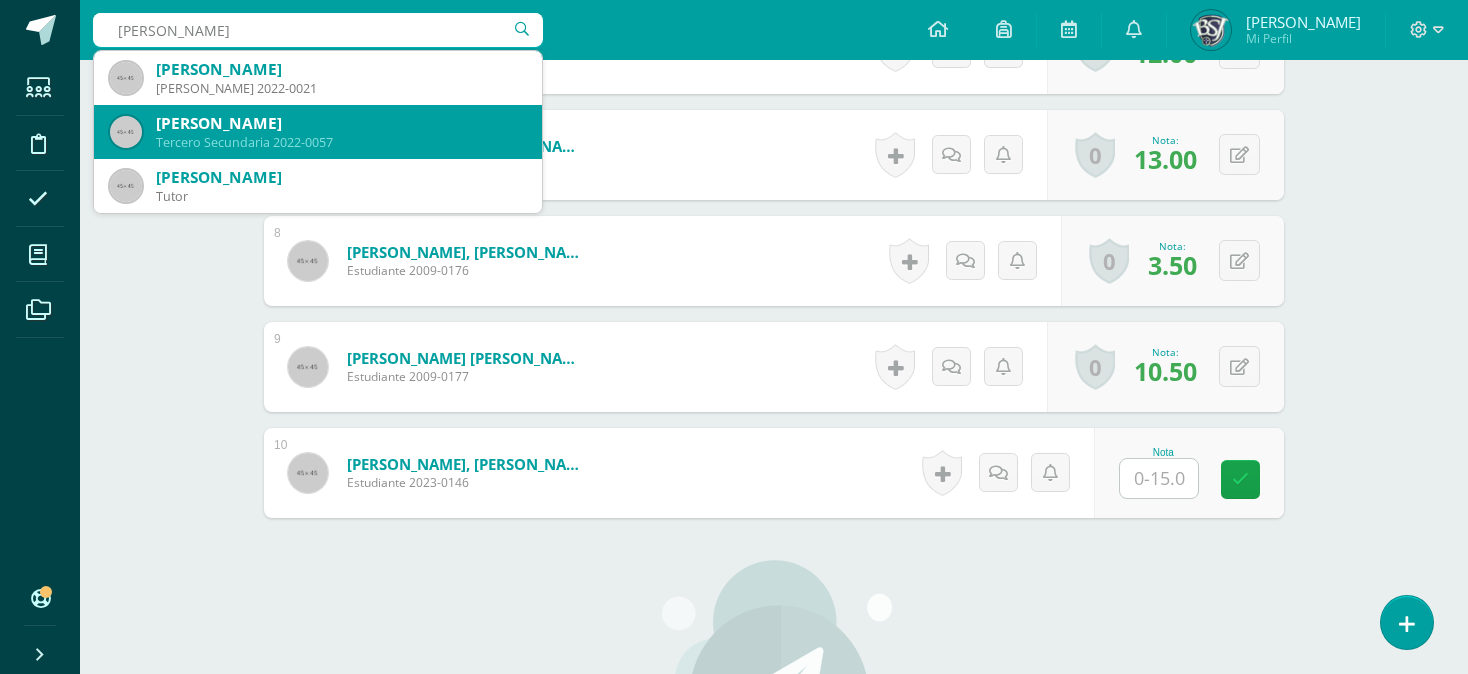 click on "Danna Melissa Rafael Arévalo" at bounding box center (341, 123) 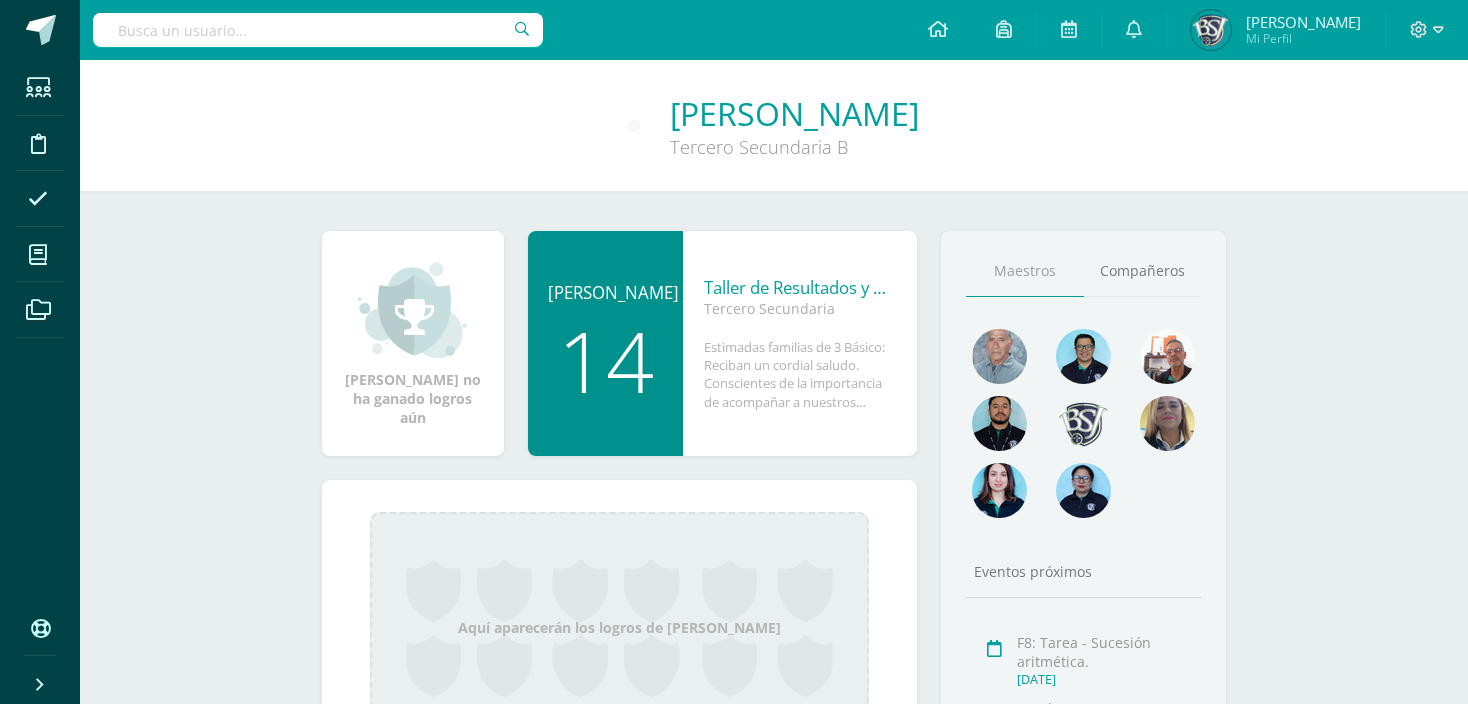 scroll, scrollTop: 0, scrollLeft: 0, axis: both 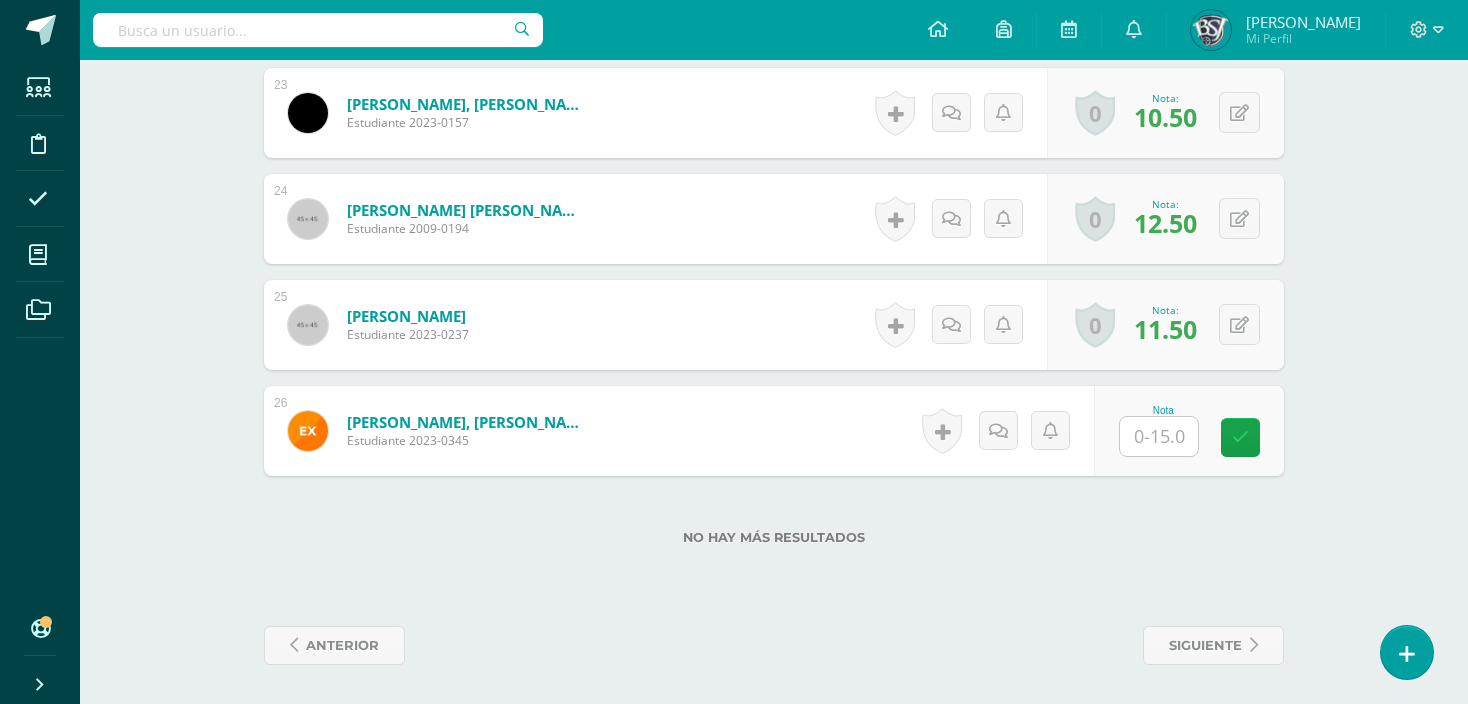 click on "¿Estás seguro que quieres  eliminar  esta actividad?
Esto borrará la actividad y cualquier nota que hayas registrado
permanentemente. Esta acción no se puede revertir. Cancelar Eliminar
Administración de escalas de valoración
escala de valoración
Aún no has creado una escala de valoración.
Cancelar Agregar nueva escala de valoración: Agrega una división a la escala de valoración  (ej. Ortografía, redacción, trabajo en equipo, etc.)
Agregar
Cancelar Crear escala de valoración
Agrega listas de cotejo
Mostrar todos                             Mostrar todos Mis listas Generales Comunicación y Lenguaje Matemática Ciencia Estudios Sociales Arte Emociones" at bounding box center (774, -1028) 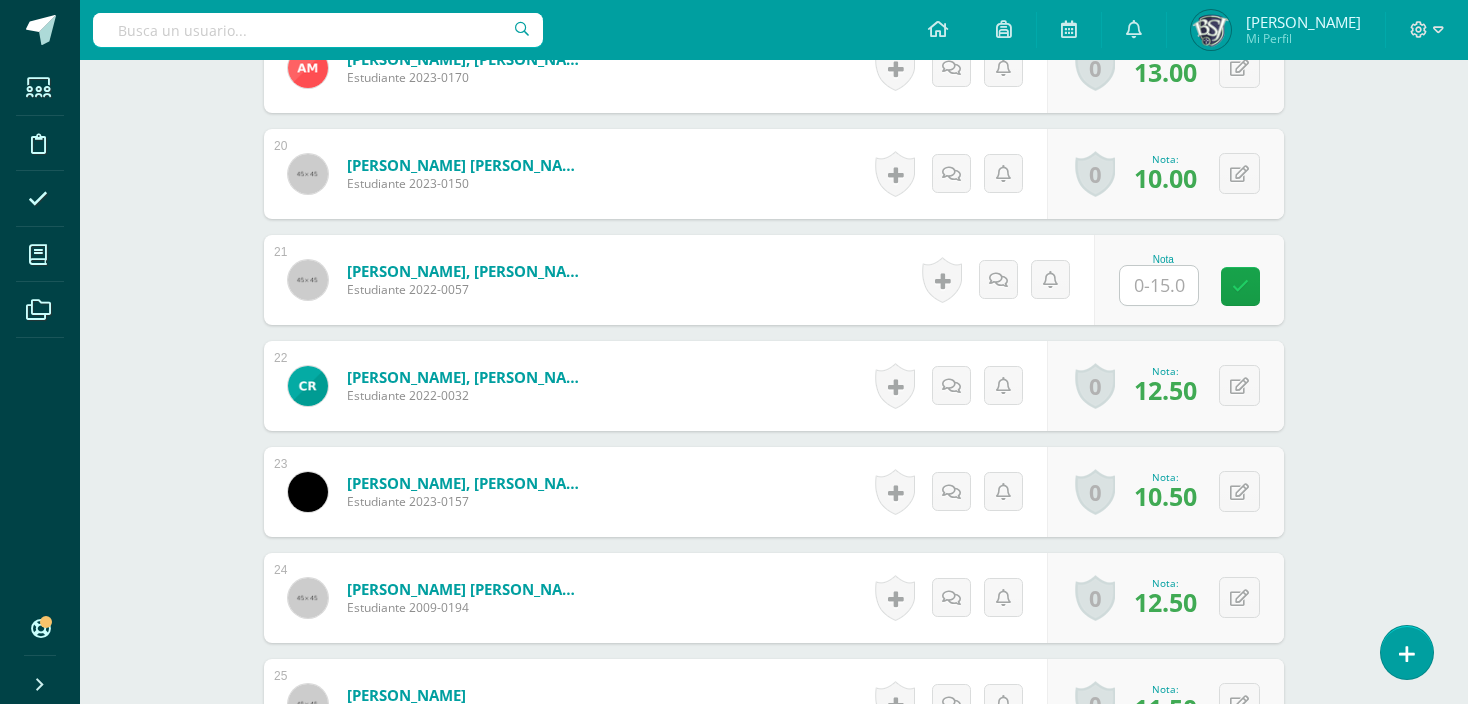 scroll, scrollTop: 2579, scrollLeft: 0, axis: vertical 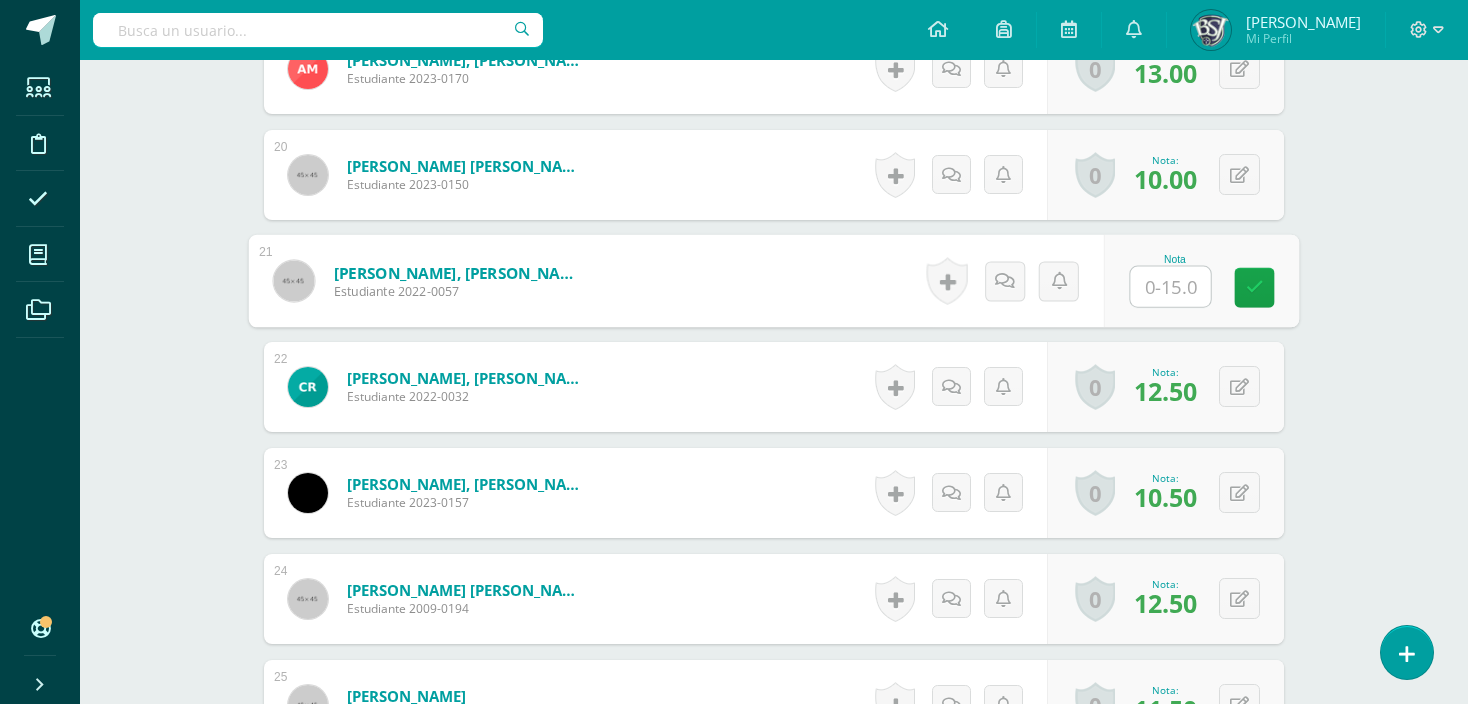 click at bounding box center [1171, 287] 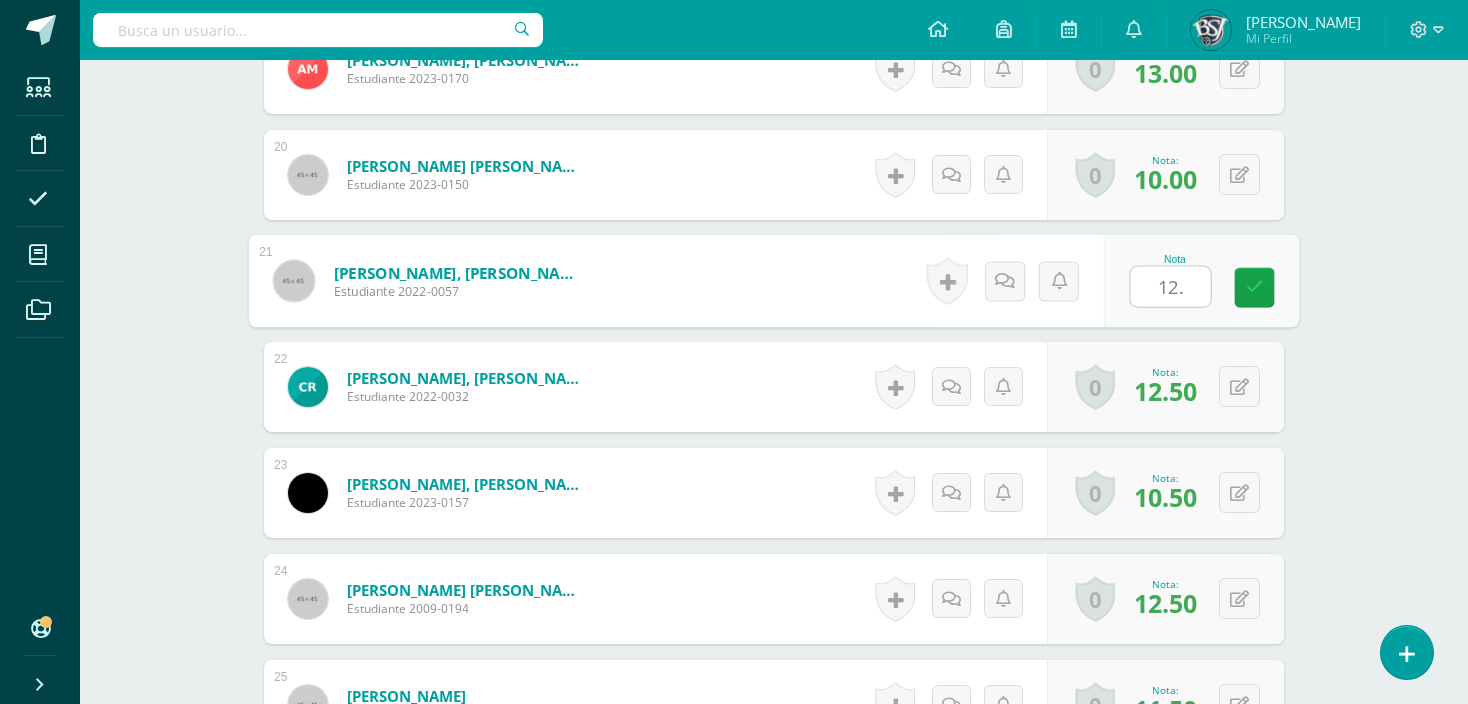 type on "12.5" 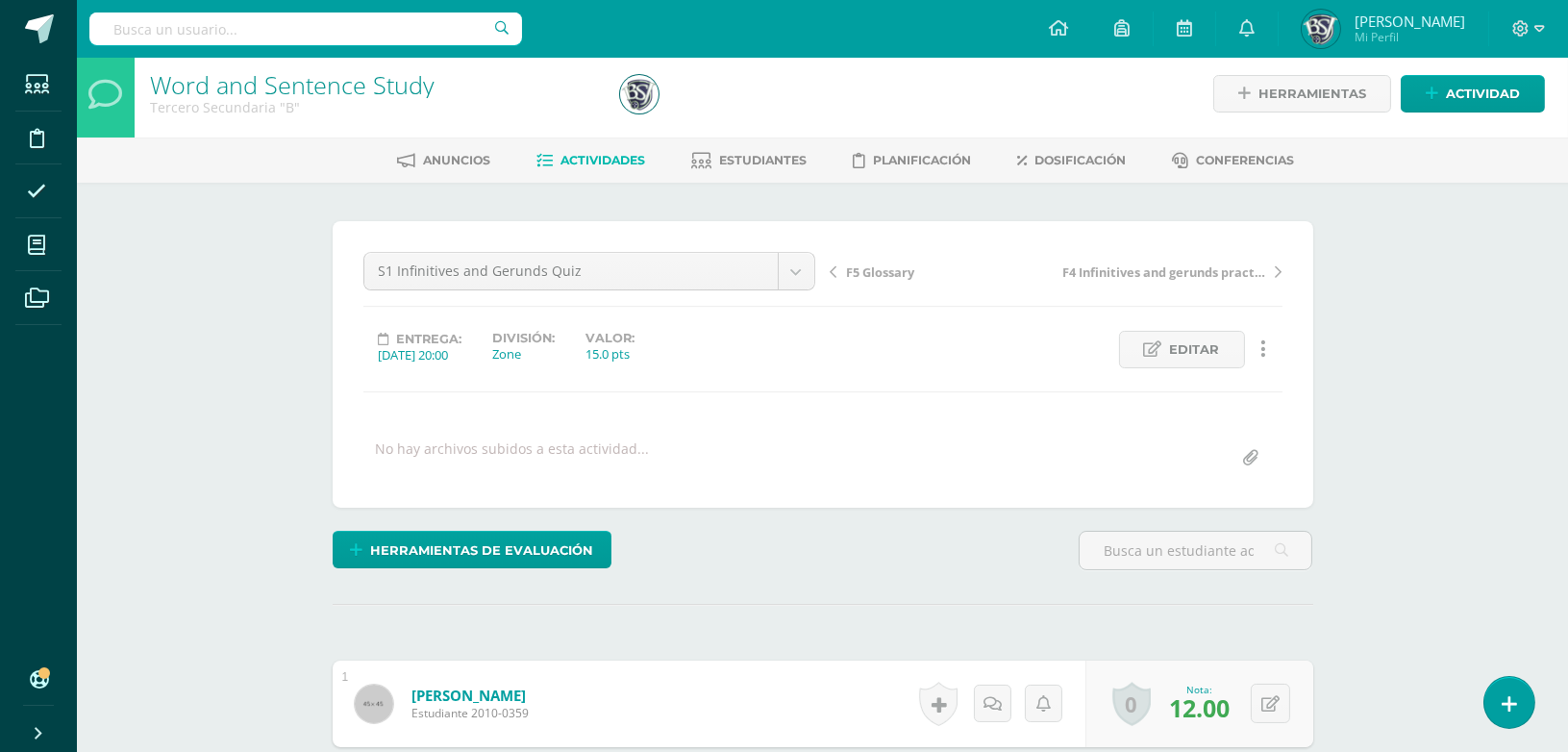 scroll, scrollTop: 11, scrollLeft: 0, axis: vertical 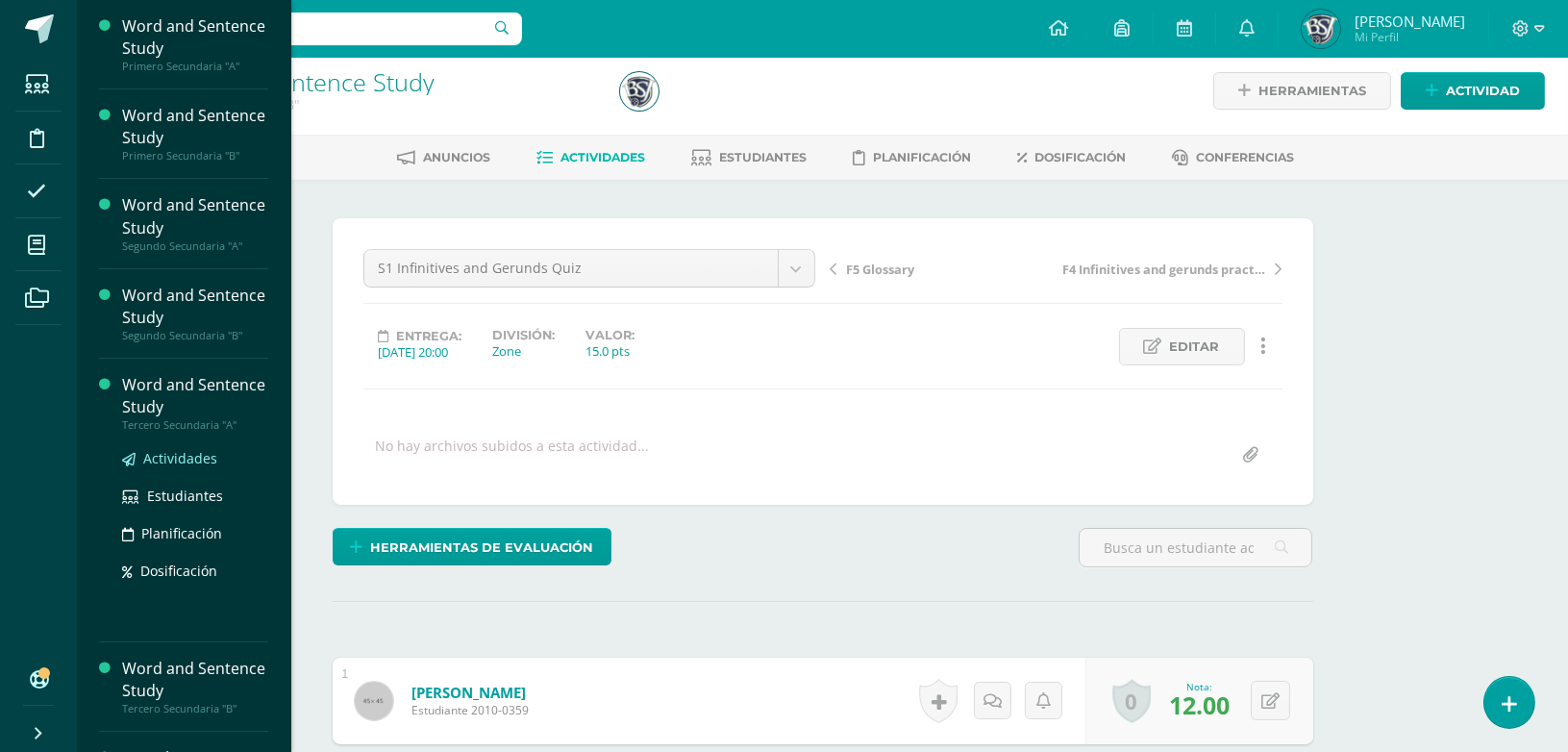 click on "Actividades" at bounding box center (180, 458) 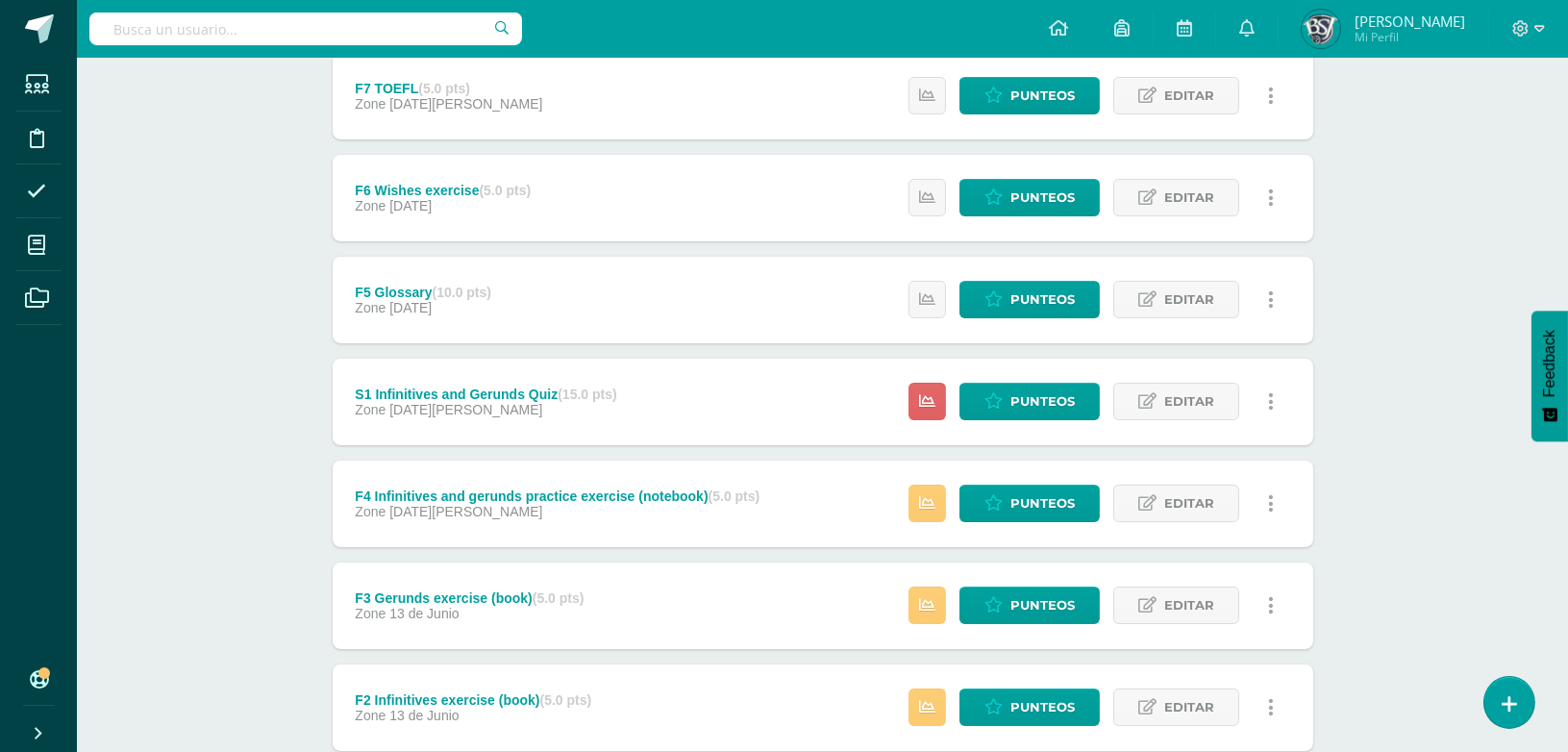 scroll, scrollTop: 373, scrollLeft: 0, axis: vertical 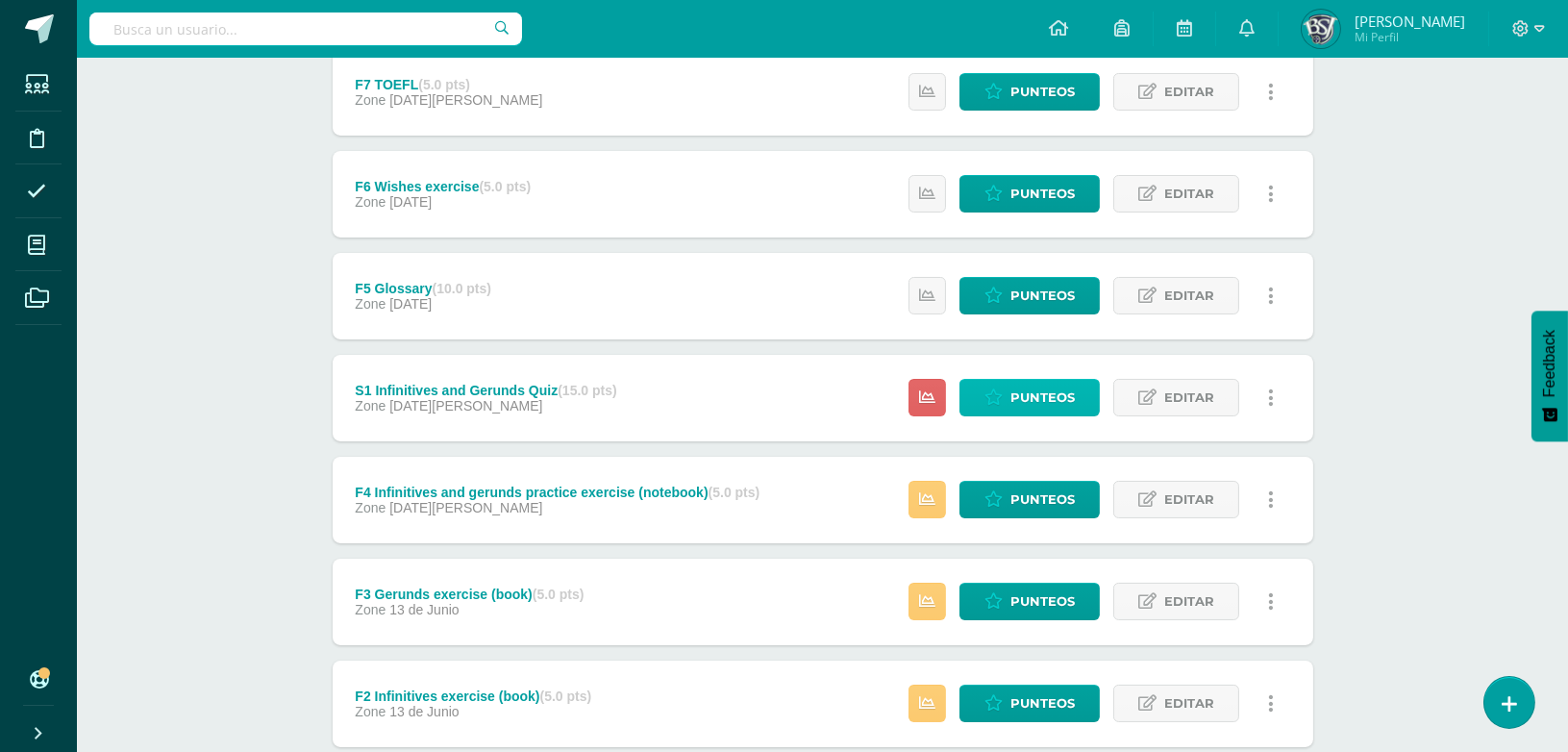 click on "Punteos" at bounding box center [1030, 397] 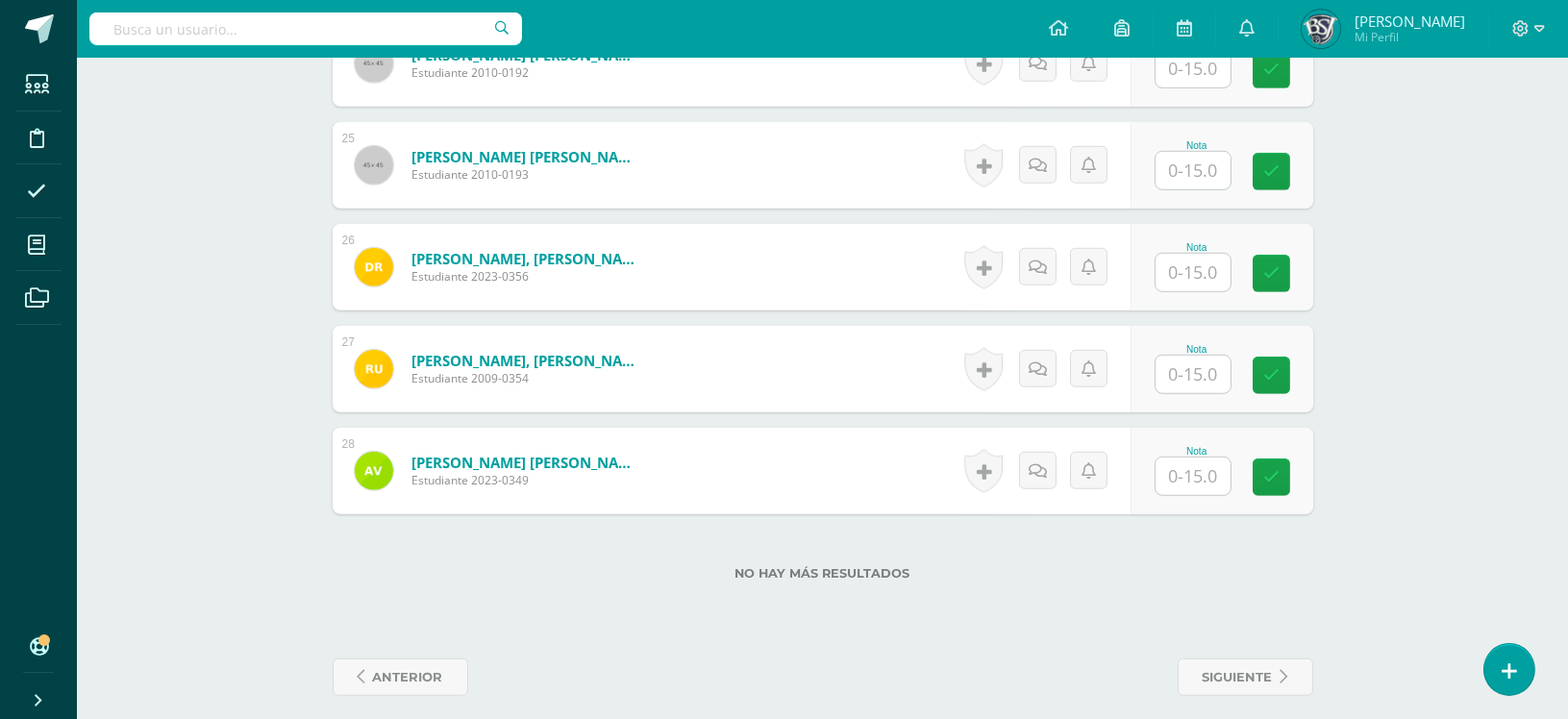 scroll, scrollTop: 2992, scrollLeft: 0, axis: vertical 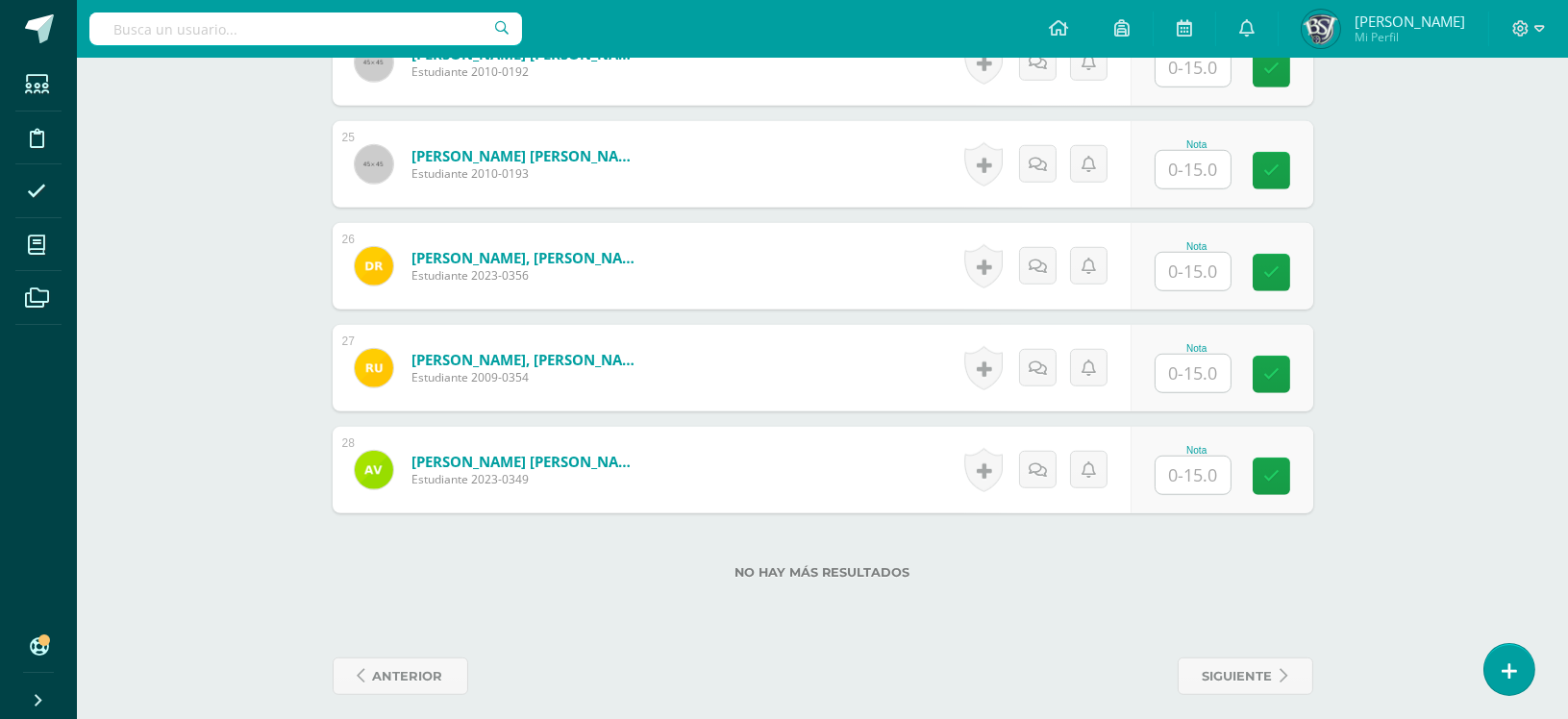 click at bounding box center (1193, 373) 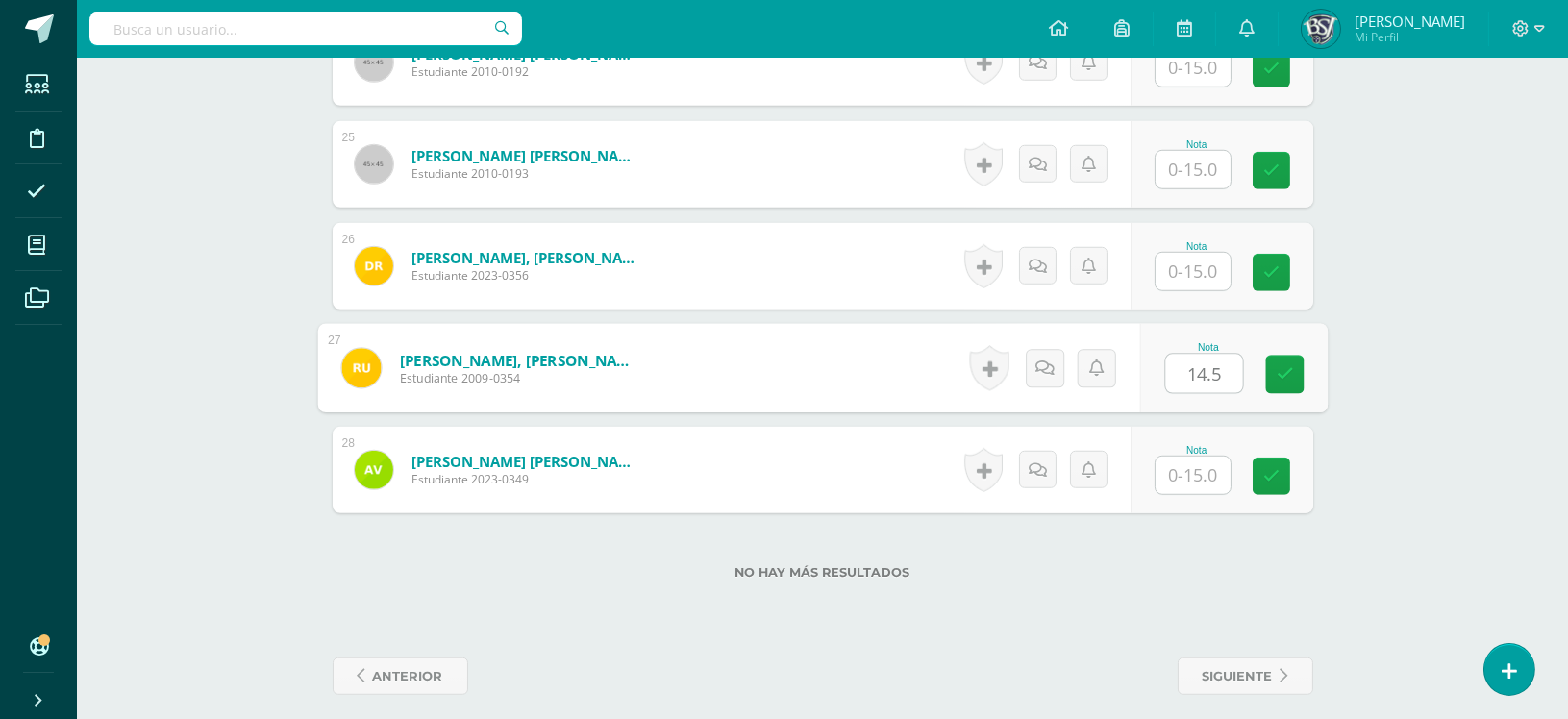 type on "14.5" 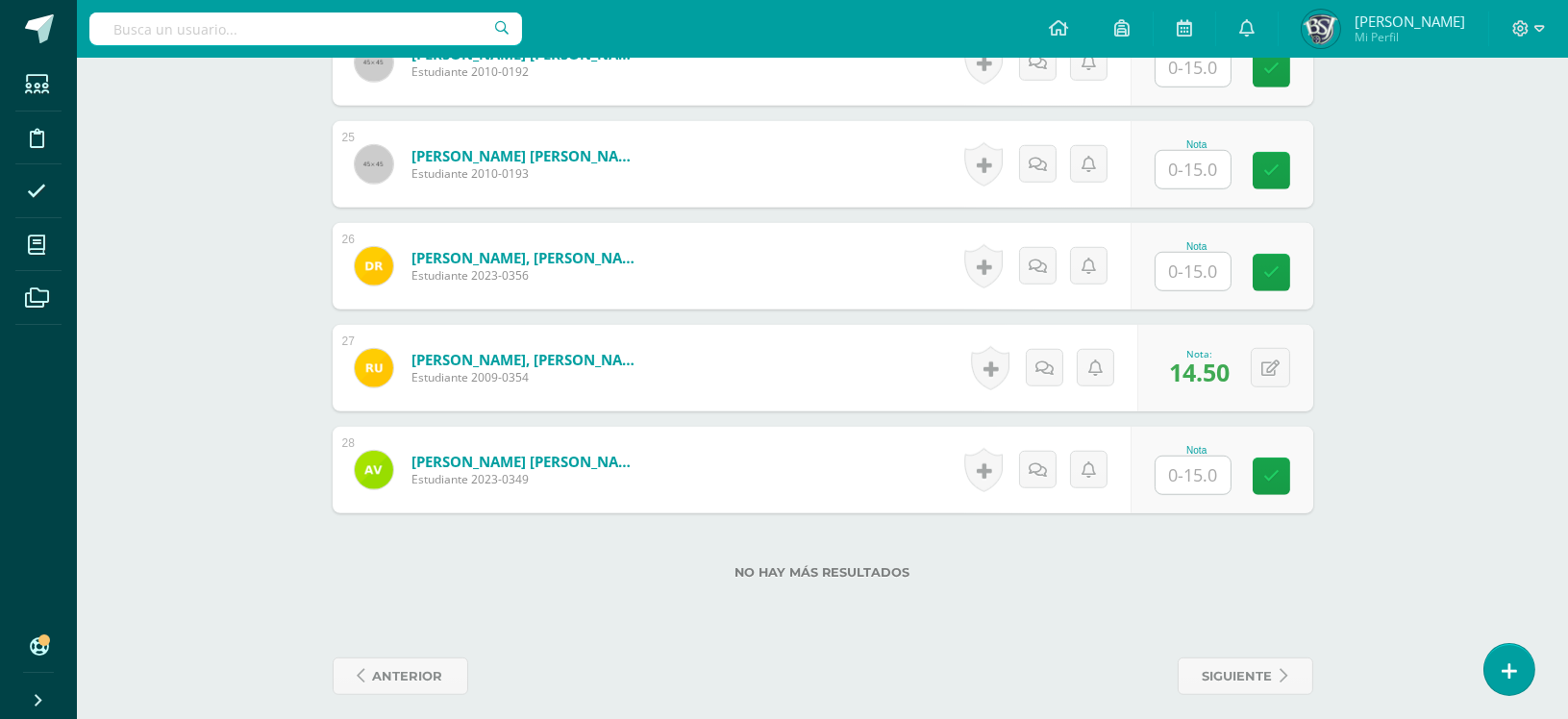 click at bounding box center (306, 29) 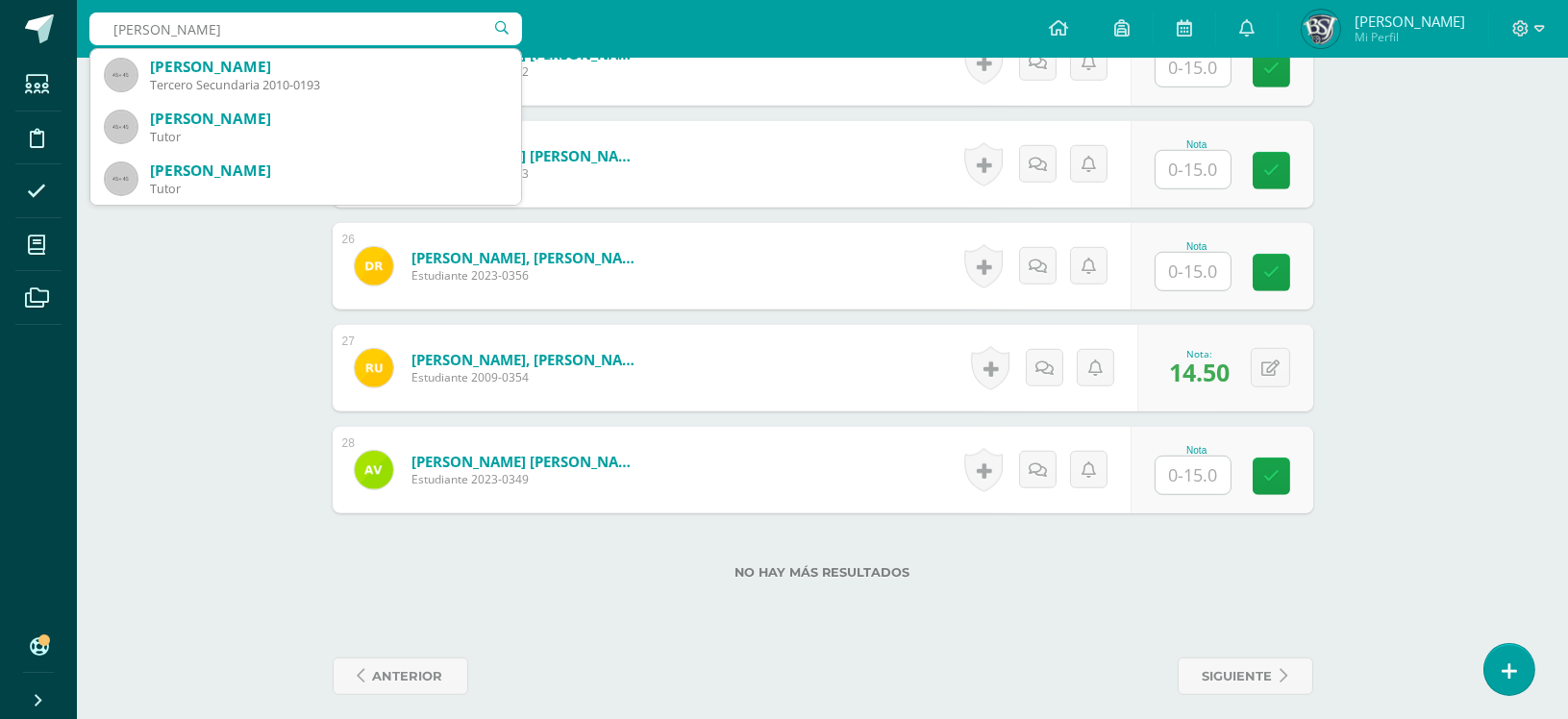 type on "ana valen" 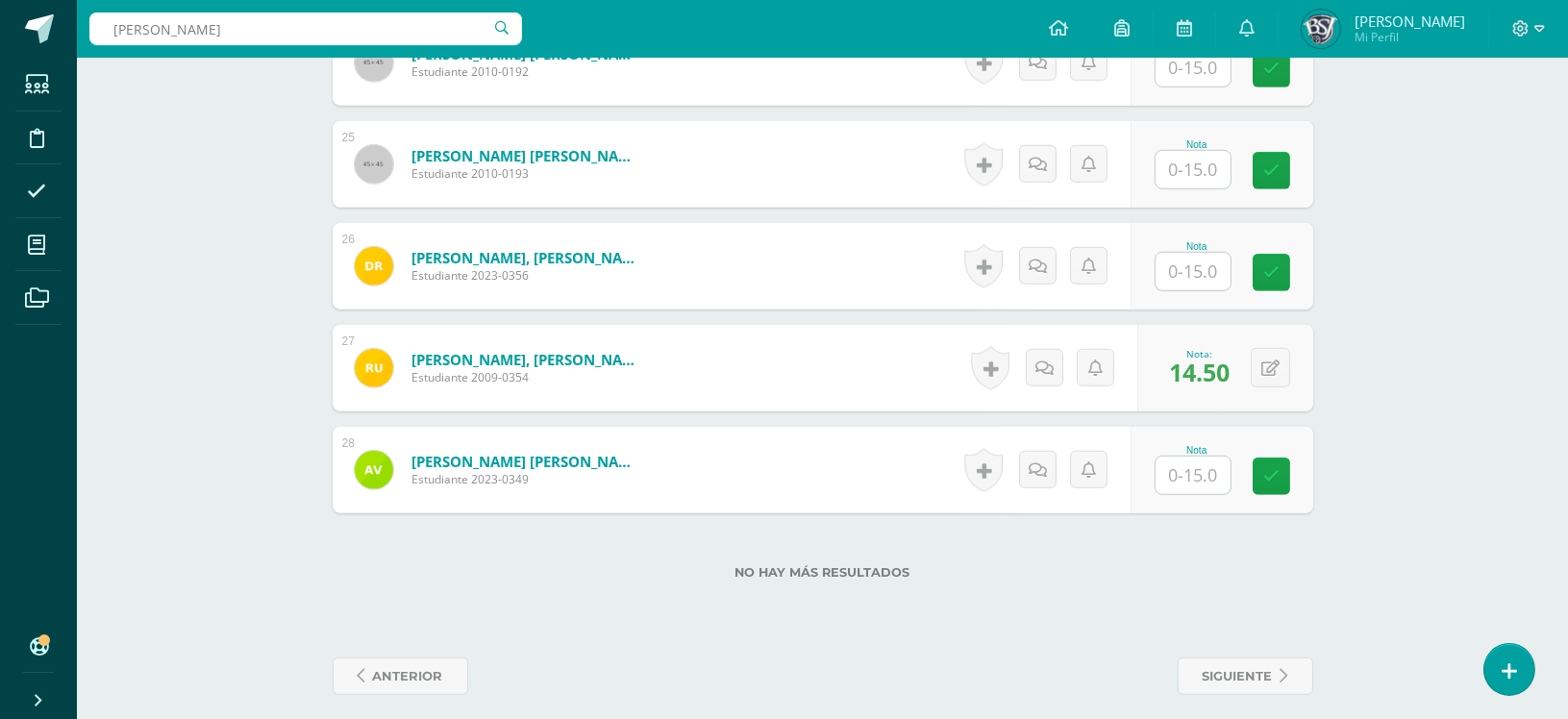 click on "Word and Sentence Study
Tercero Secundaria "A"
Herramientas
Detalle de asistencias
Actividad
Anuncios
Actividades
Estudiantes
Planificación
Dosificación
Conferencias
¿Estás seguro que quieres  eliminar  esta actividad?
Esto borrará la actividad y cualquier nota que hayas registrado
permanentemente. Esta acción no se puede revertir. Cancelar Eliminar
Administración de escalas de valoración
escala de valoración
Aún no has creado una escala de valoración.
Cancelar Agregar nueva escala de valoración: Cancelar     Mostrar todos" at bounding box center [822, -1101] 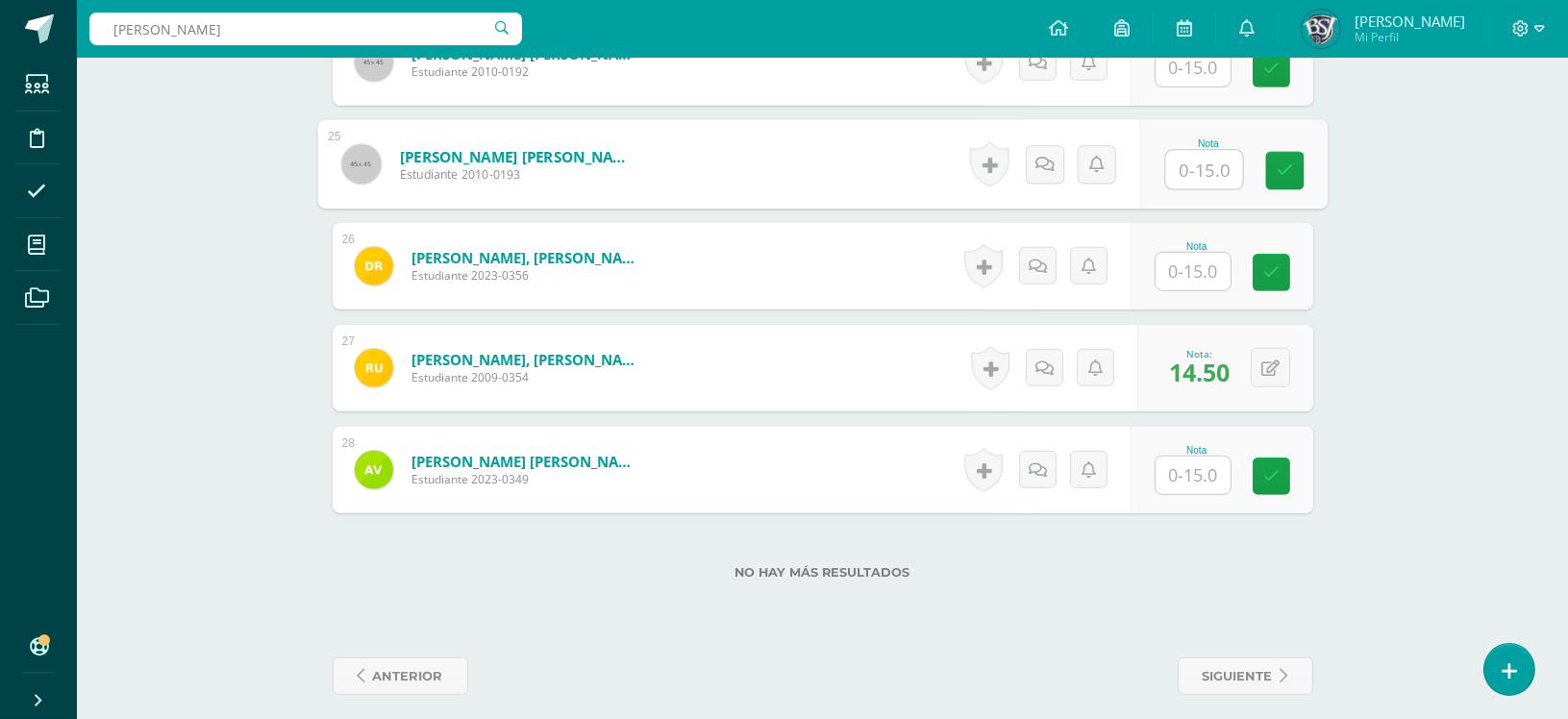 click at bounding box center (1204, 170) 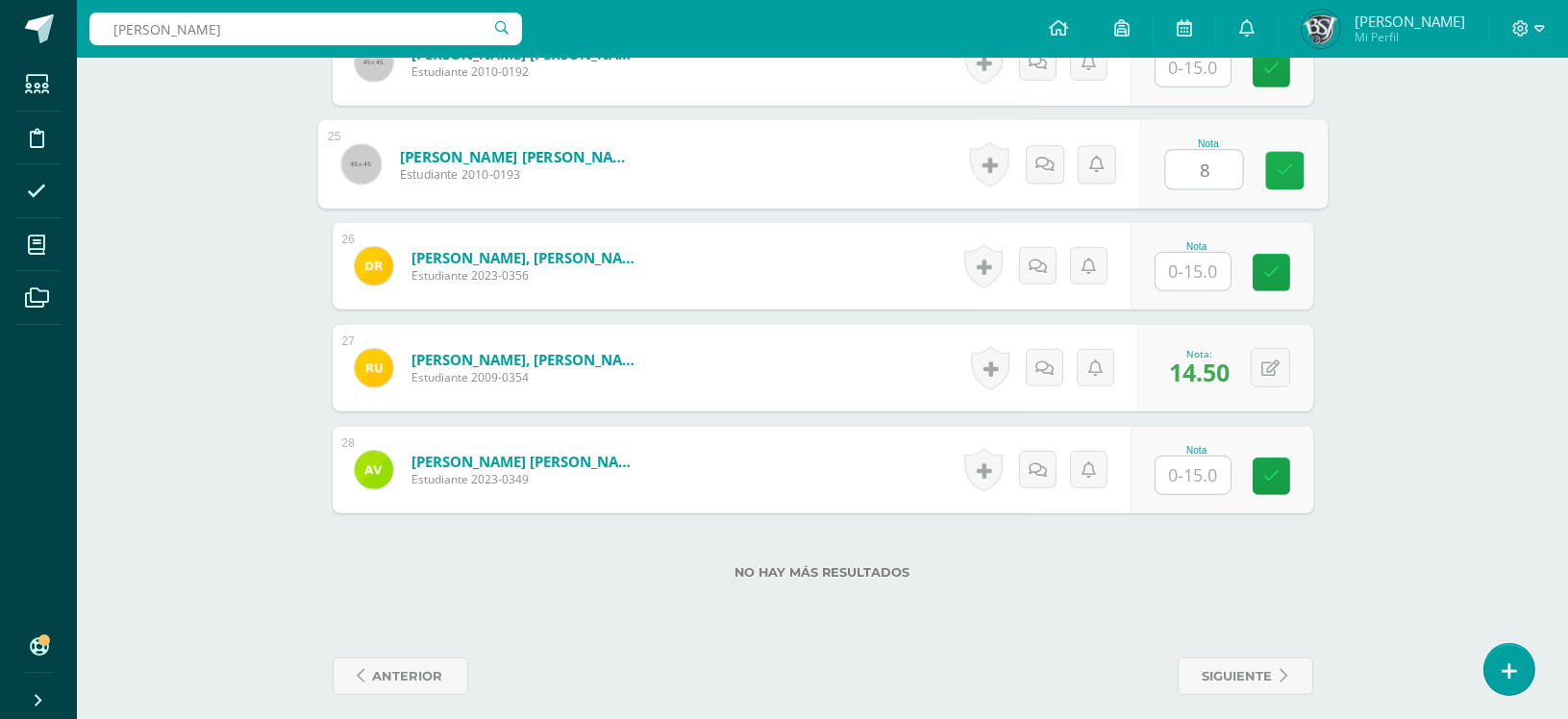 type on "8" 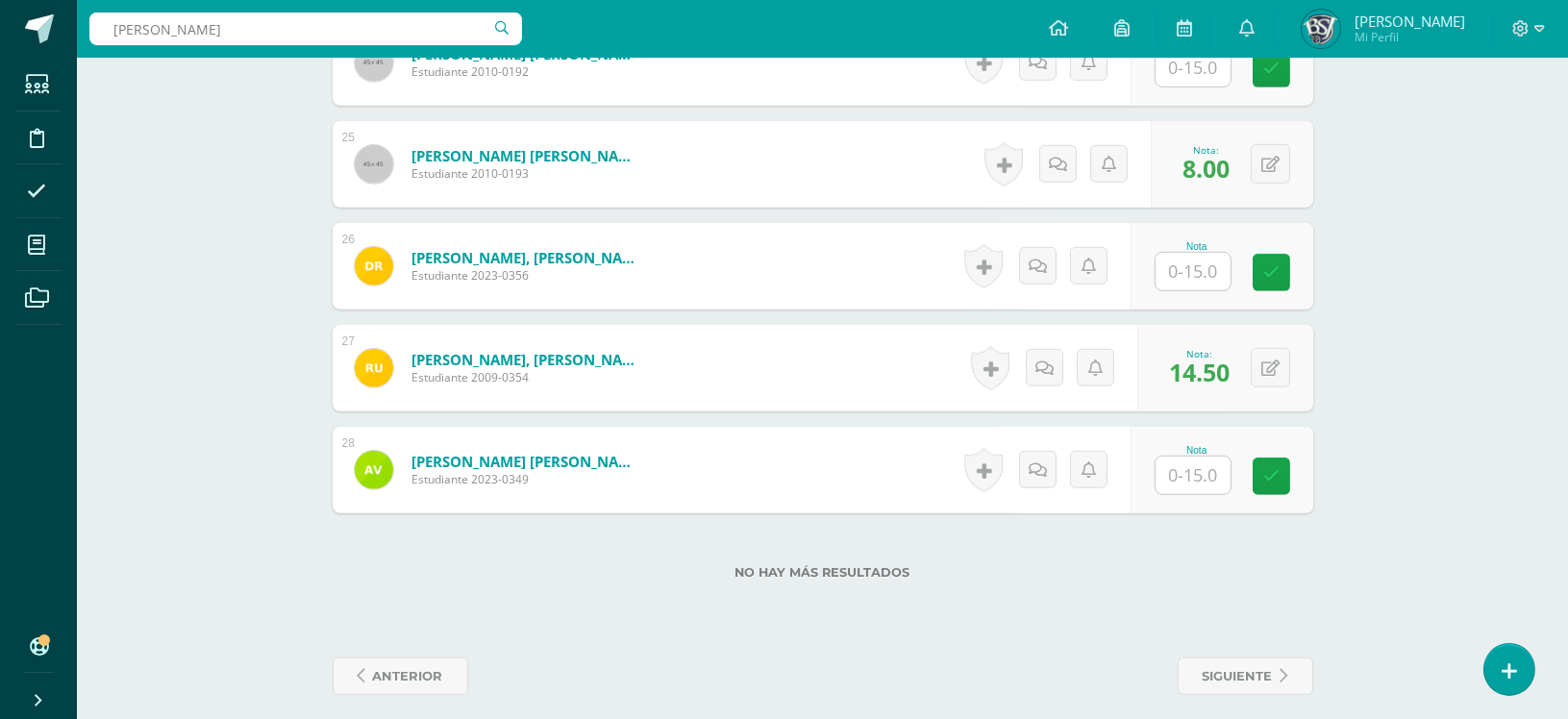 click on "ana valen" at bounding box center [306, 29] 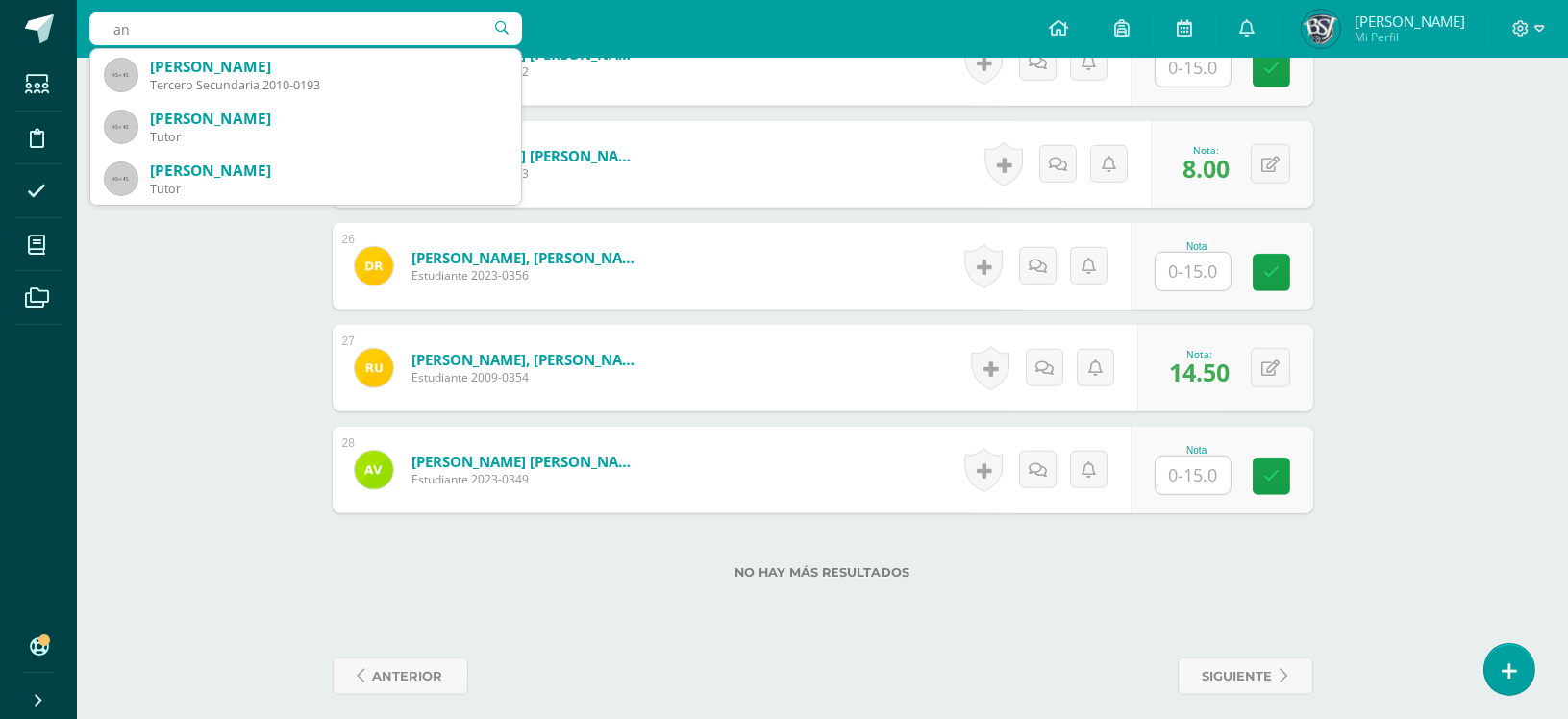 type on "a" 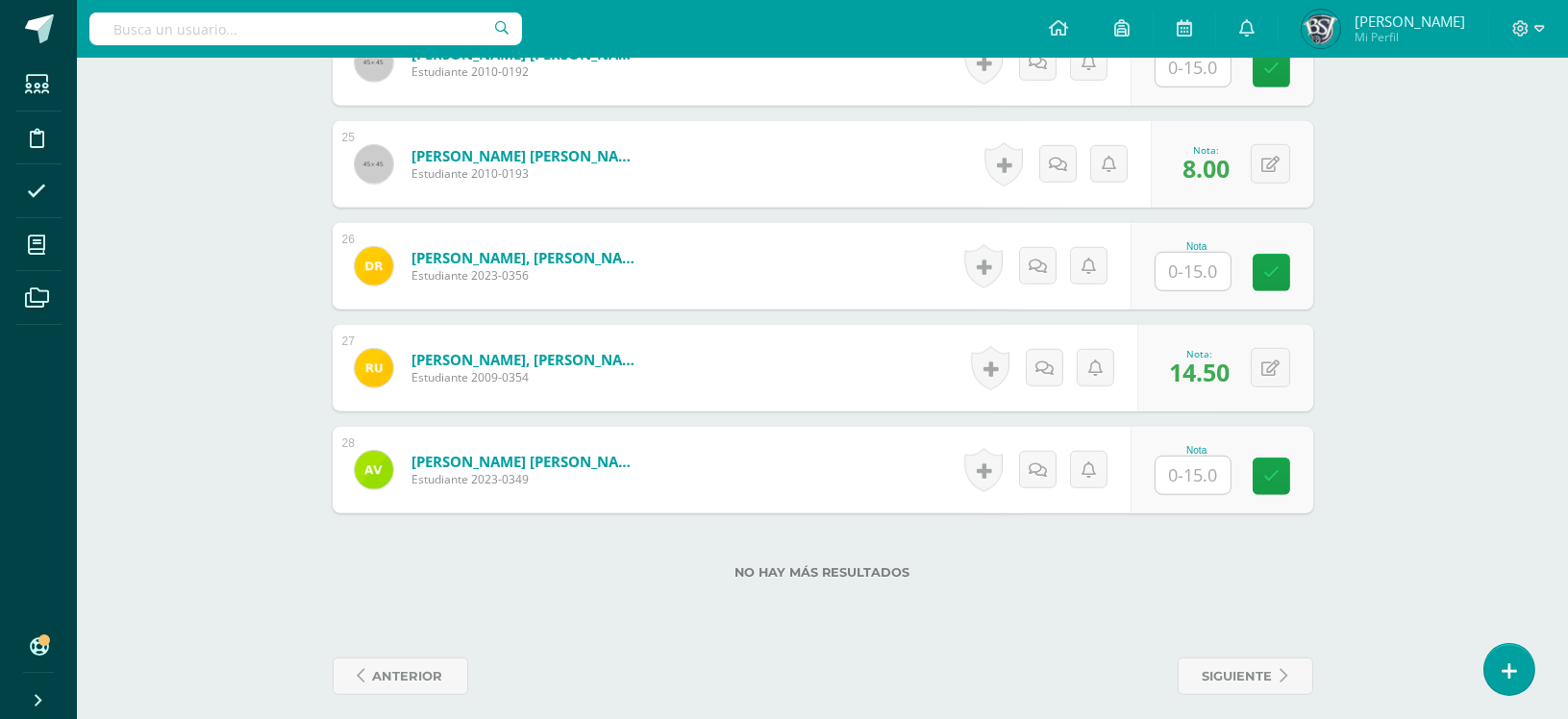 type 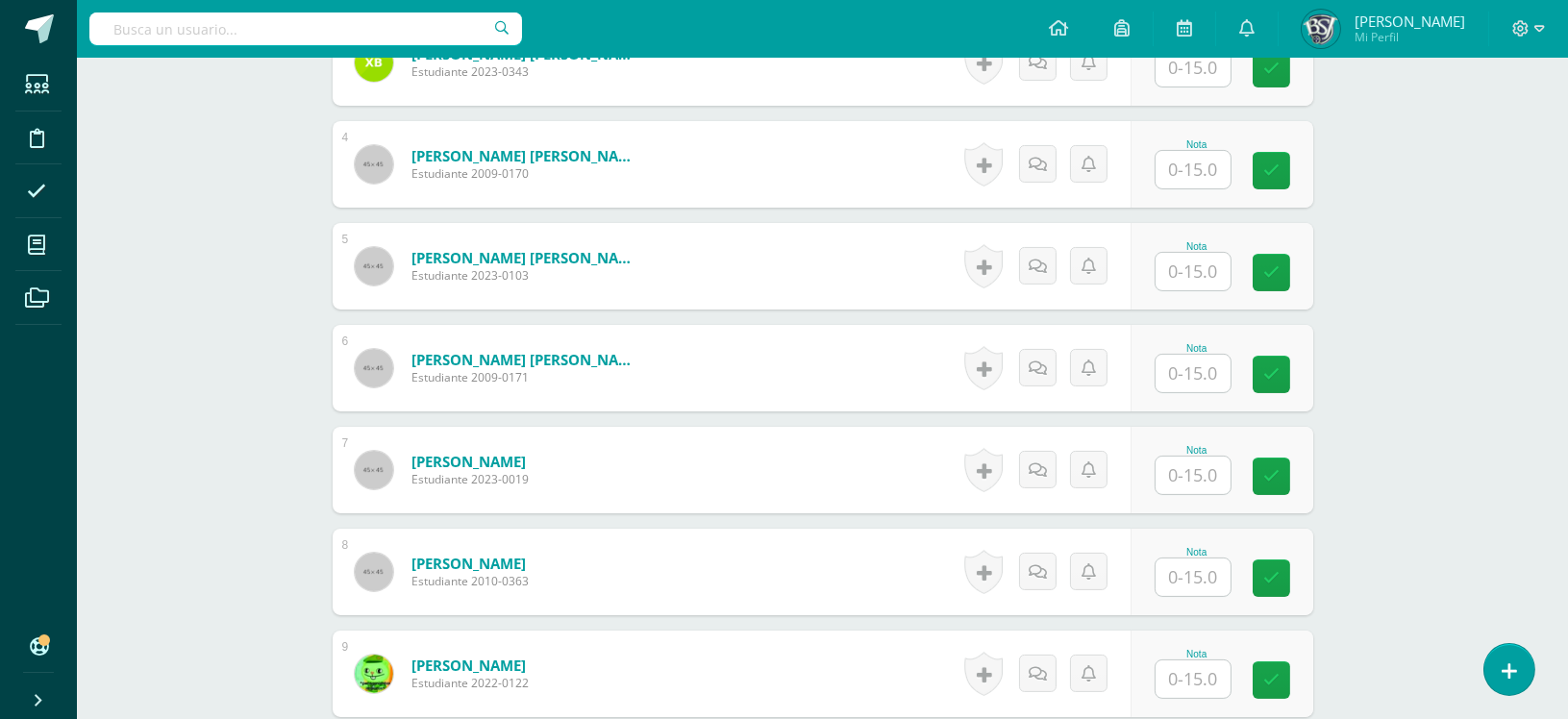 click at bounding box center (1193, 373) 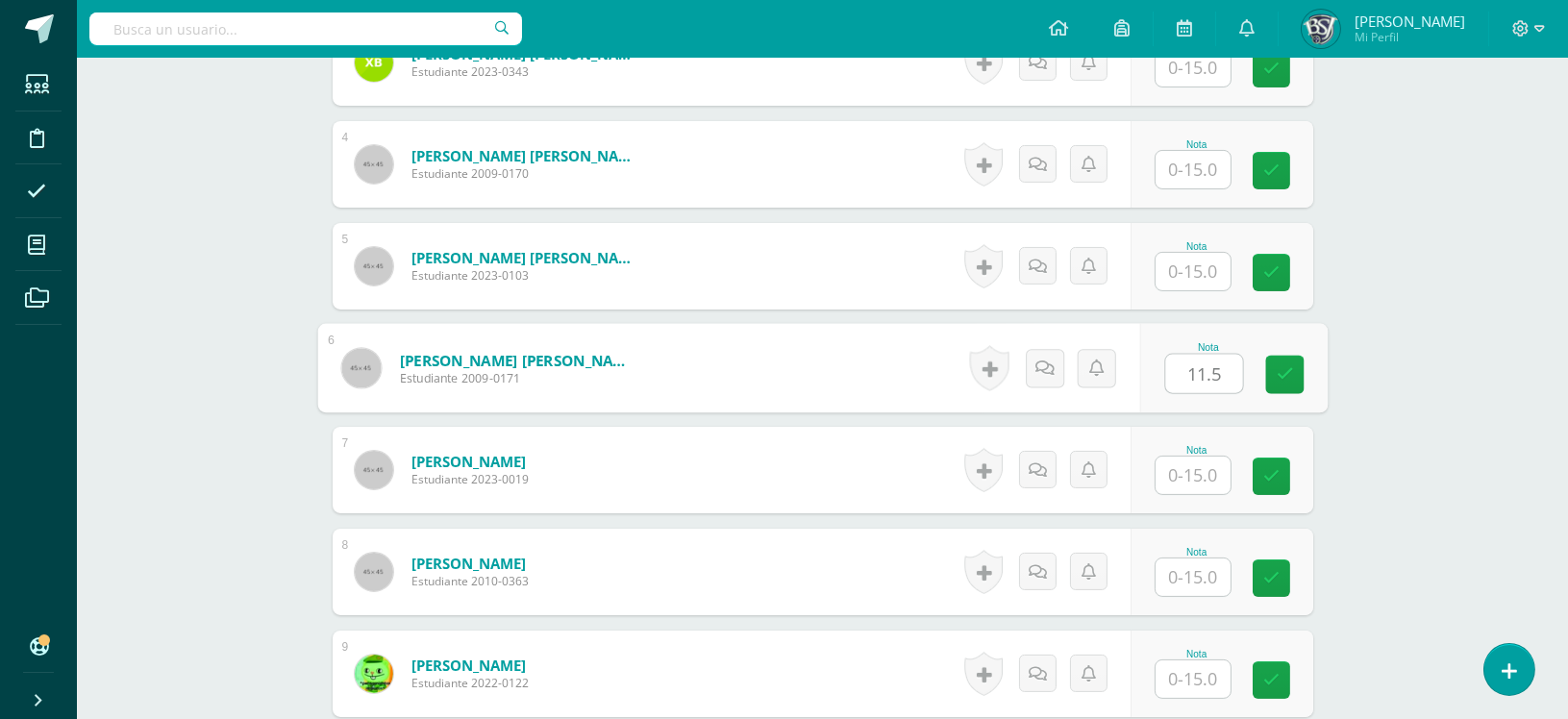 type on "11.5" 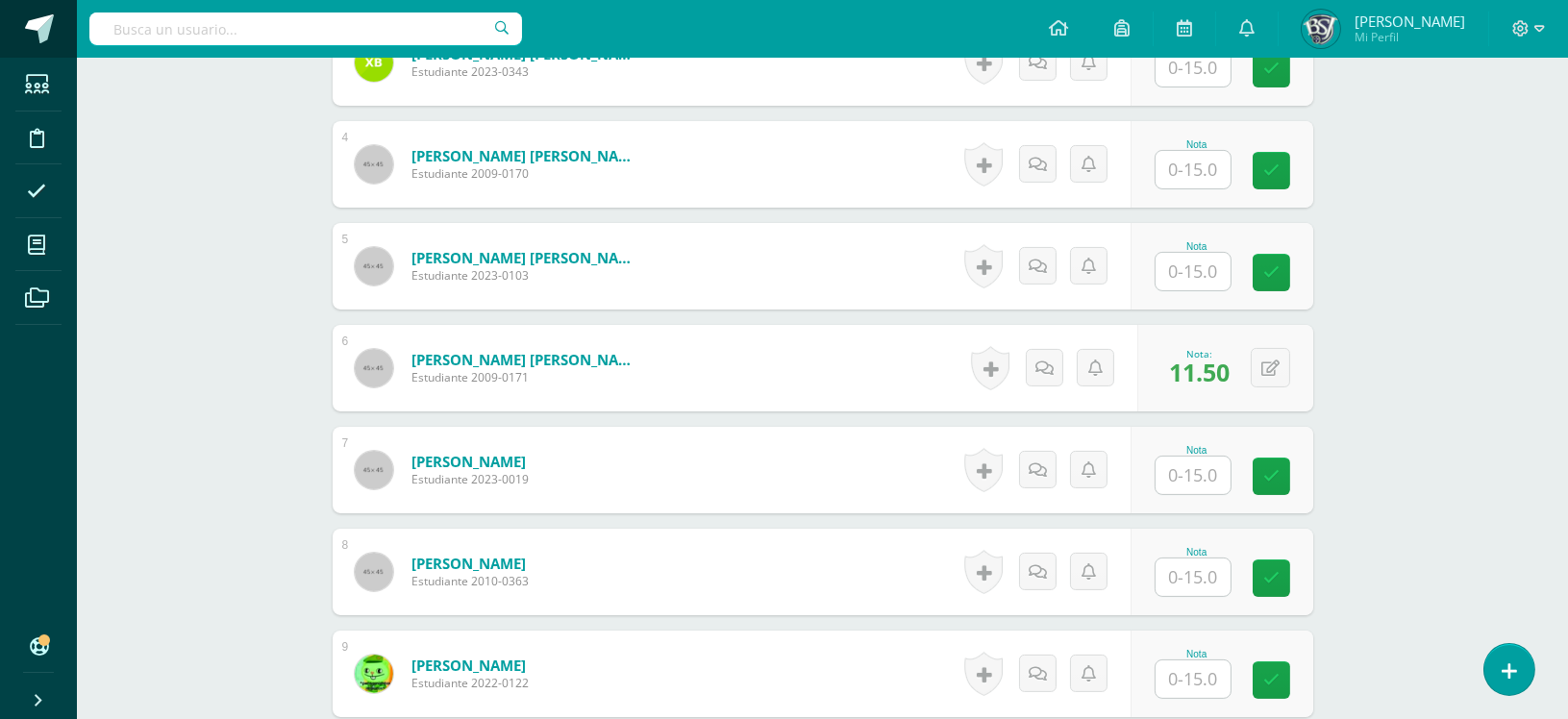 scroll, scrollTop: 2176, scrollLeft: 0, axis: vertical 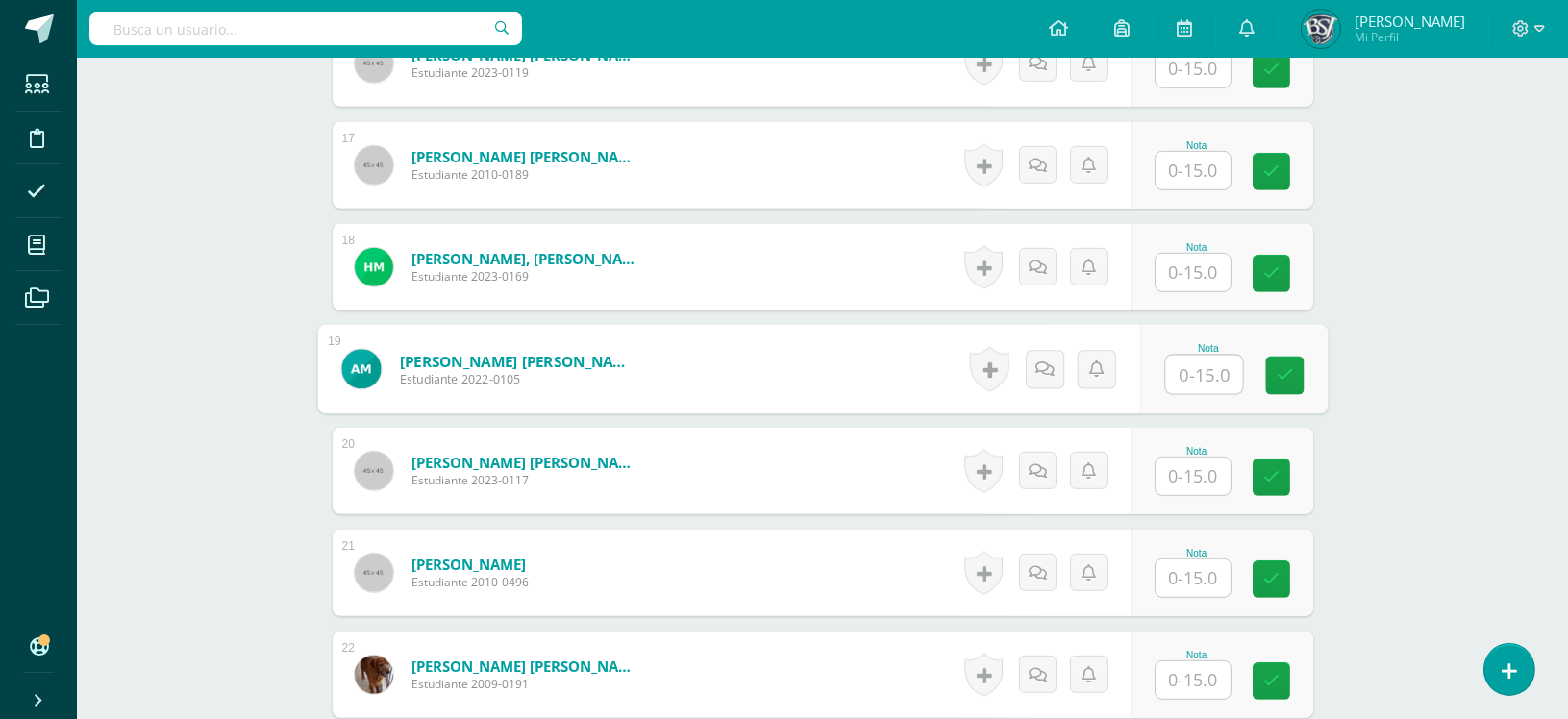 click at bounding box center [1204, 375] 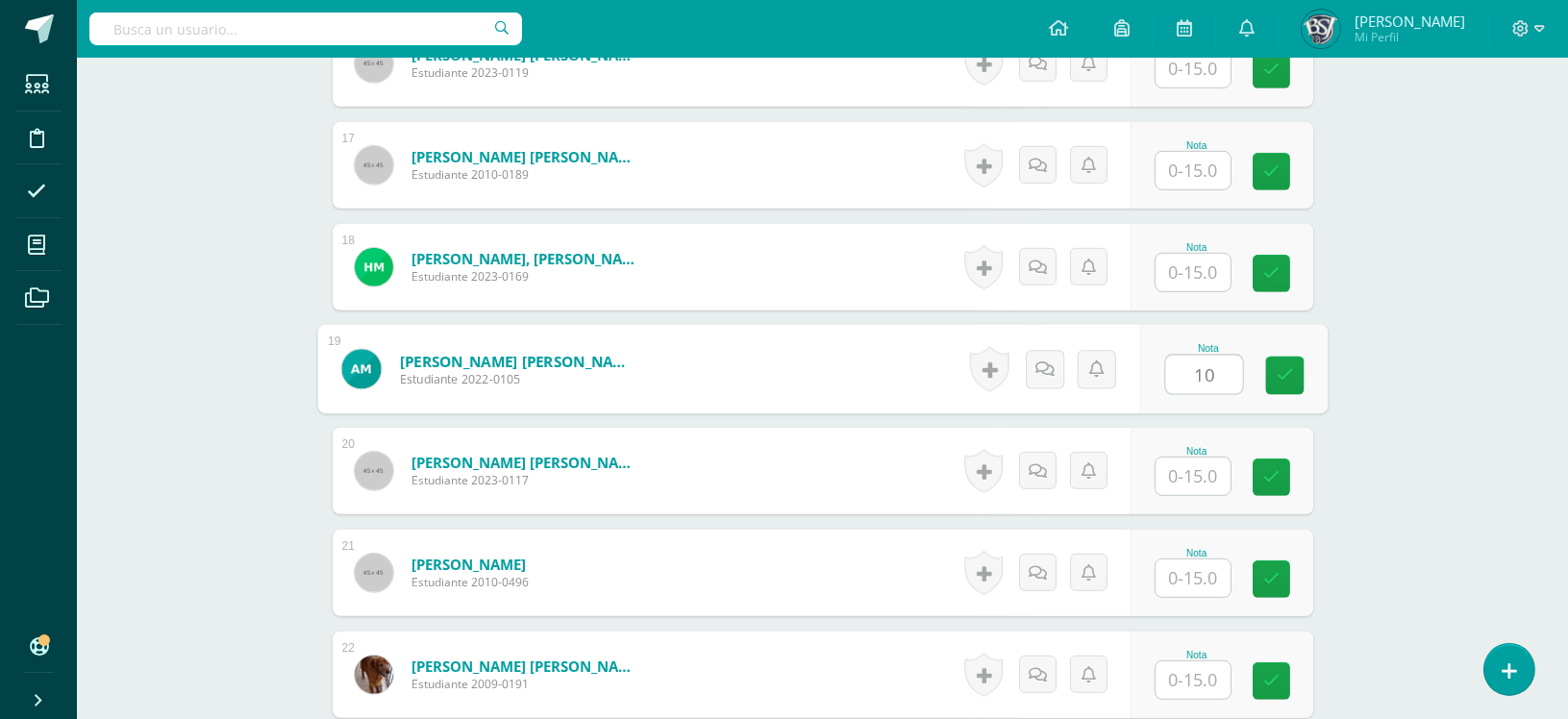 type on "10" 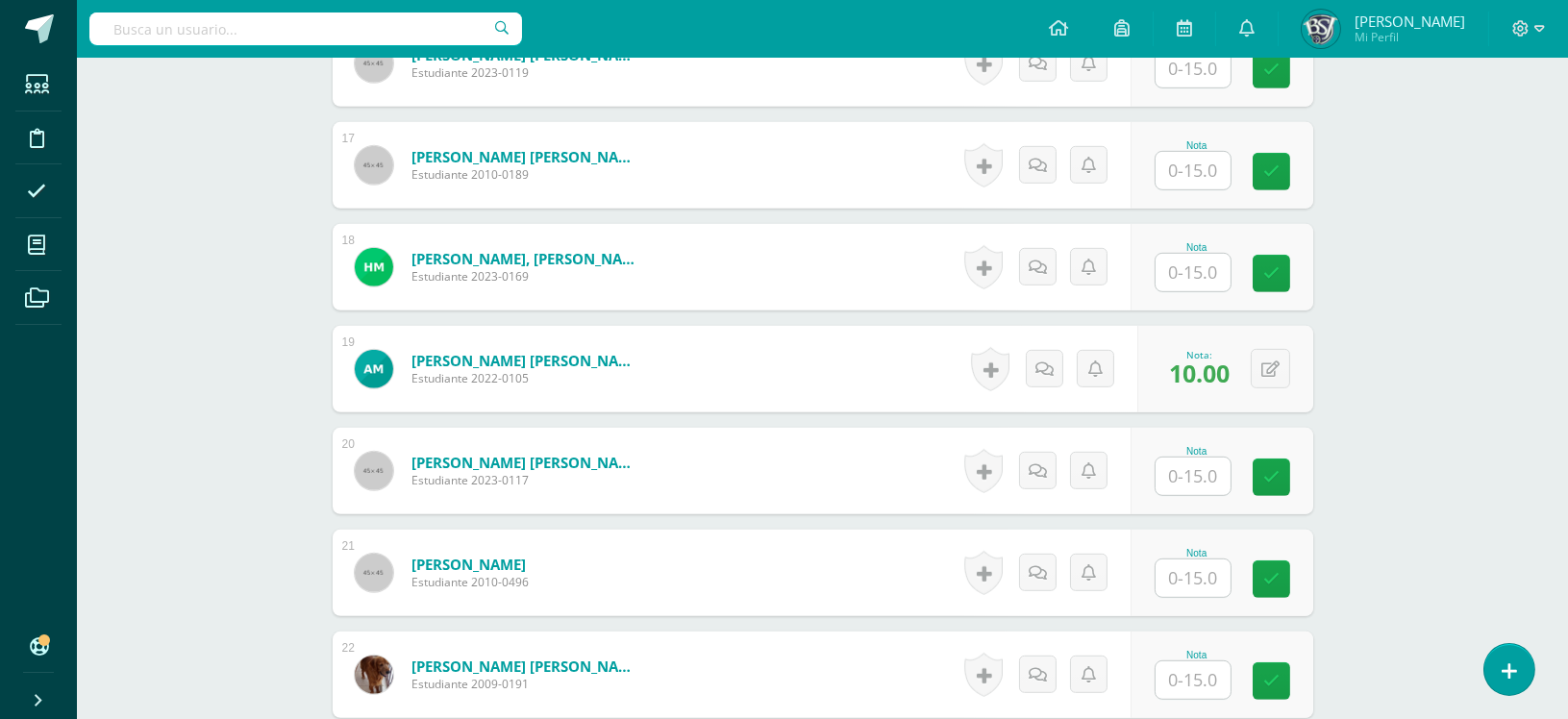 scroll, scrollTop: 342, scrollLeft: 0, axis: vertical 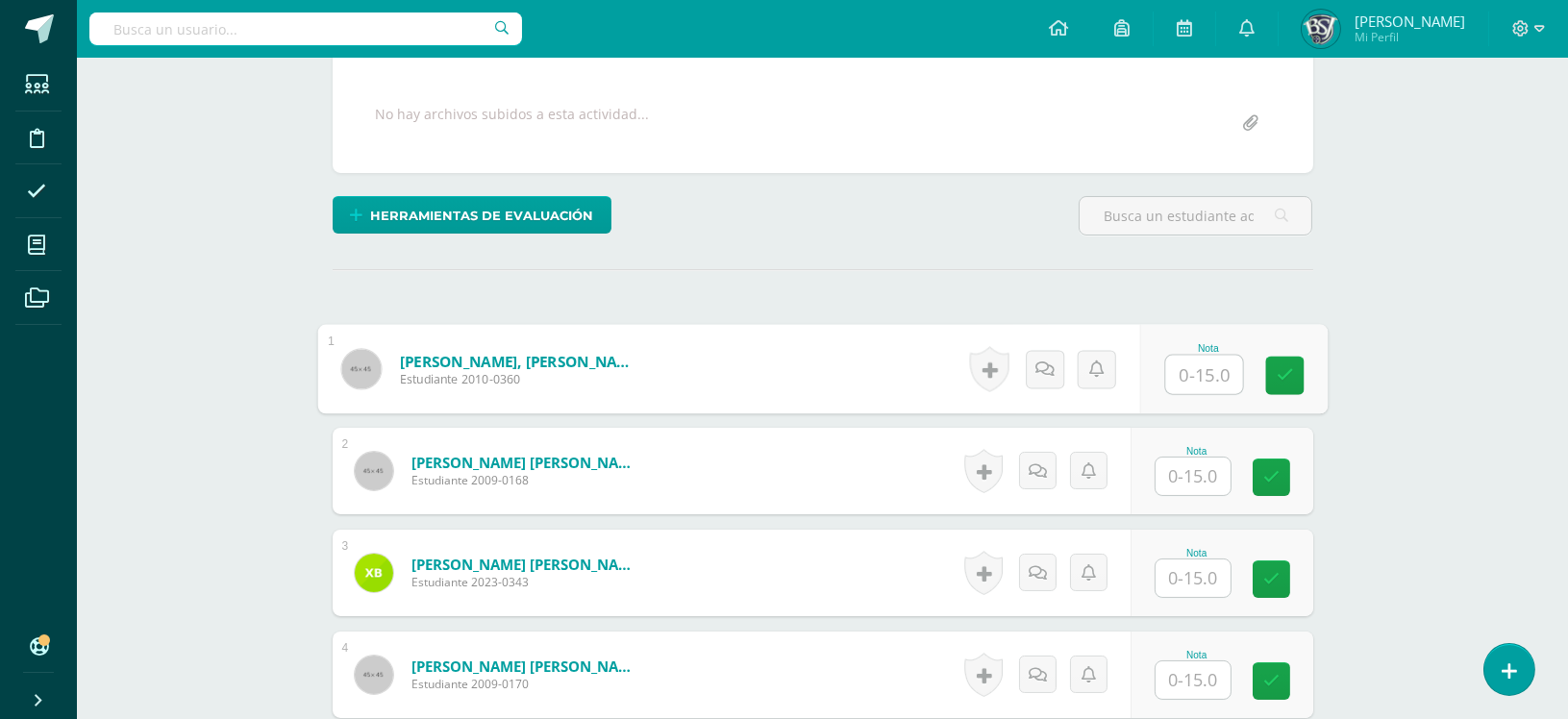 click at bounding box center [1204, 375] 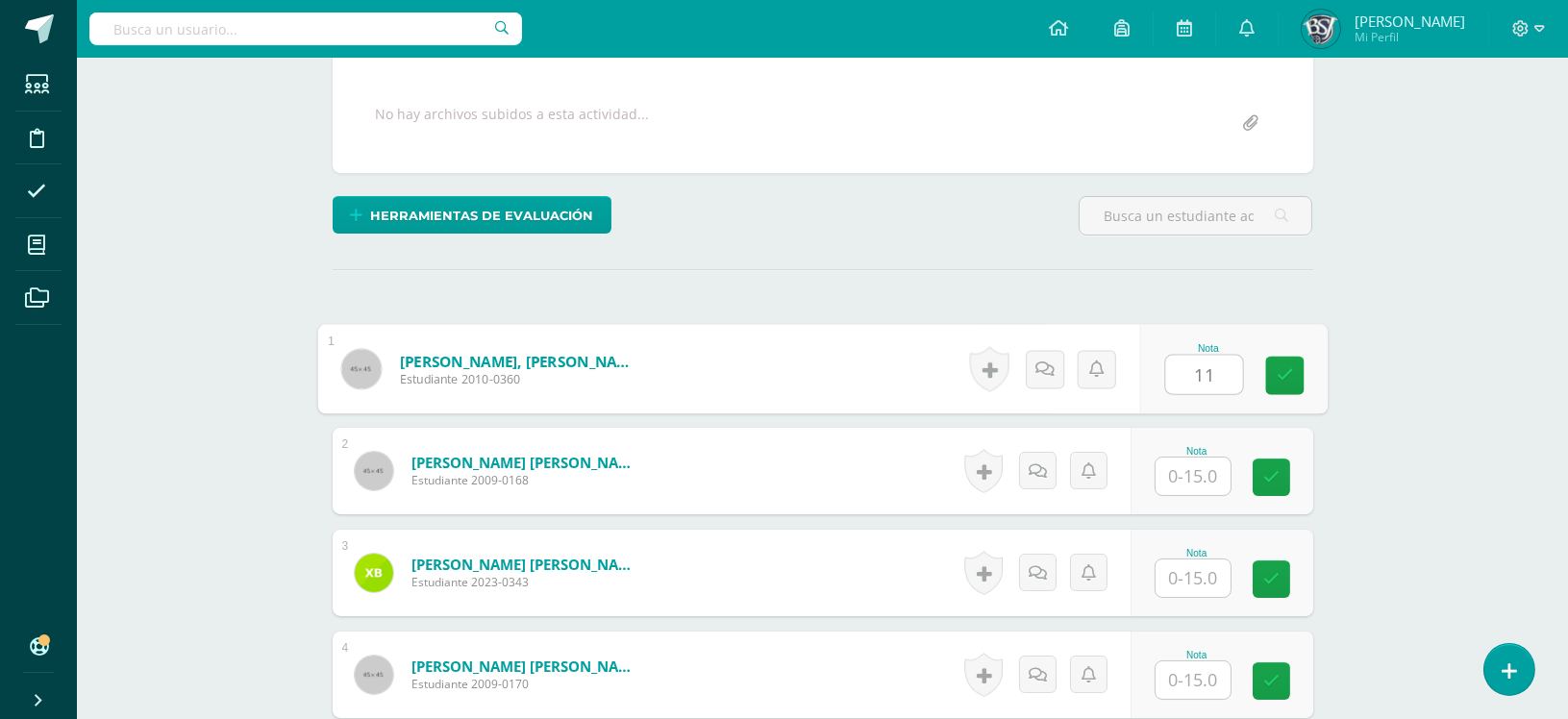 type on "11" 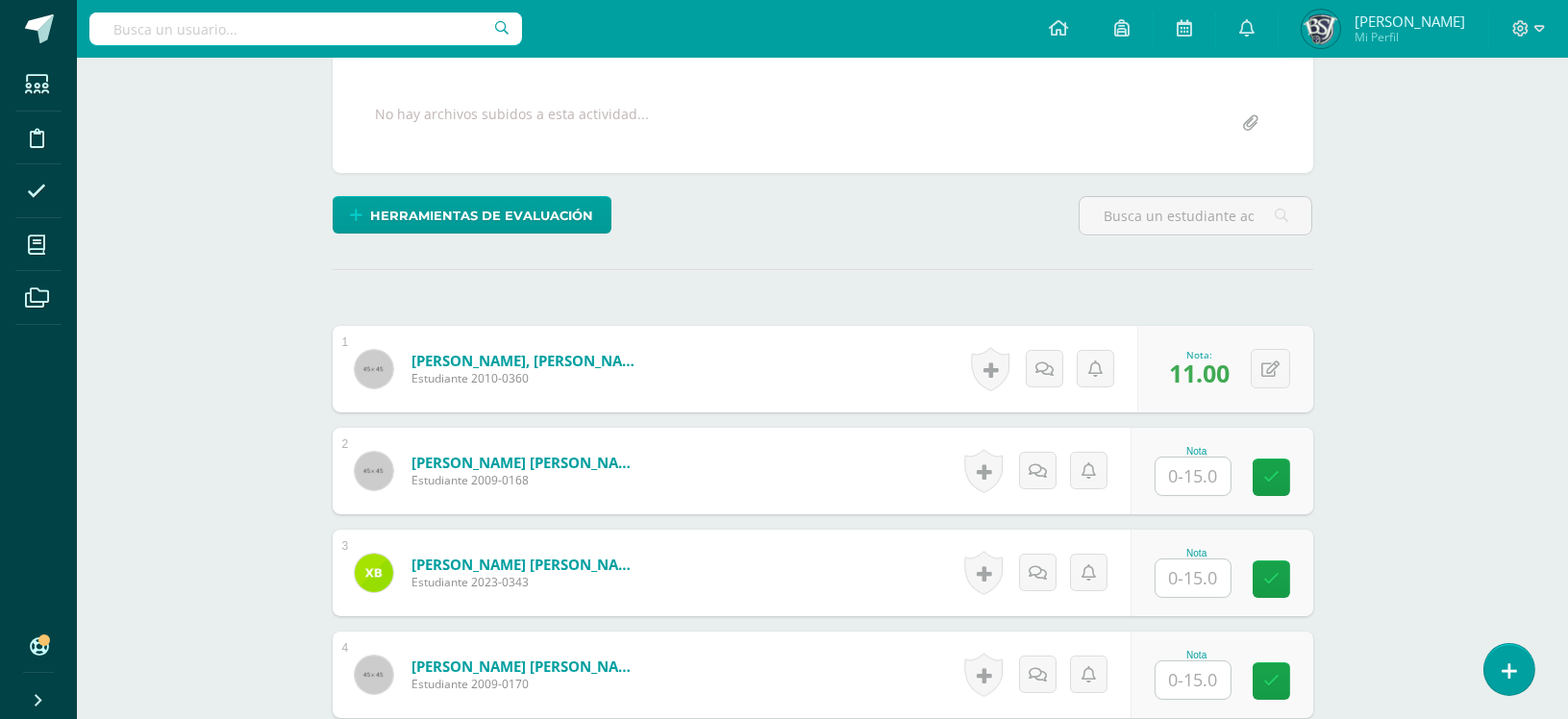 scroll, scrollTop: 954, scrollLeft: 0, axis: vertical 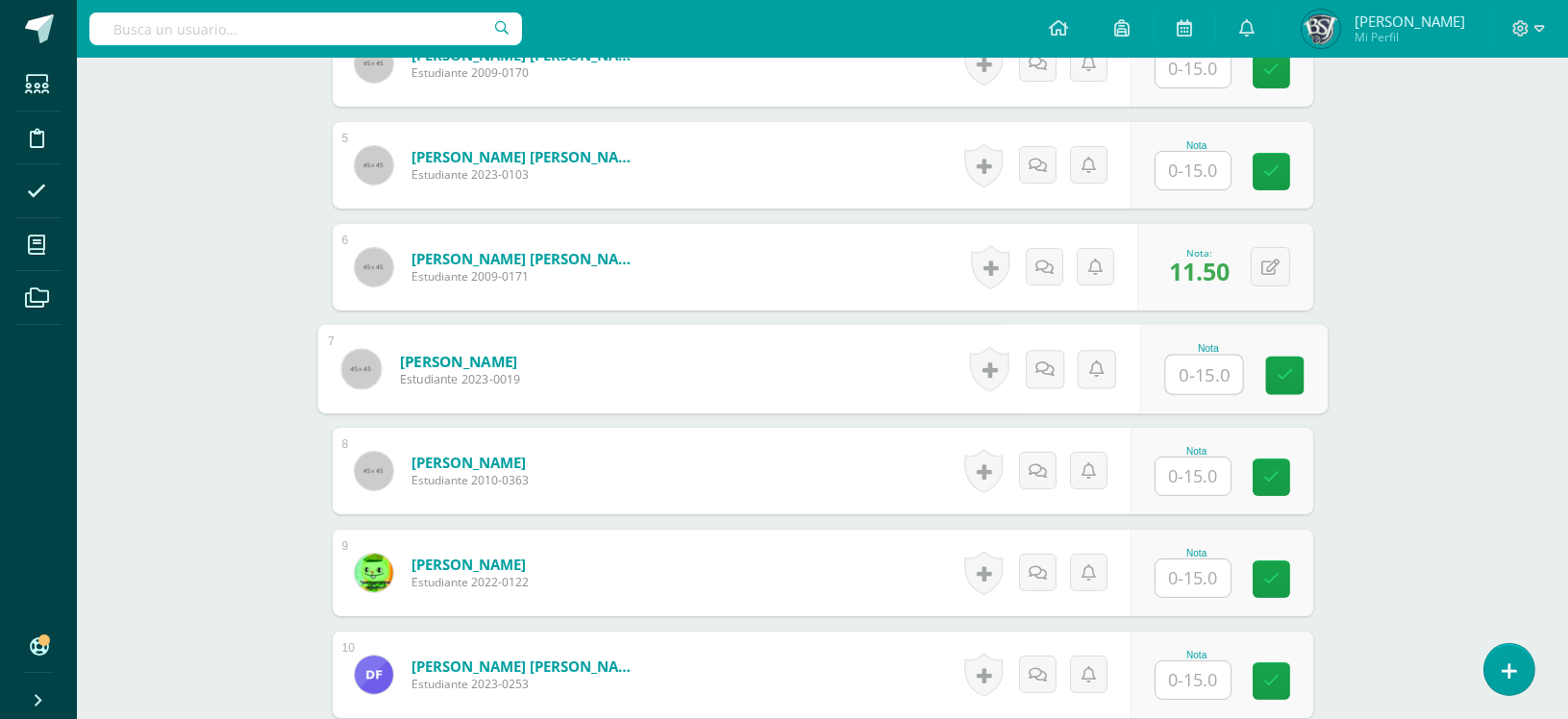click at bounding box center (1204, 375) 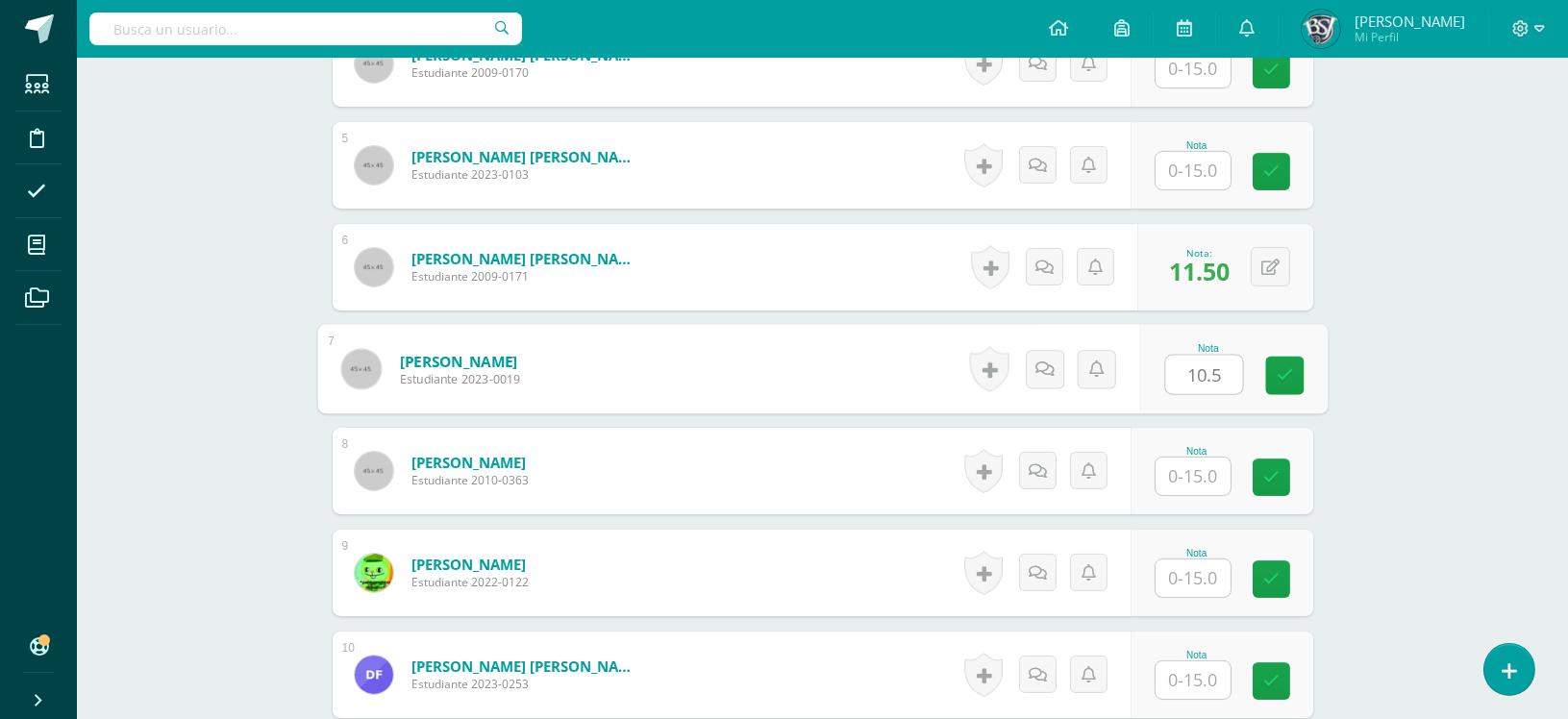 type on "10.5" 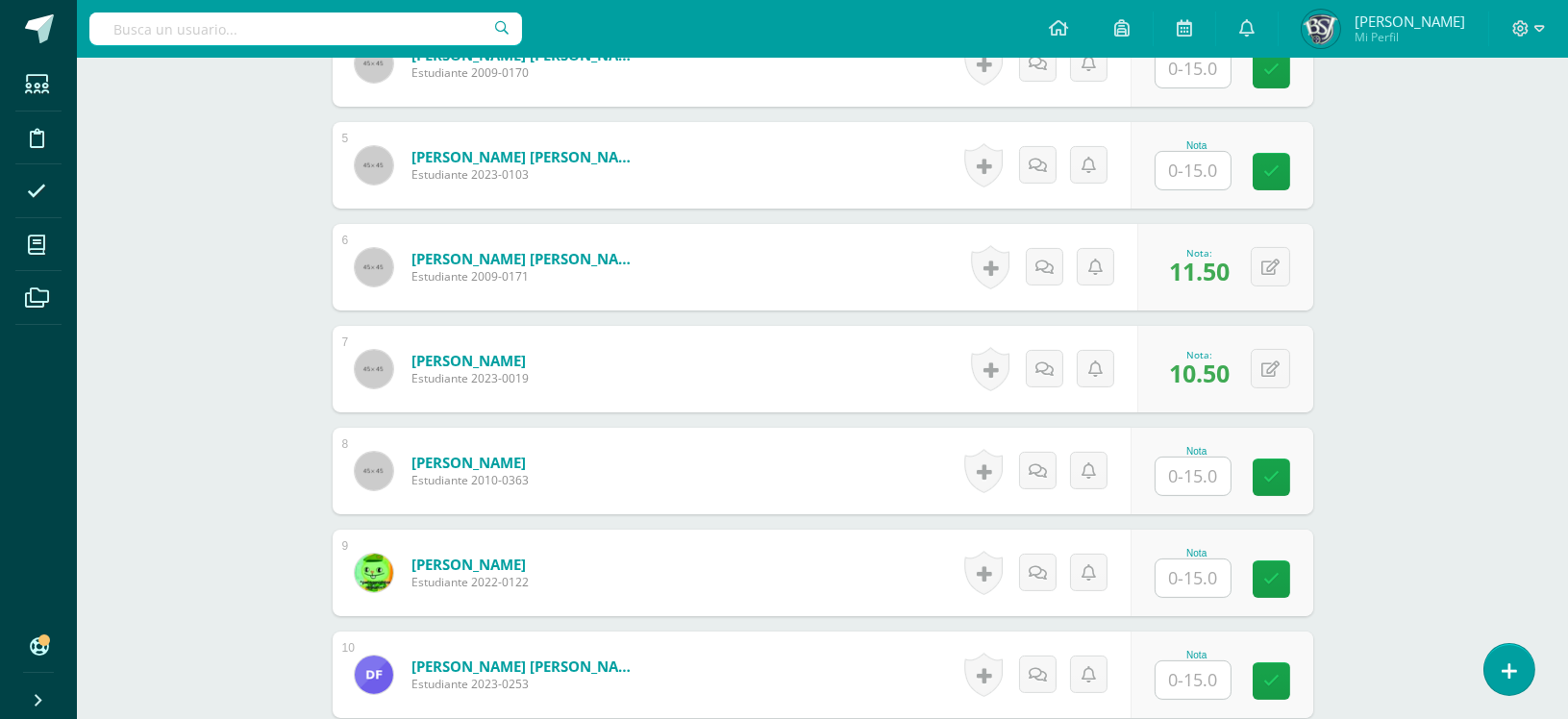 scroll, scrollTop: 2380, scrollLeft: 0, axis: vertical 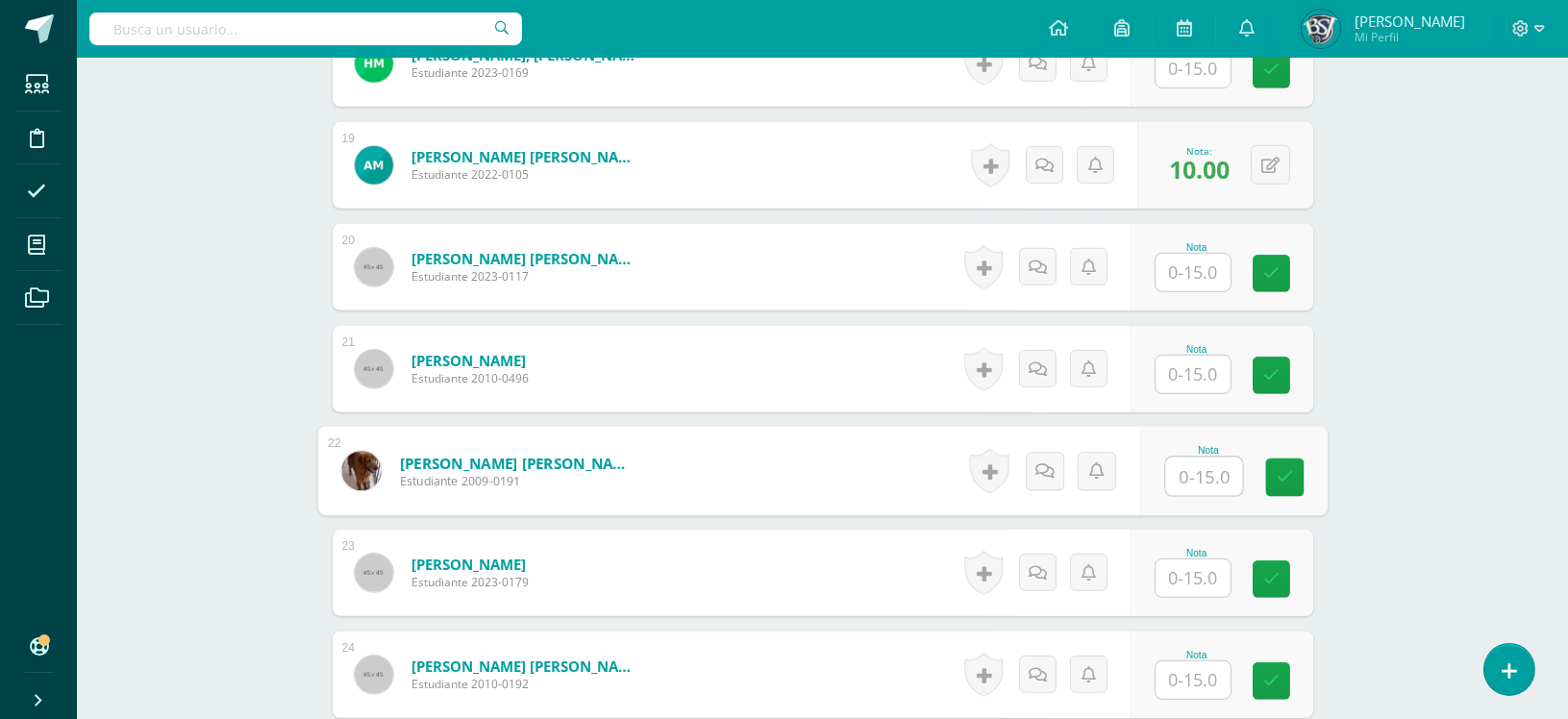 click at bounding box center [1204, 477] 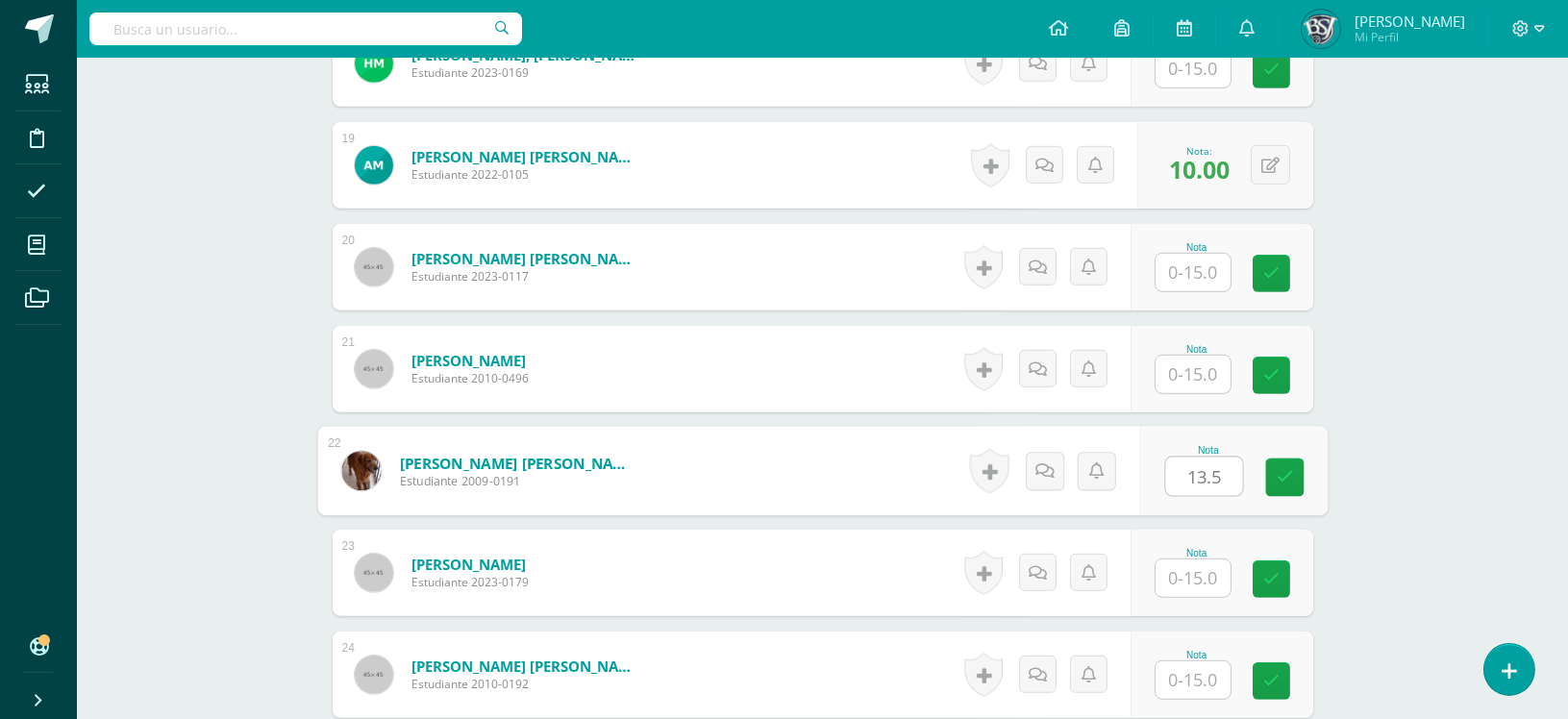 type on "13.5" 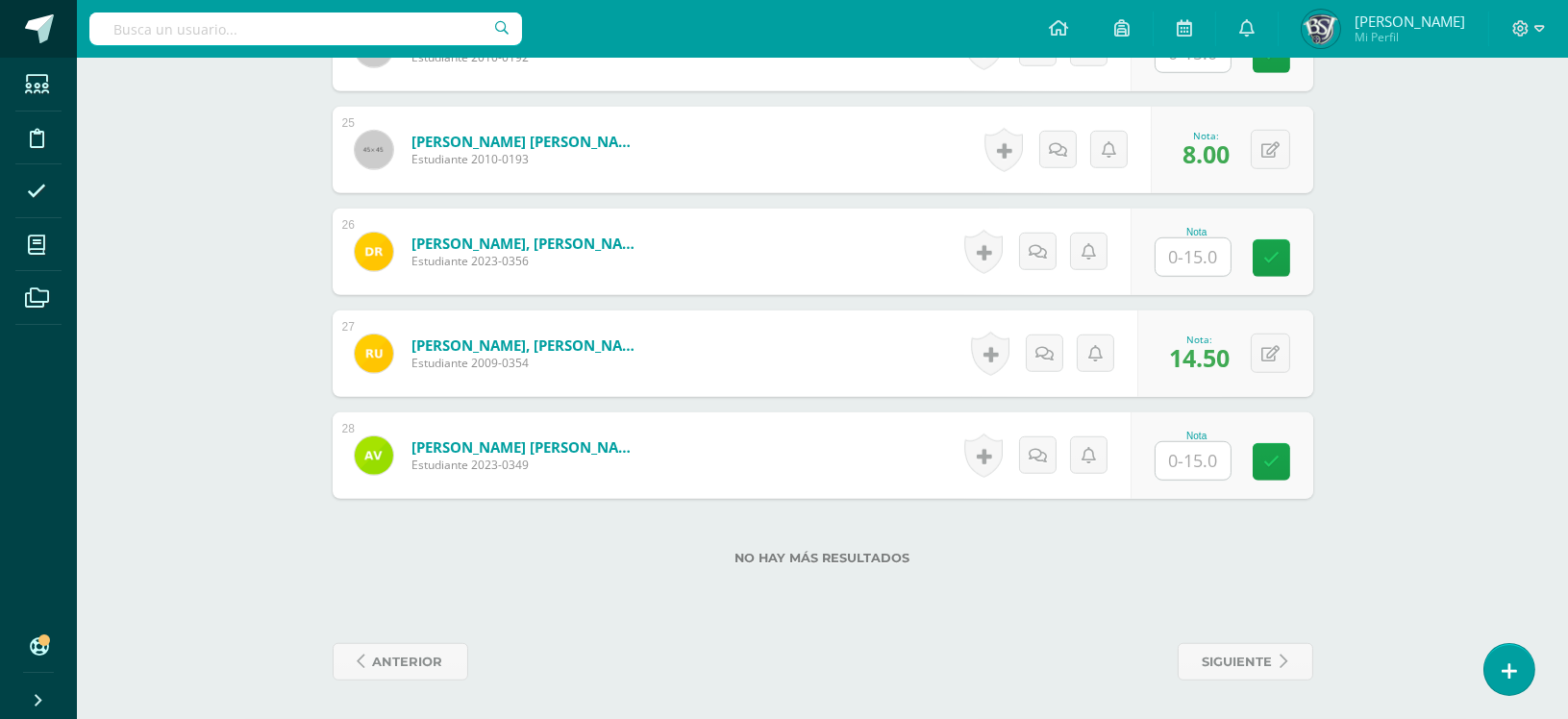 scroll, scrollTop: 1565, scrollLeft: 0, axis: vertical 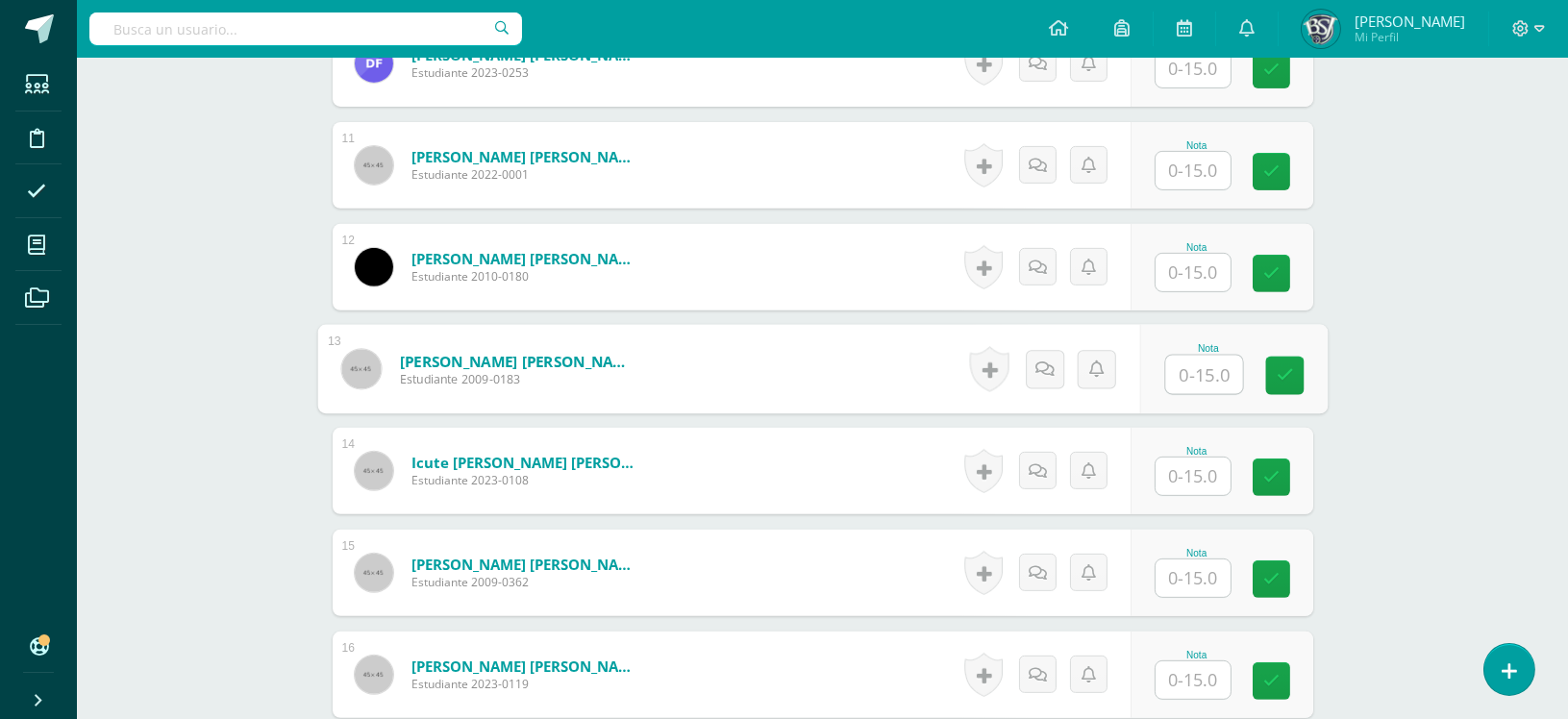 click at bounding box center [1204, 375] 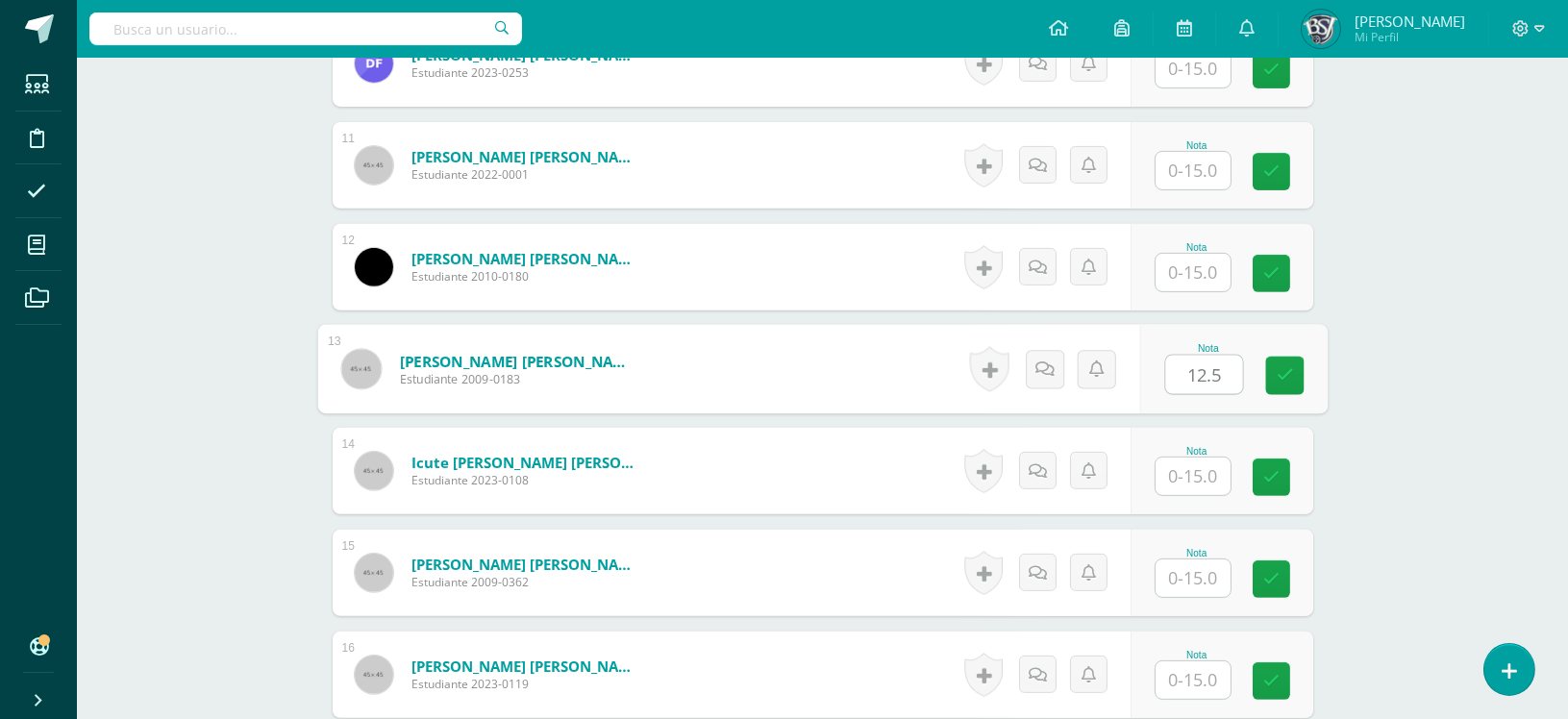 type on "12.5" 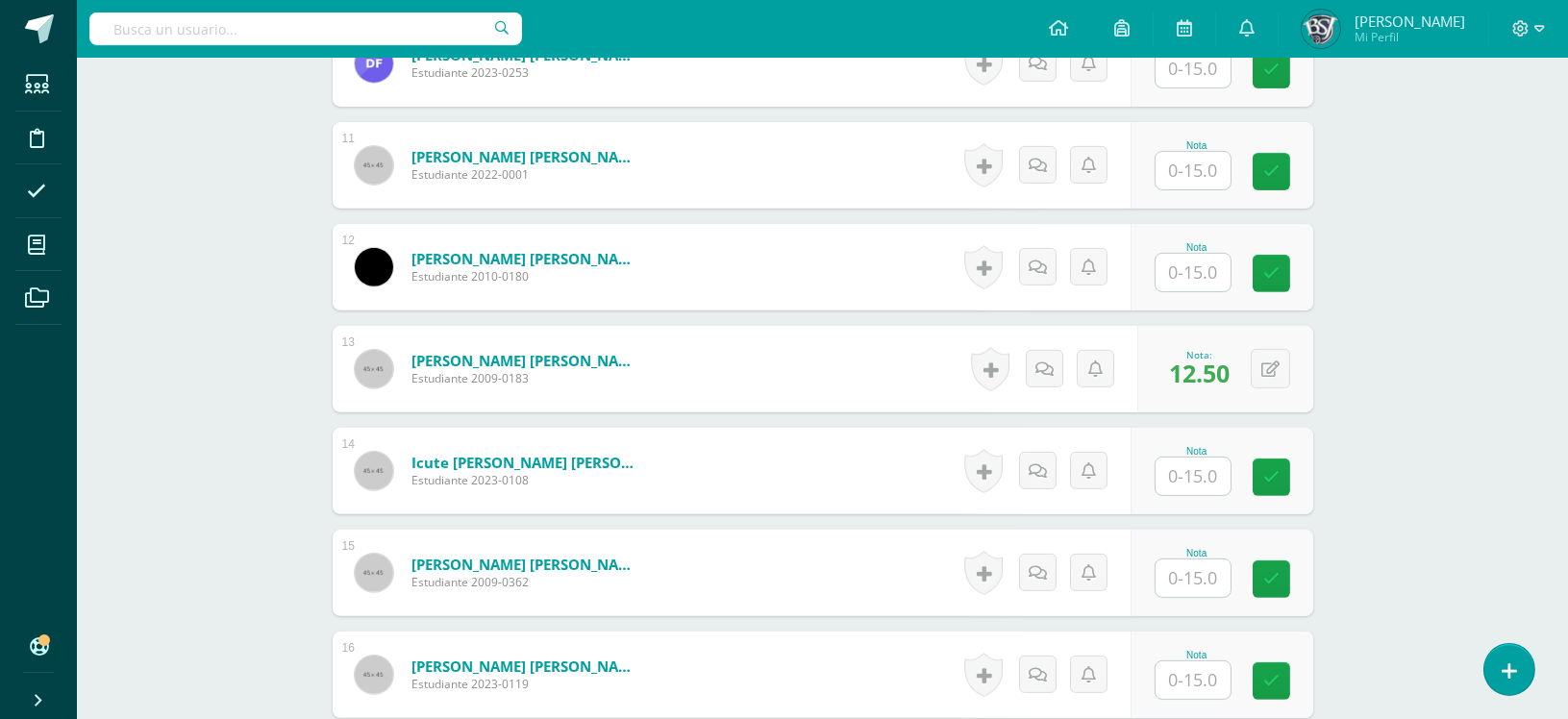 scroll, scrollTop: 2890, scrollLeft: 0, axis: vertical 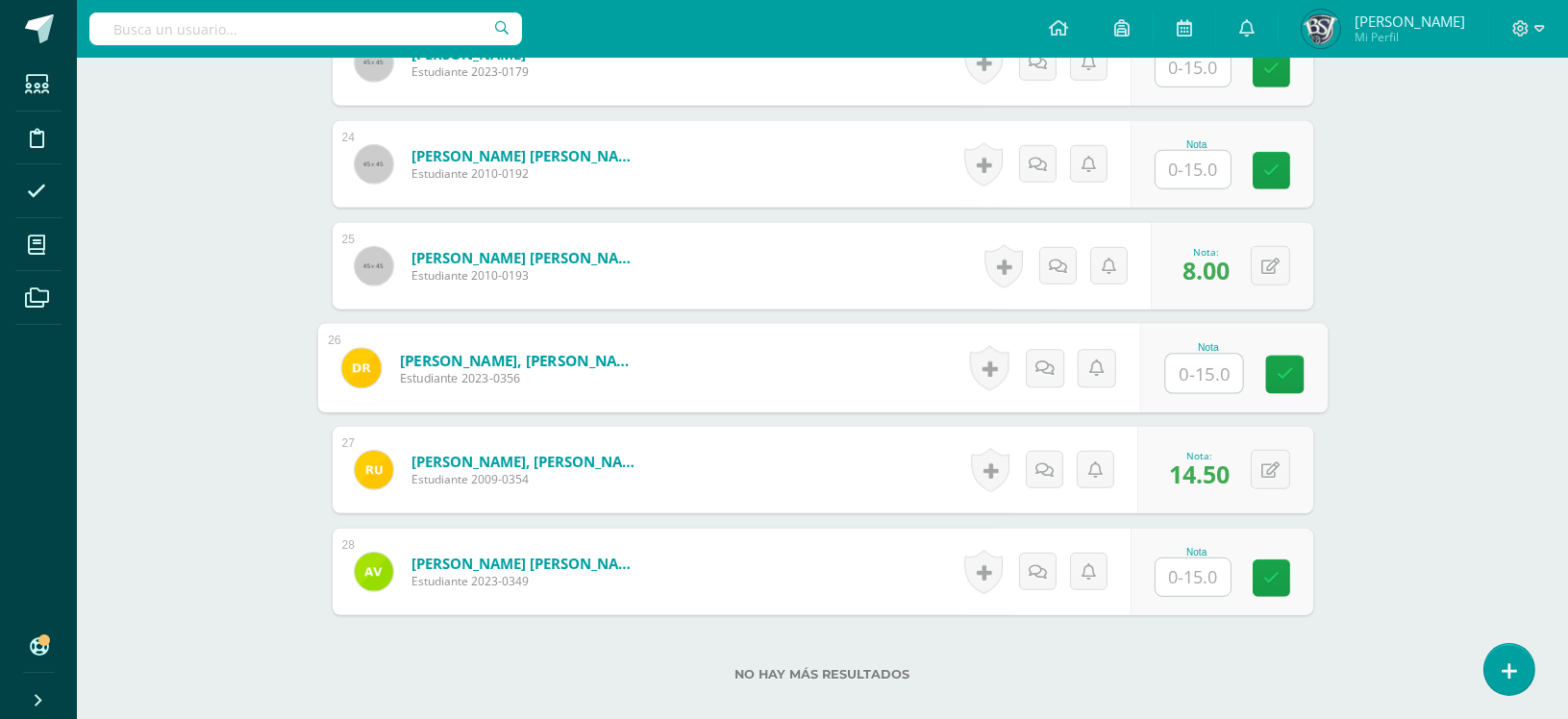 click at bounding box center (1204, 374) 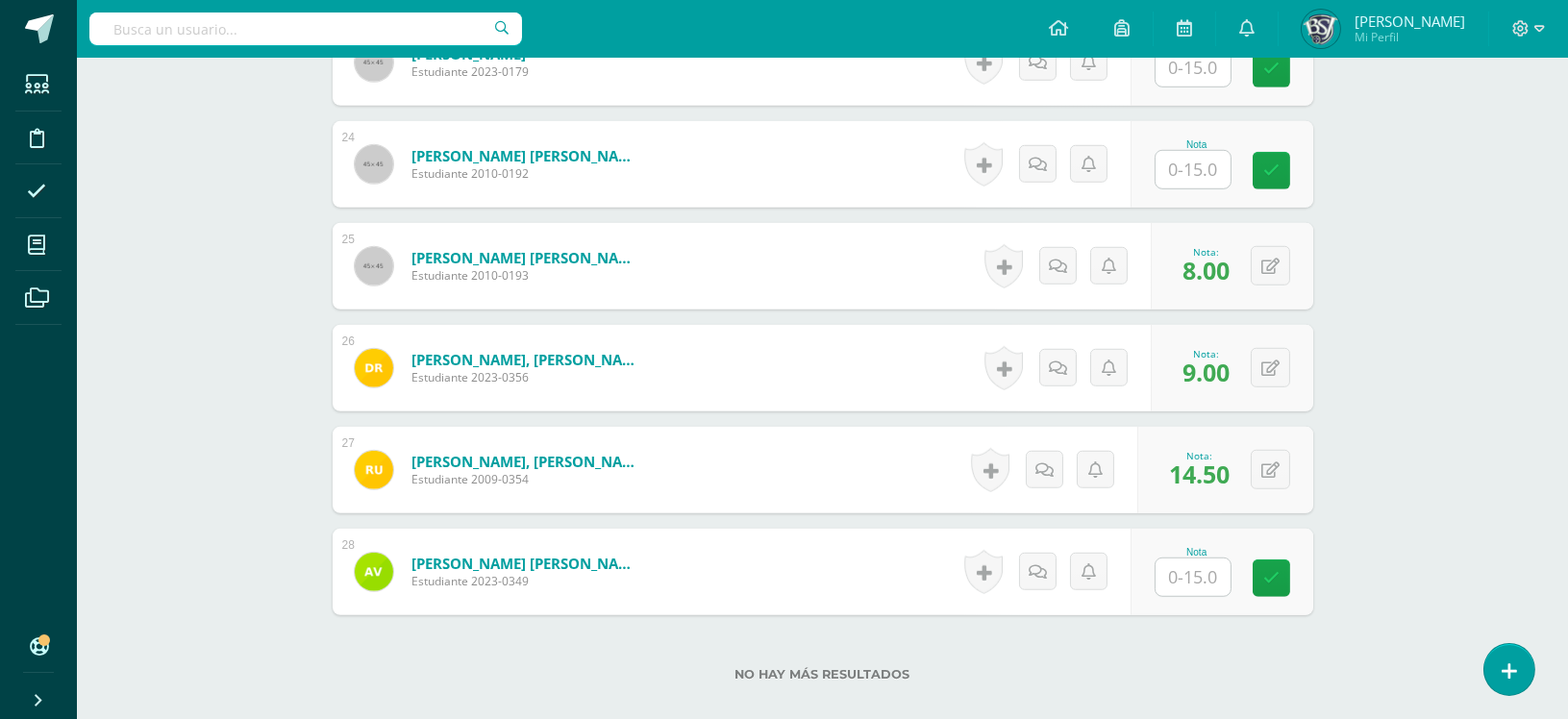 scroll, scrollTop: 1668, scrollLeft: 0, axis: vertical 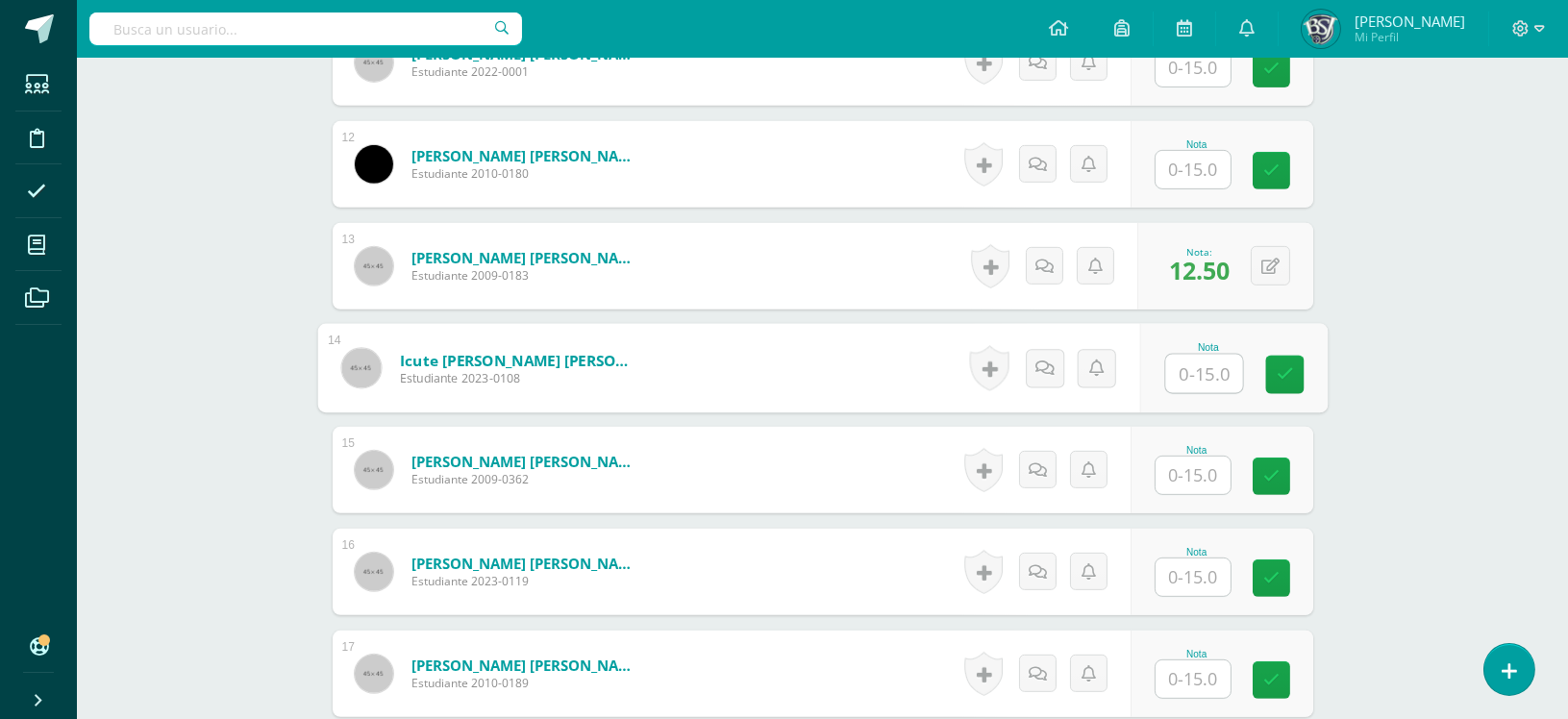 click at bounding box center (1204, 374) 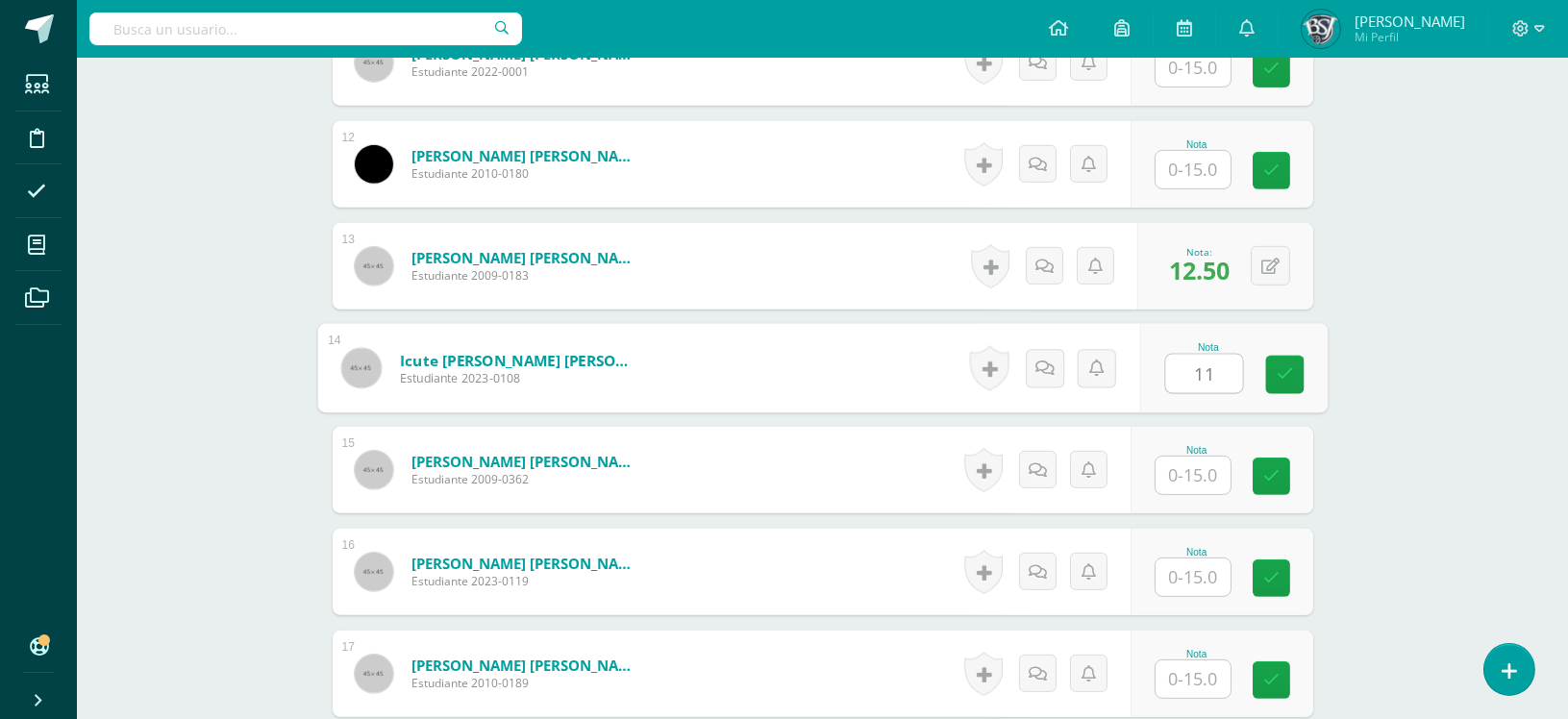 type on "11" 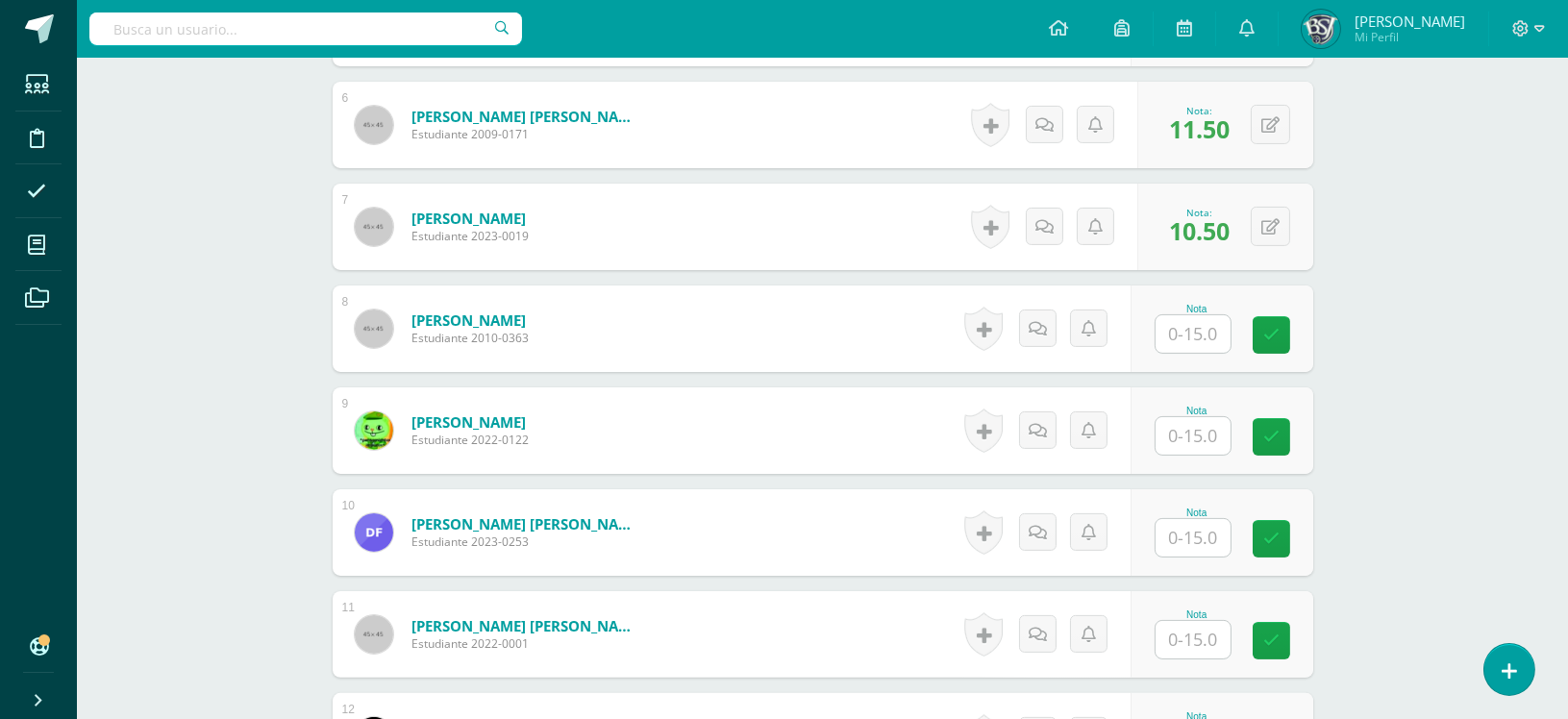 scroll, scrollTop: 1094, scrollLeft: 0, axis: vertical 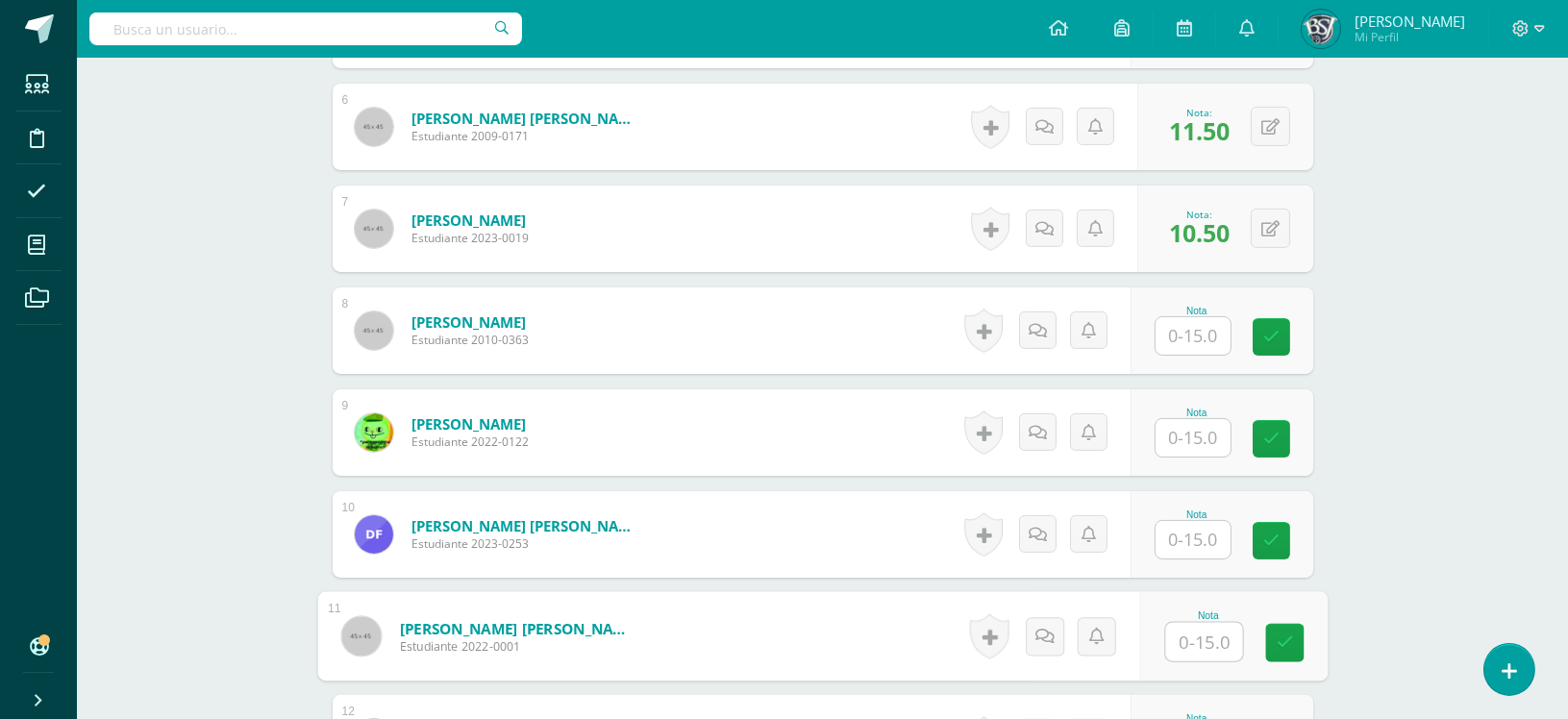 click at bounding box center (1204, 642) 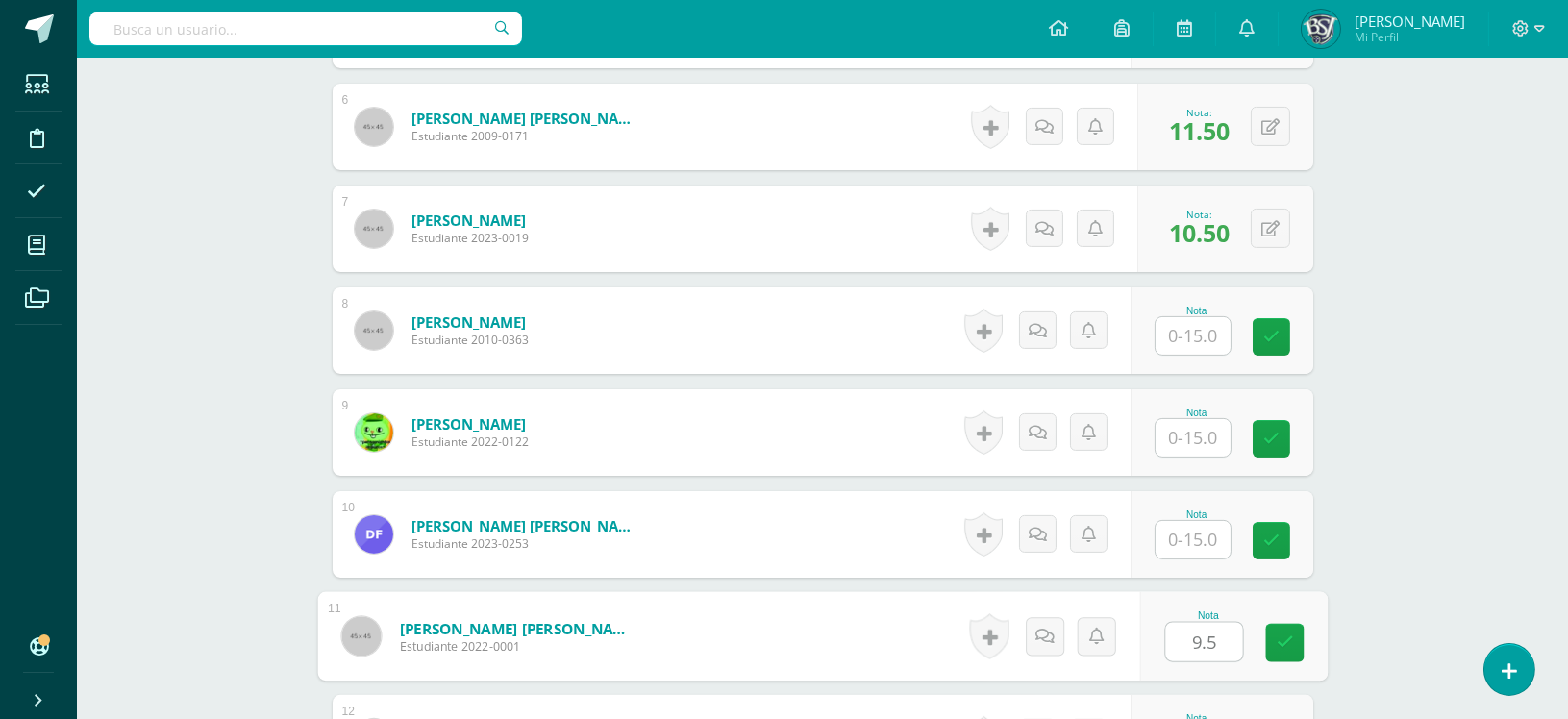 type on "9.5" 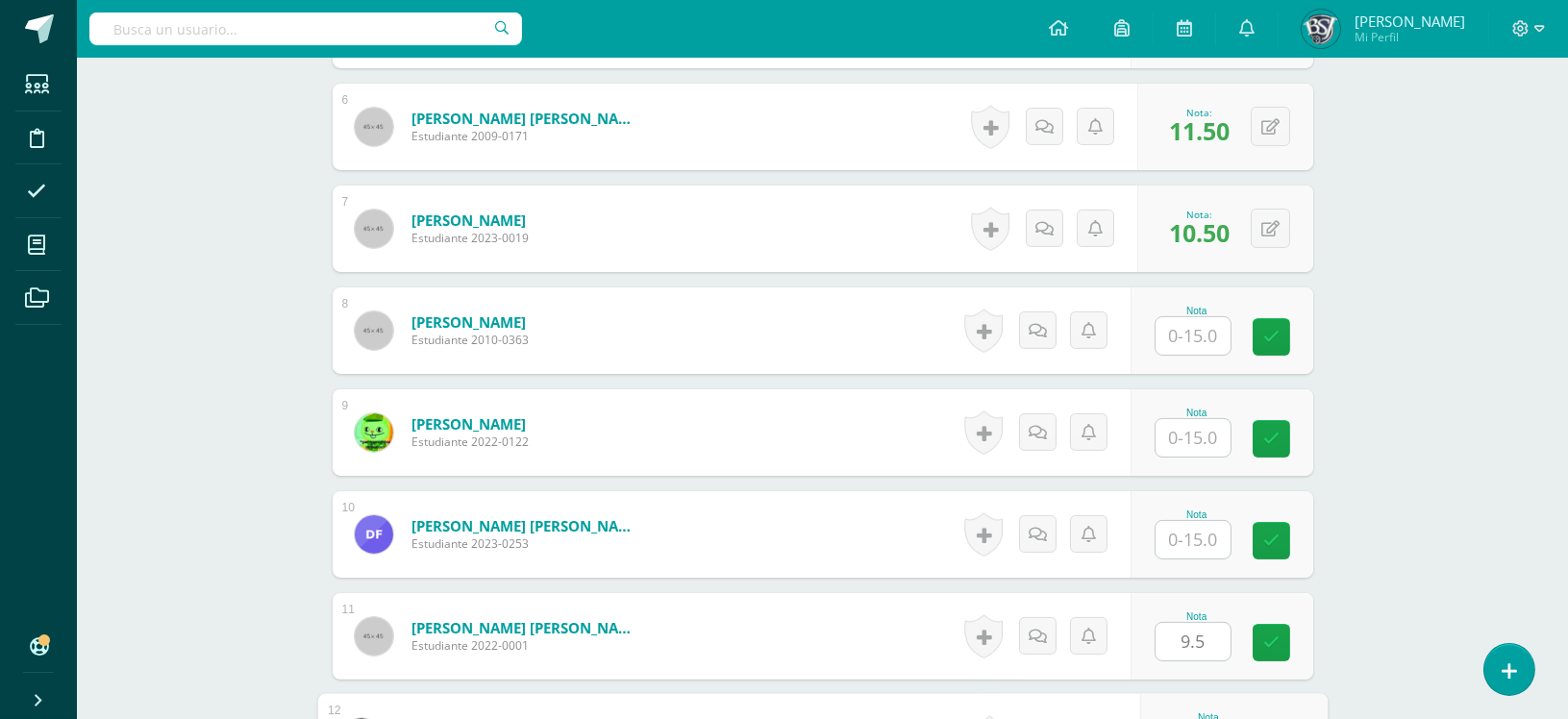 scroll, scrollTop: 1476, scrollLeft: 0, axis: vertical 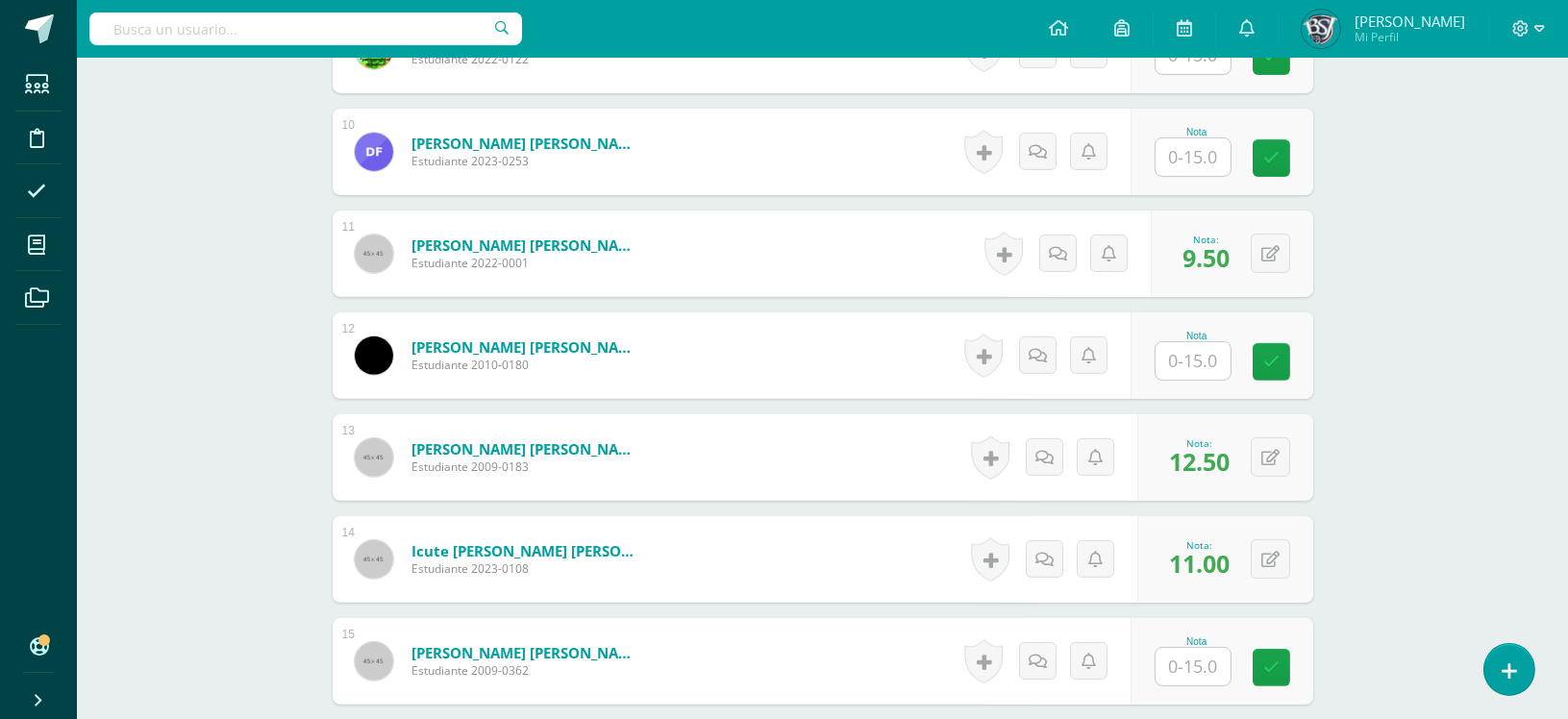 click at bounding box center (1193, 360) 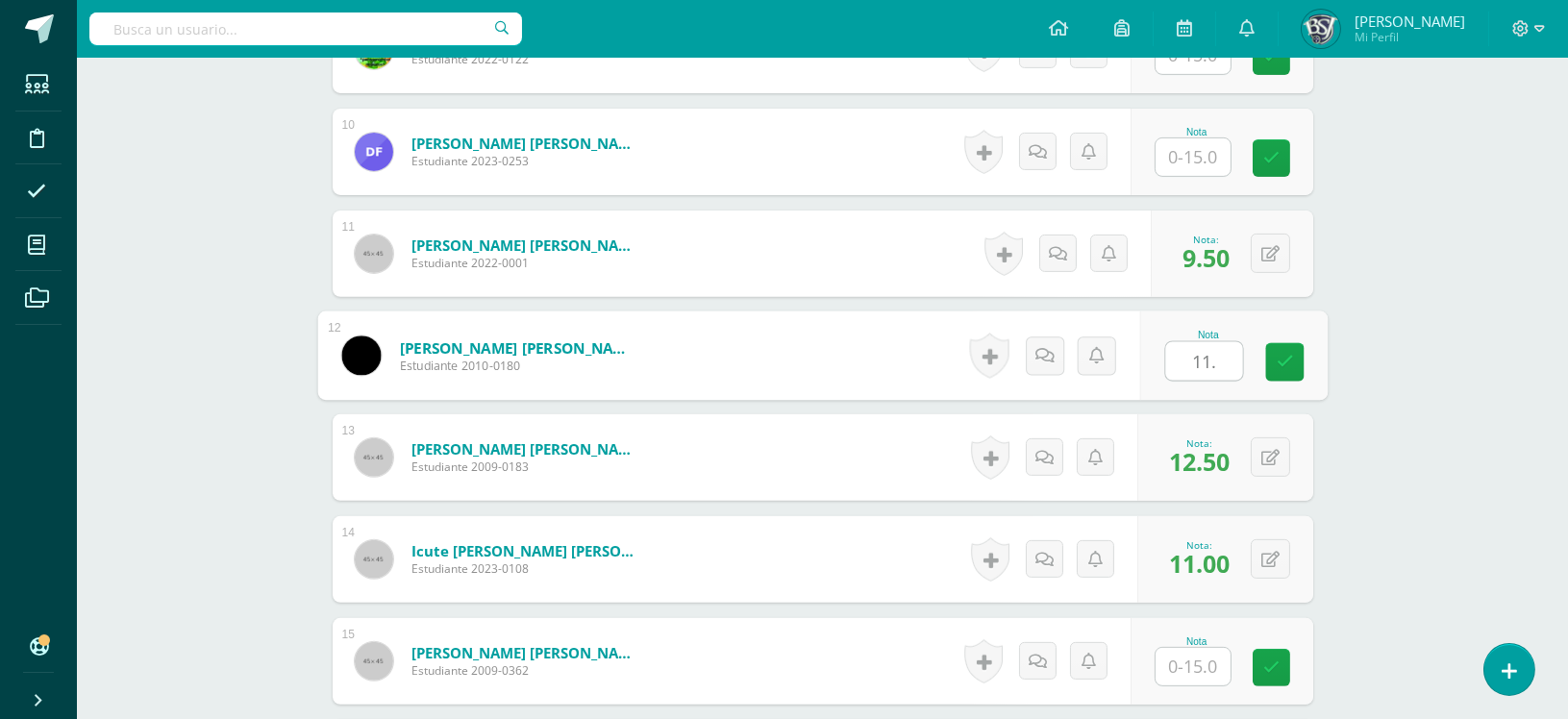 type on "11.5" 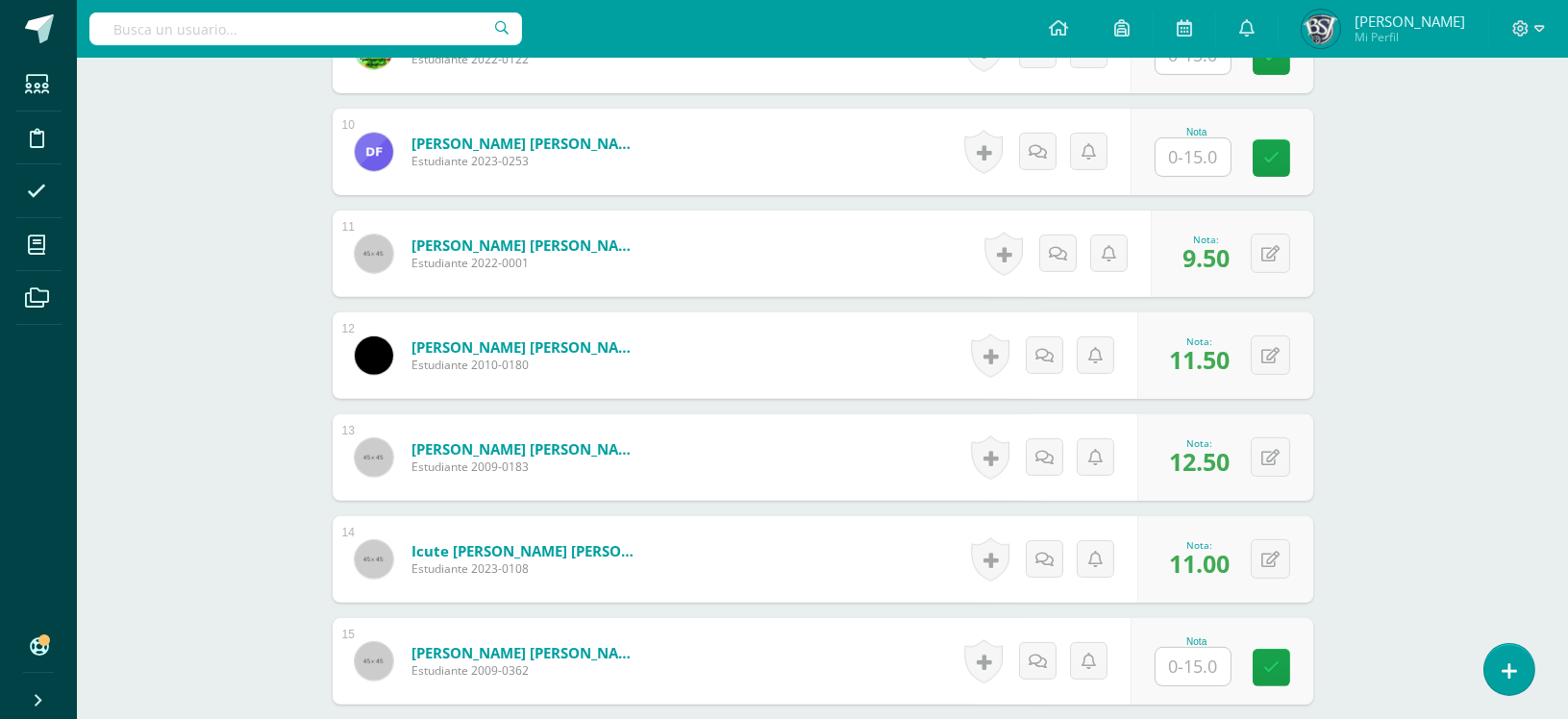 scroll, scrollTop: 2278, scrollLeft: 0, axis: vertical 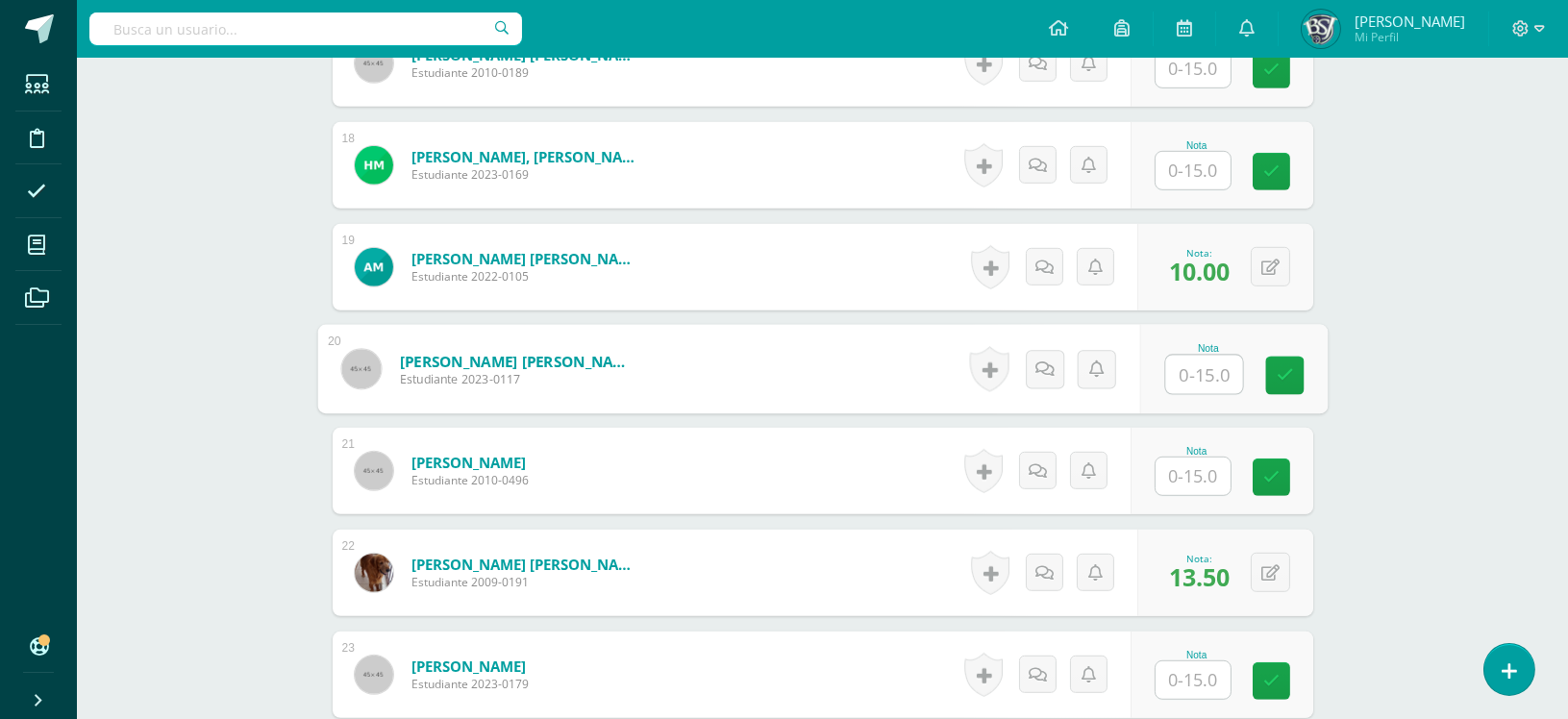 click at bounding box center (1204, 375) 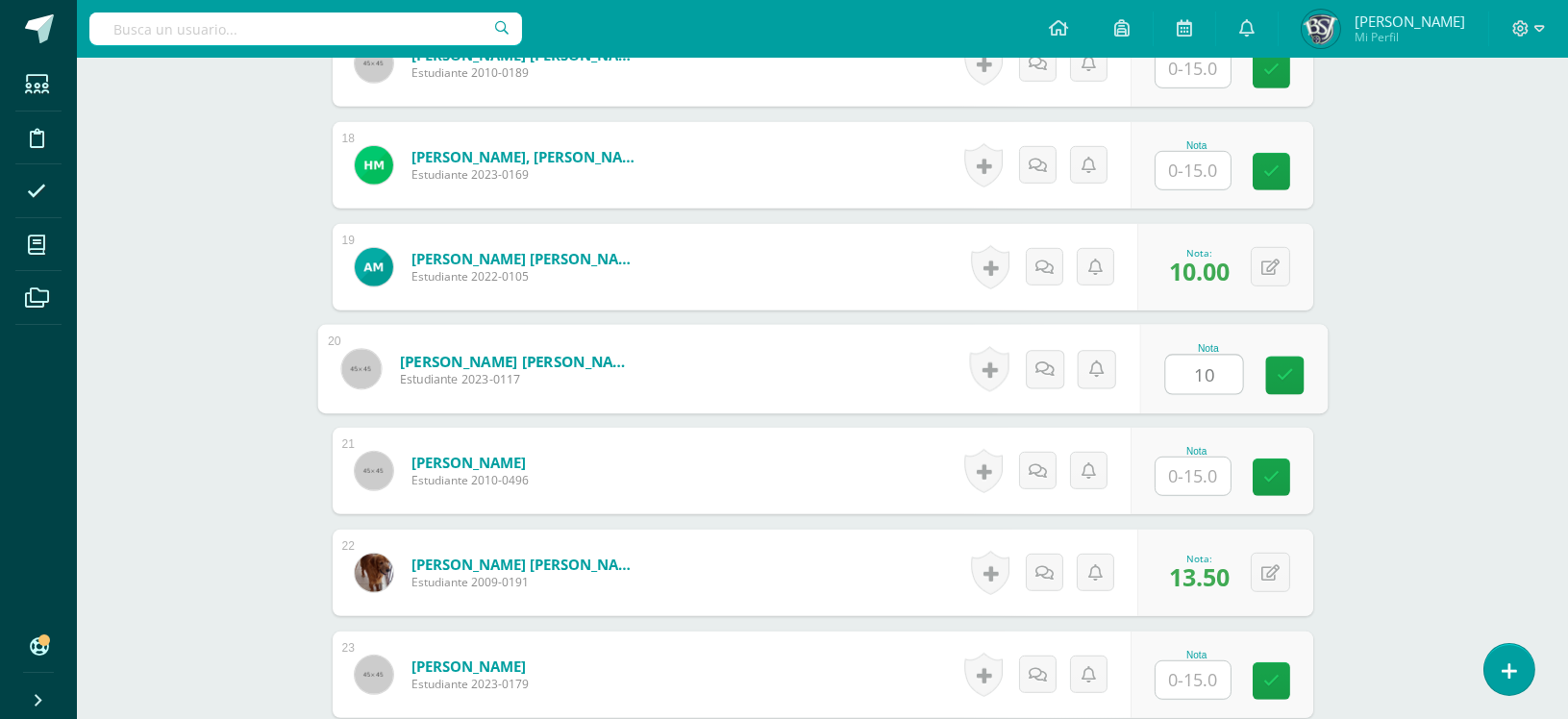 type on "10" 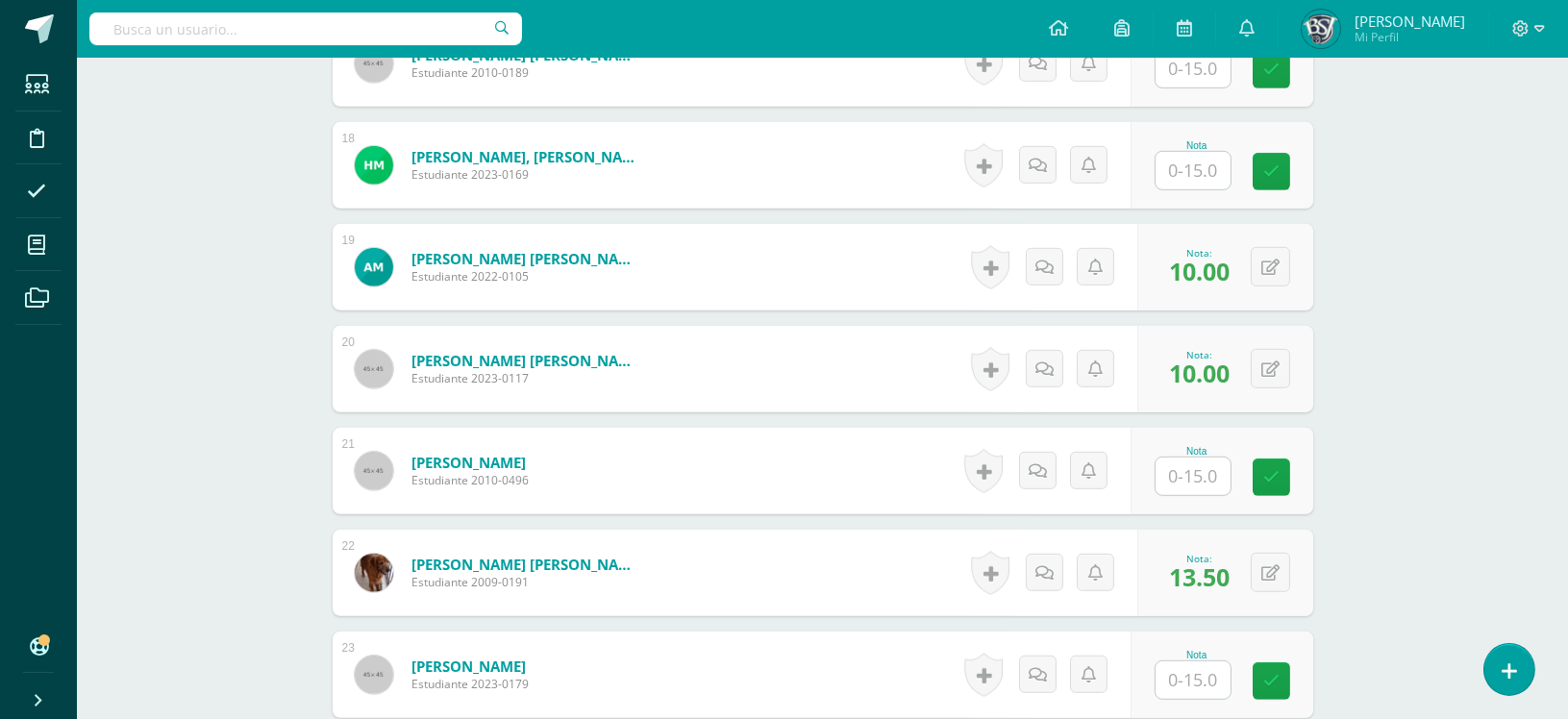 scroll, scrollTop: 1055, scrollLeft: 0, axis: vertical 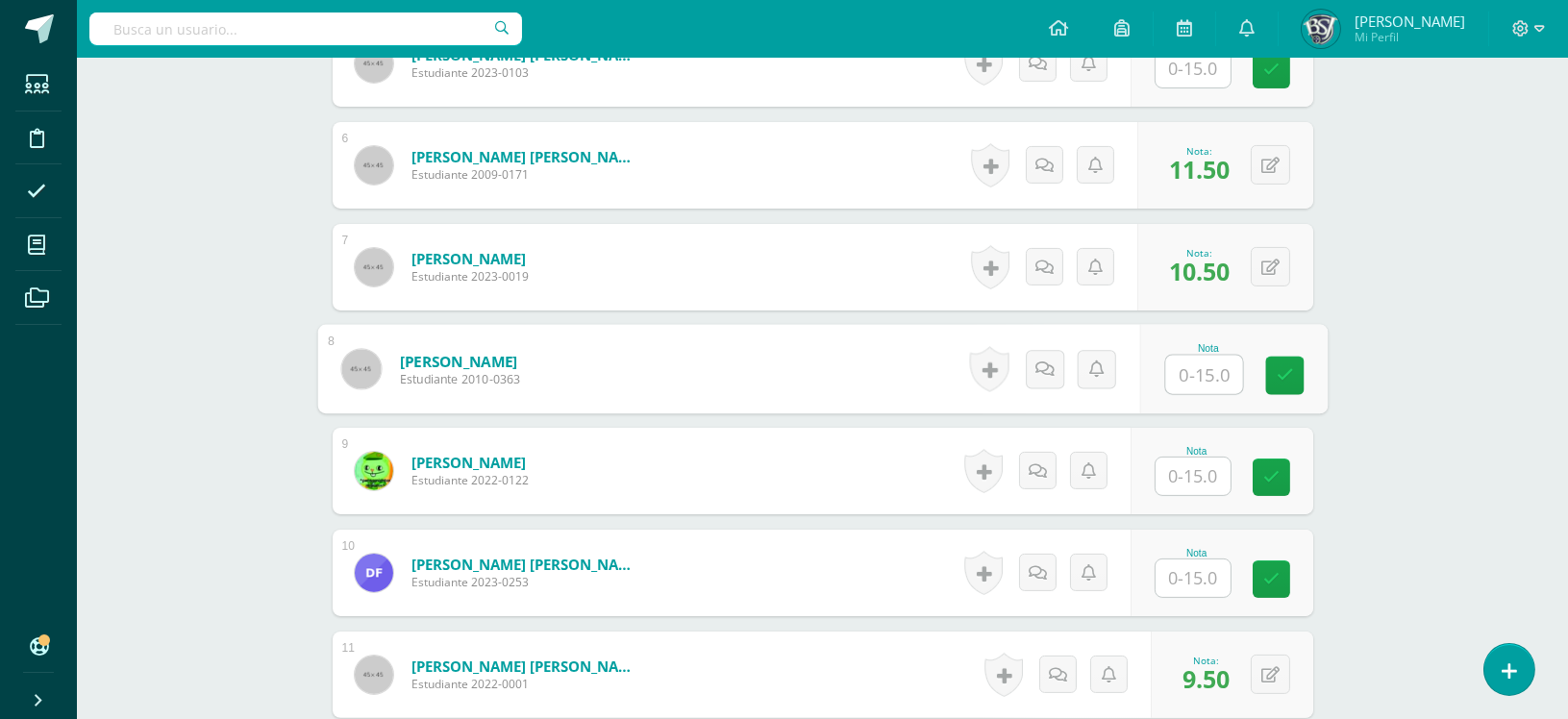 click at bounding box center (1204, 375) 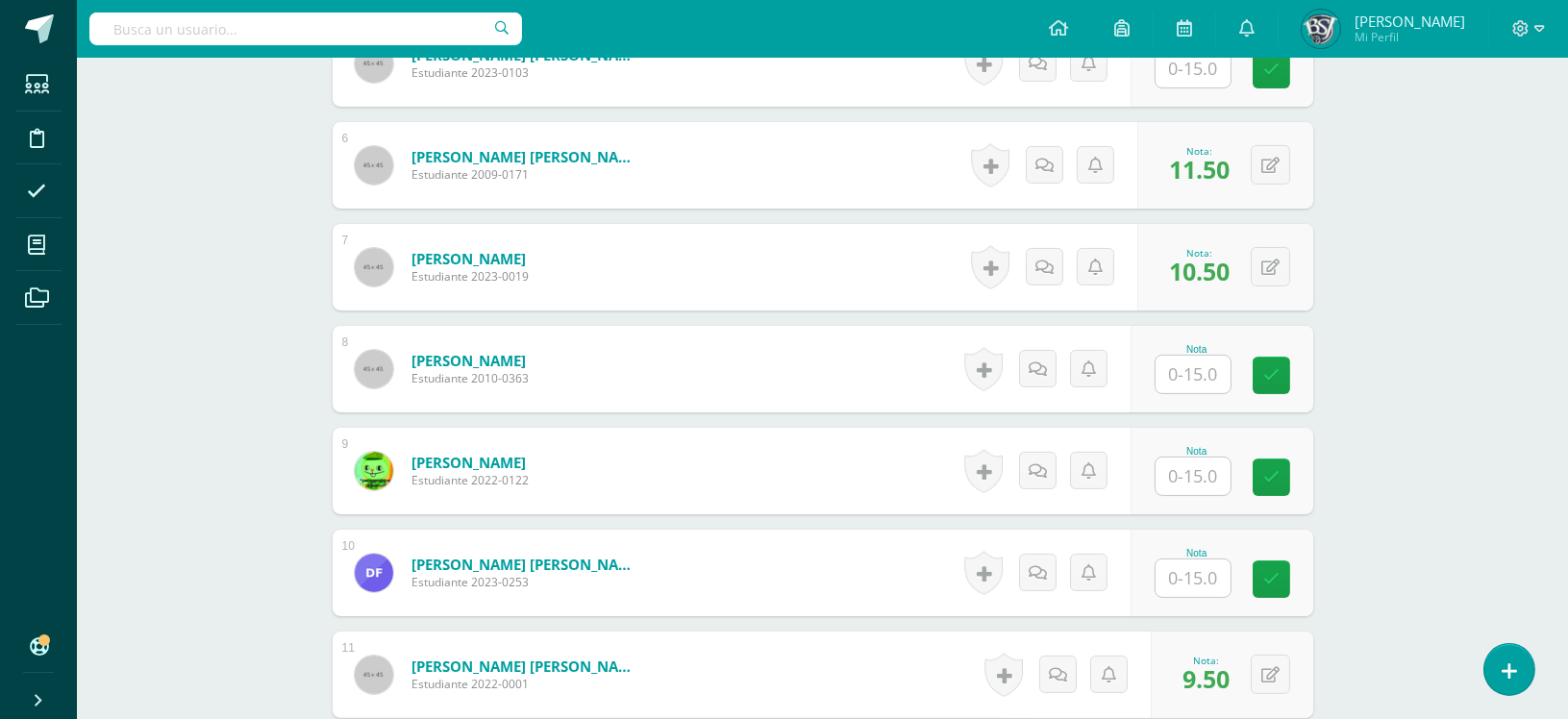 scroll, scrollTop: 2686, scrollLeft: 0, axis: vertical 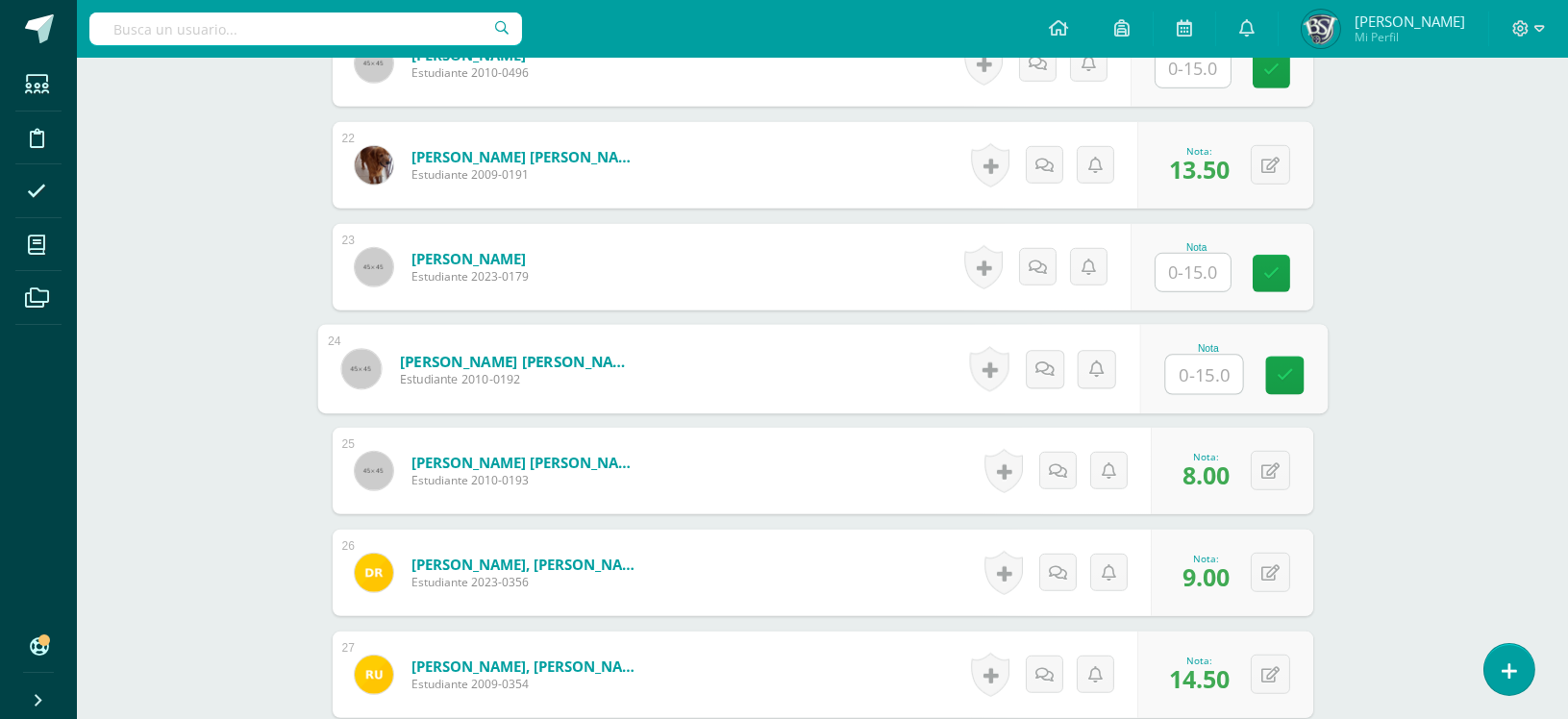 click at bounding box center (1204, 375) 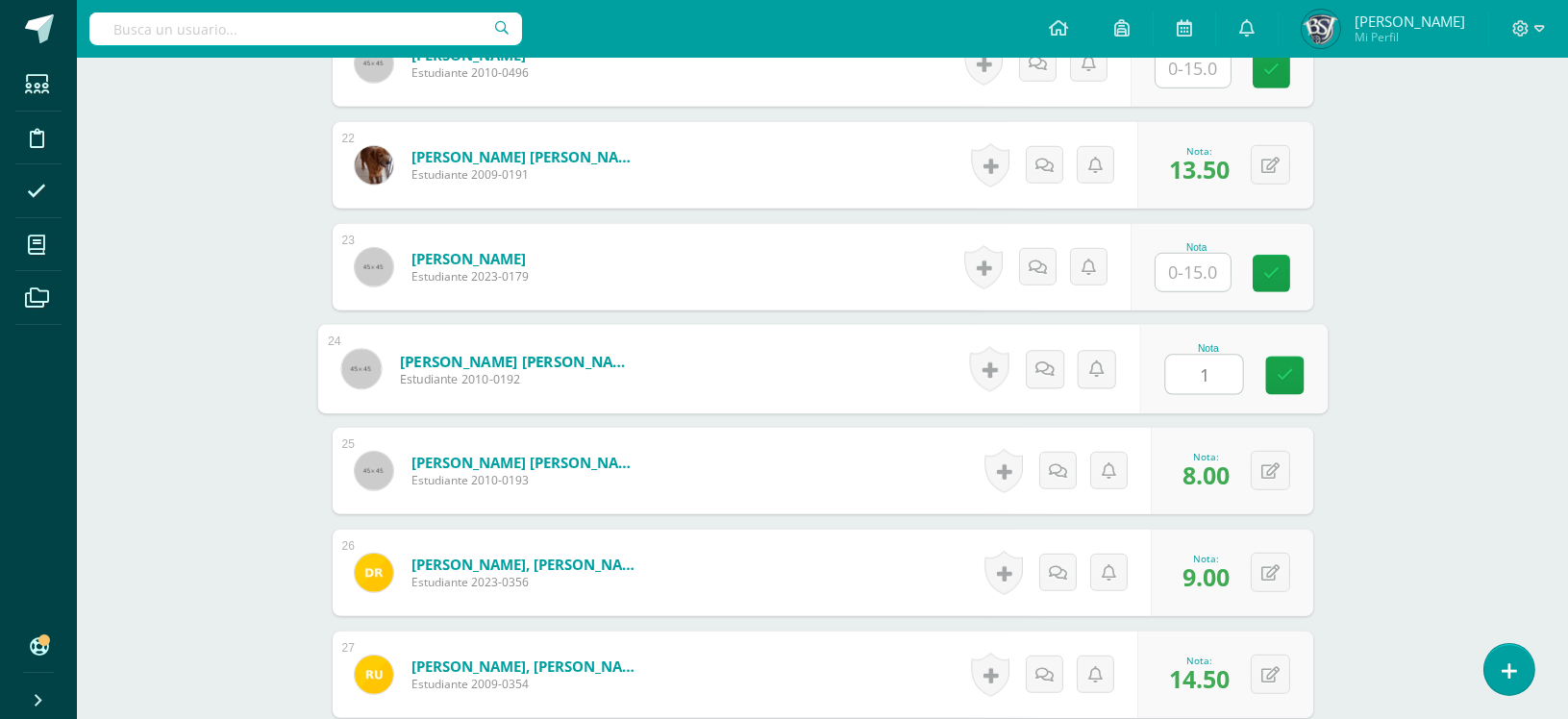 type on "13" 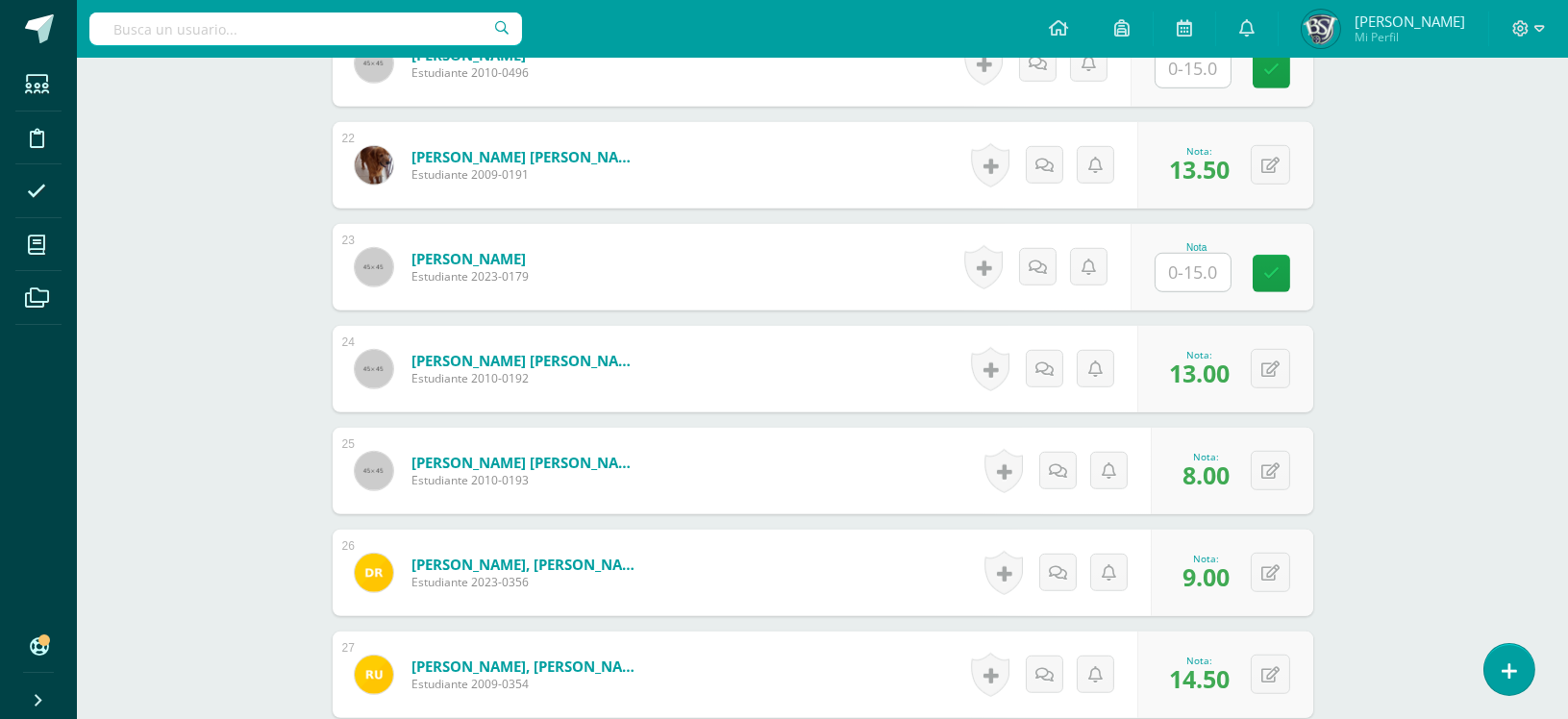 scroll, scrollTop: 1260, scrollLeft: 0, axis: vertical 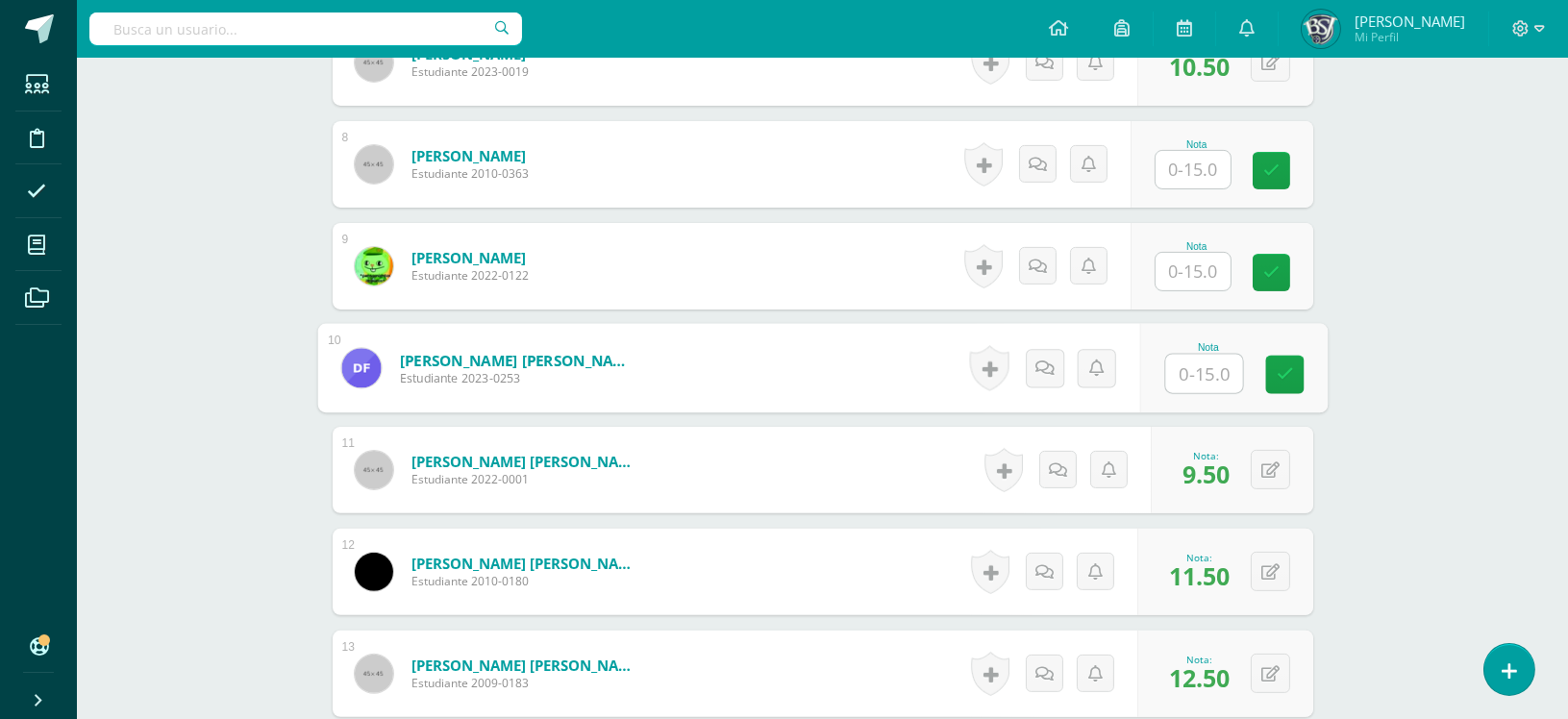 click at bounding box center [1204, 374] 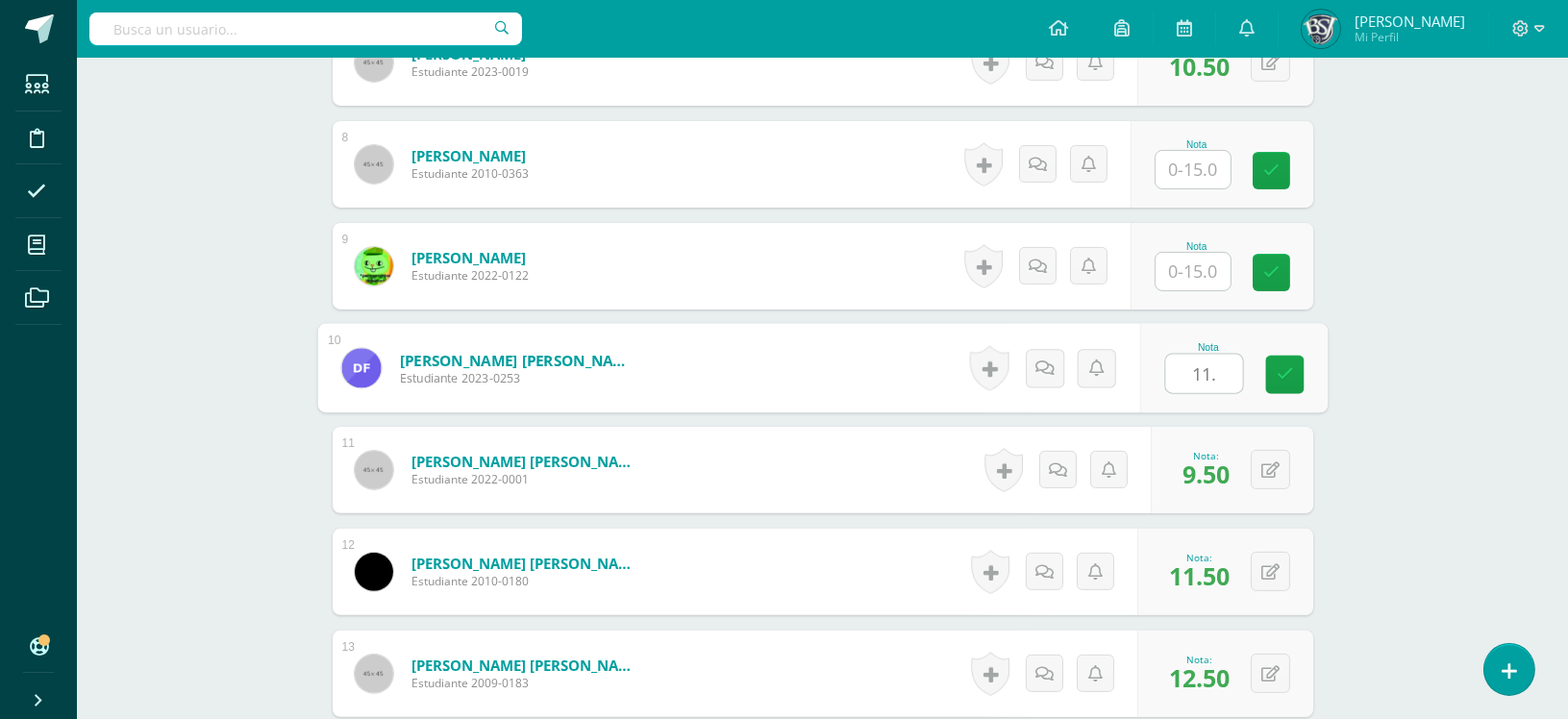 type on "11.5" 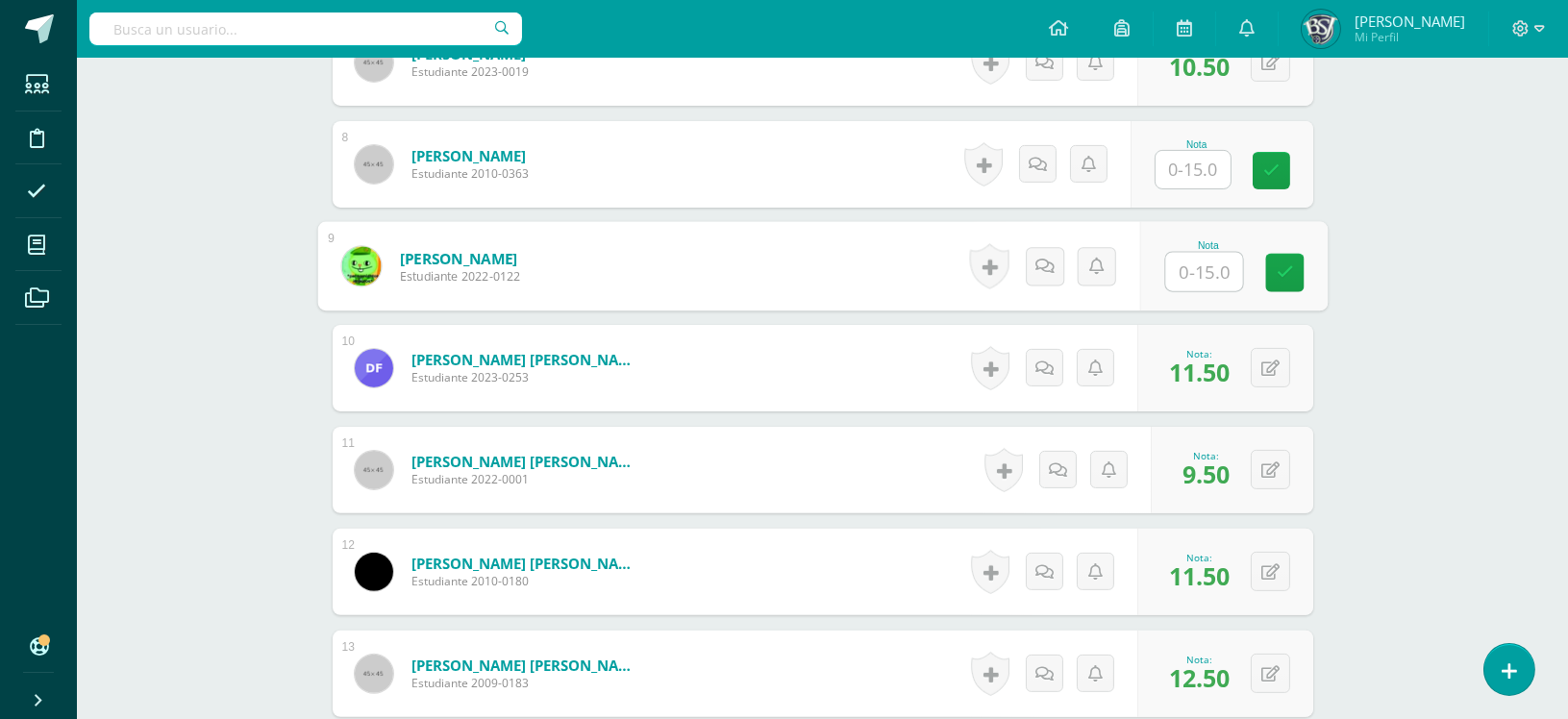 click at bounding box center [1204, 272] 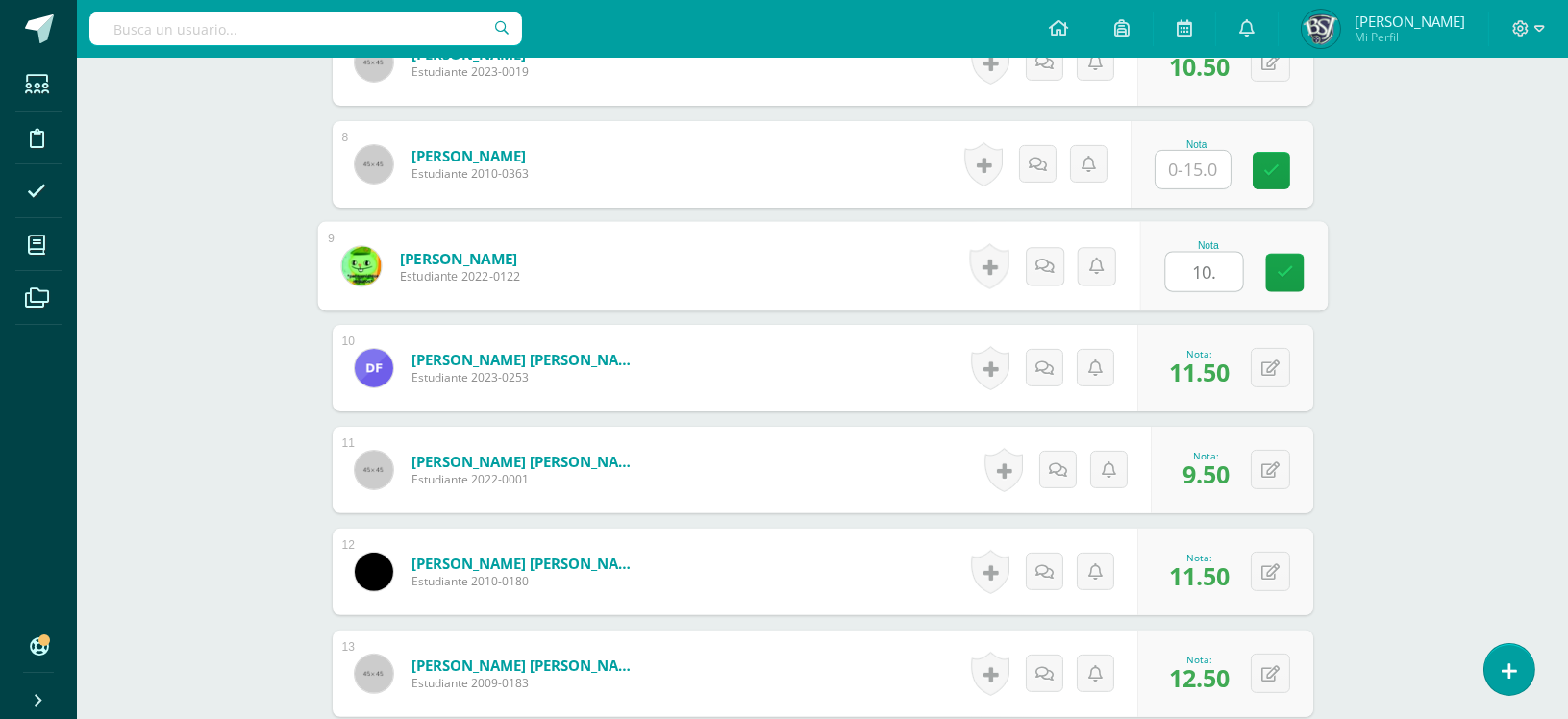 type on "10.5" 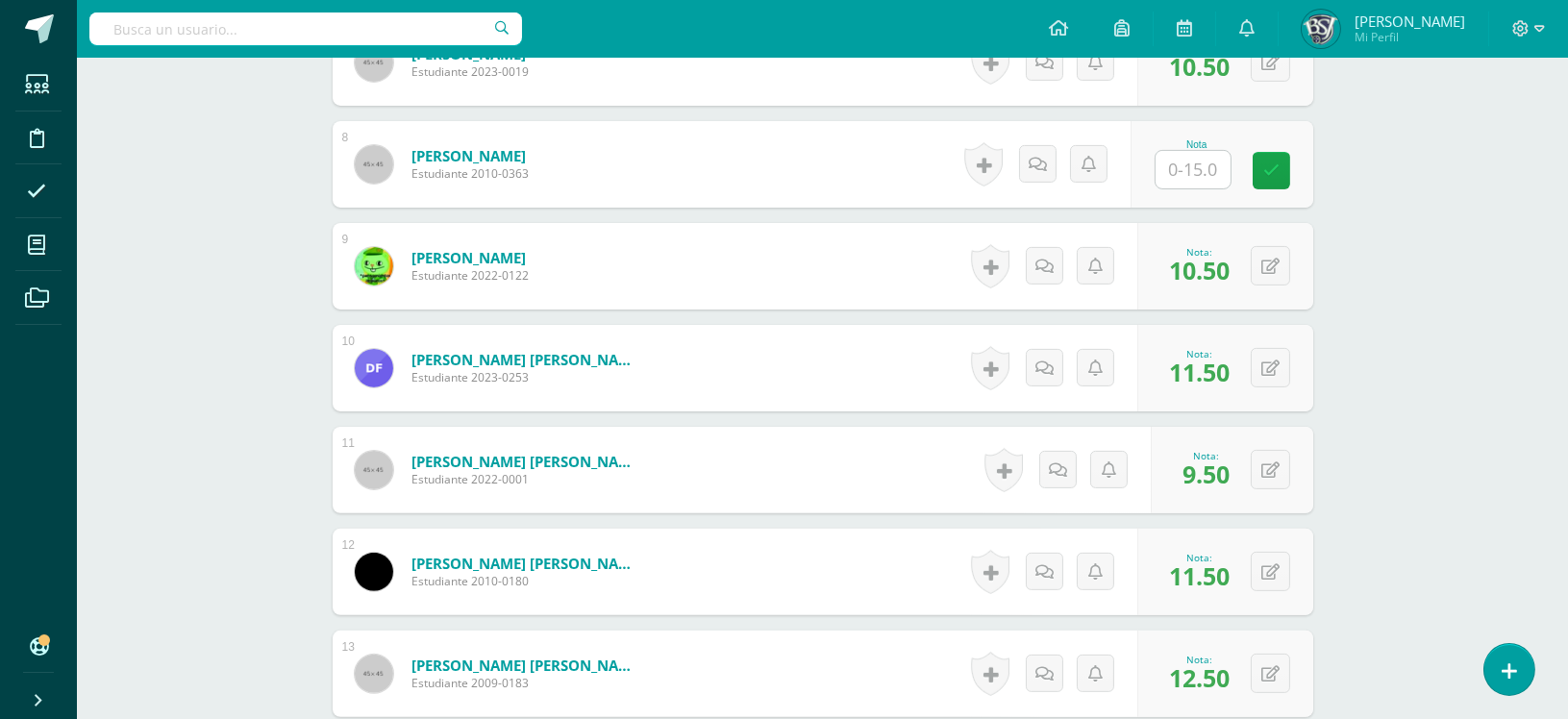scroll, scrollTop: 2584, scrollLeft: 0, axis: vertical 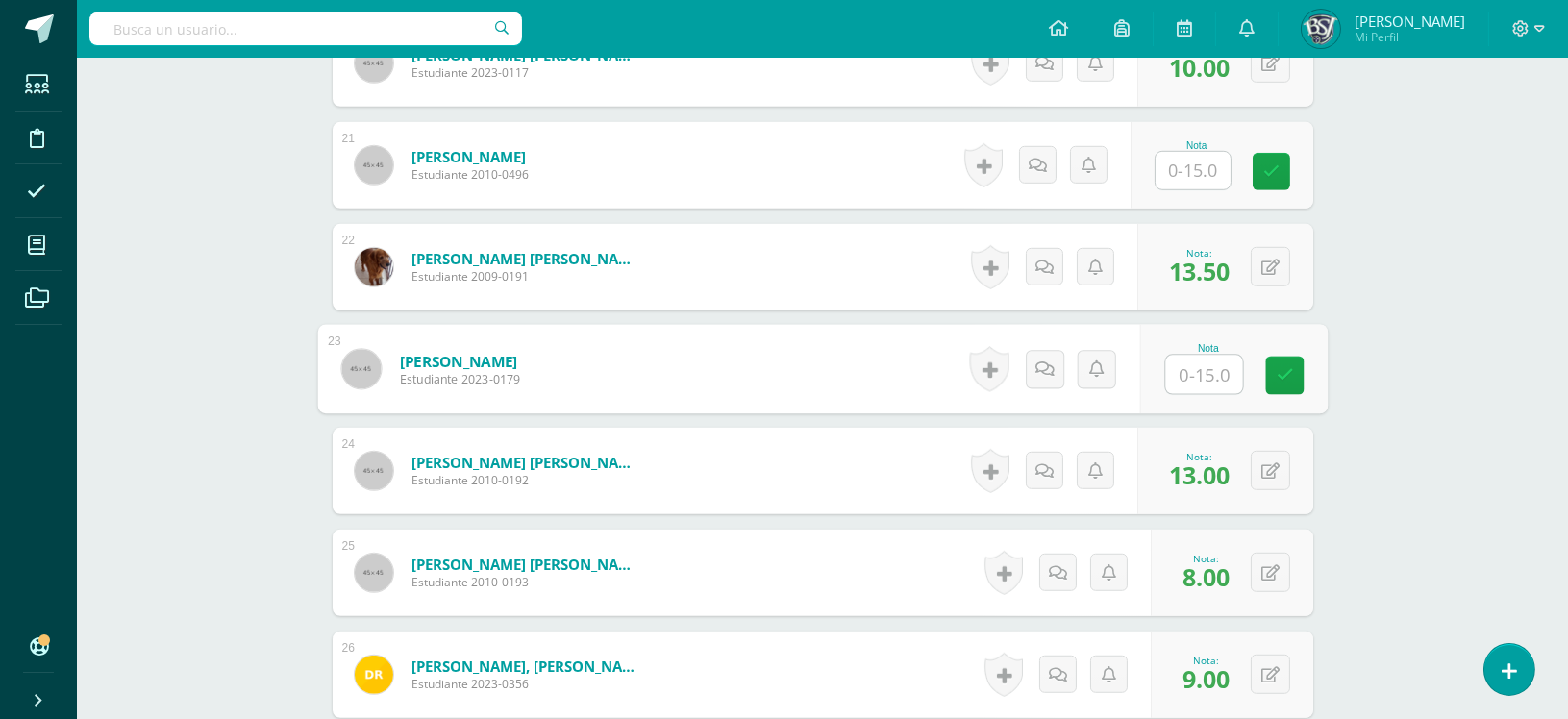 click at bounding box center (1204, 375) 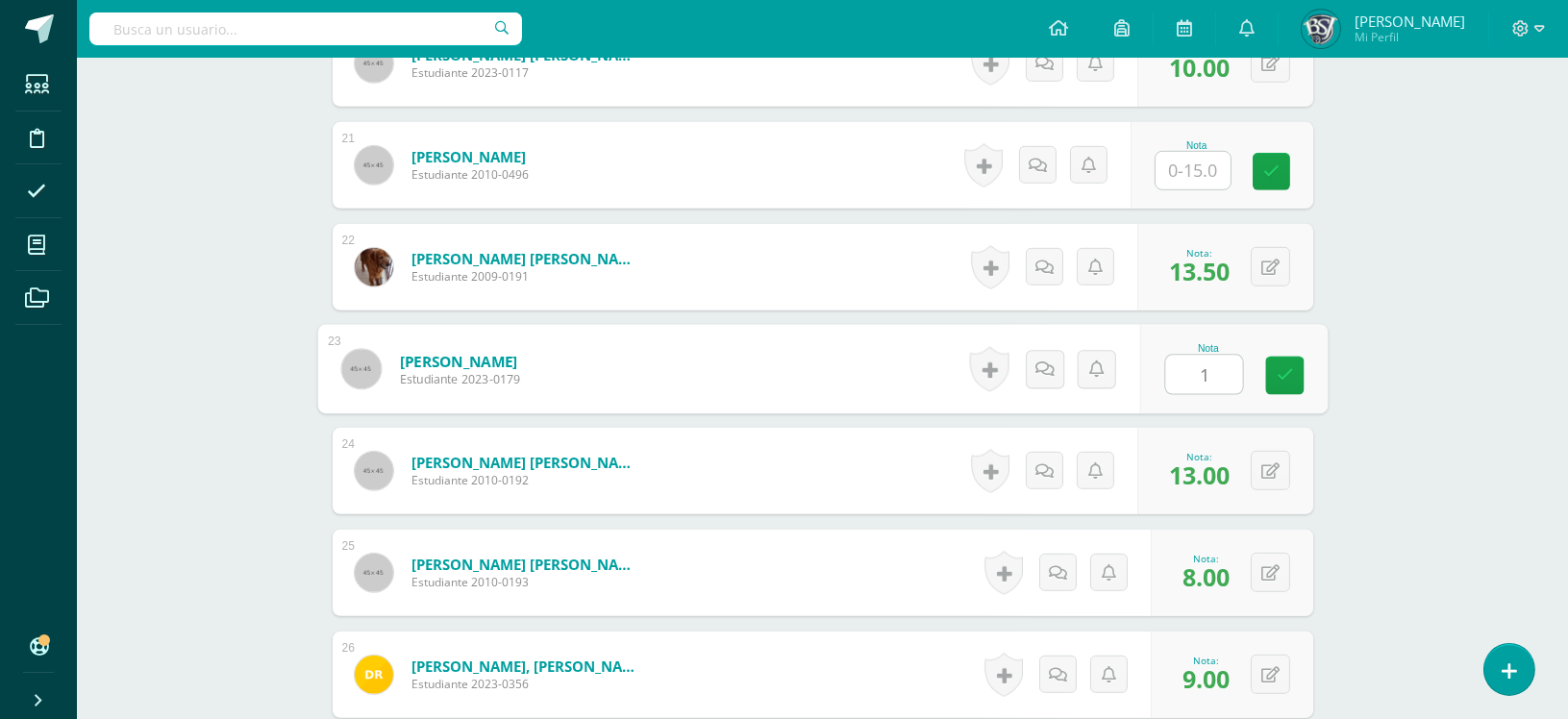 type on "10" 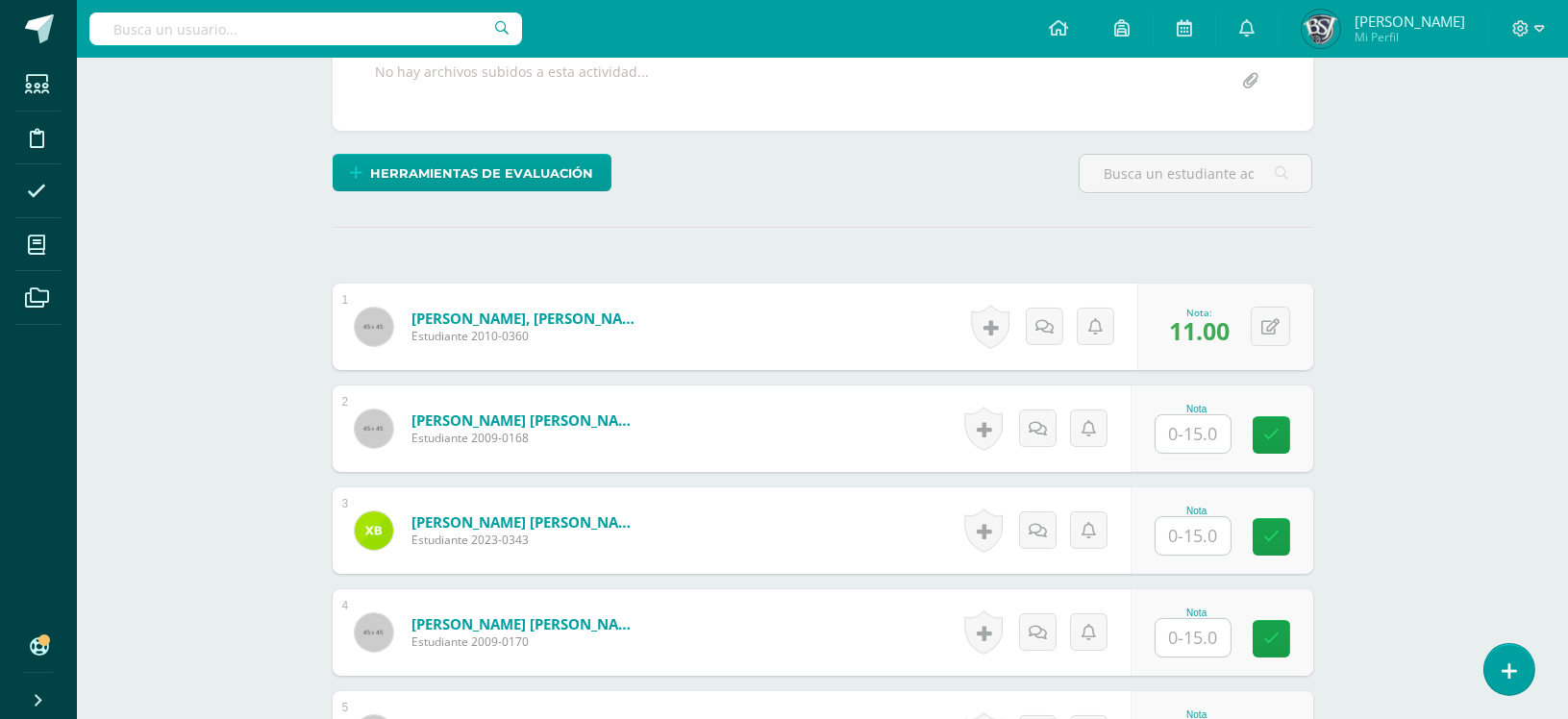scroll, scrollTop: 2584, scrollLeft: 0, axis: vertical 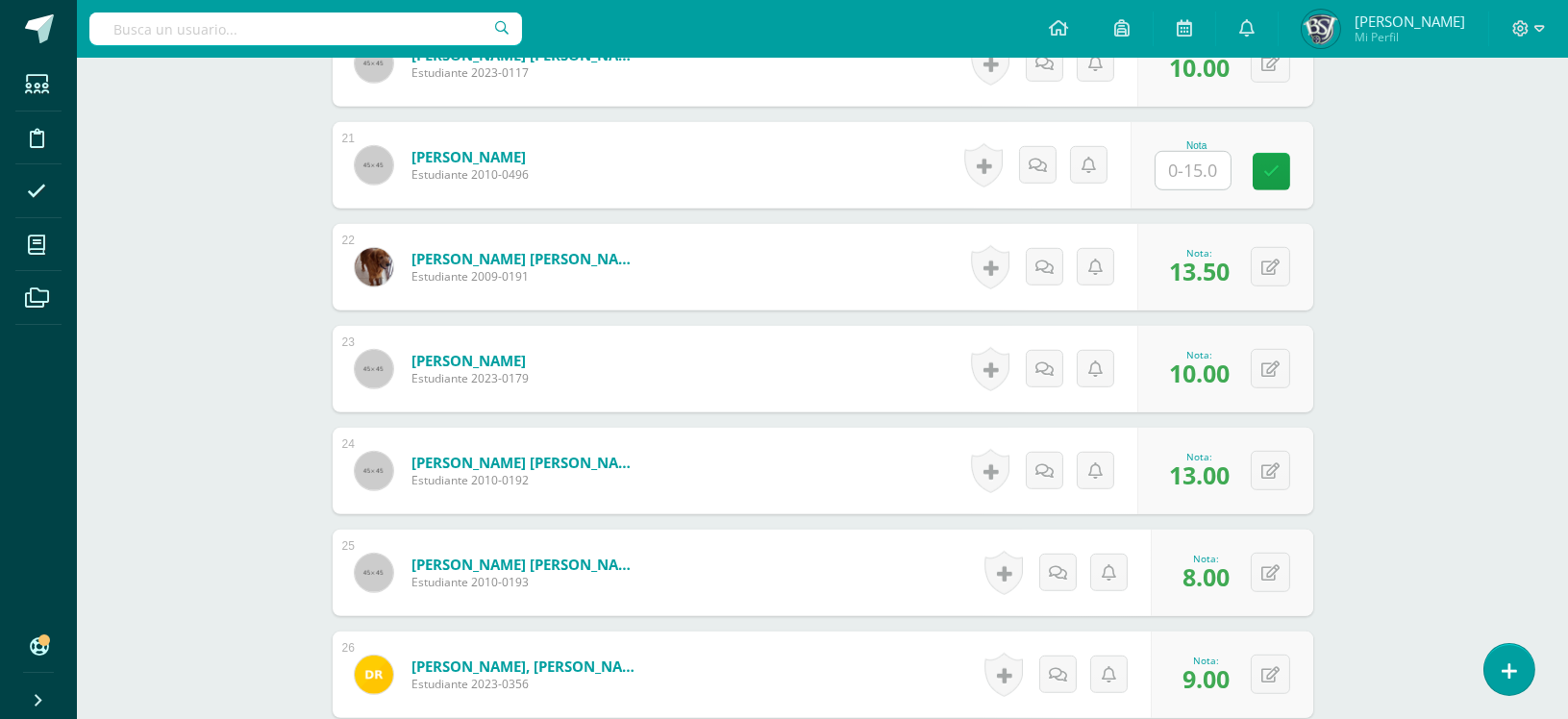 click at bounding box center (1193, 170) 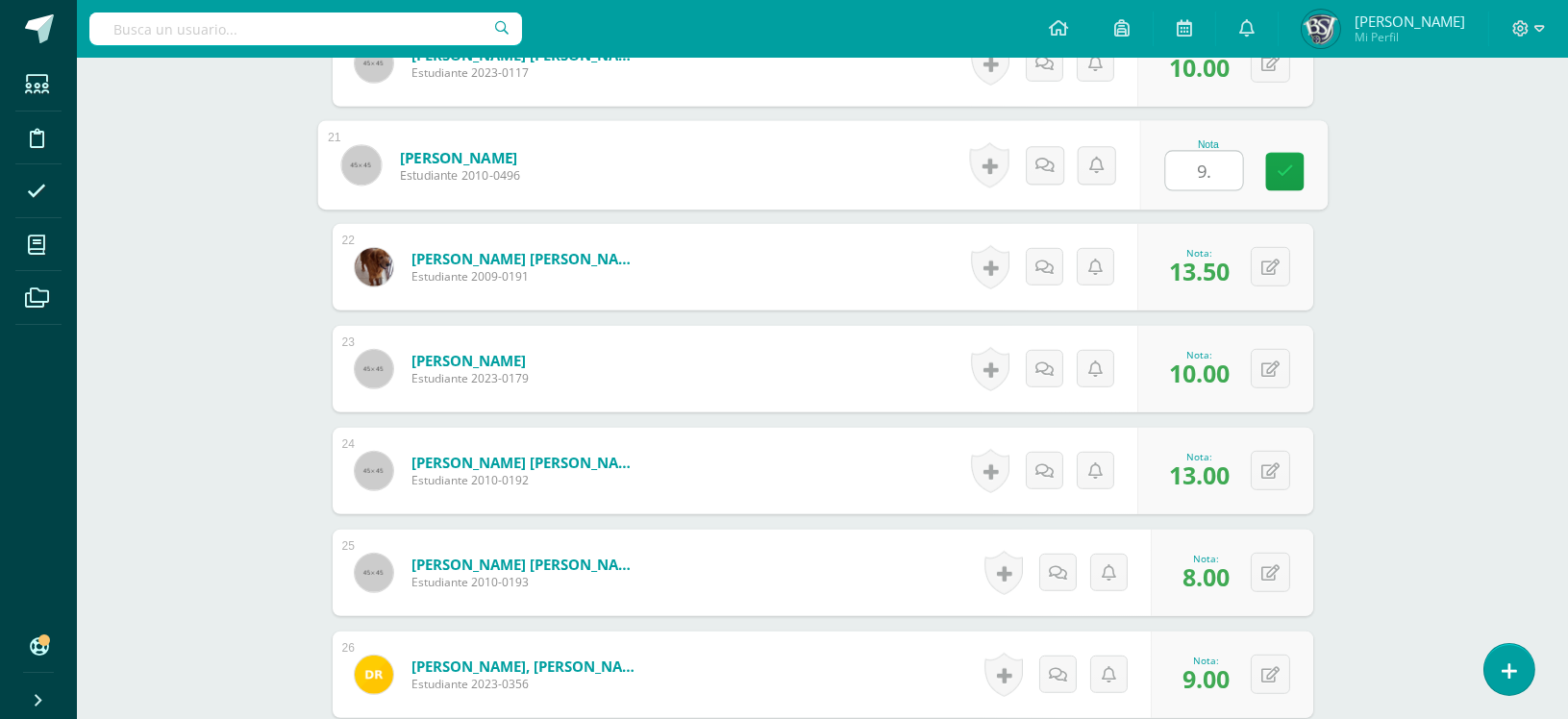 type on "9.5" 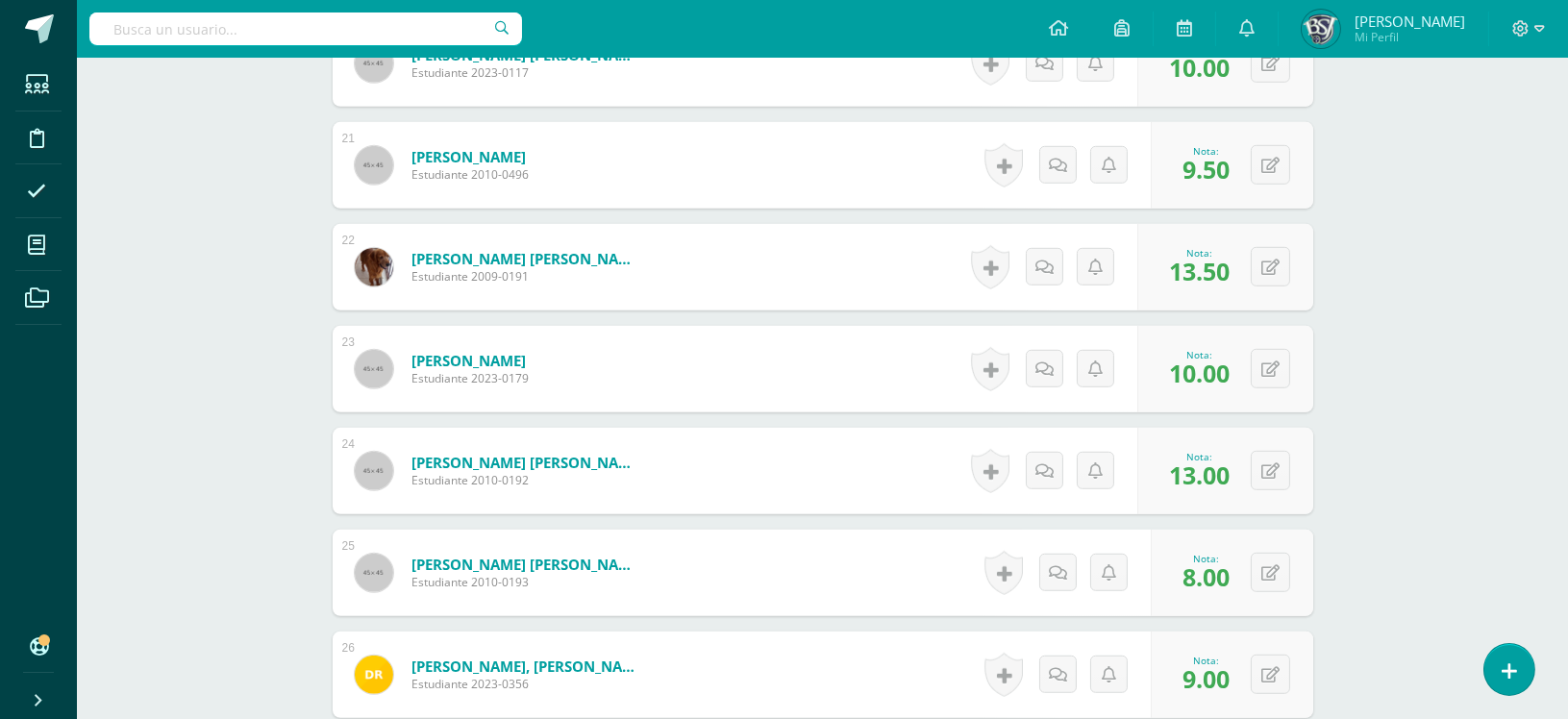 scroll, scrollTop: 342, scrollLeft: 0, axis: vertical 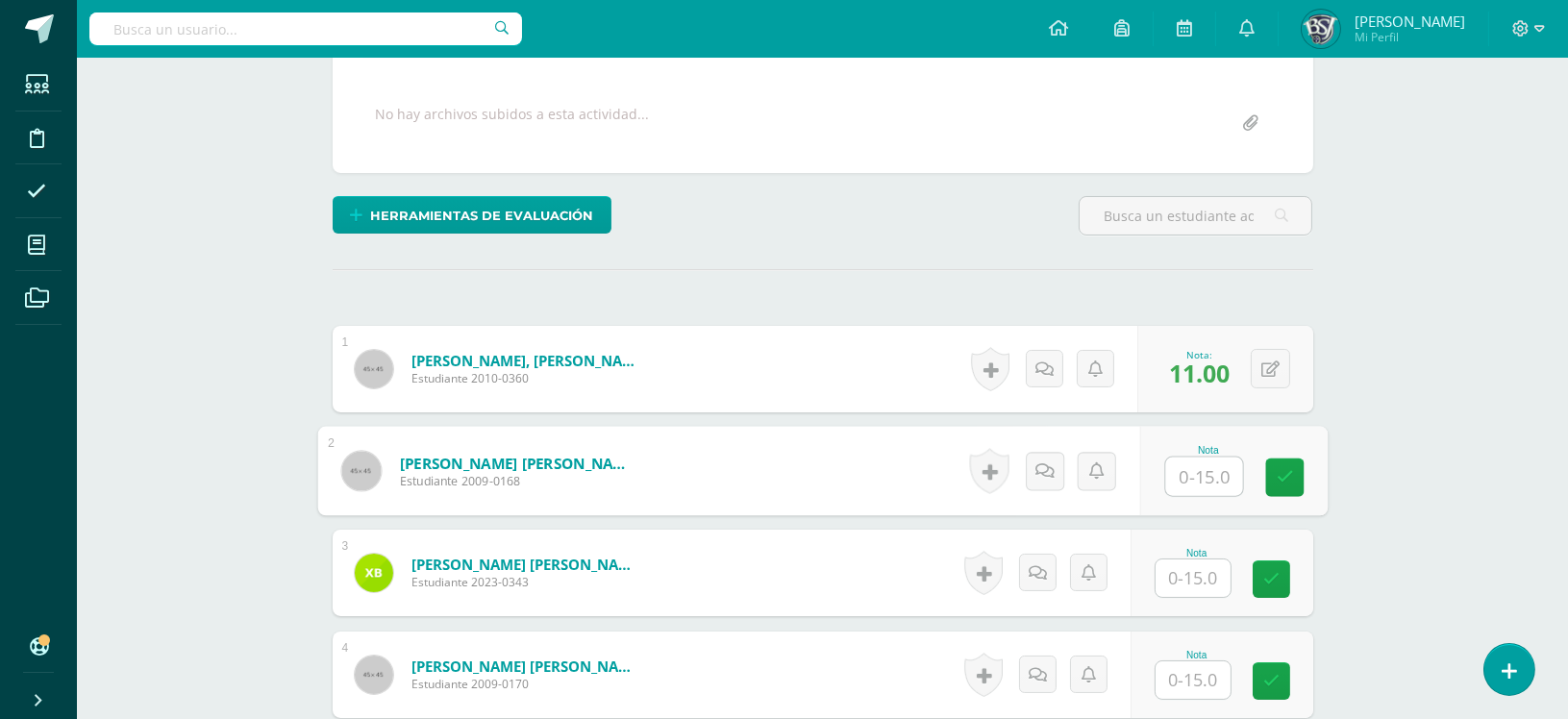 click at bounding box center (1204, 477) 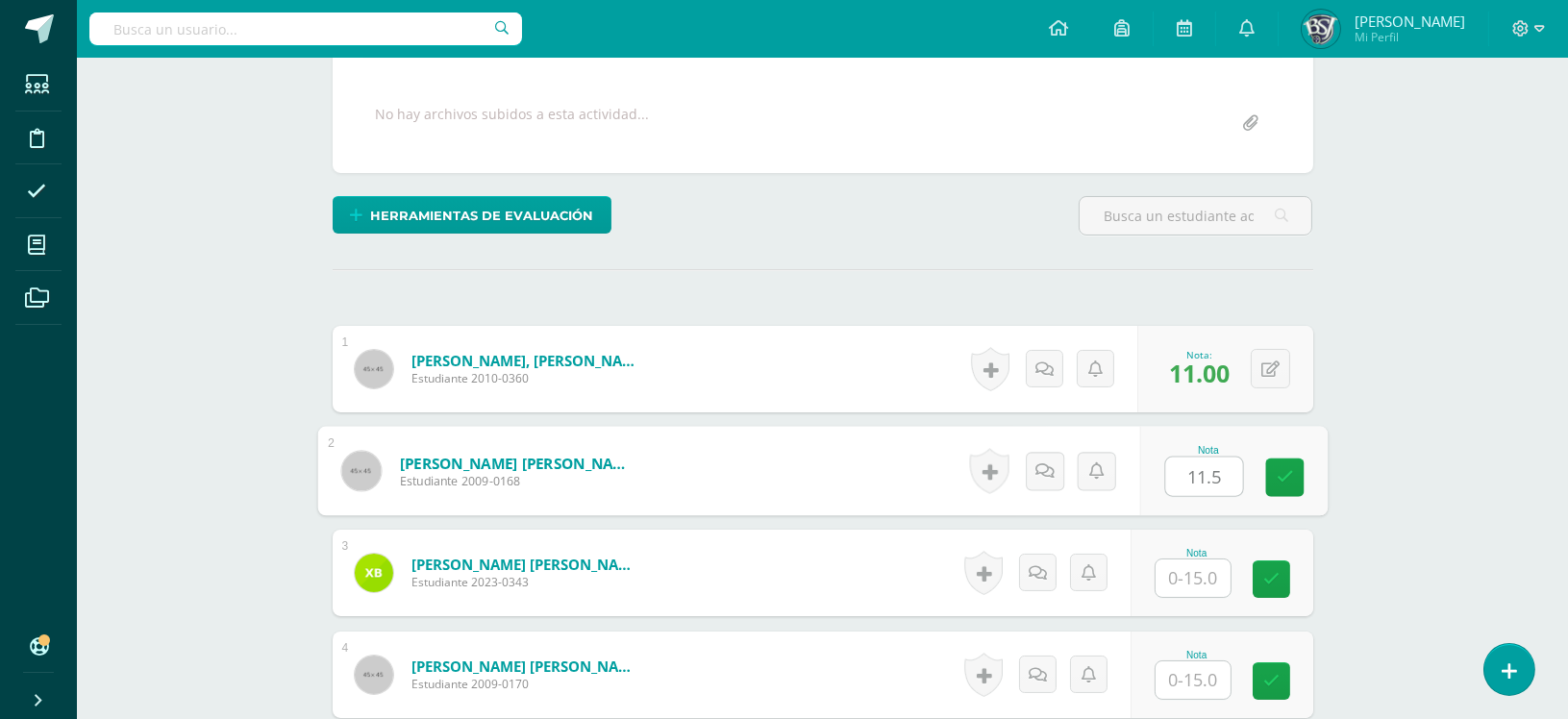 type on "11.5" 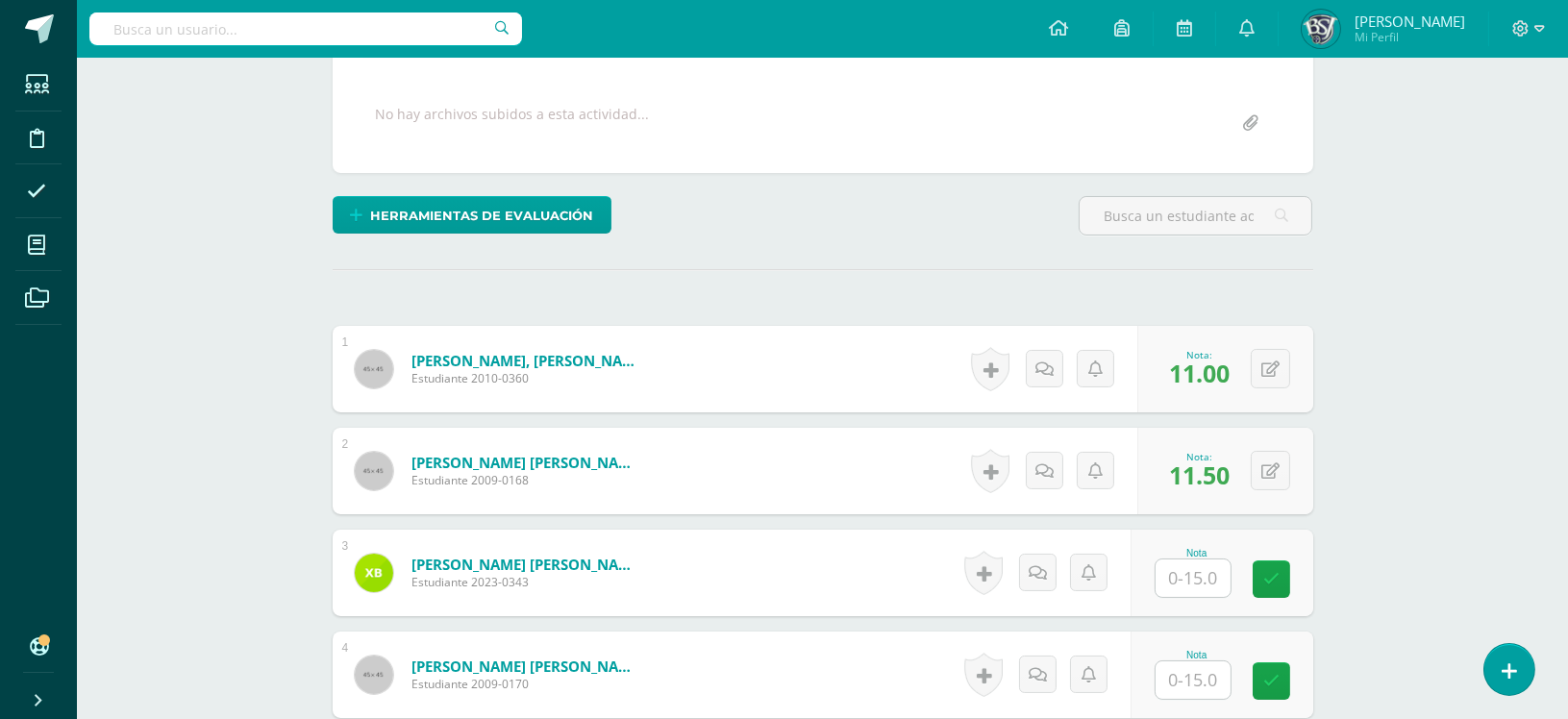 scroll, scrollTop: 1972, scrollLeft: 0, axis: vertical 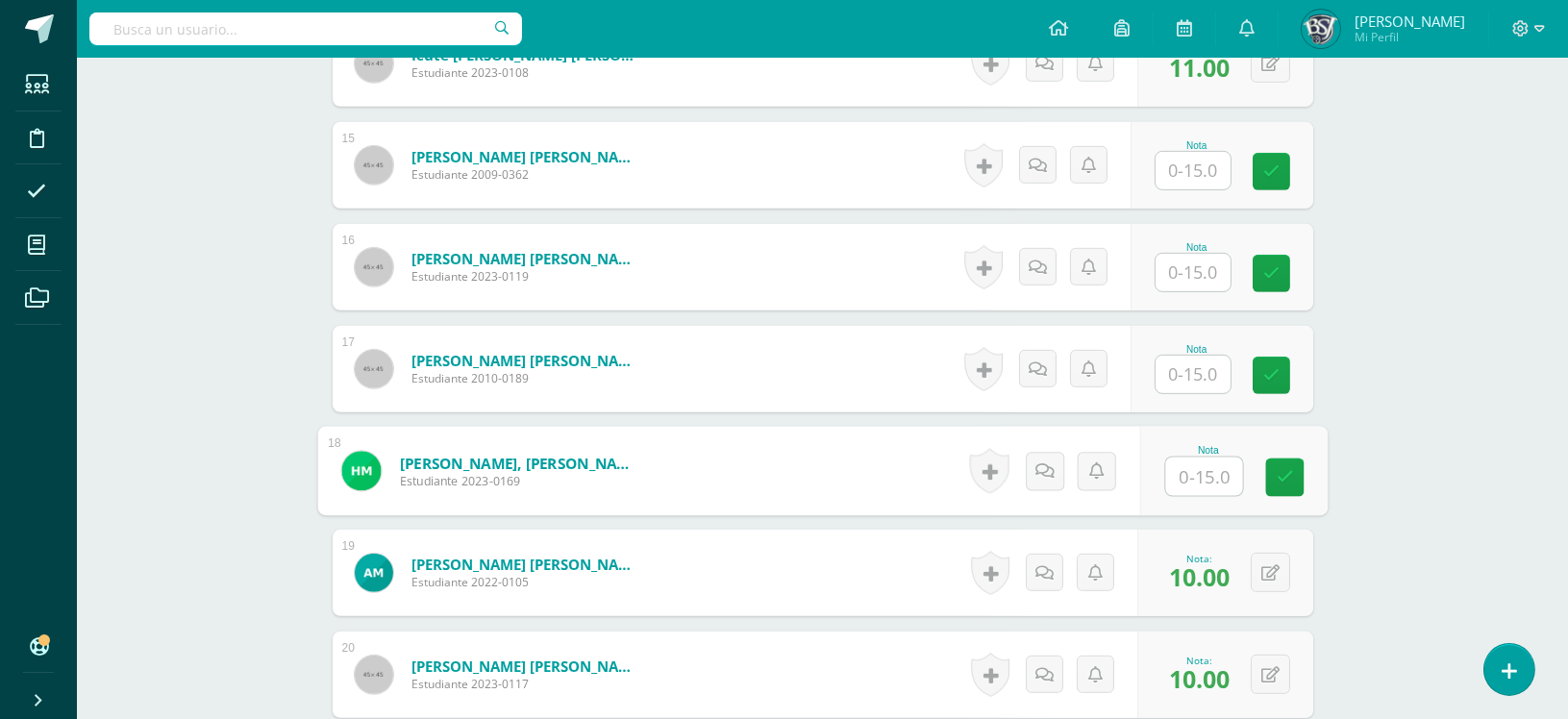 click at bounding box center [1204, 477] 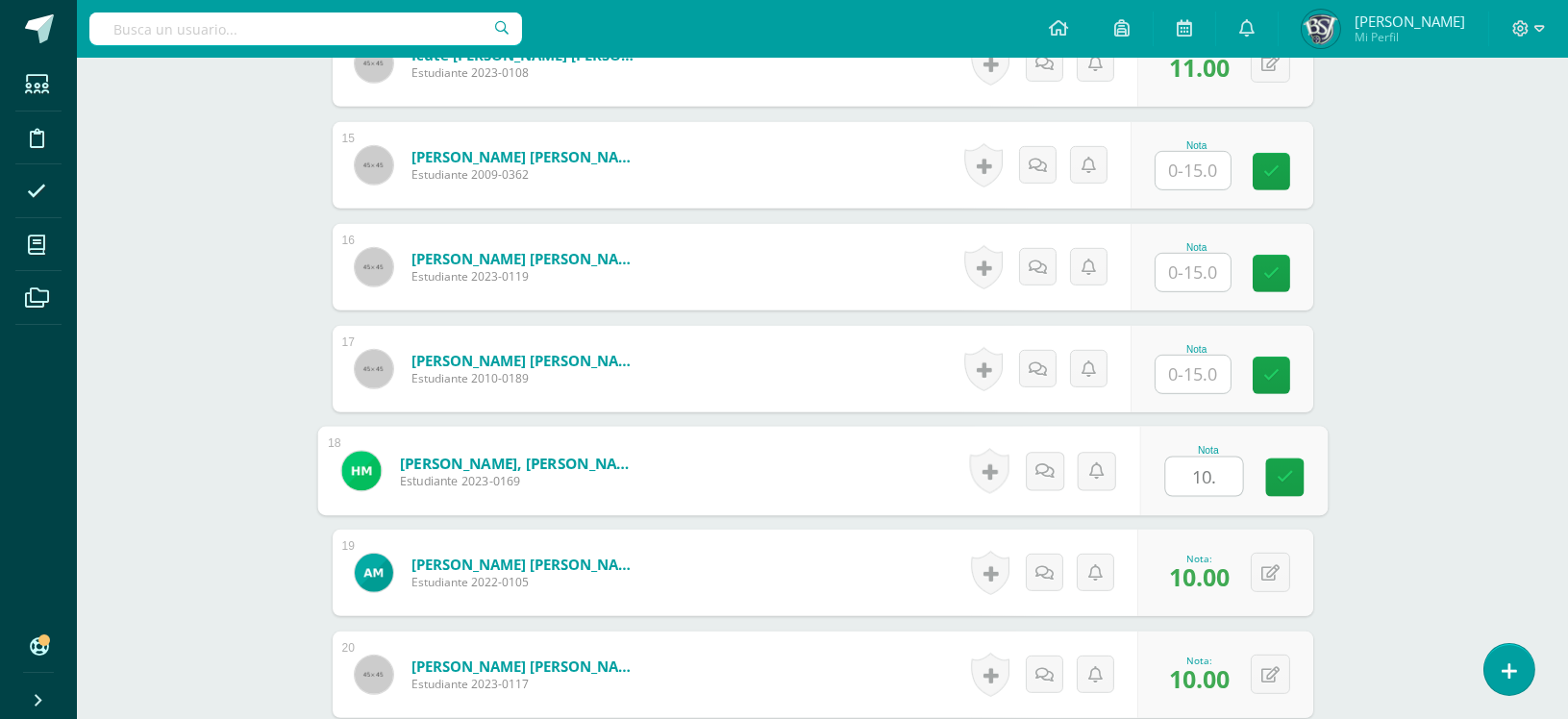 type on "10.5" 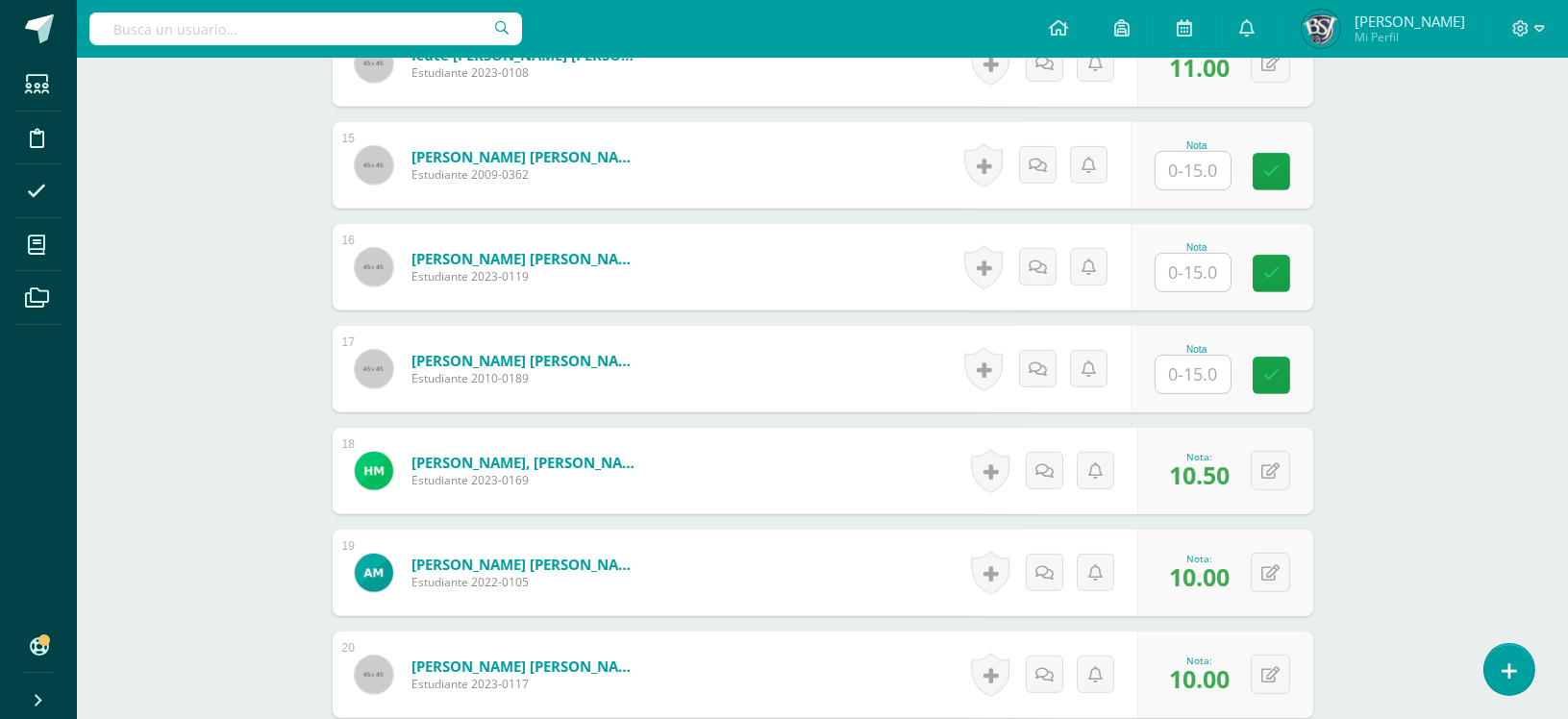scroll, scrollTop: 1055, scrollLeft: 0, axis: vertical 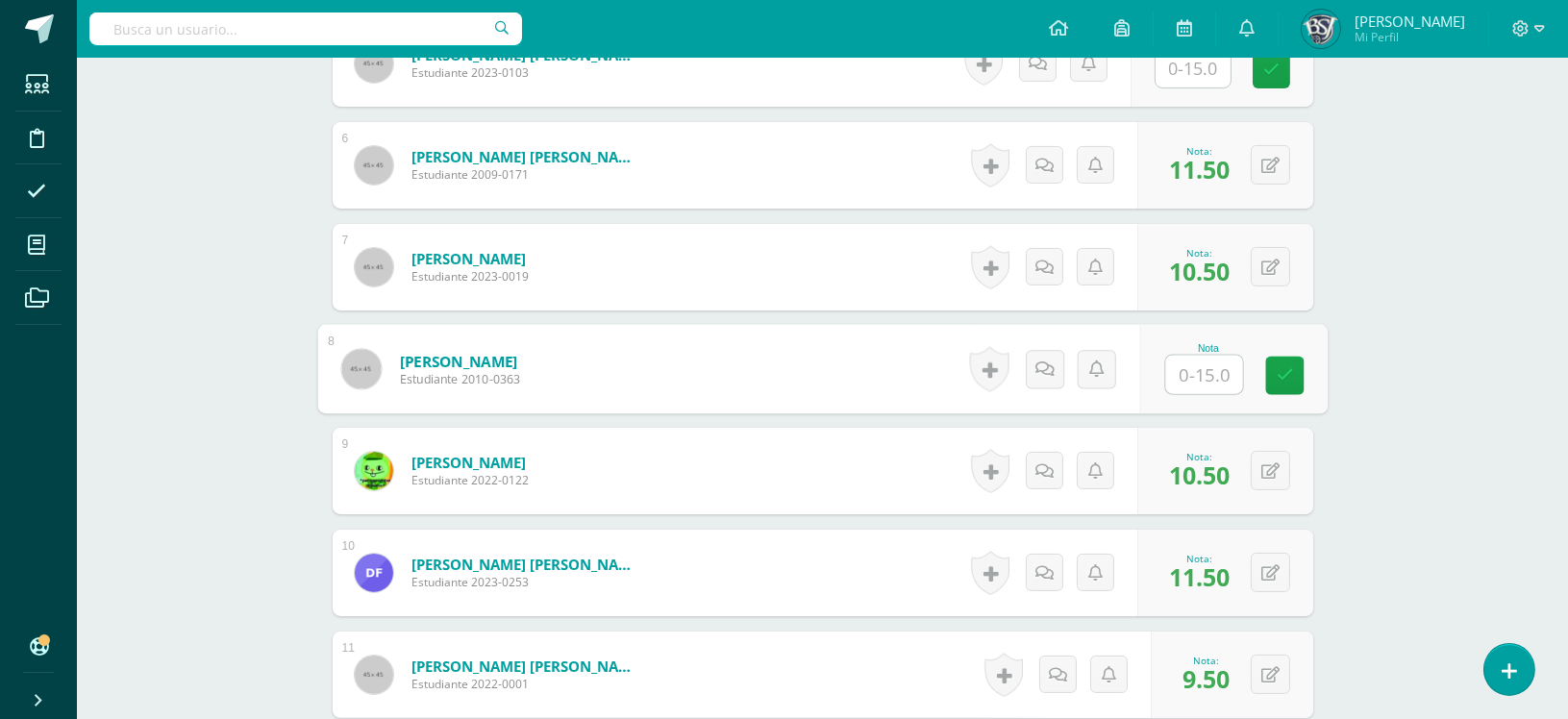 click at bounding box center (1204, 375) 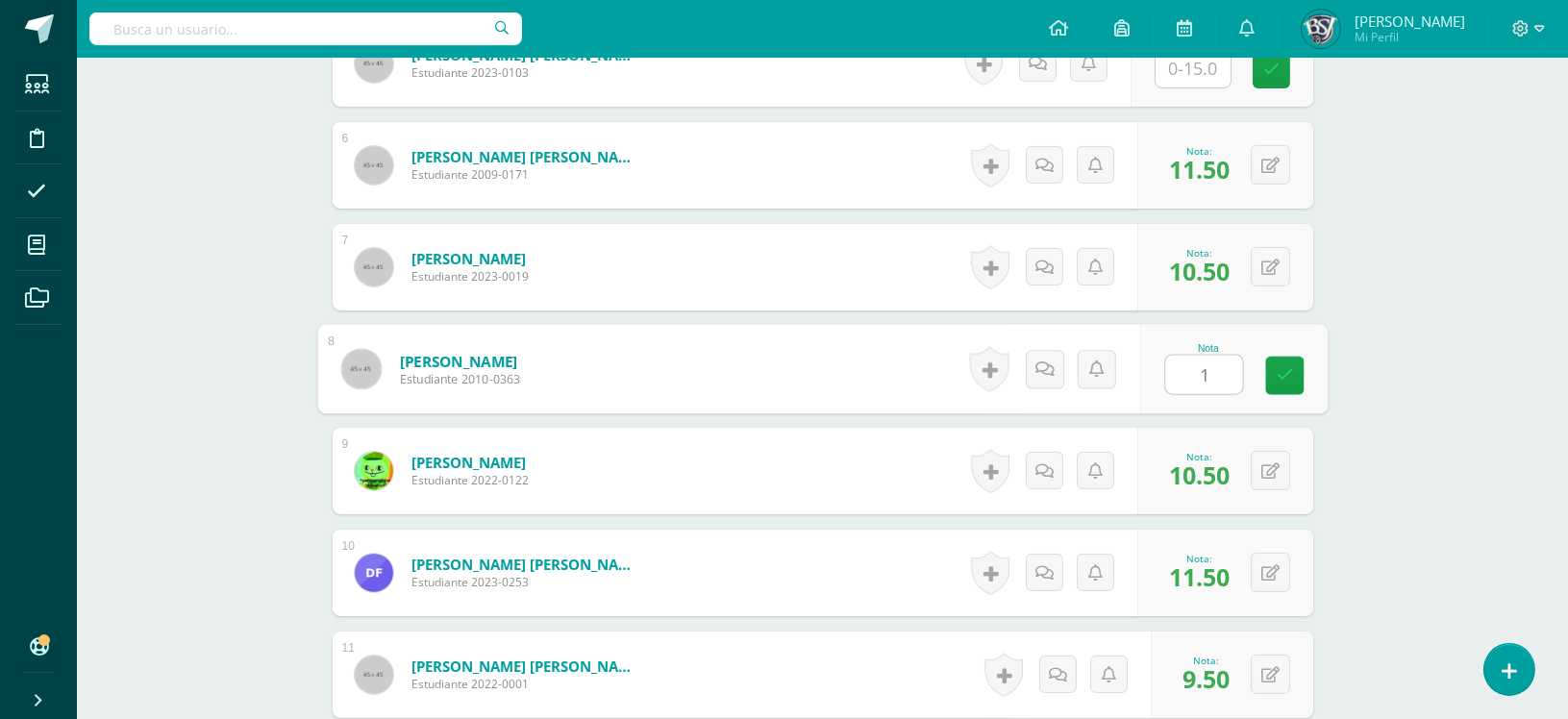 type on "12" 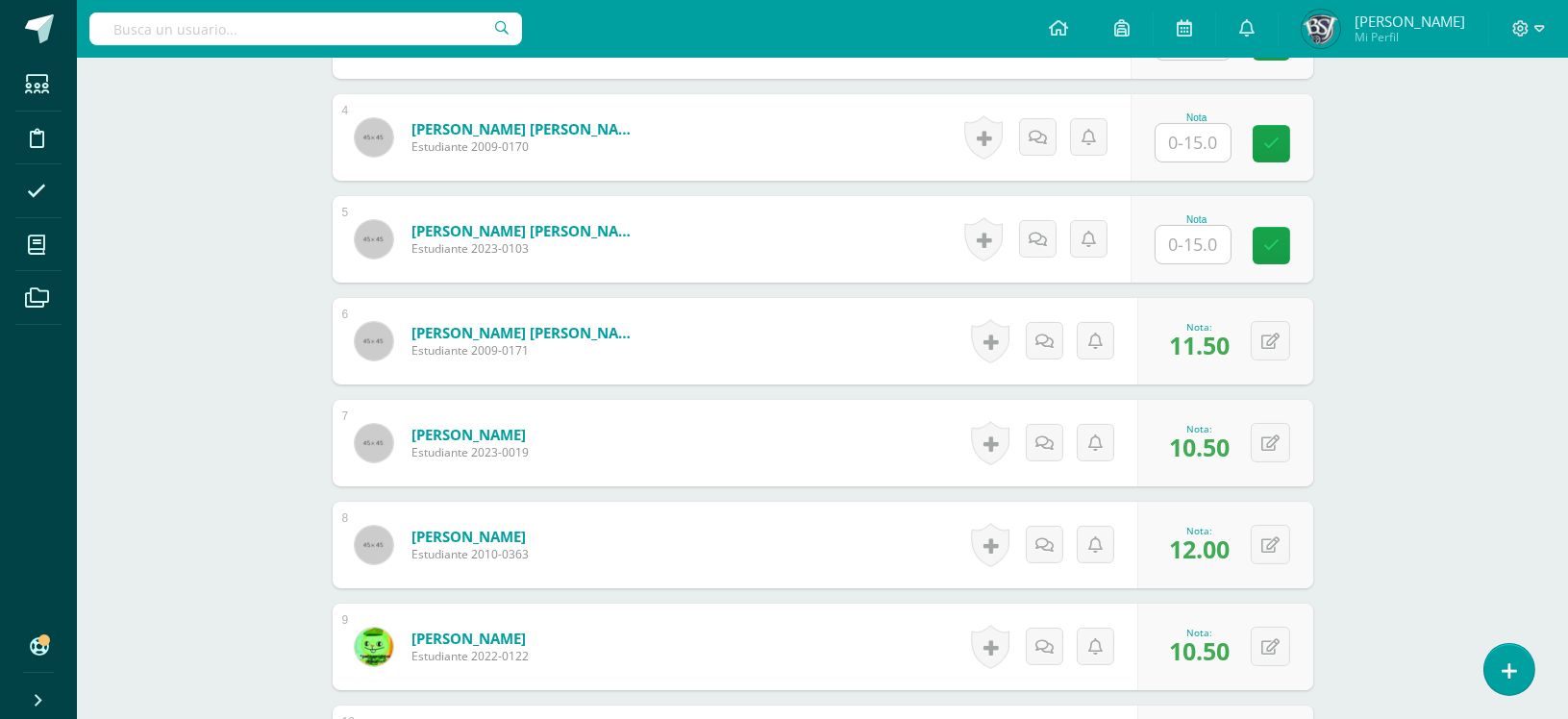 scroll, scrollTop: 846, scrollLeft: 0, axis: vertical 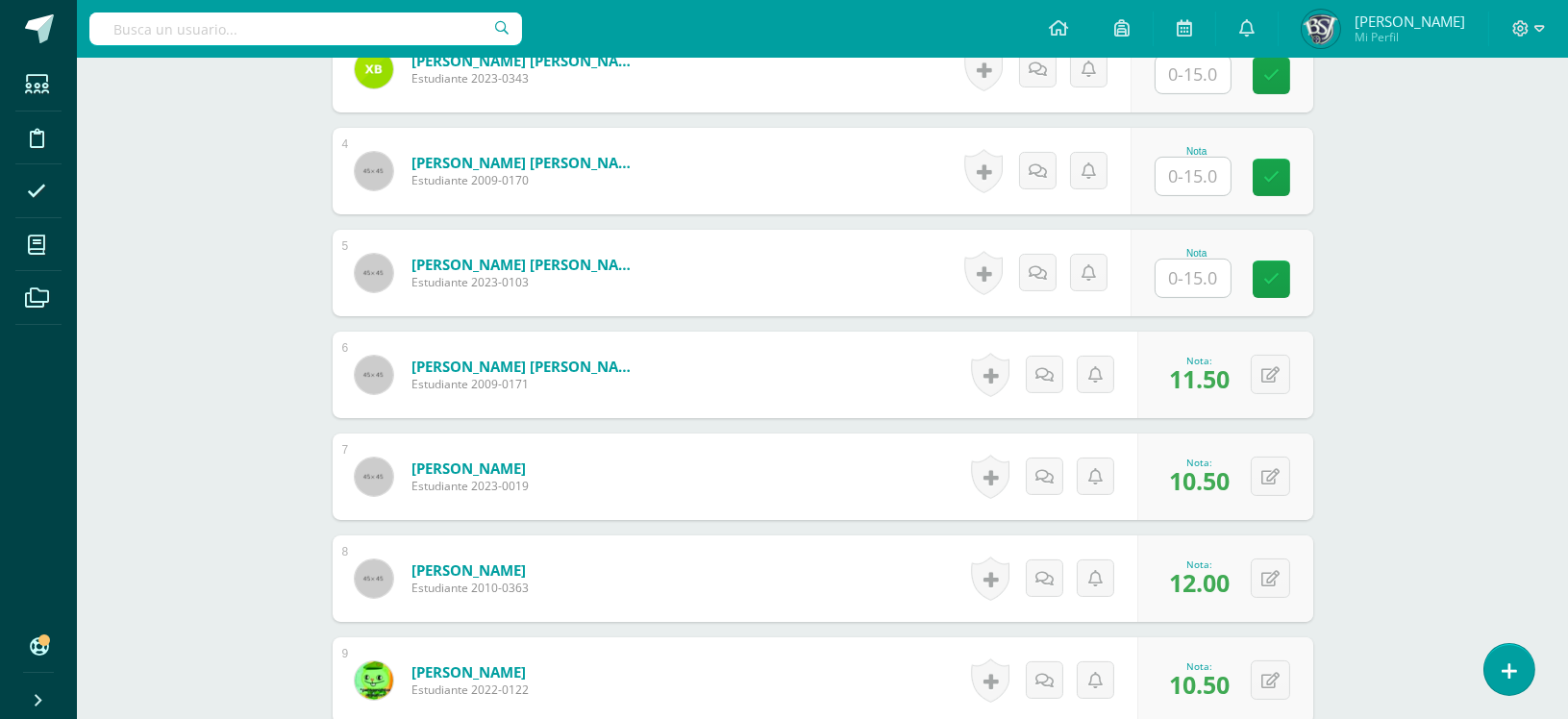 click at bounding box center (1193, 278) 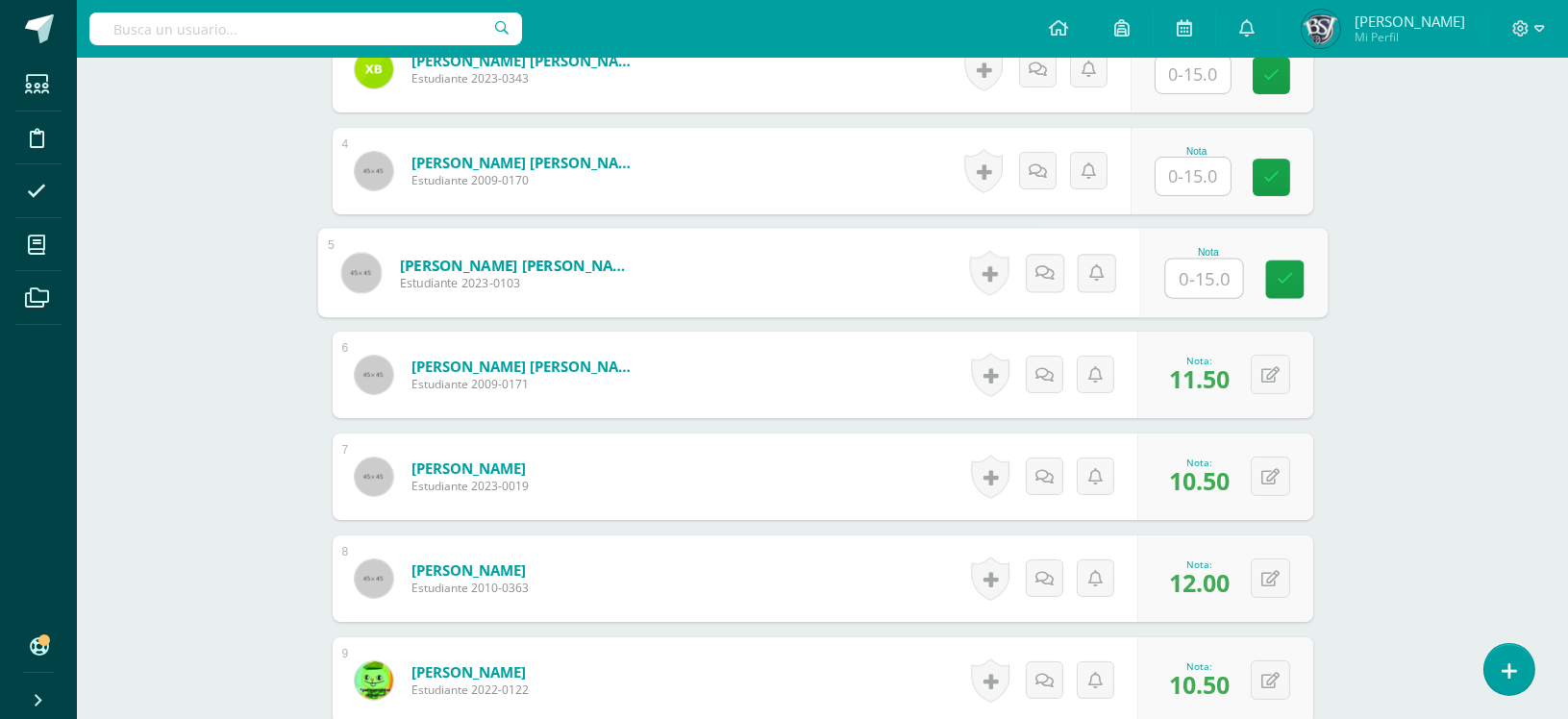 type on "9" 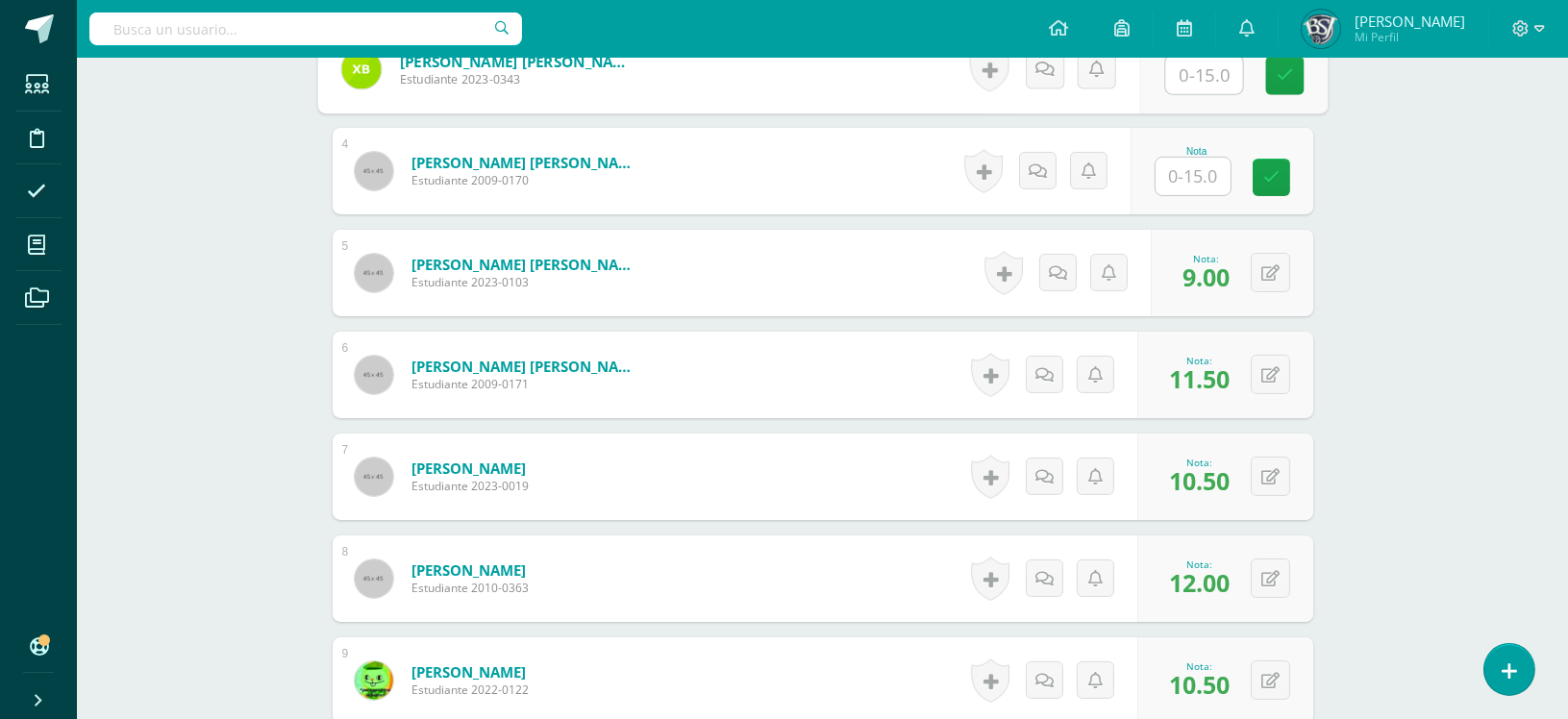 click at bounding box center [1204, 75] 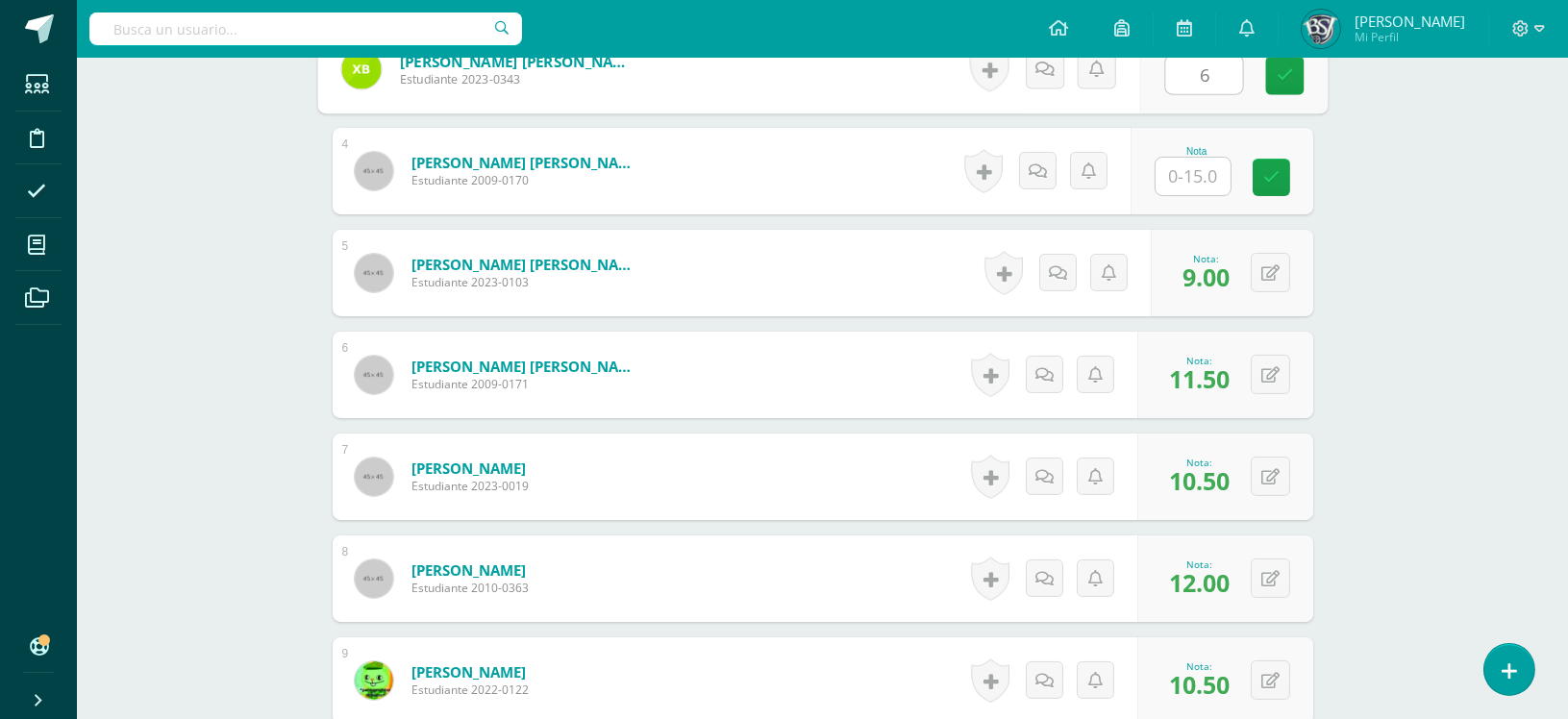 type on "6" 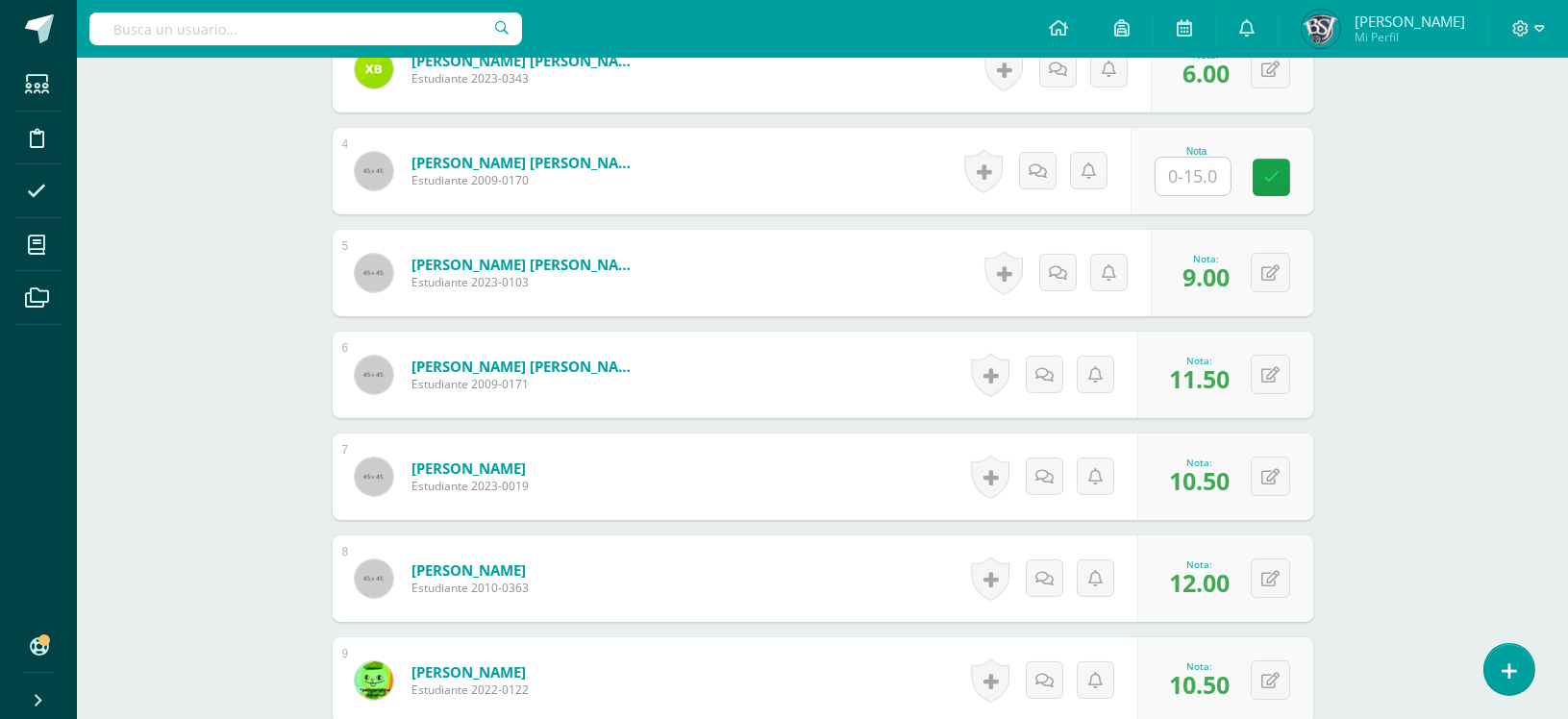 scroll, scrollTop: 3009, scrollLeft: 0, axis: vertical 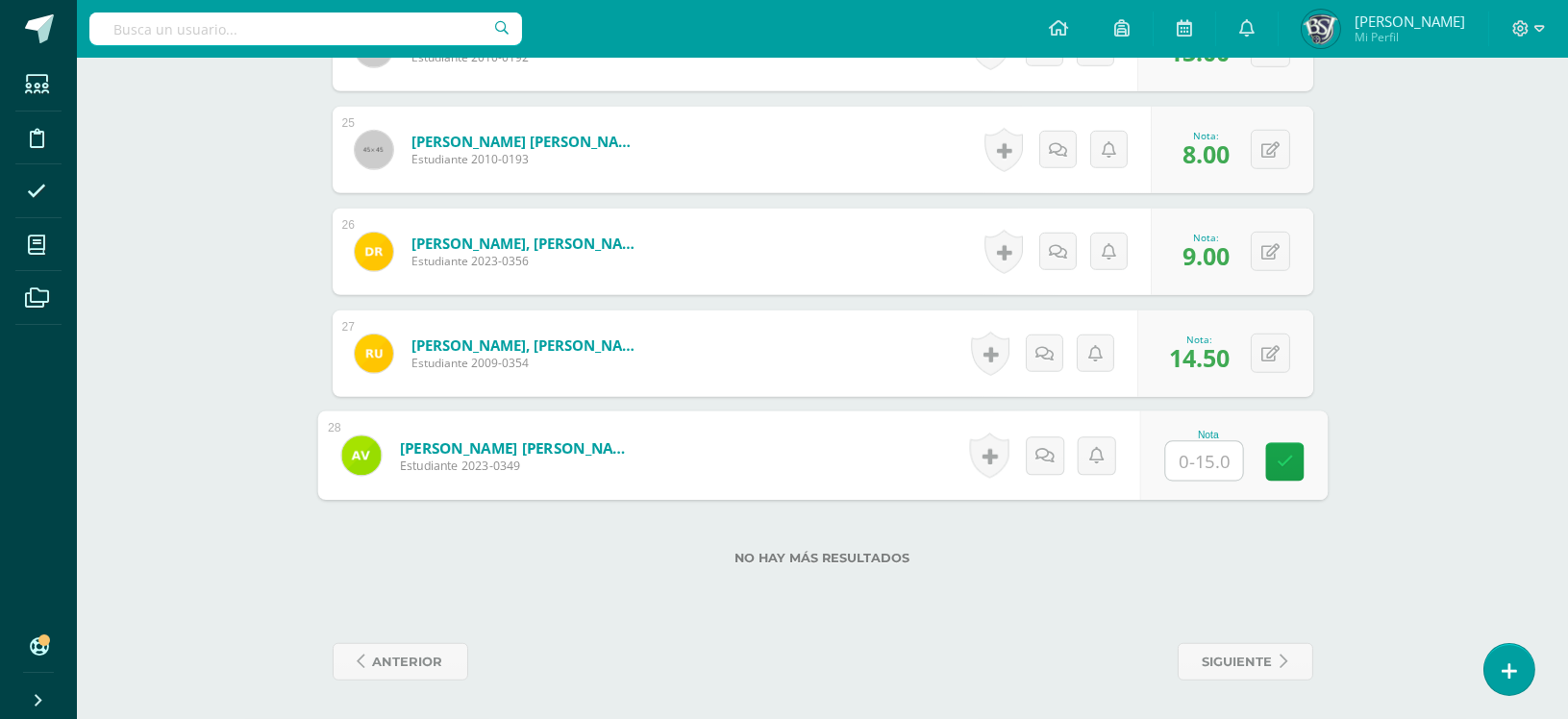 click at bounding box center (1204, 461) 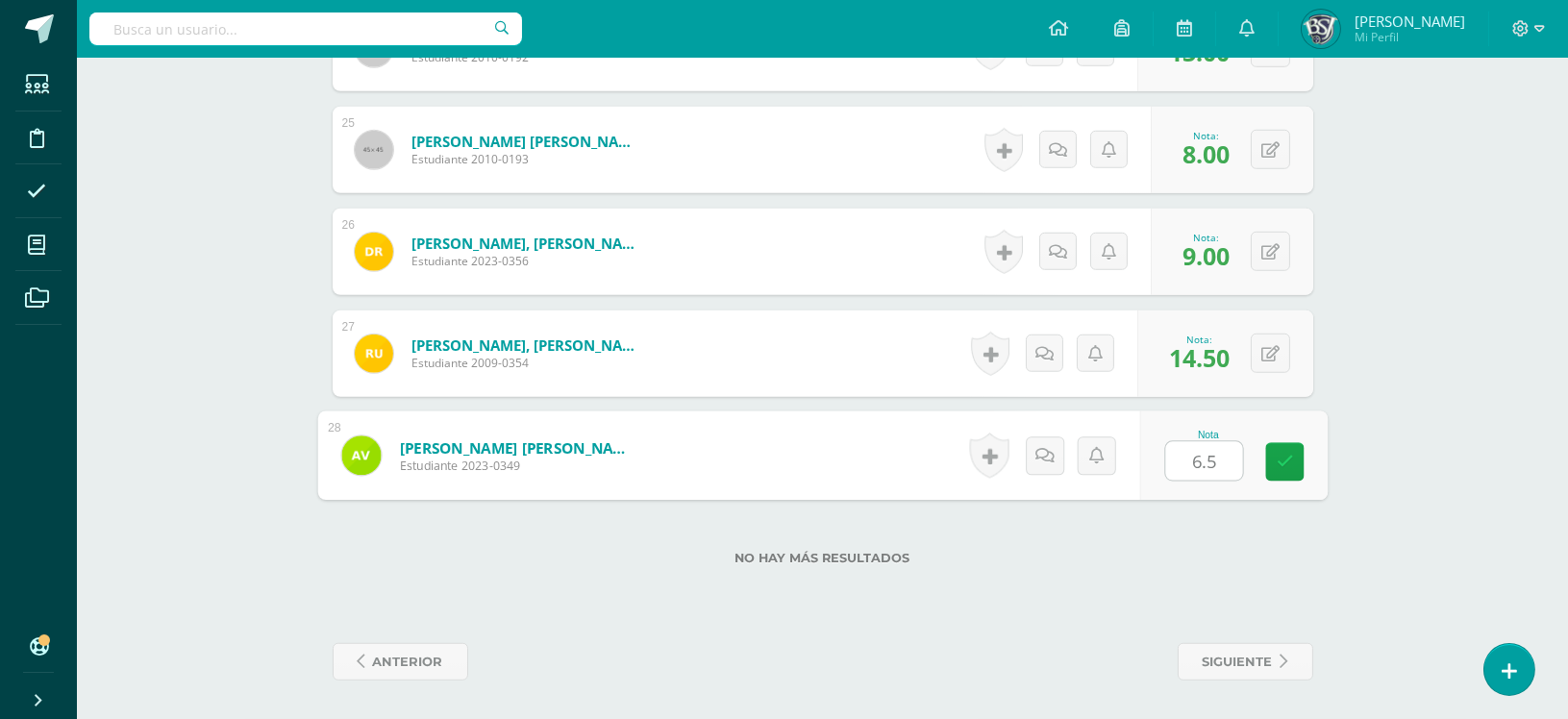 type on "6.5" 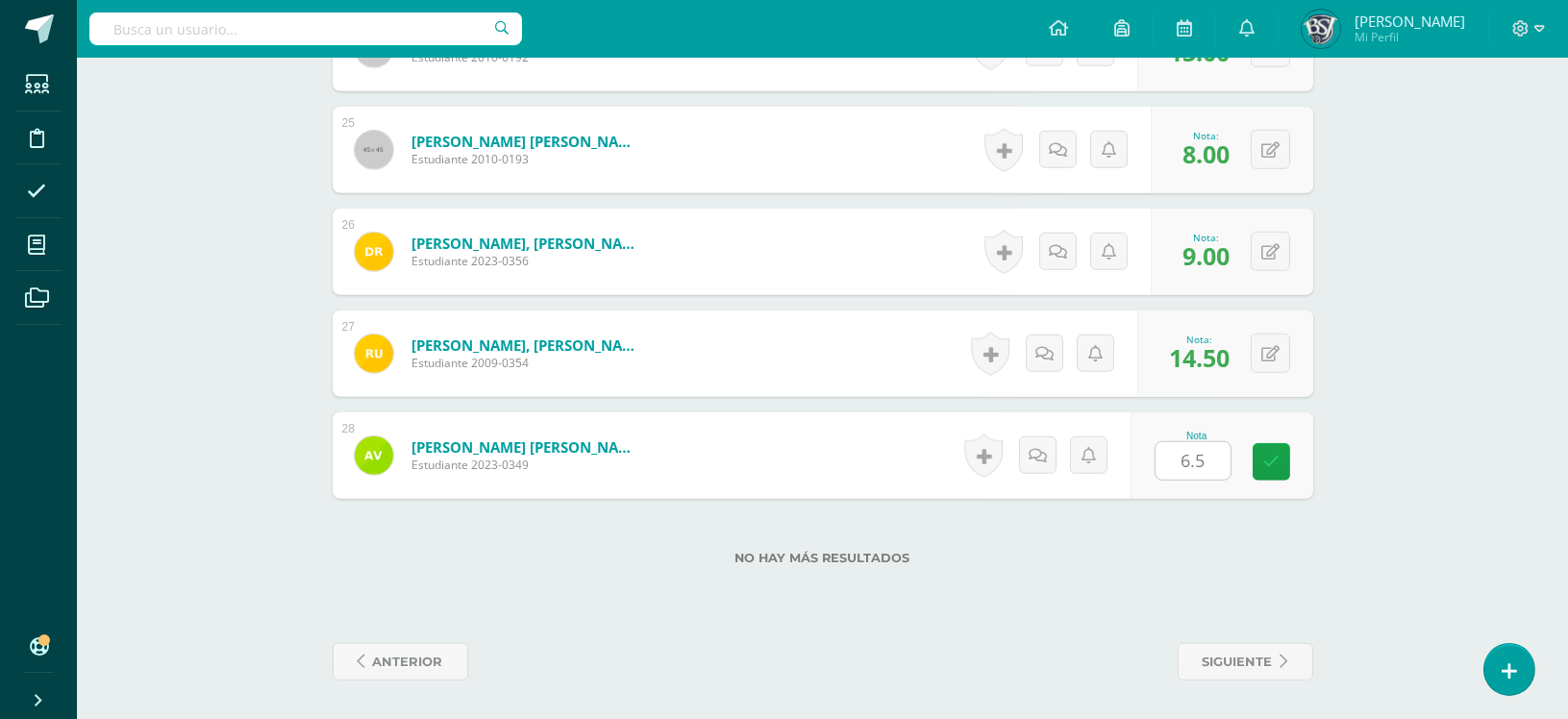 click on "Nota
6.5" at bounding box center (1222, 456) 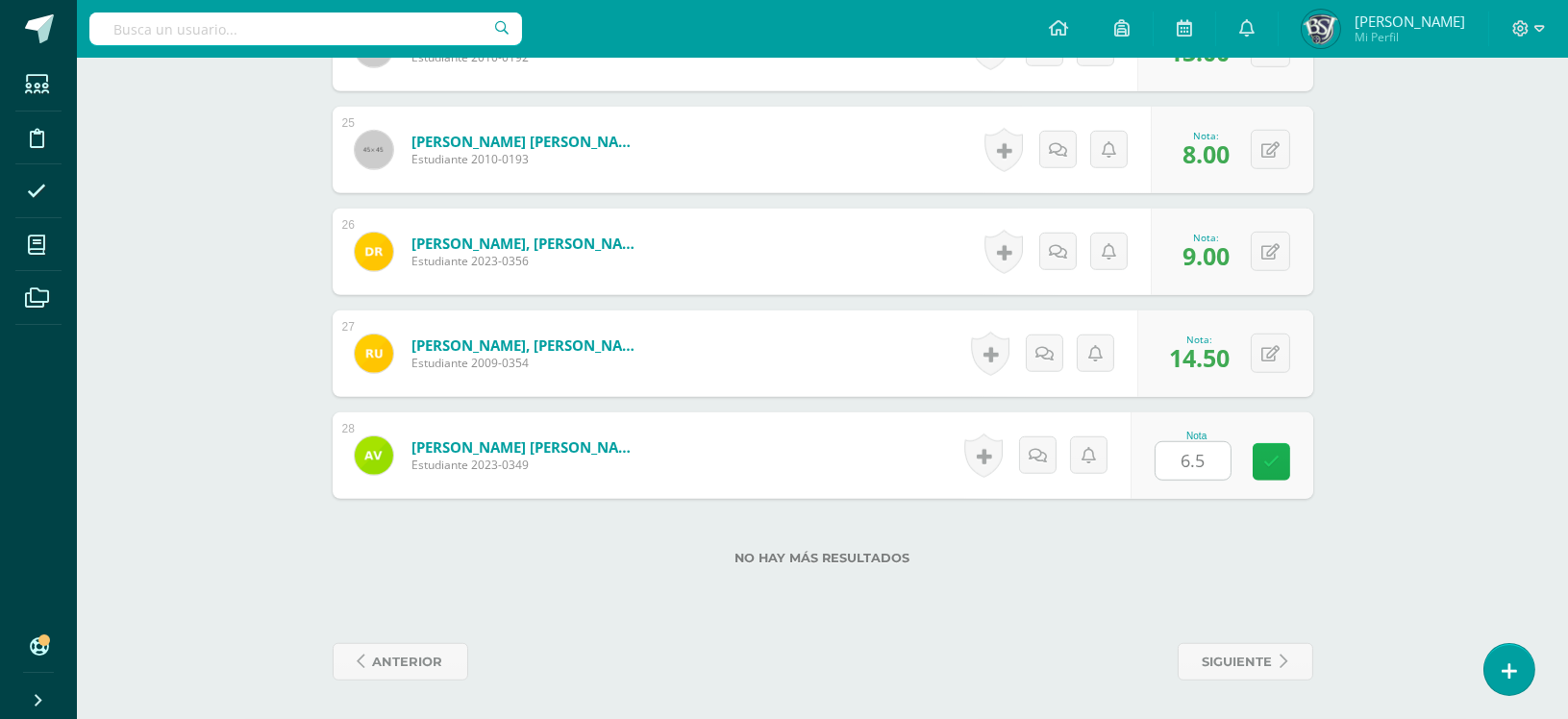 click at bounding box center [1271, 461] 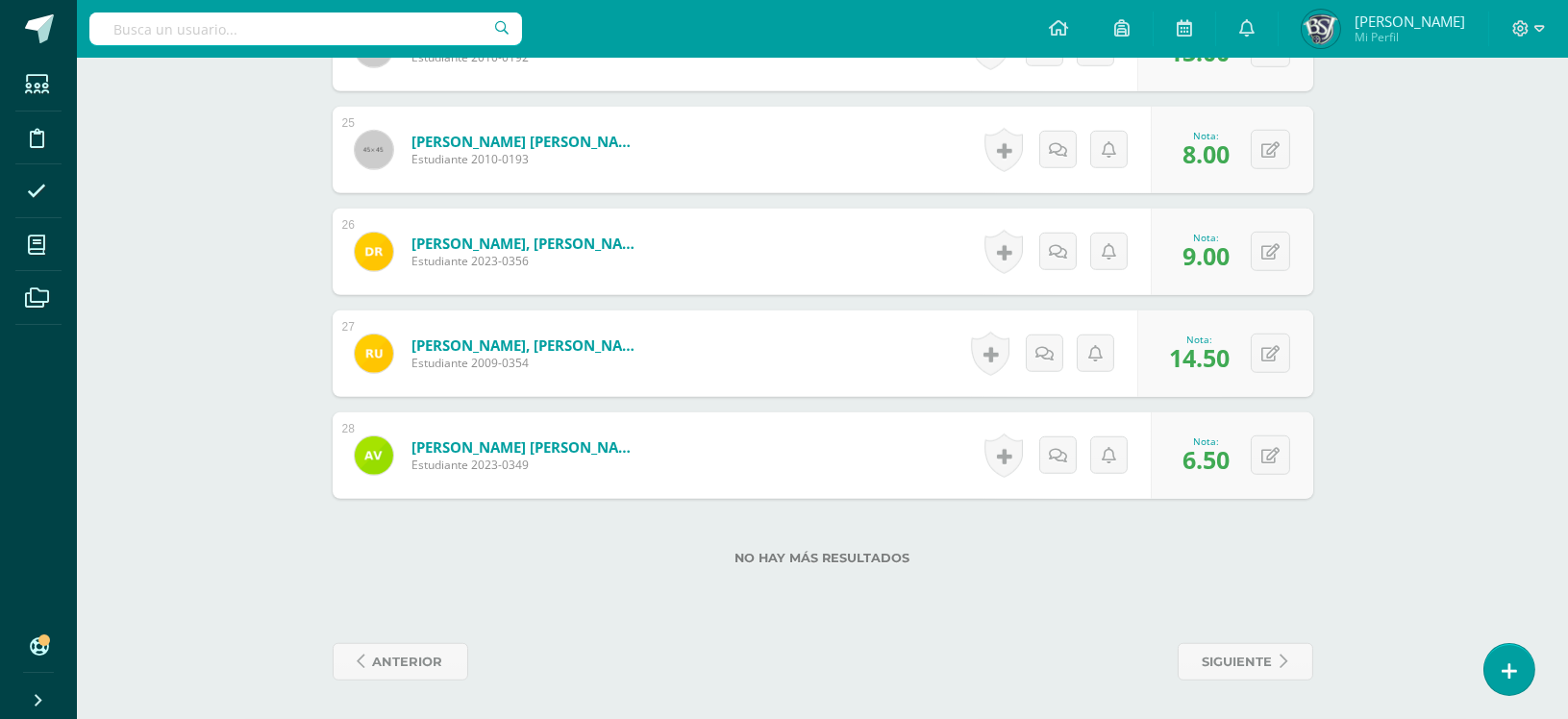 click on "Word and Sentence Study
Tercero Secundaria "A"
Herramientas
Detalle de asistencias
Actividad
Anuncios
Actividades
Estudiantes
Planificación
Dosificación
Conferencias
¿Estás seguro que quieres  eliminar  esta actividad?
Esto borrará la actividad y cualquier nota que hayas registrado
permanentemente. Esta acción no se puede revertir. Cancelar Eliminar
Administración de escalas de valoración
escala de valoración
Aún no has creado una escala de valoración.
Cancelar Agregar nueva escala de valoración: Cancelar     Mostrar todos" at bounding box center [822, -1115] 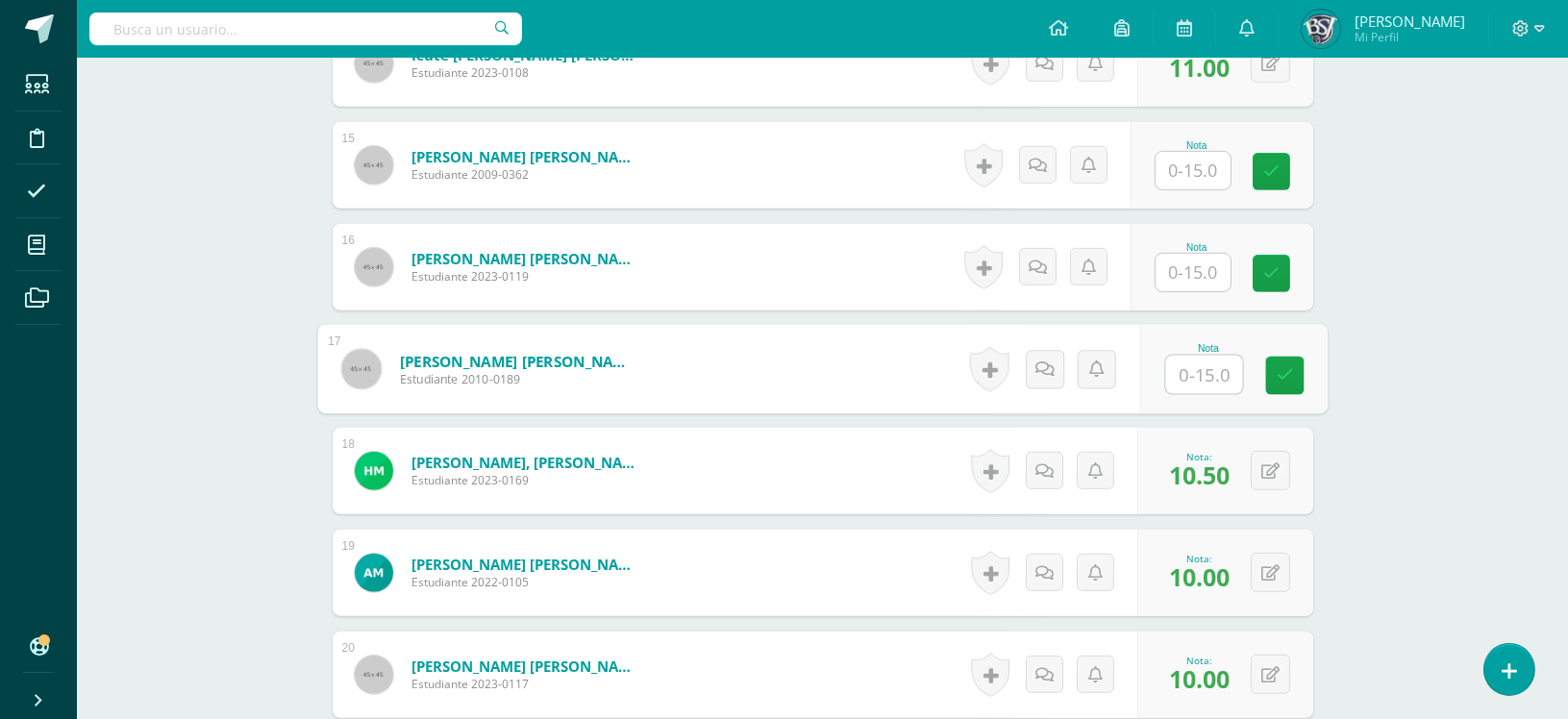 click at bounding box center (1204, 375) 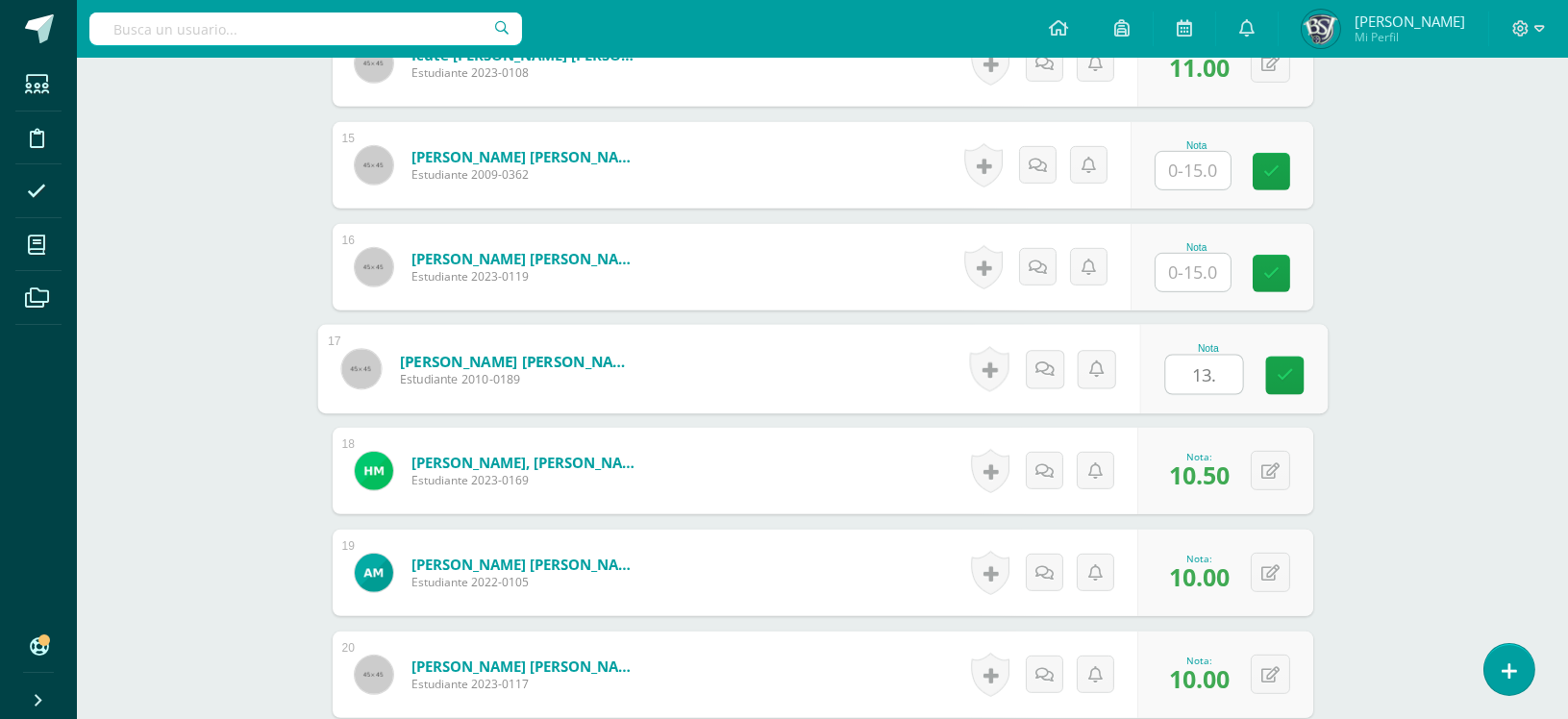 type on "13.5" 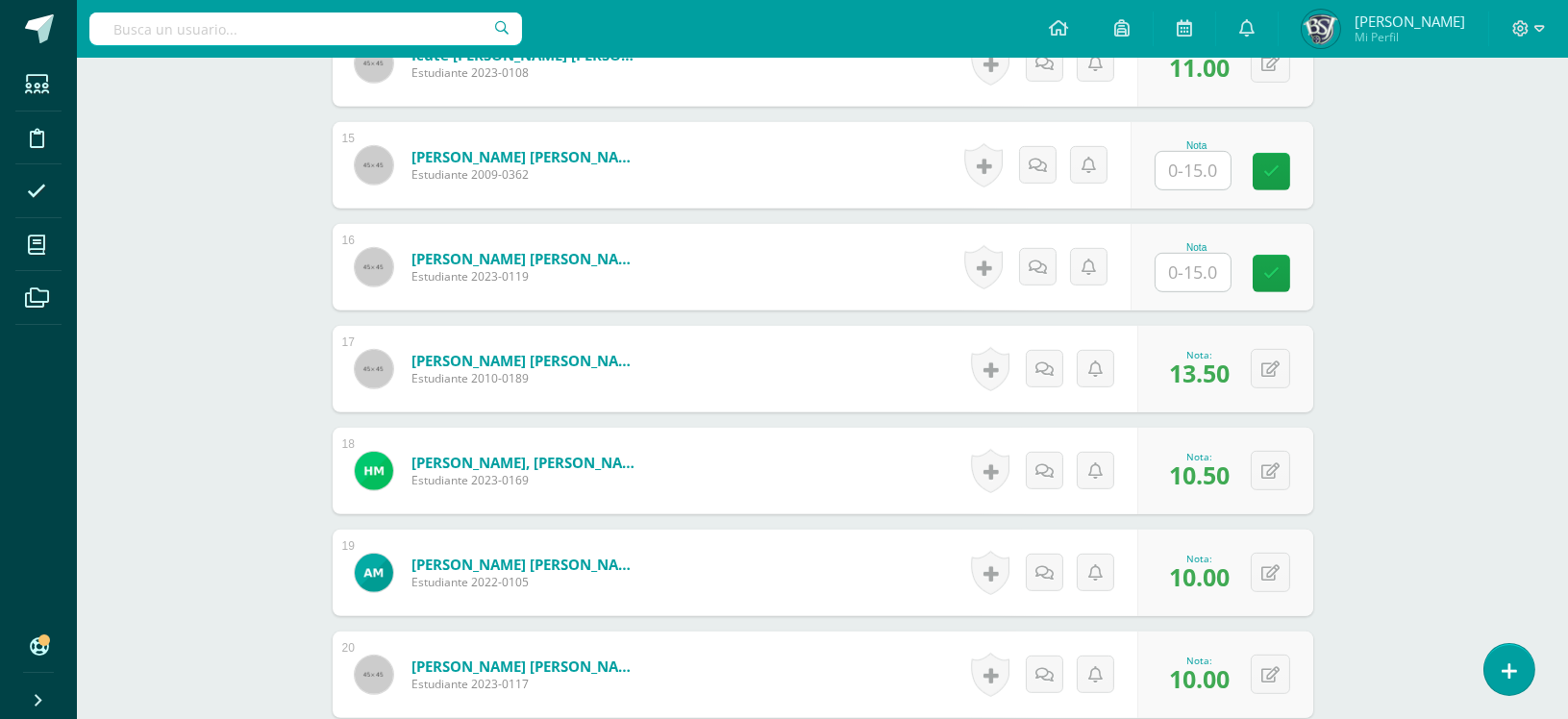 click on "Word and Sentence Study
Tercero Secundaria "A"
Herramientas
Detalle de asistencias
Actividad
Anuncios
Actividades
Estudiantes
Planificación
Dosificación
Conferencias
¿Estás seguro que quieres  eliminar  esta actividad?
Esto borrará la actividad y cualquier nota que hayas registrado
permanentemente. Esta acción no se puede revertir. Cancelar Eliminar
Administración de escalas de valoración
escala de valoración
Aún no has creado una escala de valoración.
Cancelar Agregar nueva escala de valoración: Cancelar     Mostrar todos" at bounding box center (822, -81) 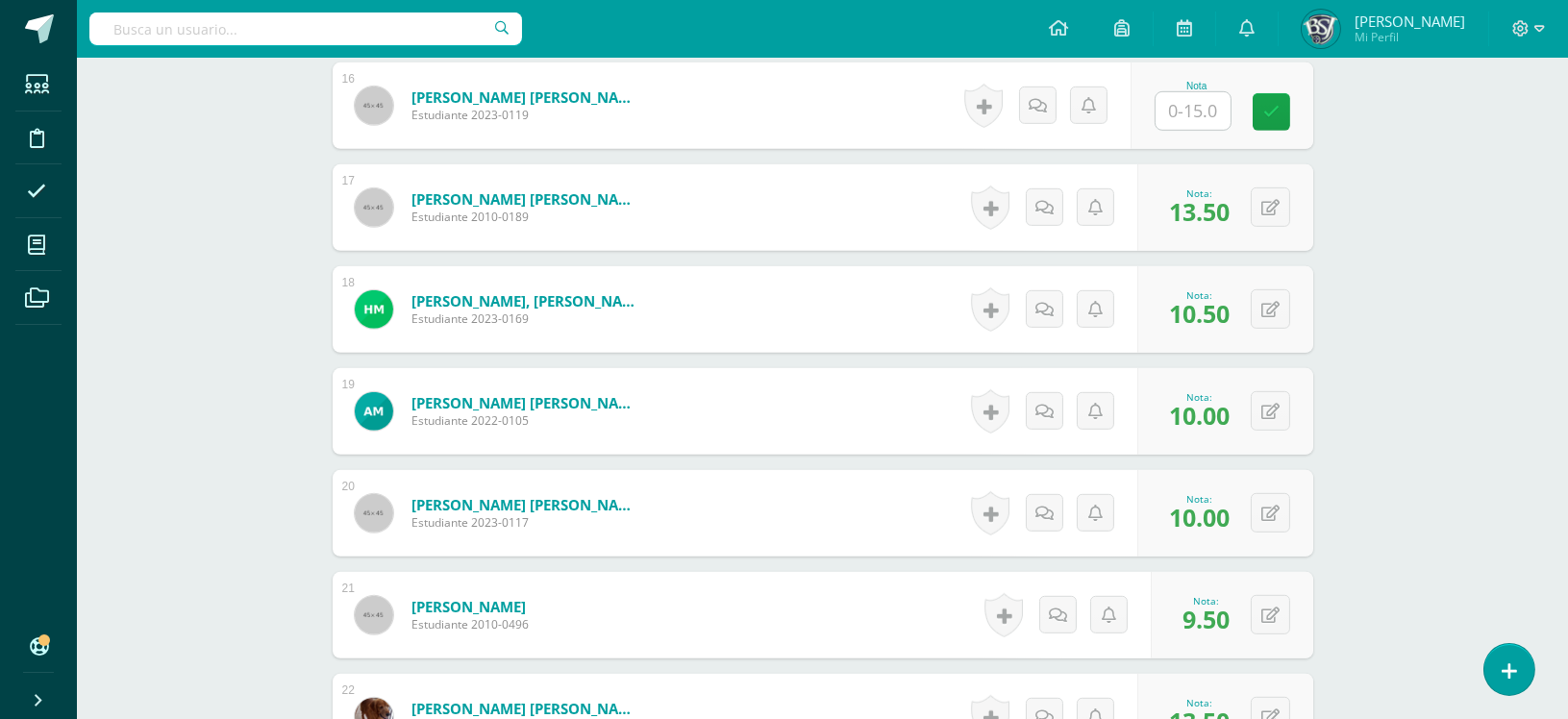 scroll, scrollTop: 2133, scrollLeft: 0, axis: vertical 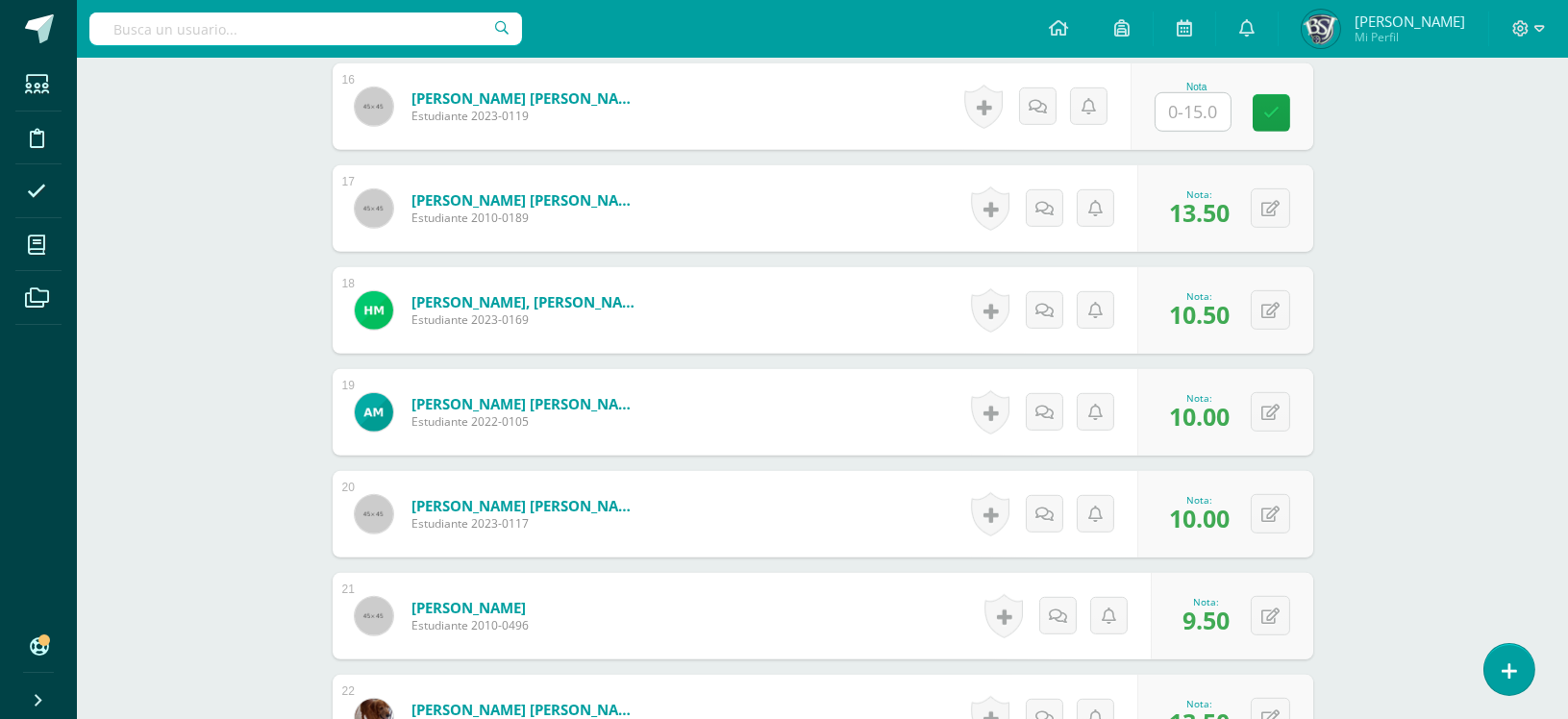 click on "Word and Sentence Study
Tercero Secundaria "A"
Herramientas
Detalle de asistencias
Actividad
Anuncios
Actividades
Estudiantes
Planificación
Dosificación
Conferencias
¿Estás seguro que quieres  eliminar  esta actividad?
Esto borrará la actividad y cualquier nota que hayas registrado
permanentemente. Esta acción no se puede revertir. Cancelar Eliminar
Administración de escalas de valoración
escala de valoración
Aún no has creado una escala de valoración.
Cancelar Agregar nueva escala de valoración: Cancelar     Mostrar todos" at bounding box center (822, -241) 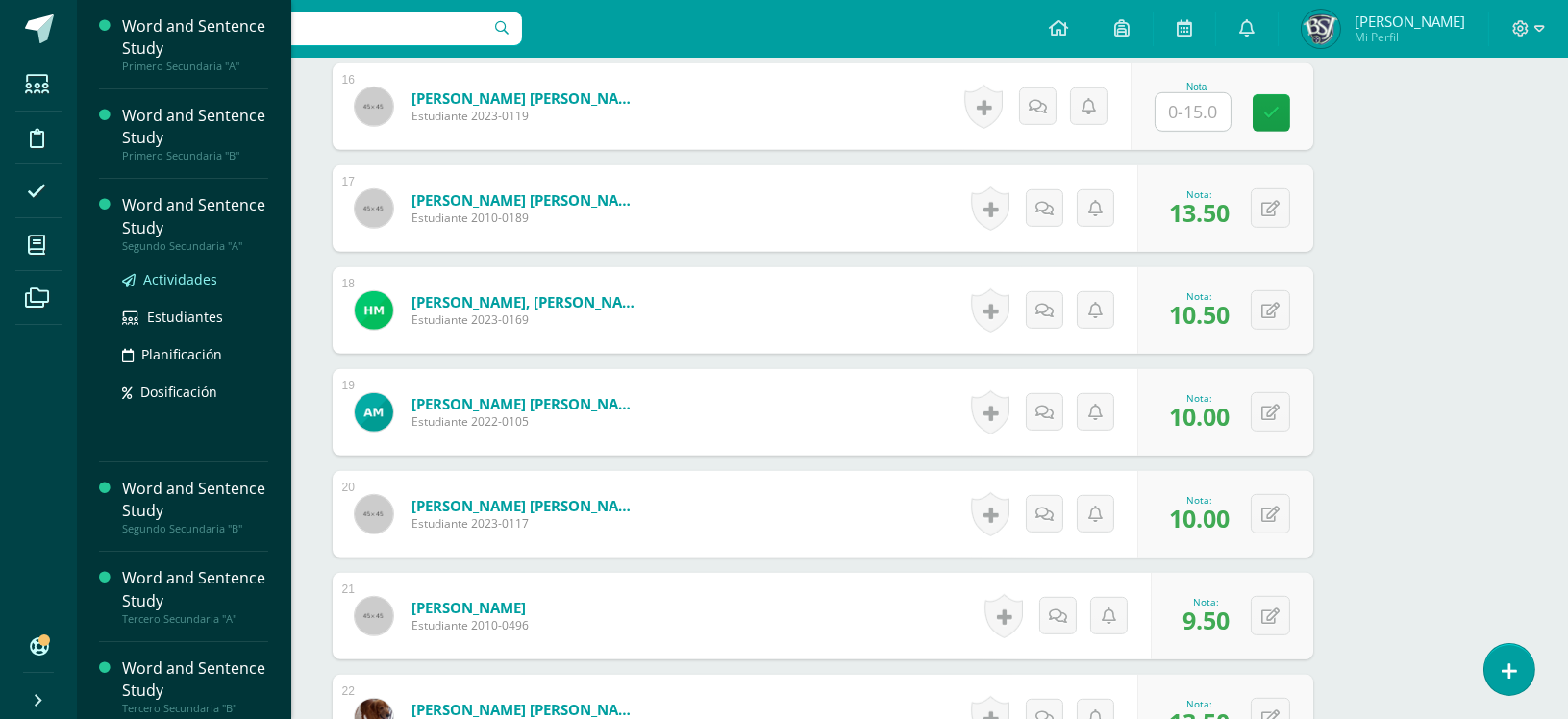 click on "Actividades" at bounding box center (180, 279) 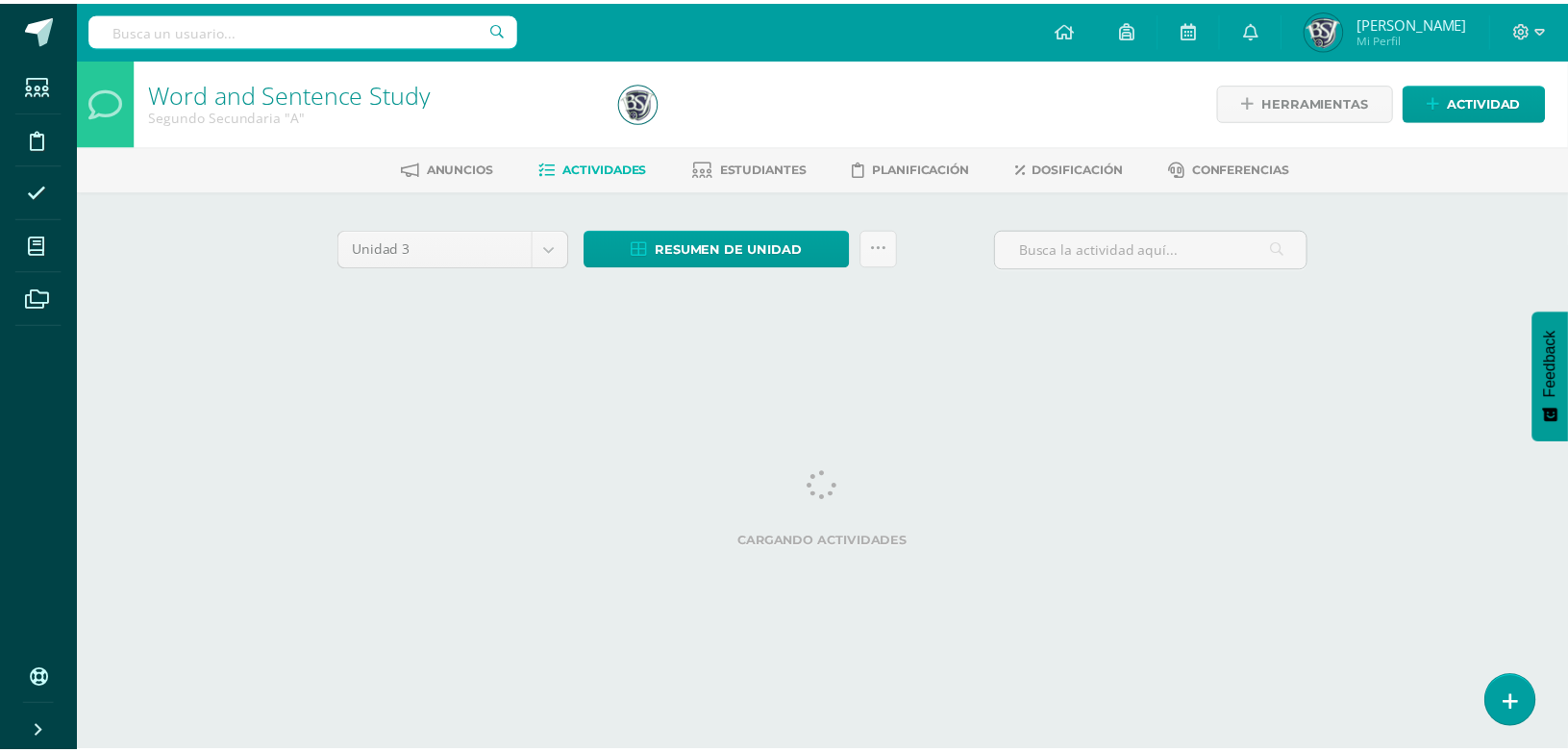 scroll, scrollTop: 0, scrollLeft: 0, axis: both 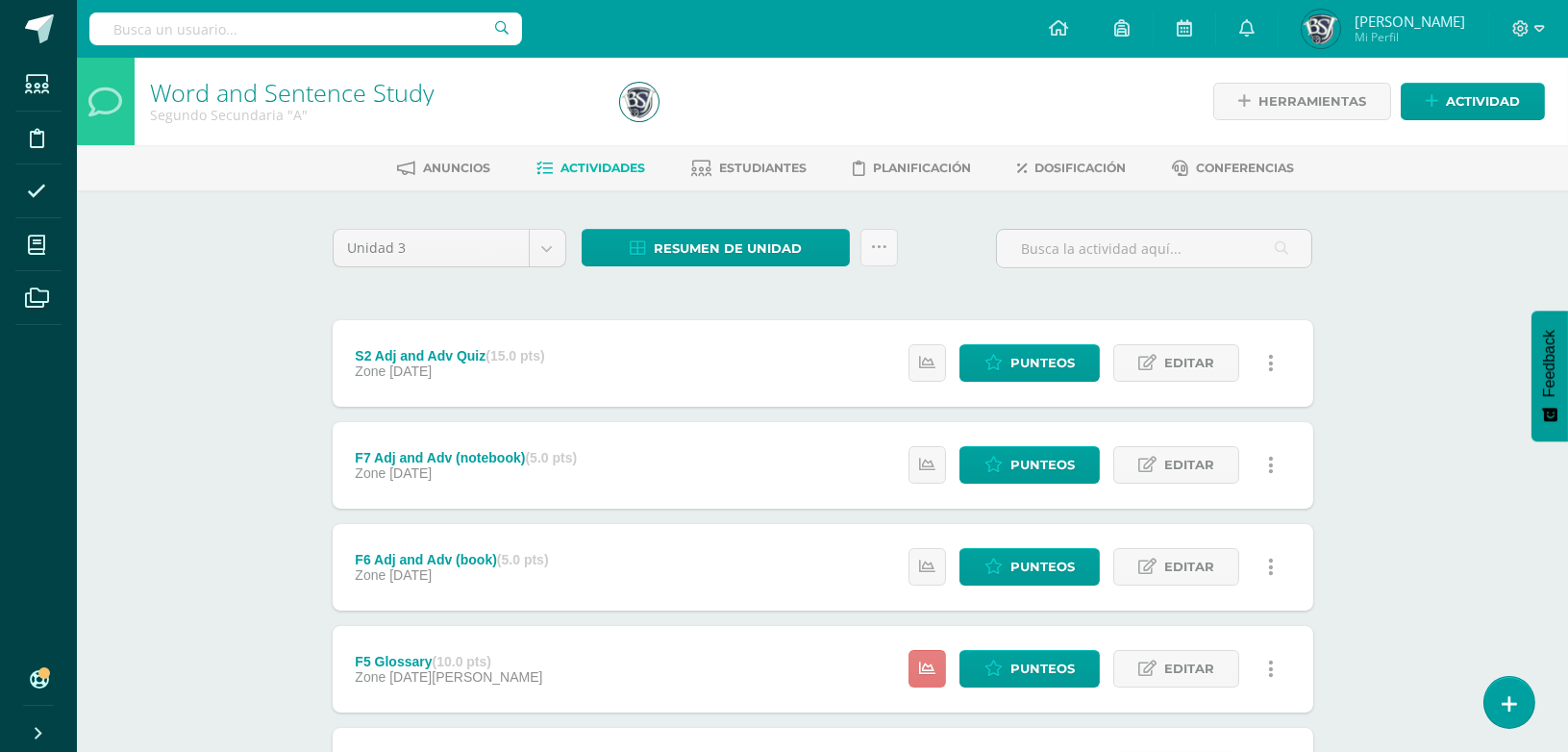 click at bounding box center (927, 668) 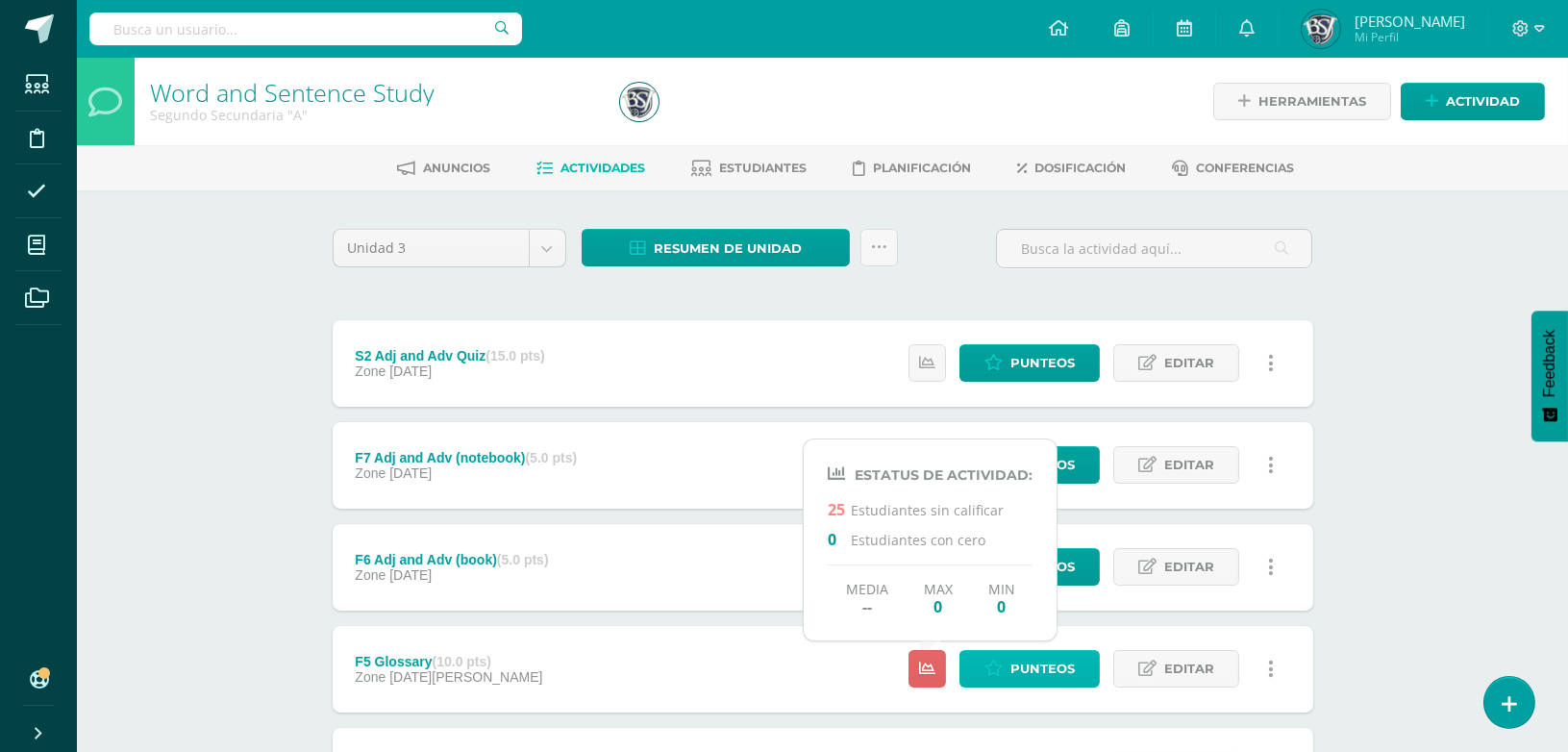 click on "Punteos" at bounding box center (1042, 668) 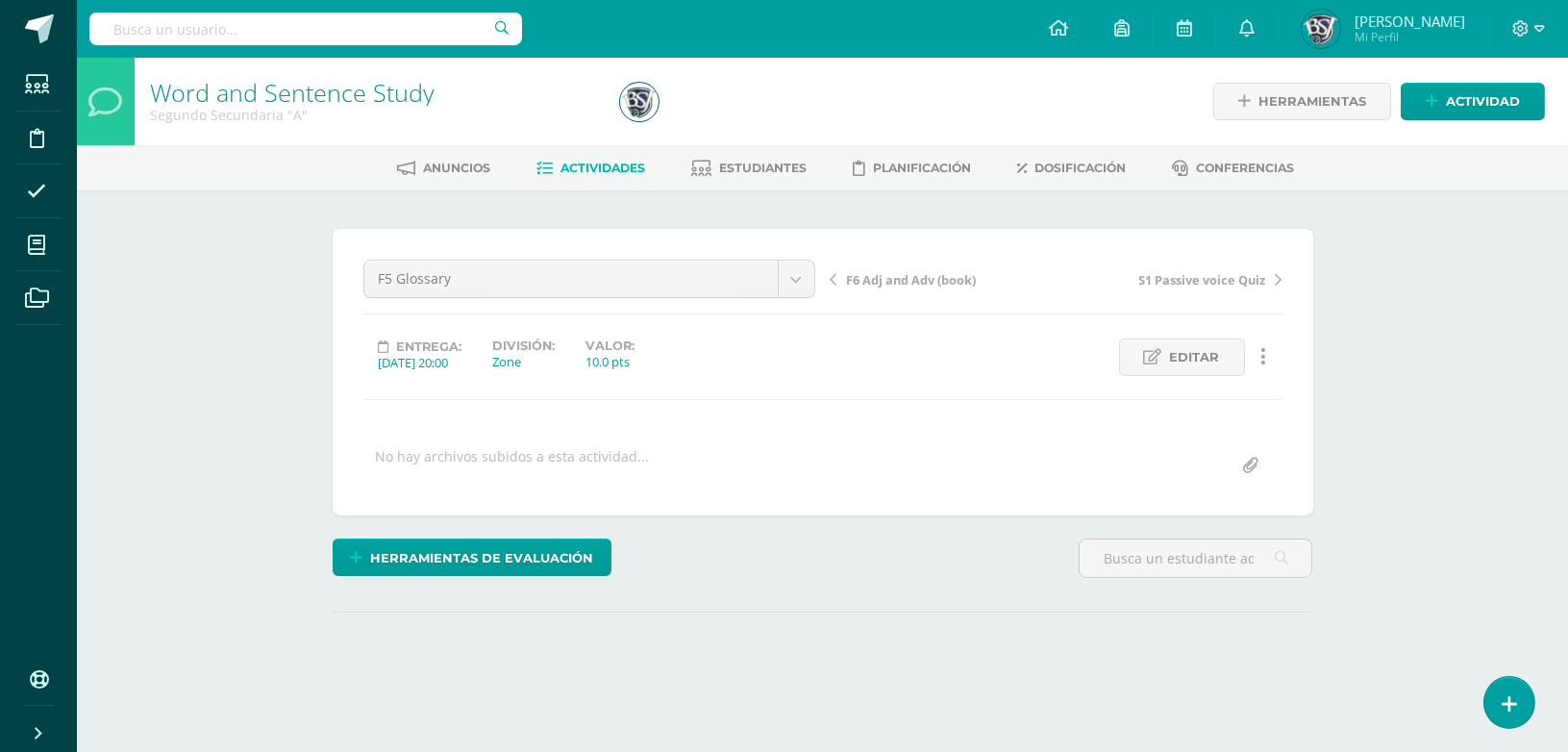scroll, scrollTop: 0, scrollLeft: 0, axis: both 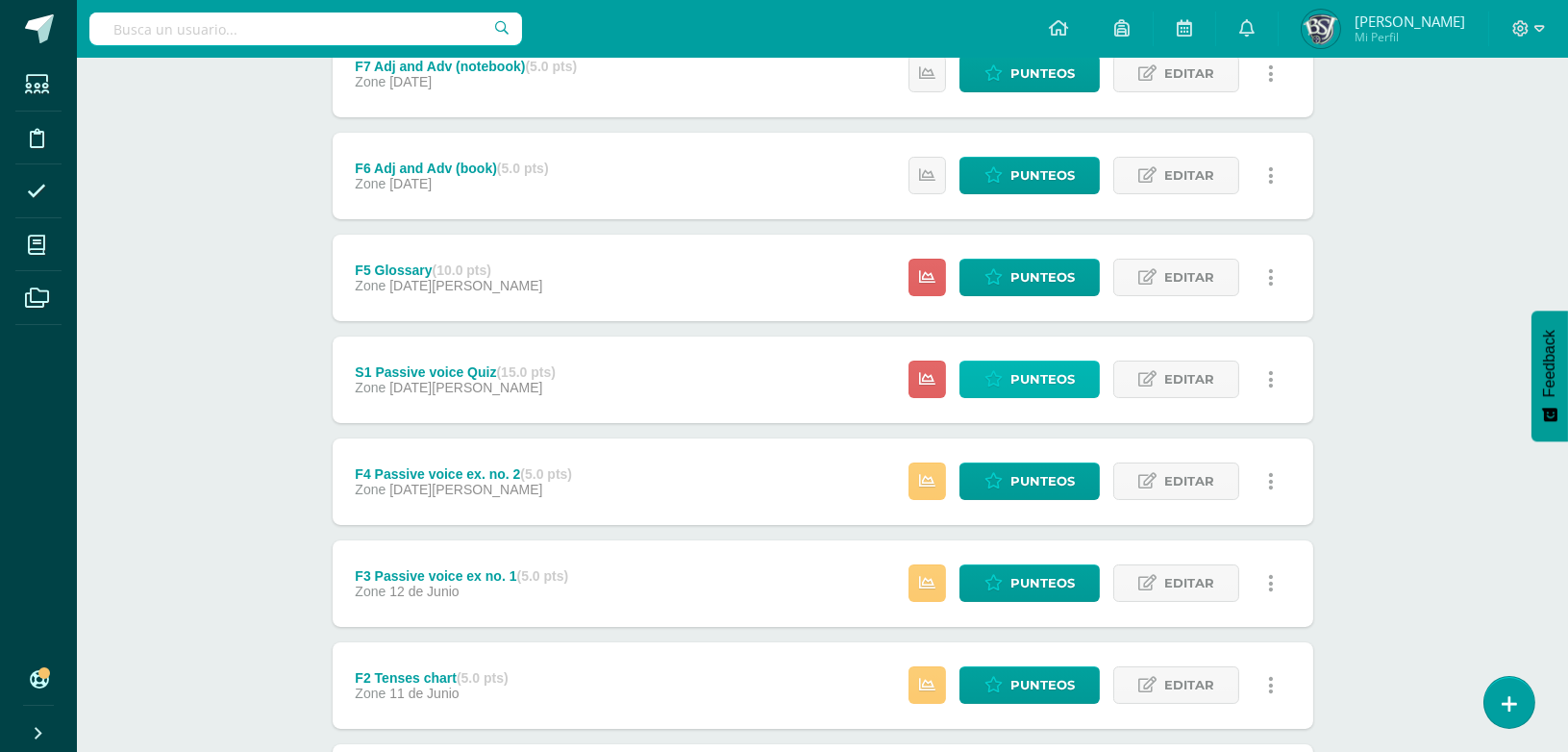 click on "Punteos" at bounding box center (1042, 379) 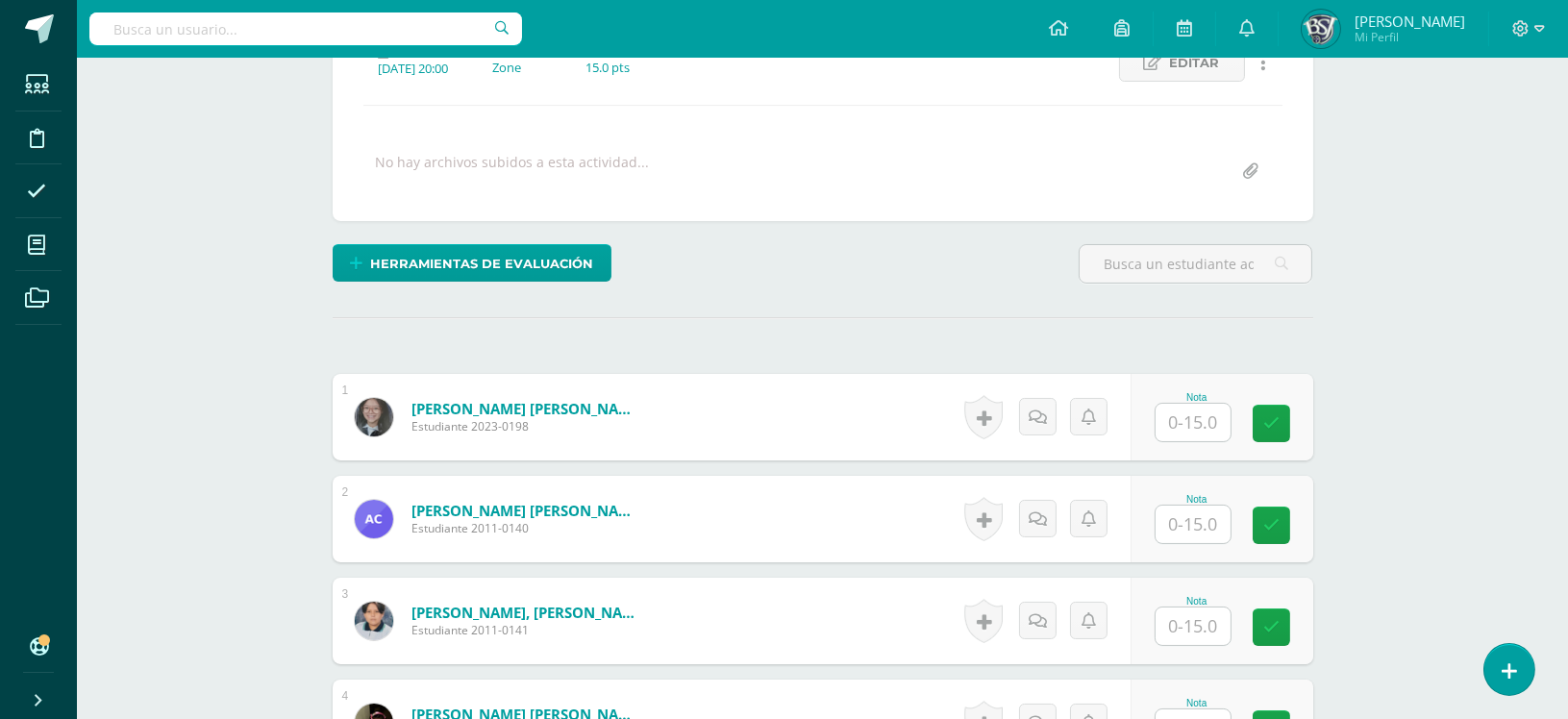 scroll, scrollTop: 2075, scrollLeft: 0, axis: vertical 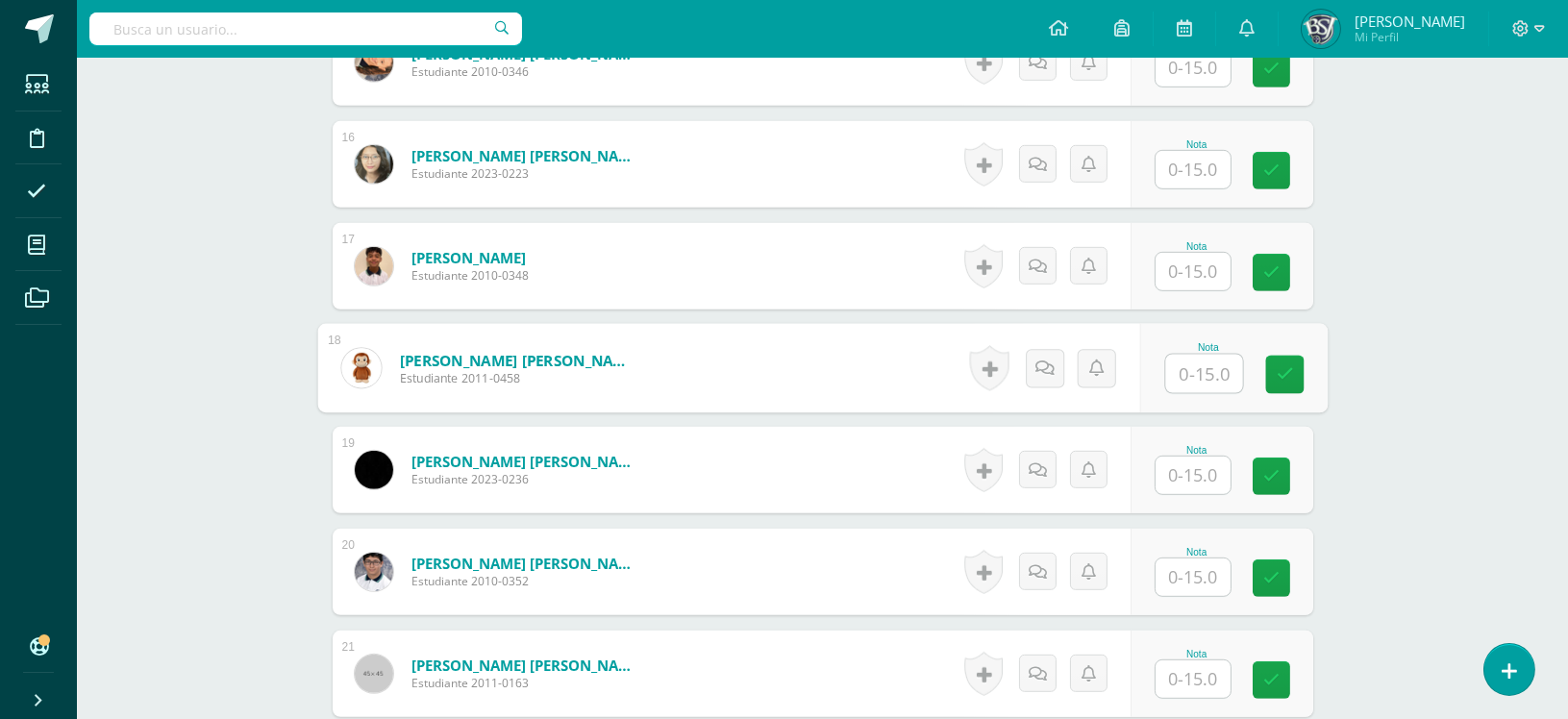 click on "Nota" at bounding box center (1232, 368) 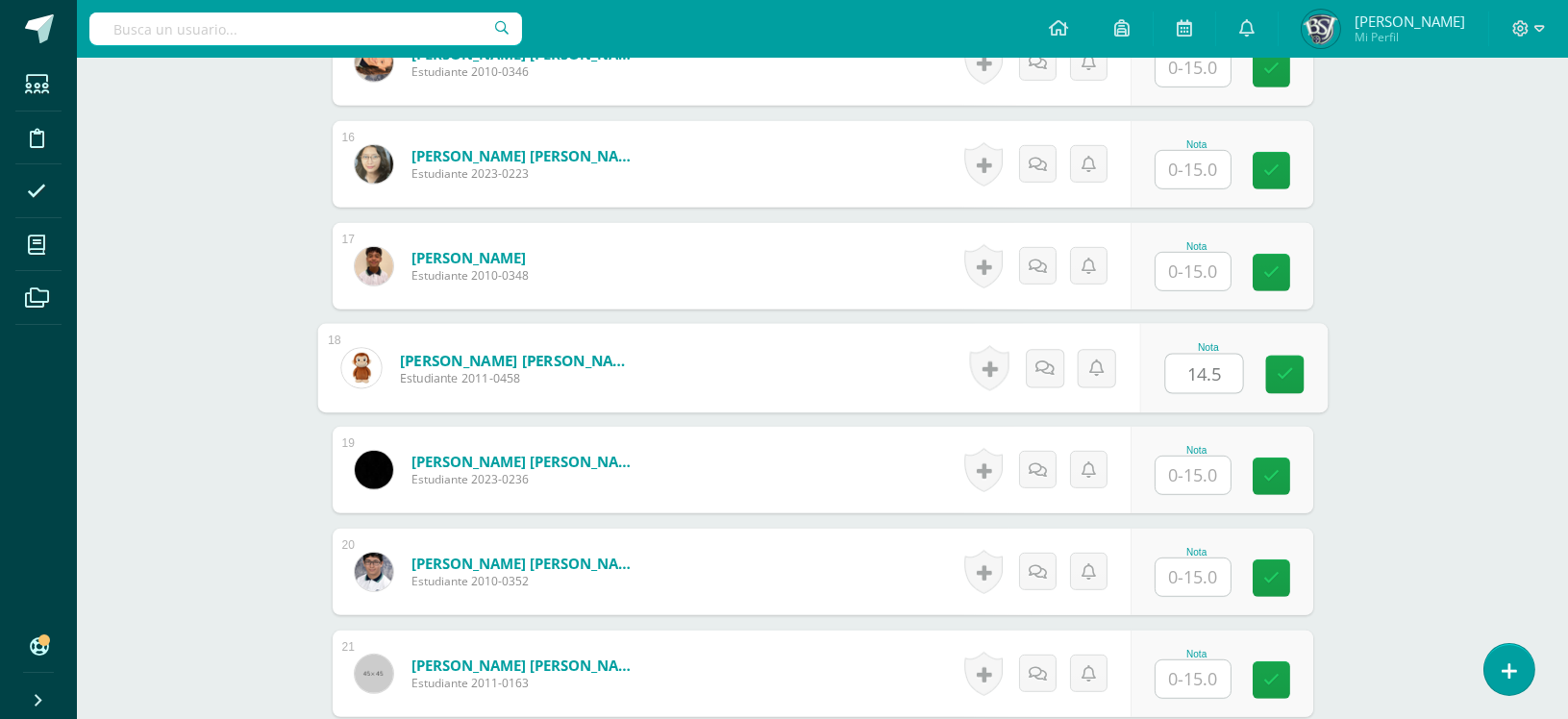 type on "14.5" 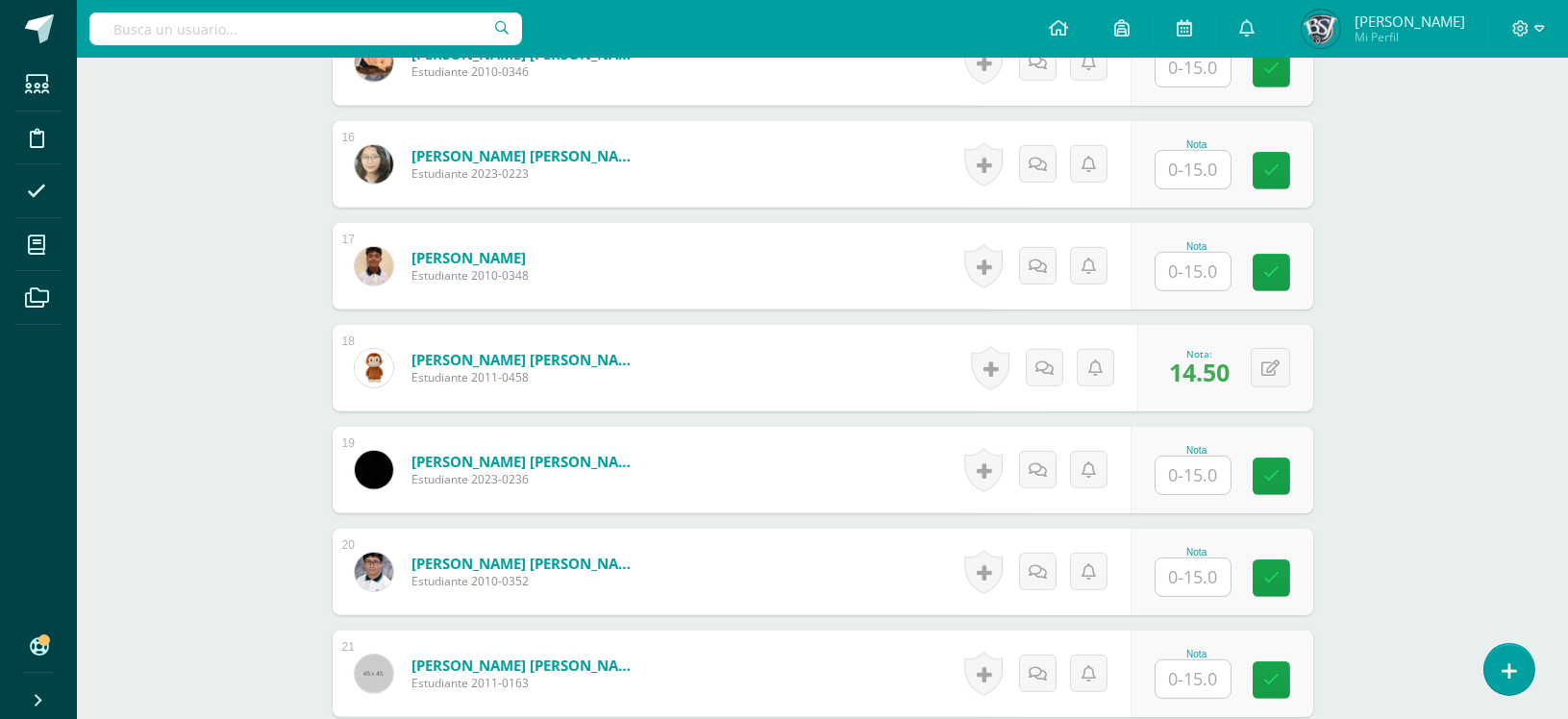 scroll, scrollTop: 1260, scrollLeft: 0, axis: vertical 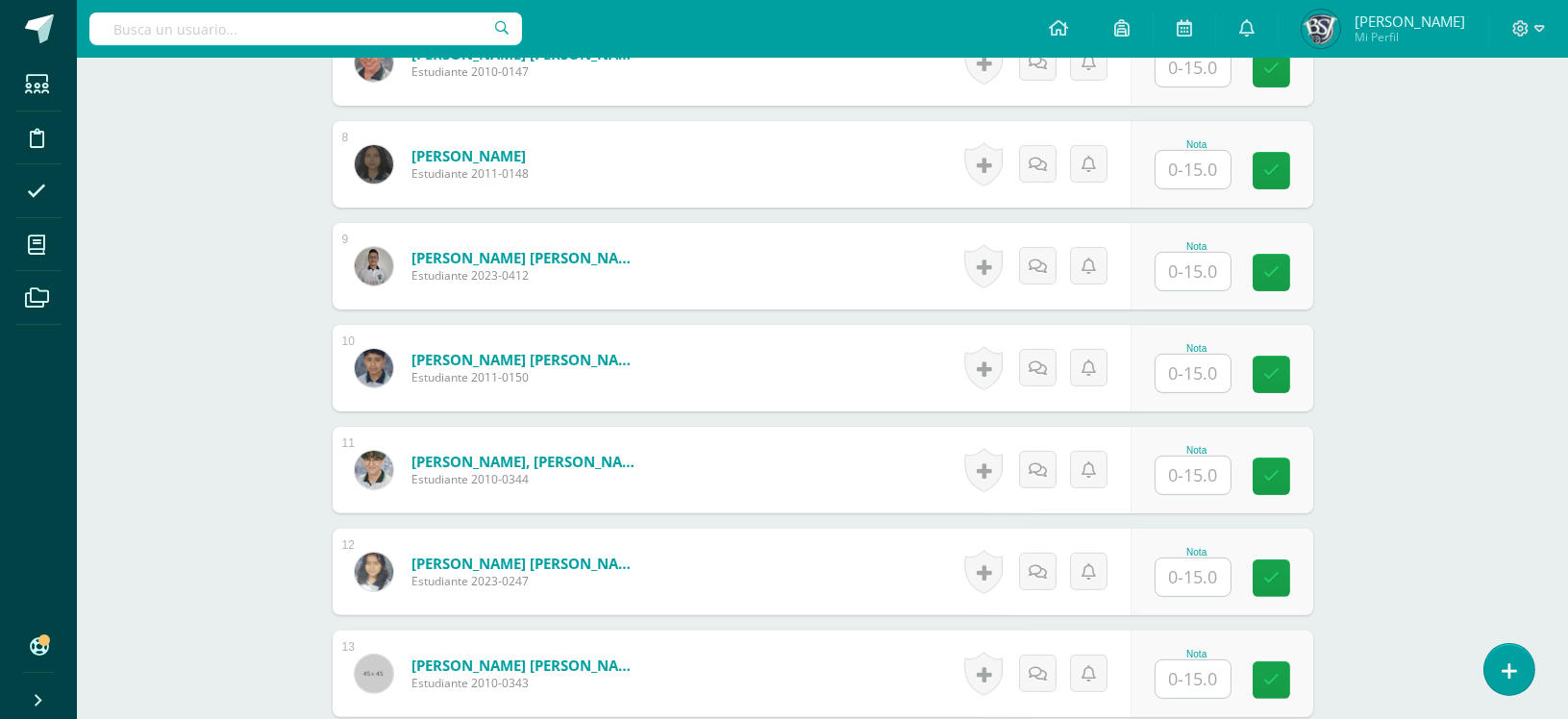 click at bounding box center (1193, 373) 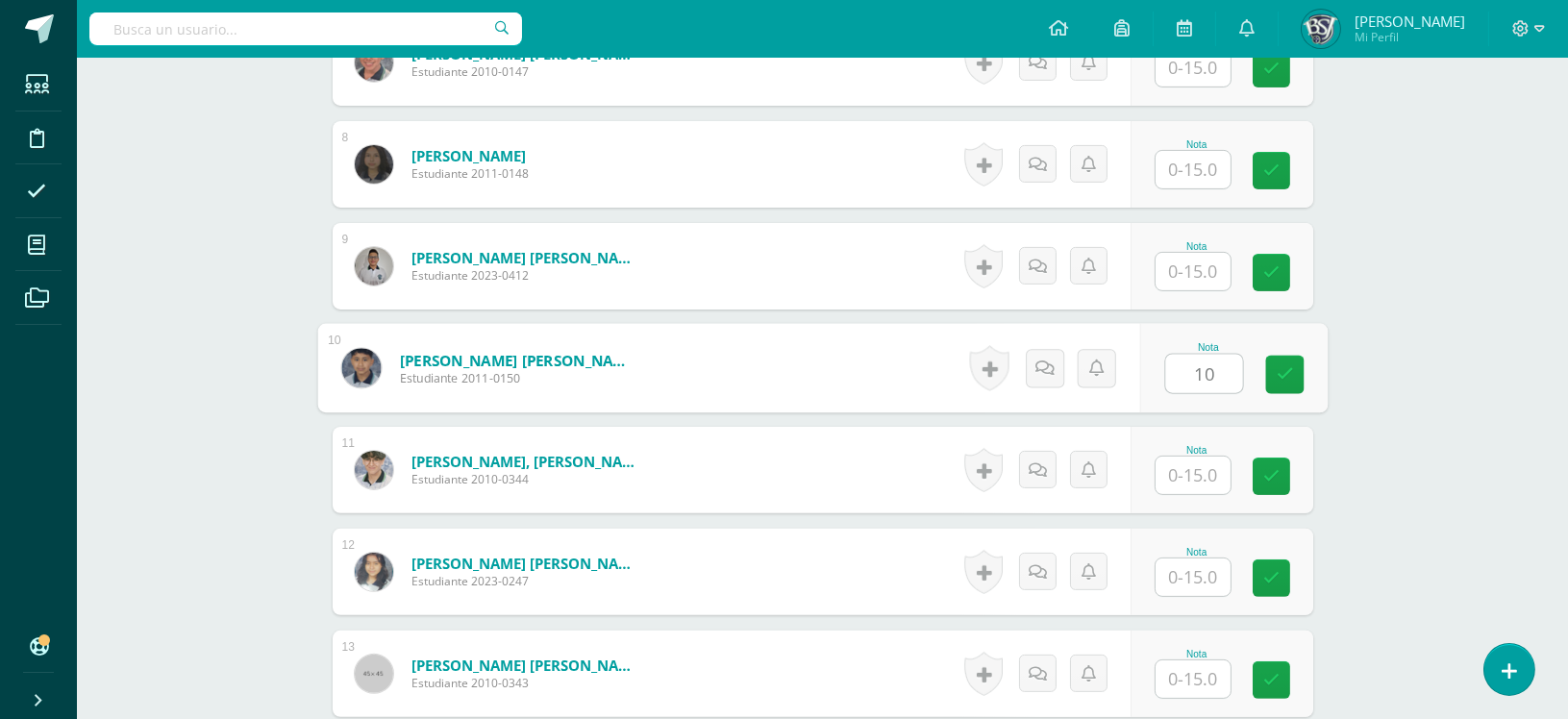 type on "10" 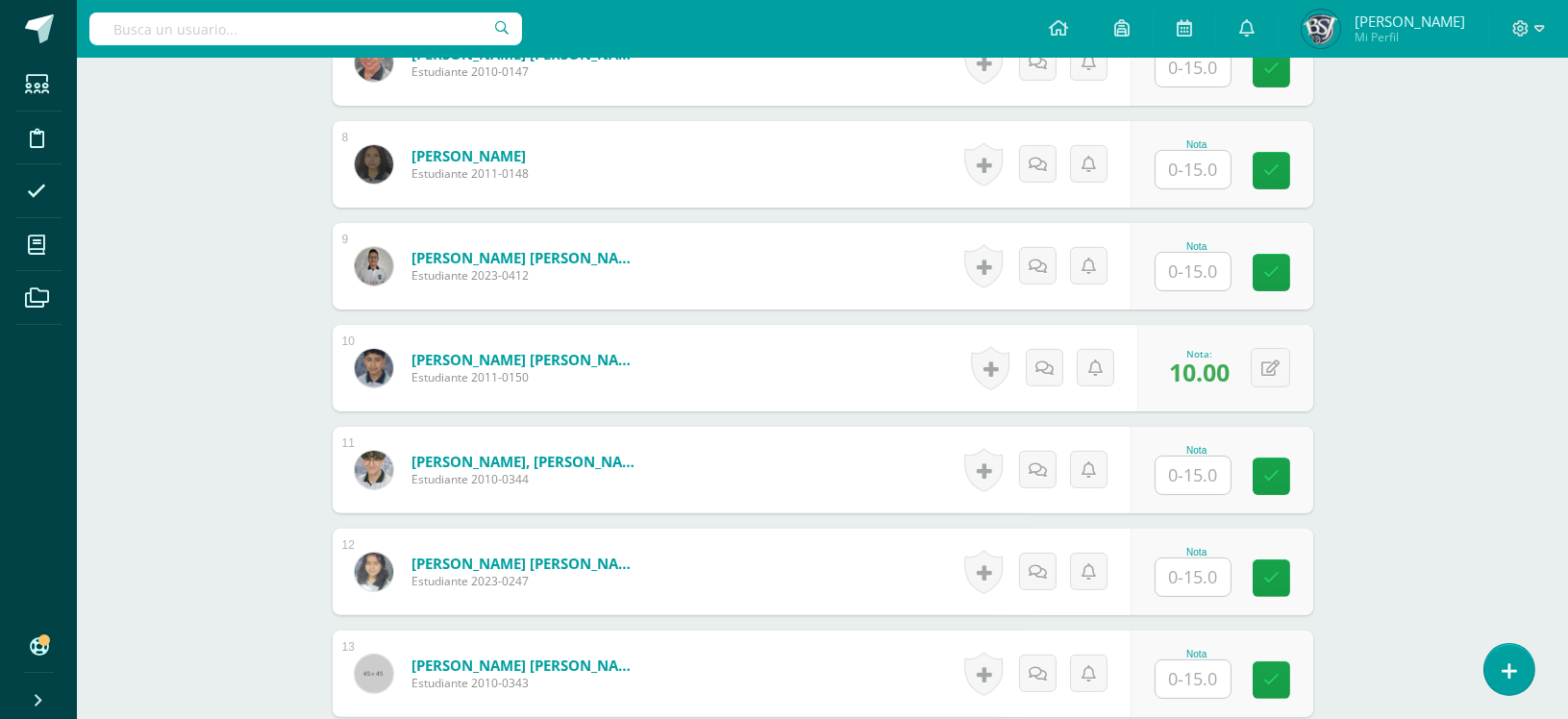 scroll, scrollTop: 2703, scrollLeft: 0, axis: vertical 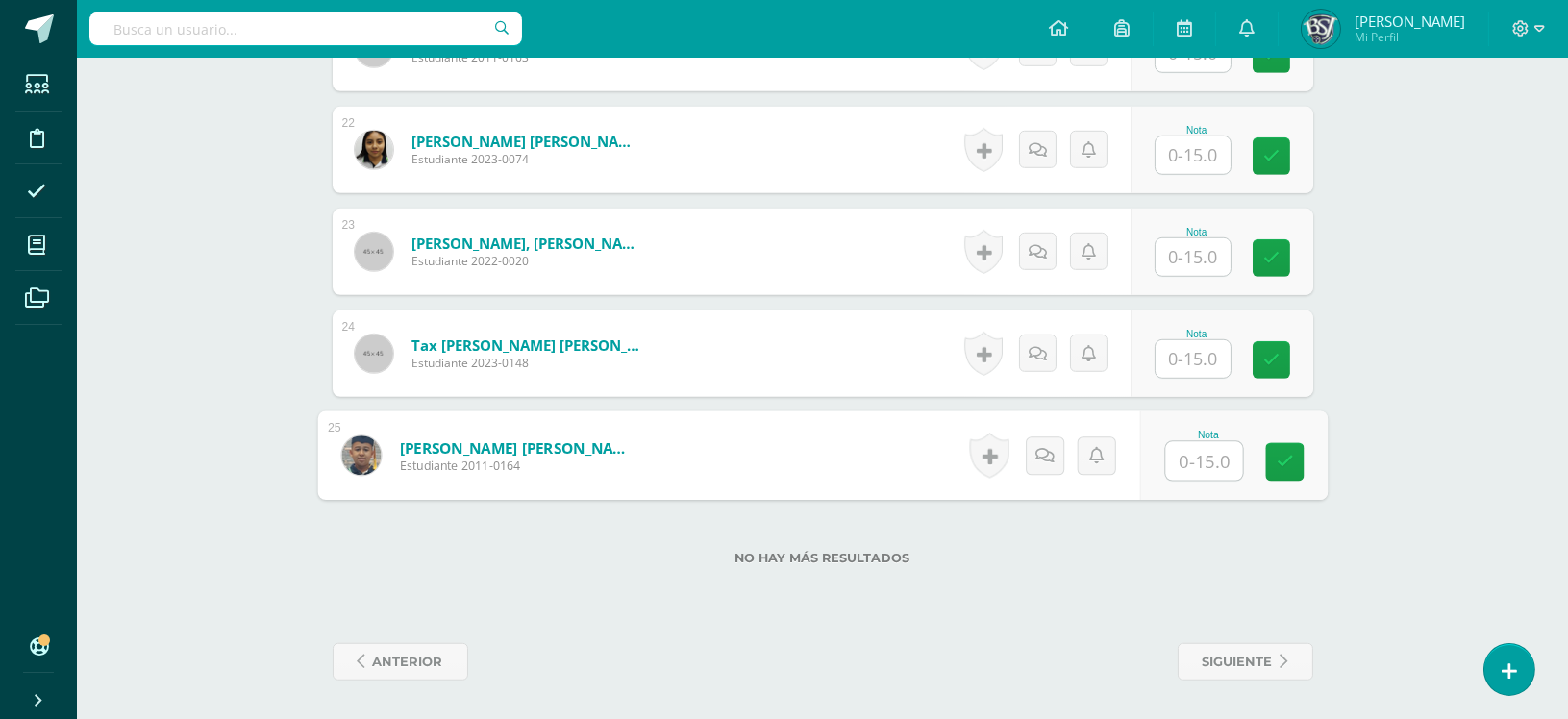 click at bounding box center (1204, 461) 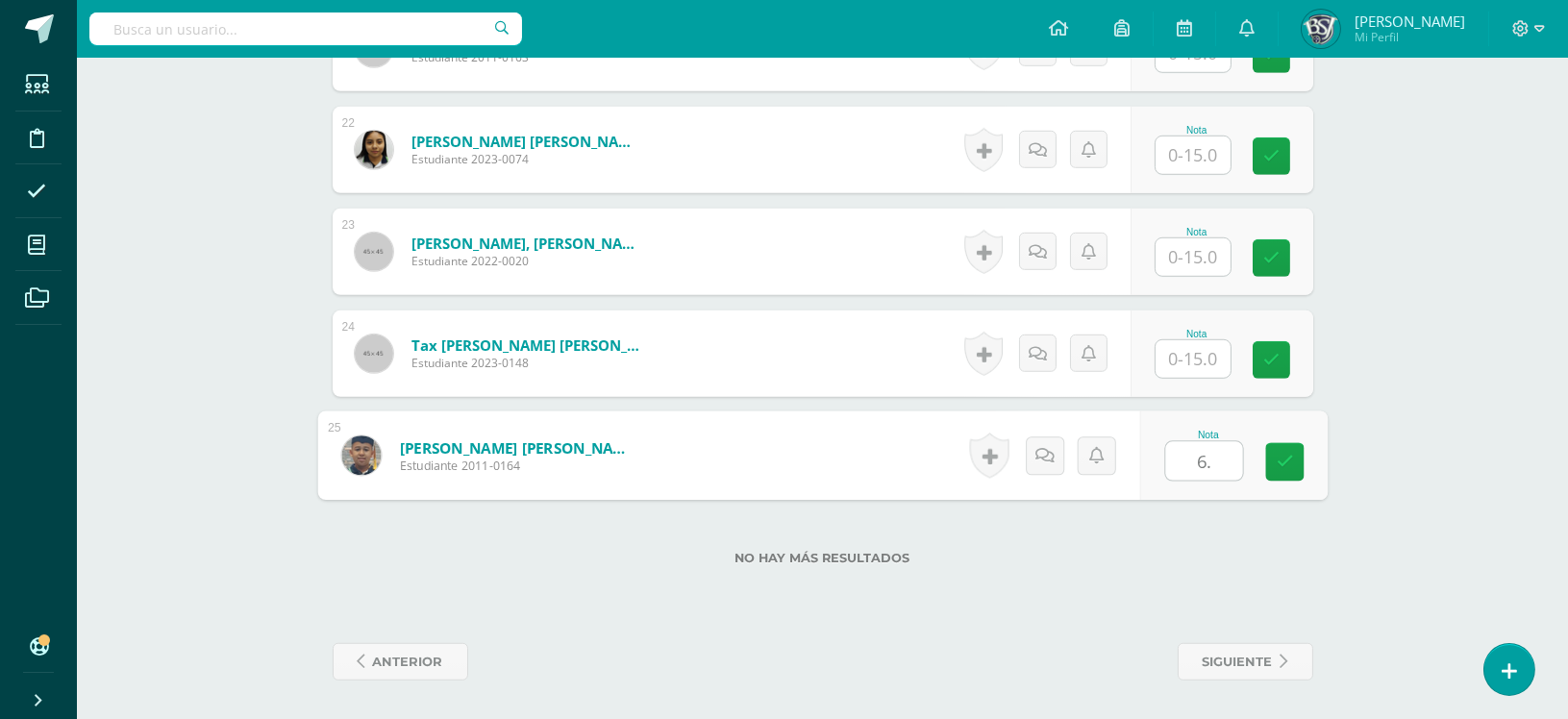 type on "6.5" 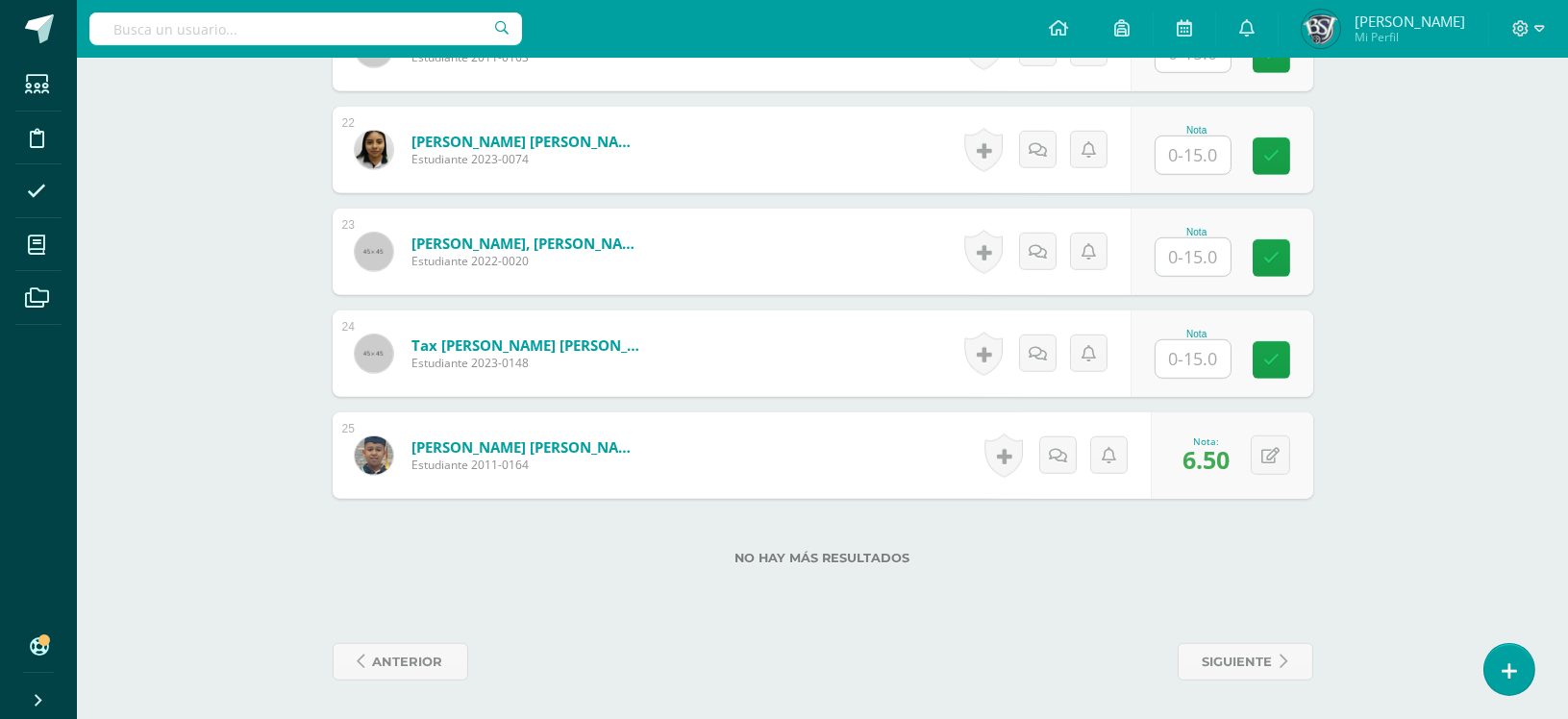scroll, scrollTop: 1565, scrollLeft: 0, axis: vertical 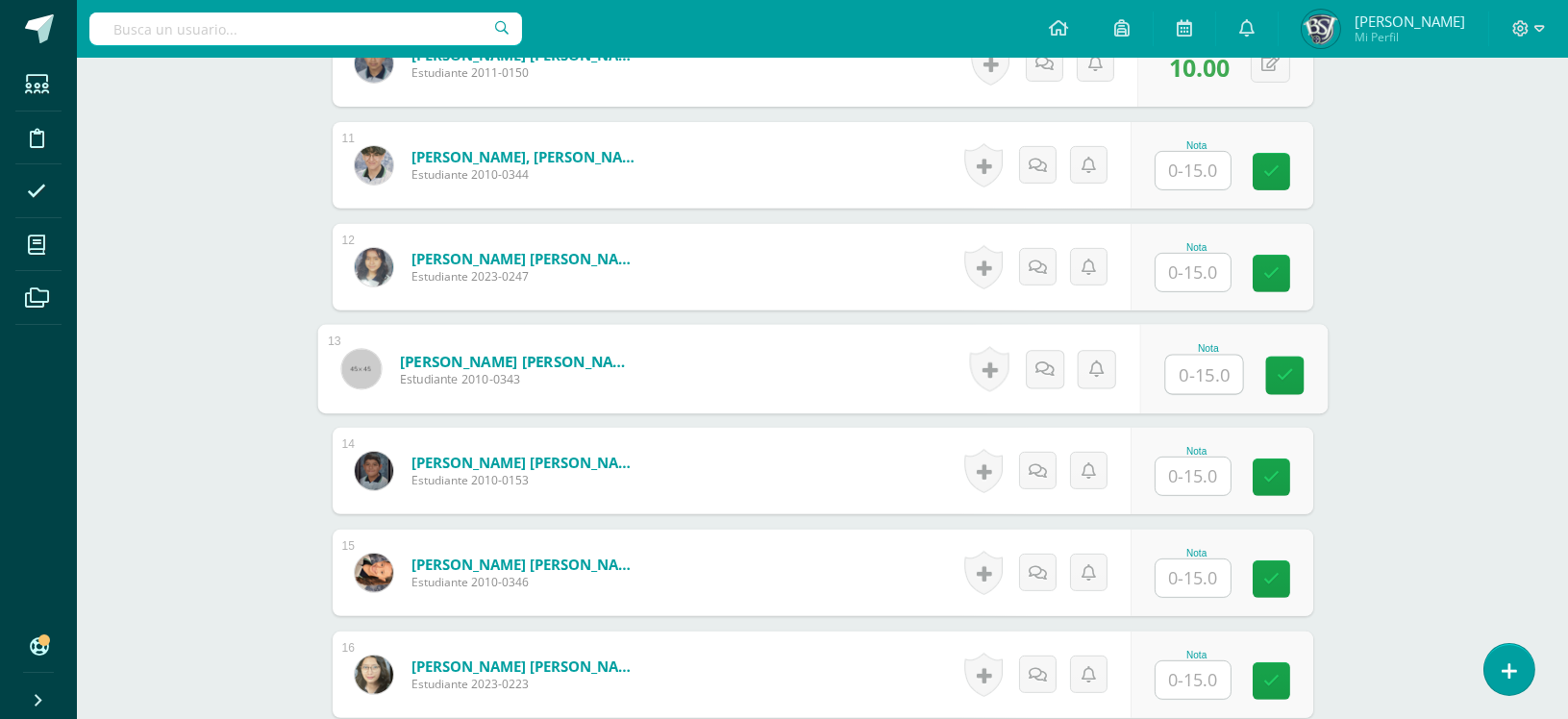 click at bounding box center [1204, 375] 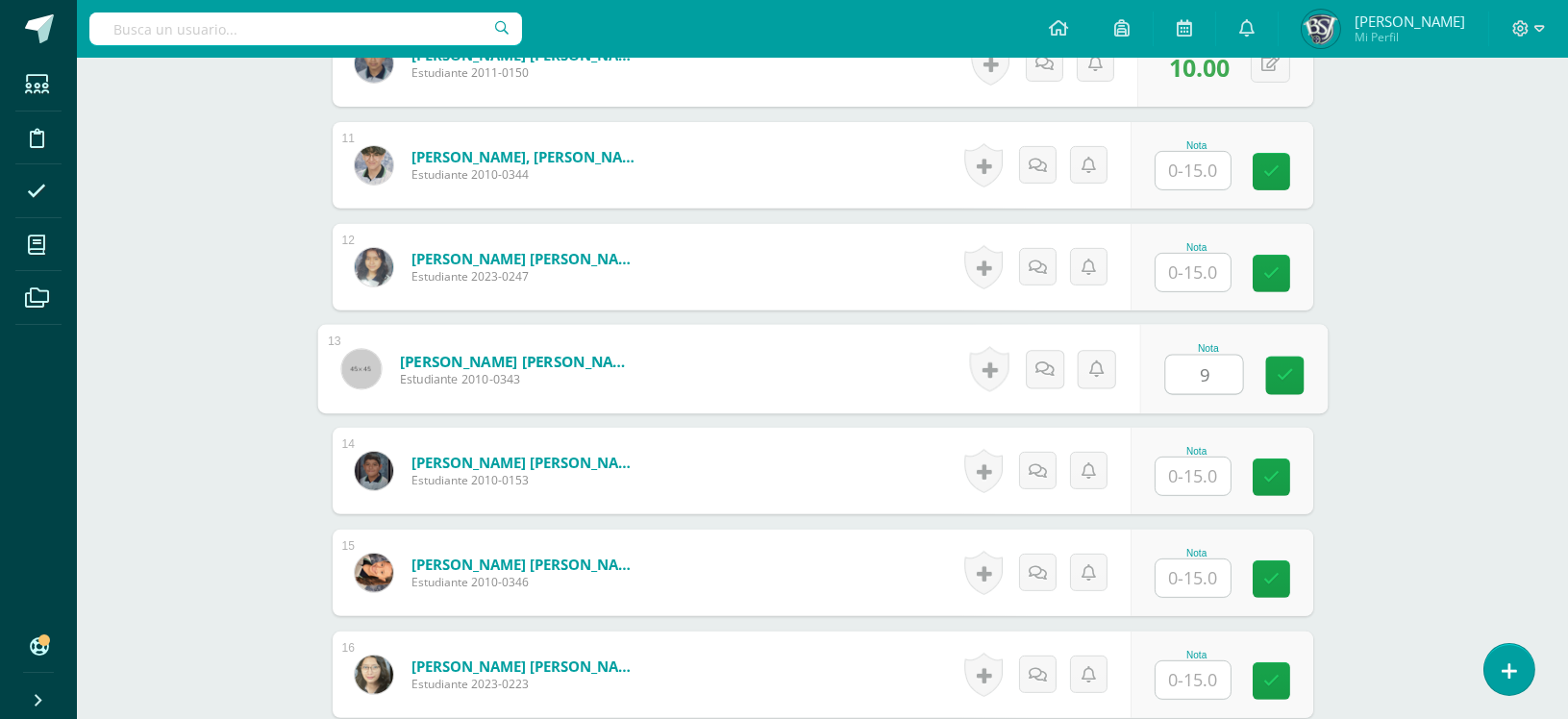 type on "9" 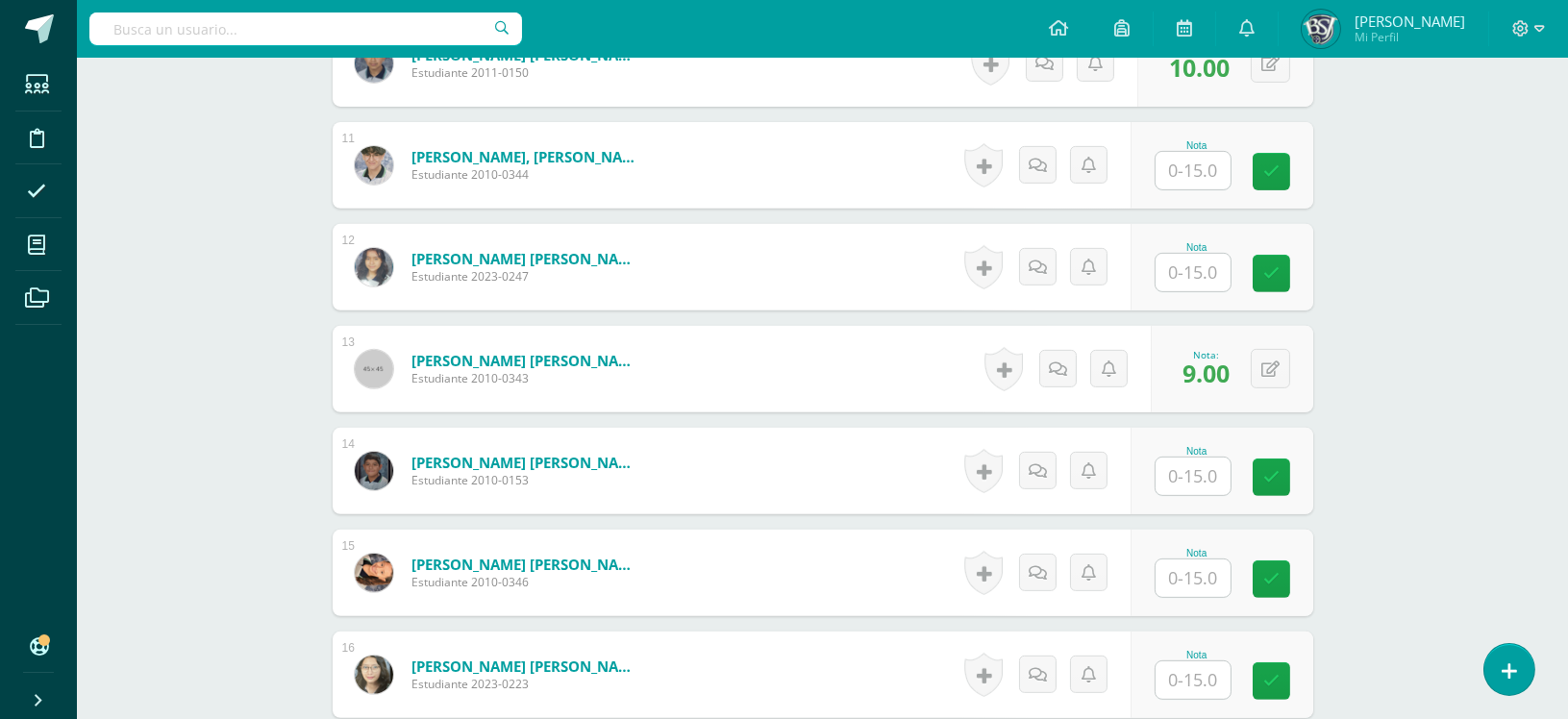 scroll, scrollTop: 954, scrollLeft: 0, axis: vertical 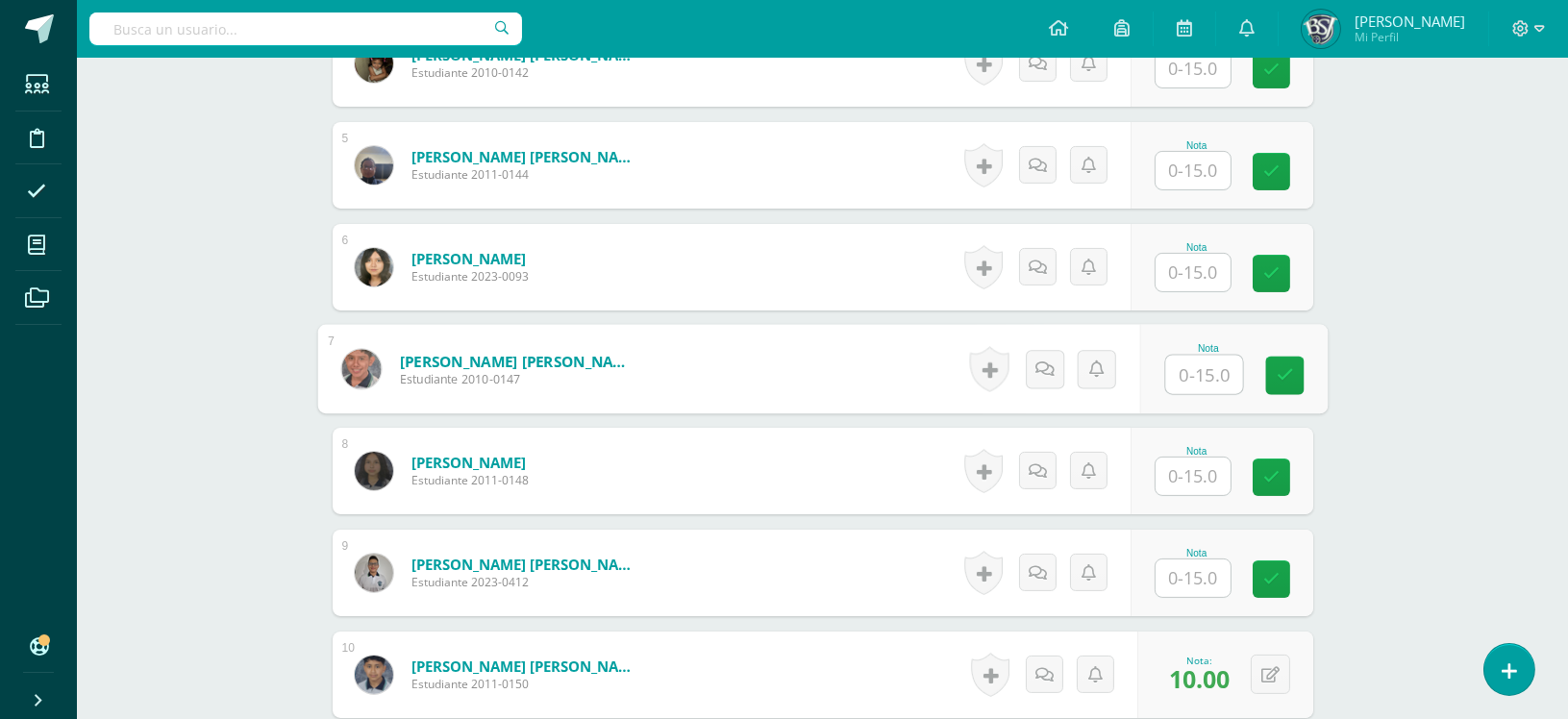 click at bounding box center [1204, 375] 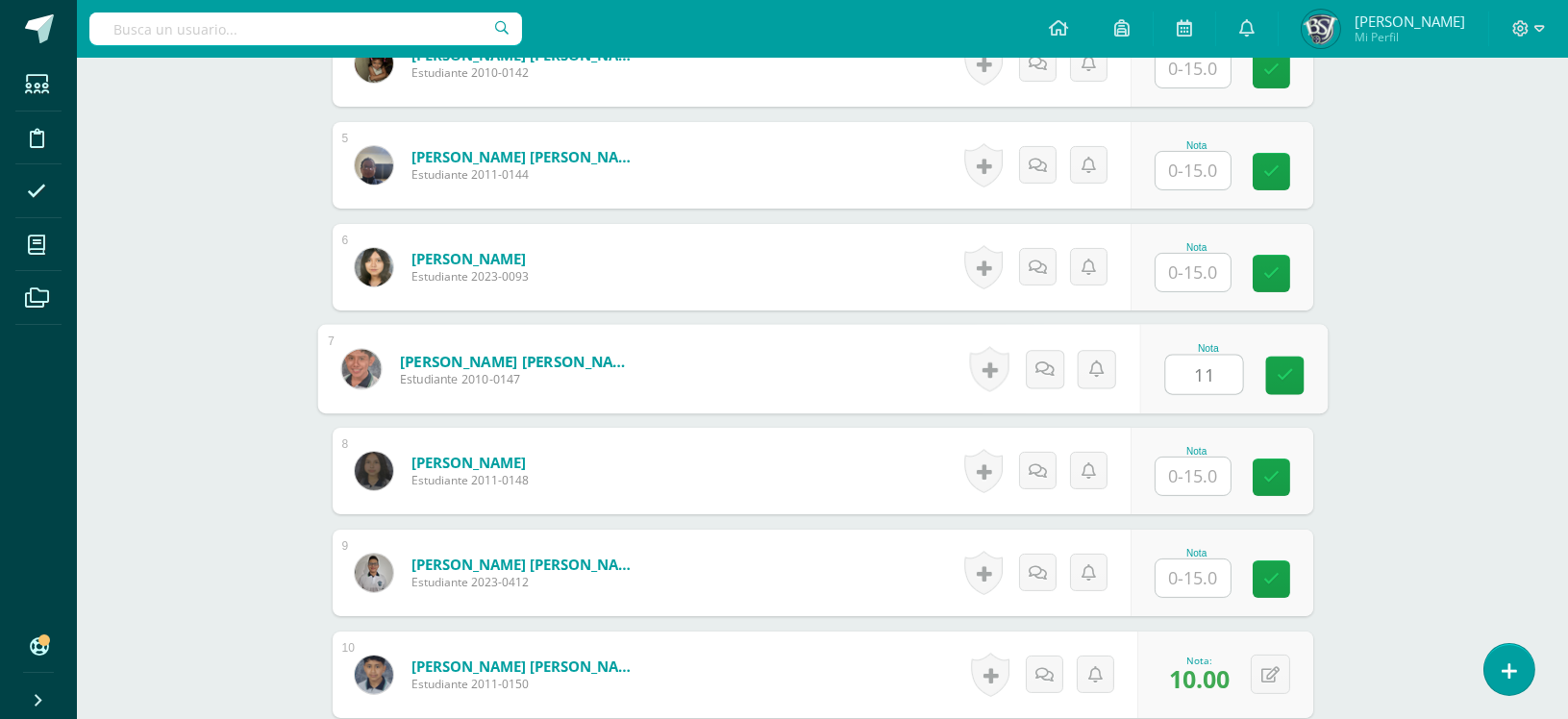 type on "11" 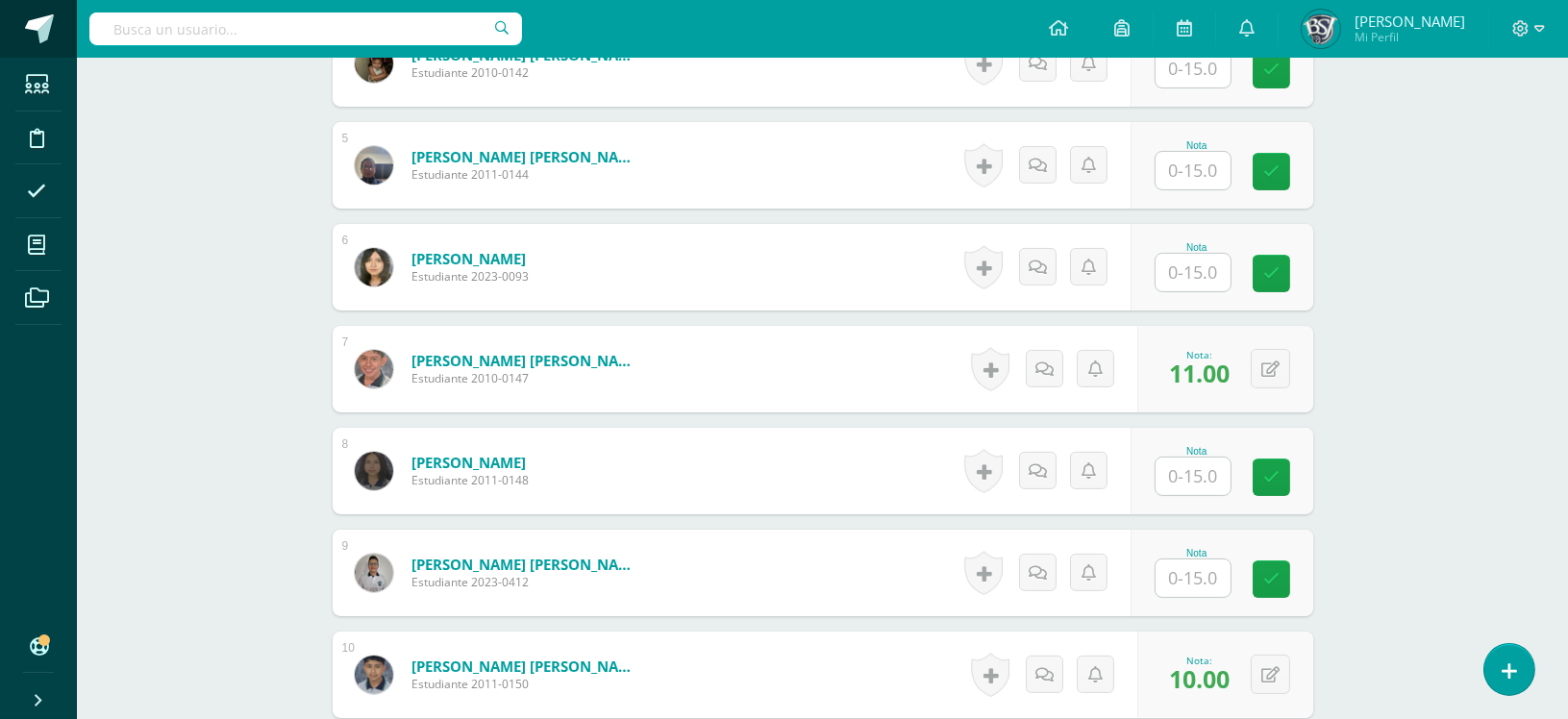 scroll, scrollTop: 1769, scrollLeft: 0, axis: vertical 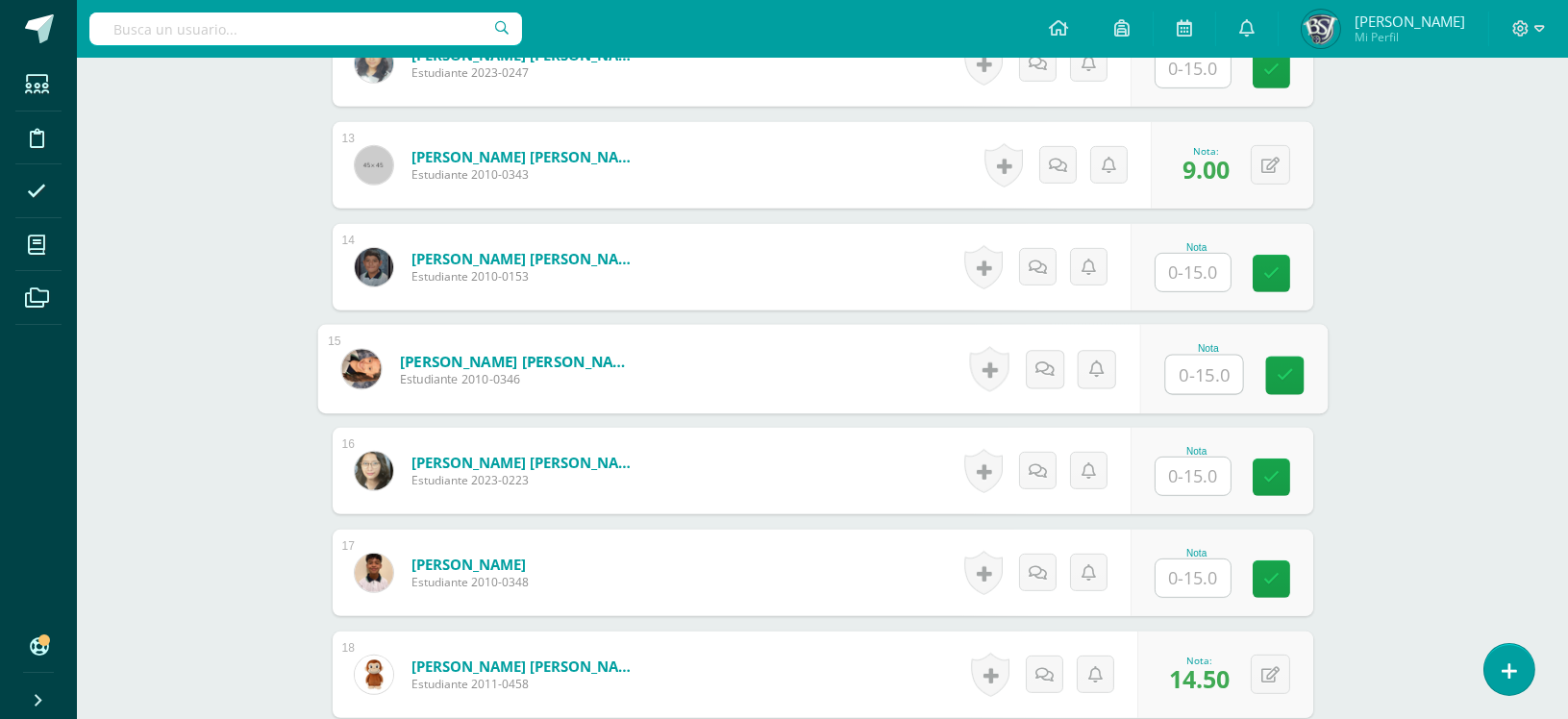 click at bounding box center (1204, 375) 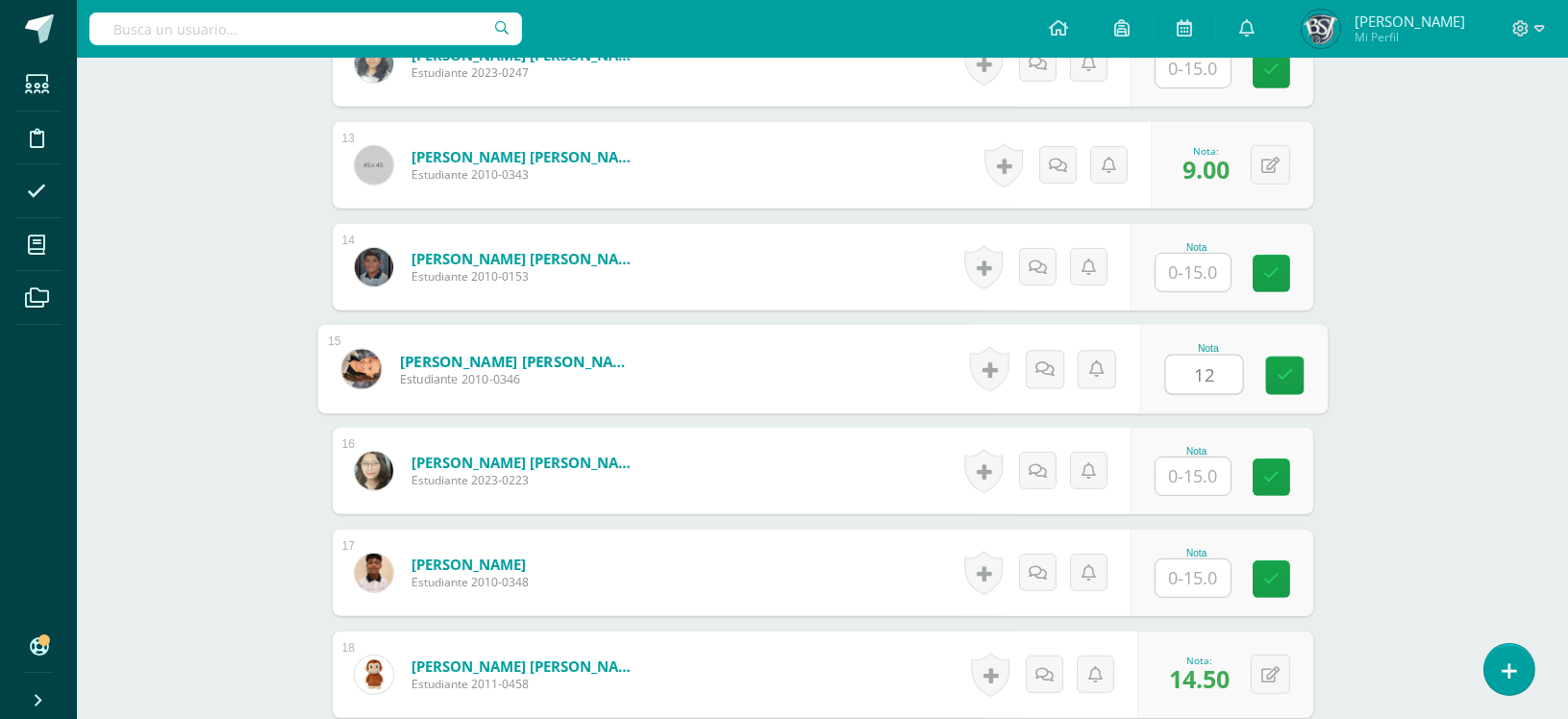 type on "12" 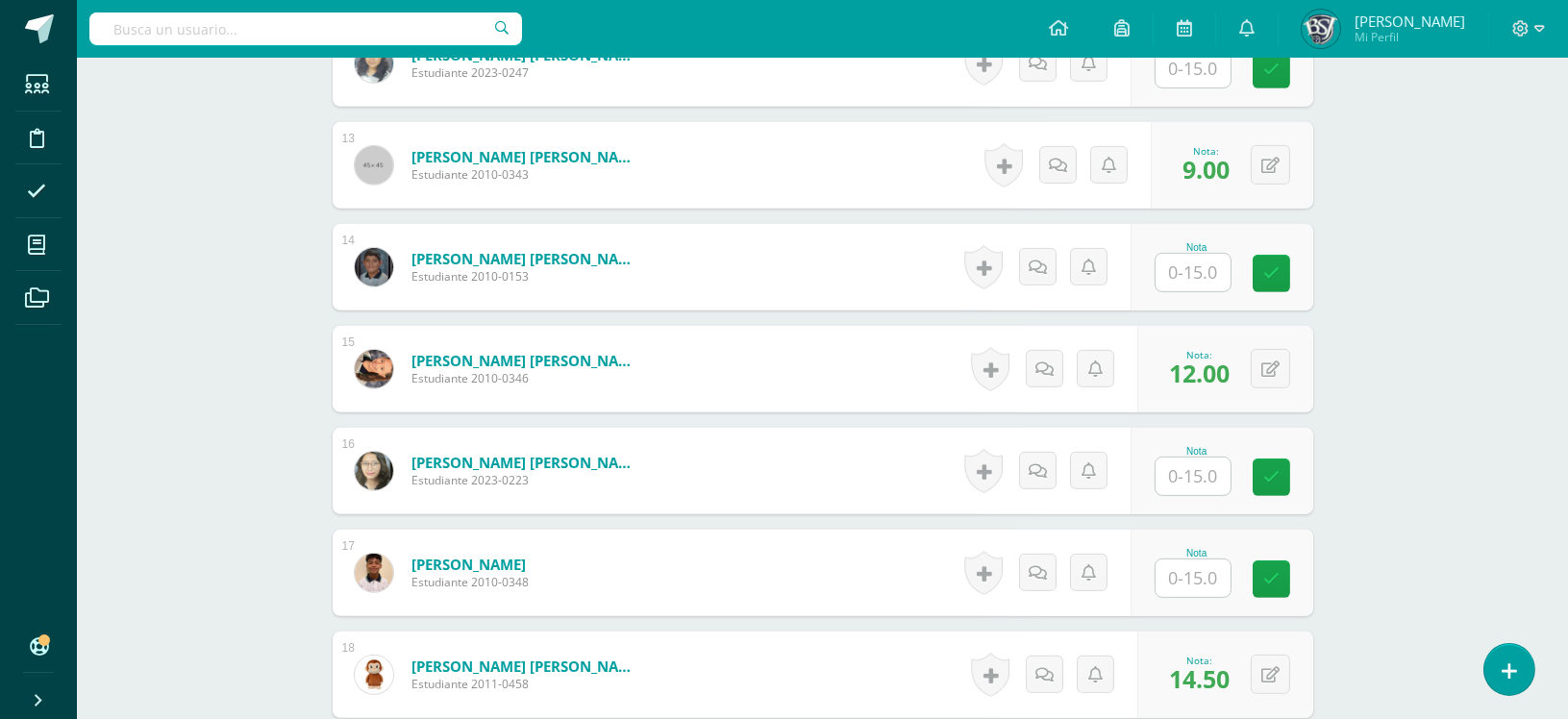 scroll, scrollTop: 2176, scrollLeft: 0, axis: vertical 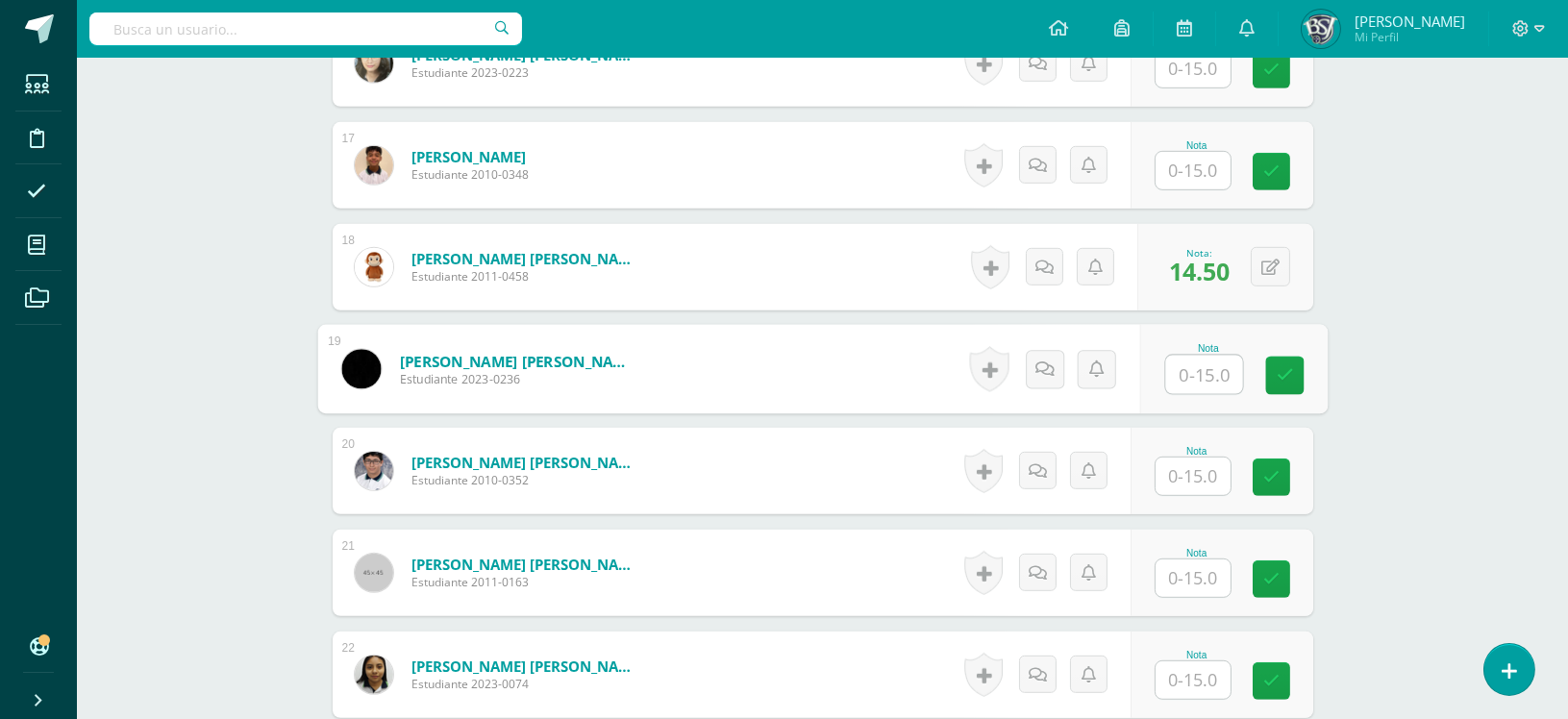 click at bounding box center (1204, 375) 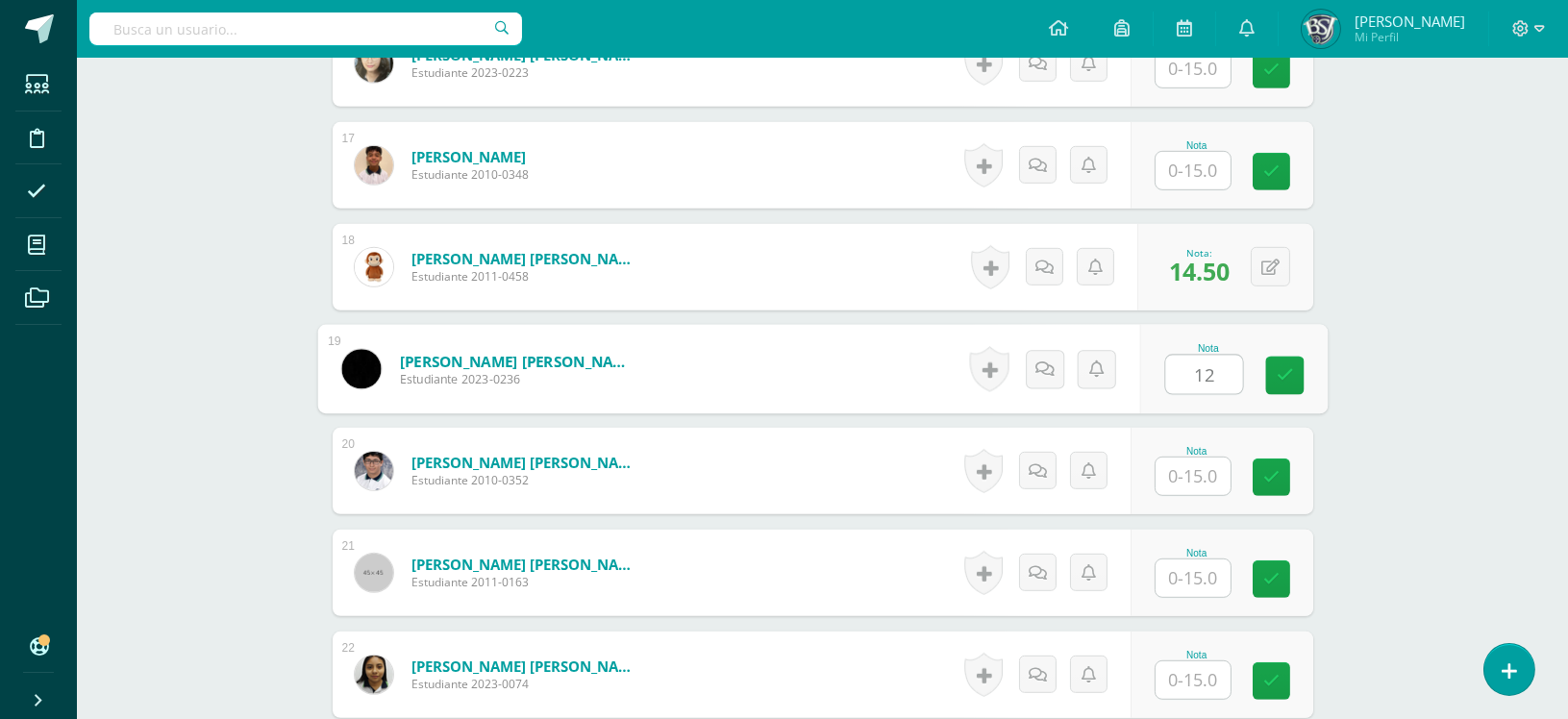 type on "12" 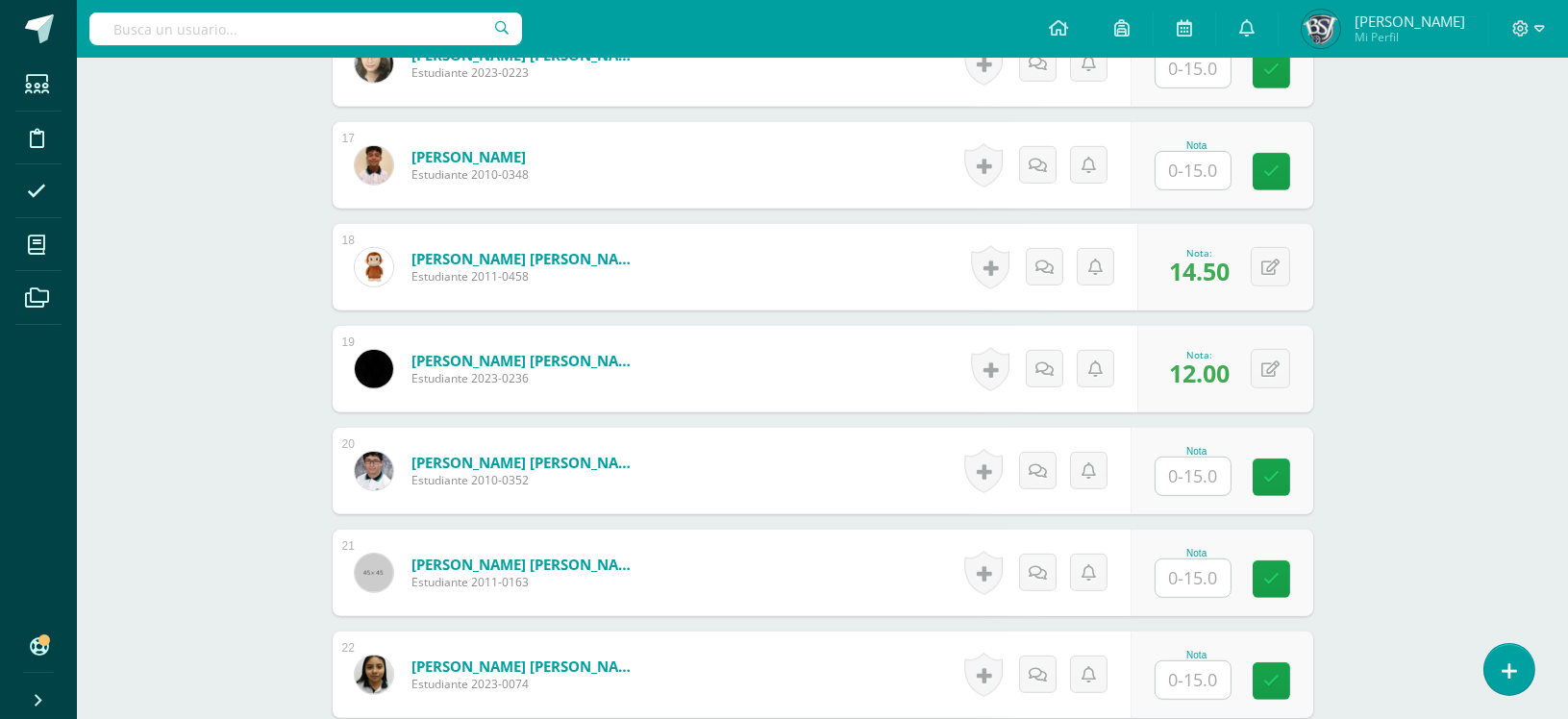 scroll, scrollTop: 1463, scrollLeft: 0, axis: vertical 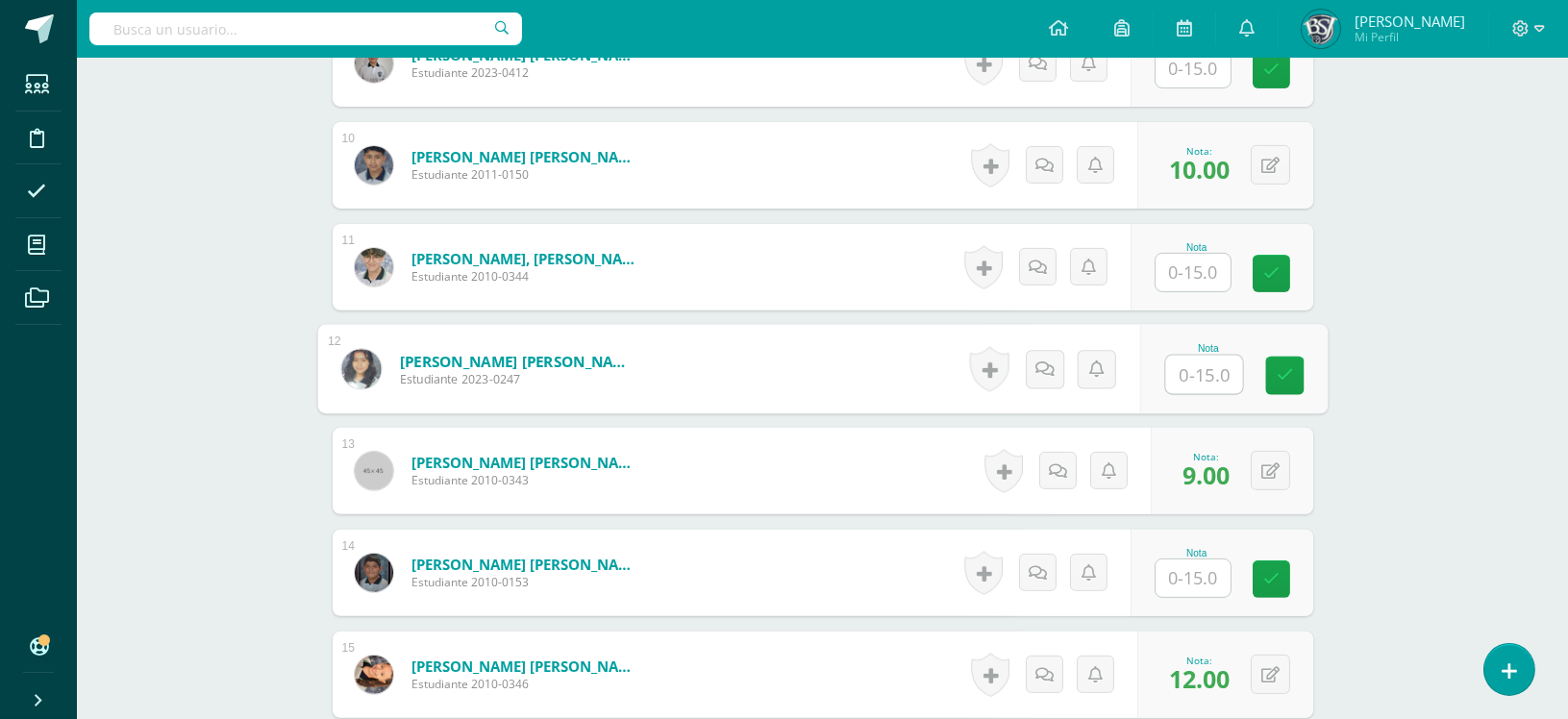 click at bounding box center [1204, 375] 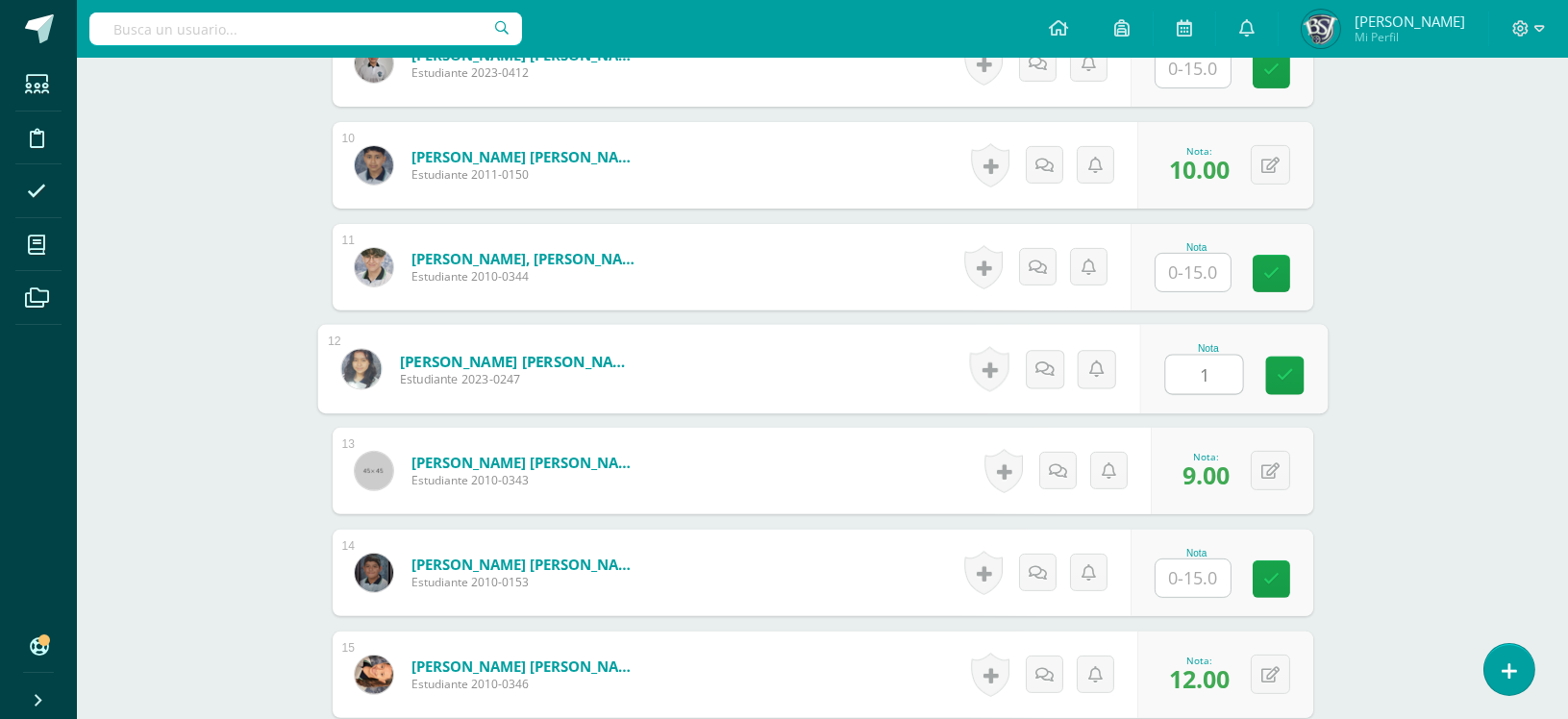 type on "10" 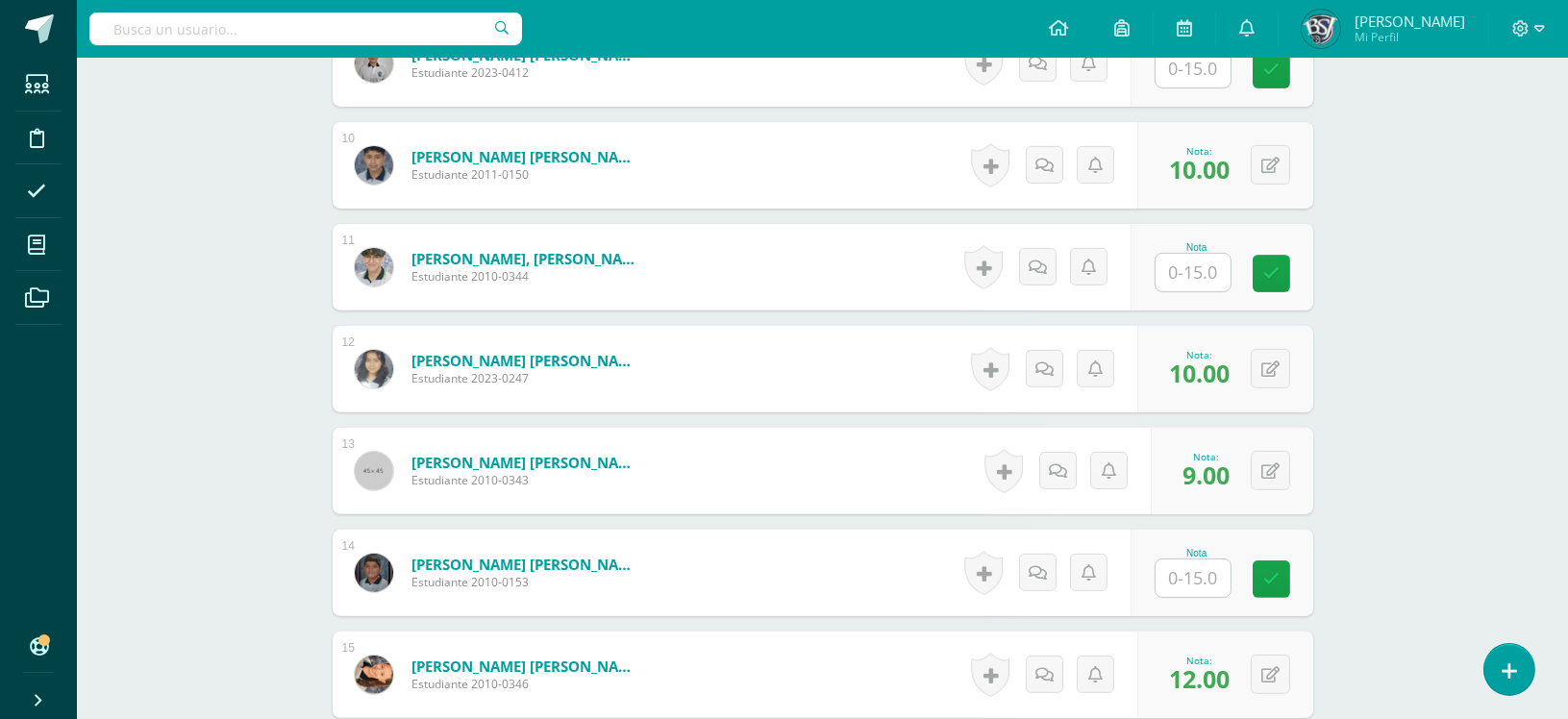 scroll, scrollTop: 853, scrollLeft: 0, axis: vertical 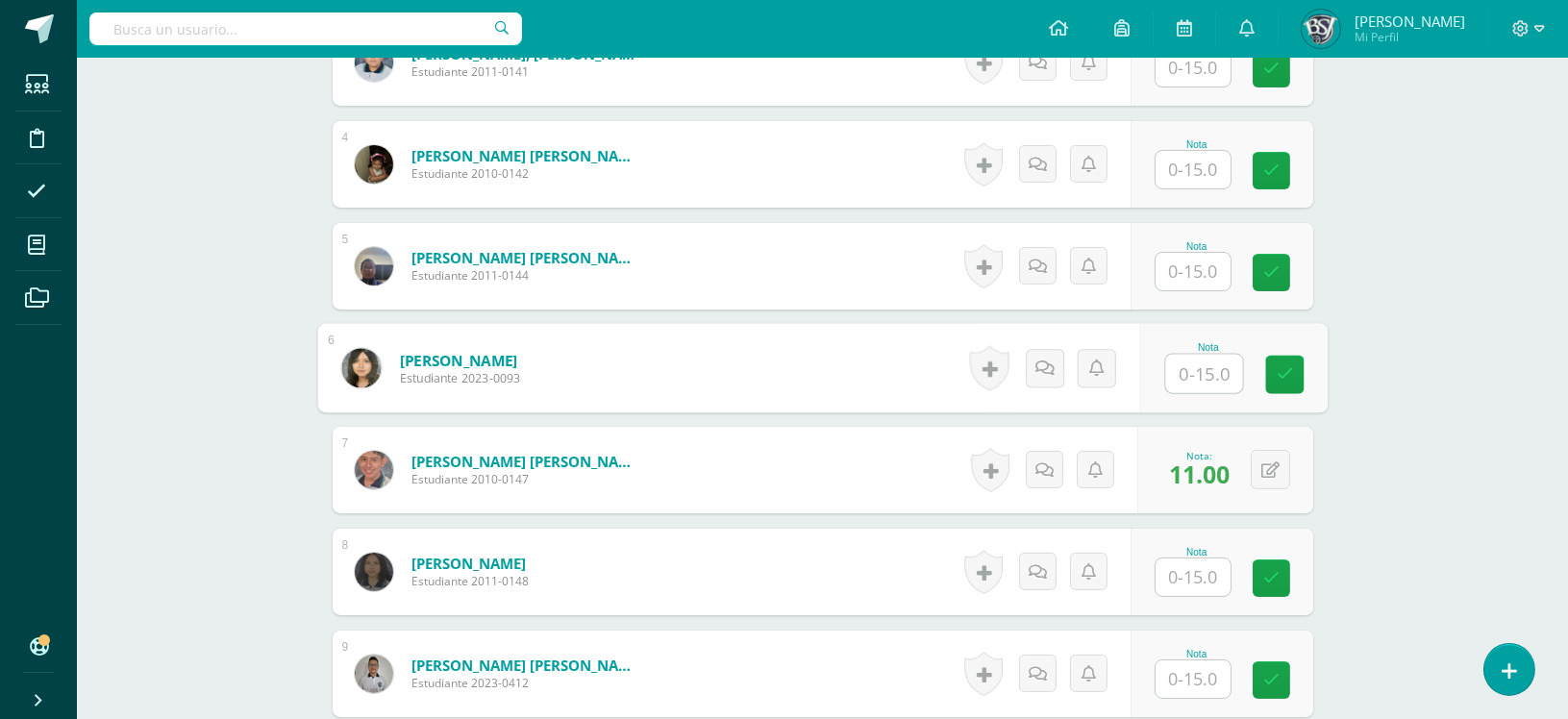 click at bounding box center (1204, 374) 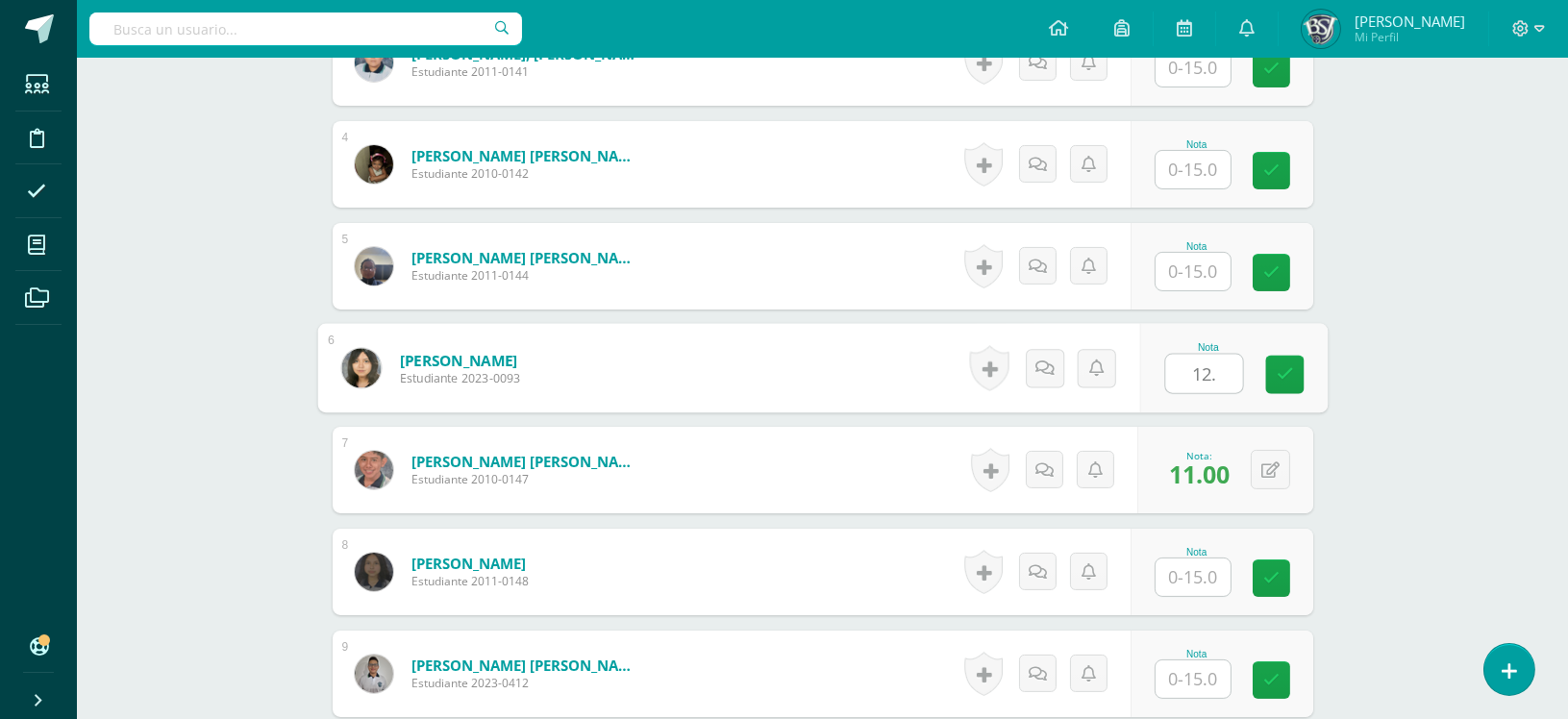 type on "12.5" 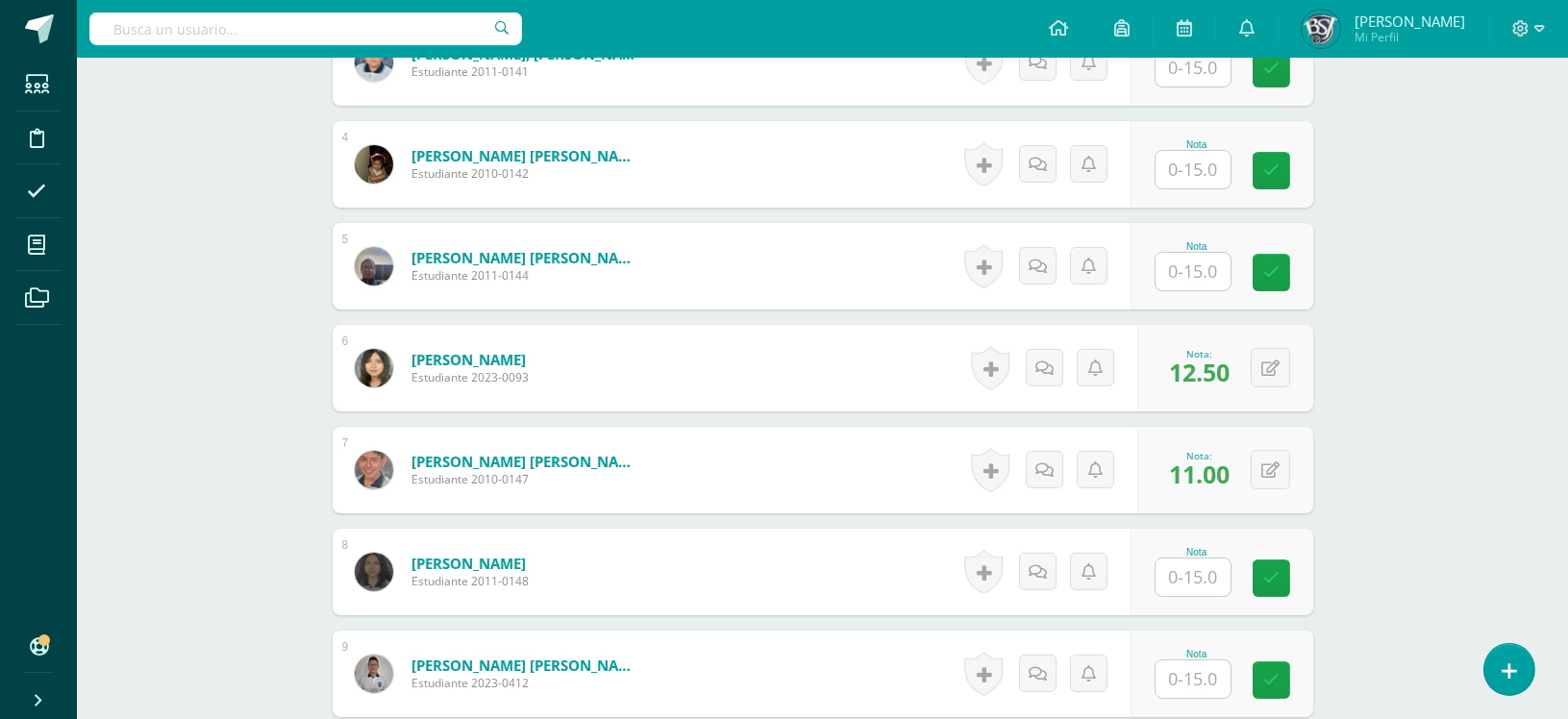 scroll, scrollTop: 2483, scrollLeft: 0, axis: vertical 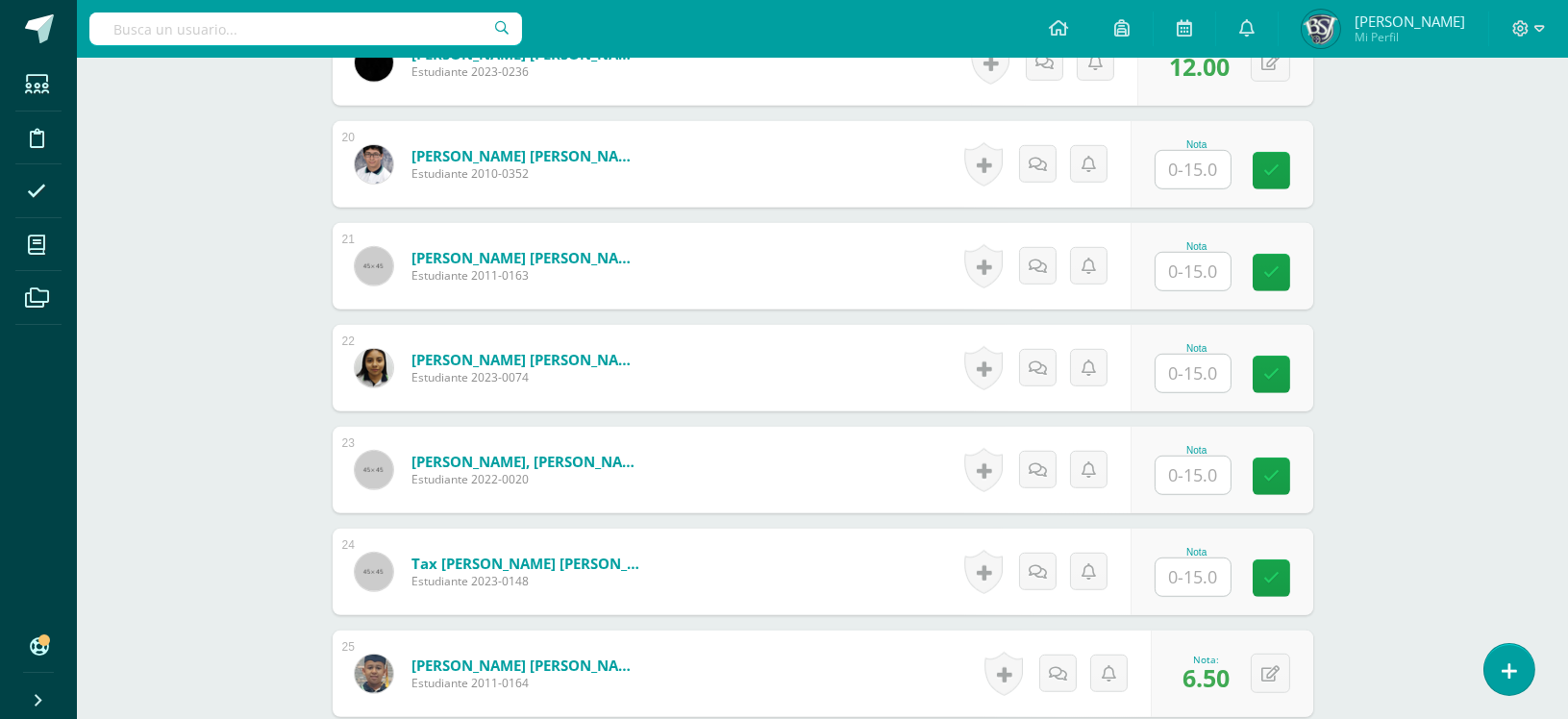 click at bounding box center [1193, 373] 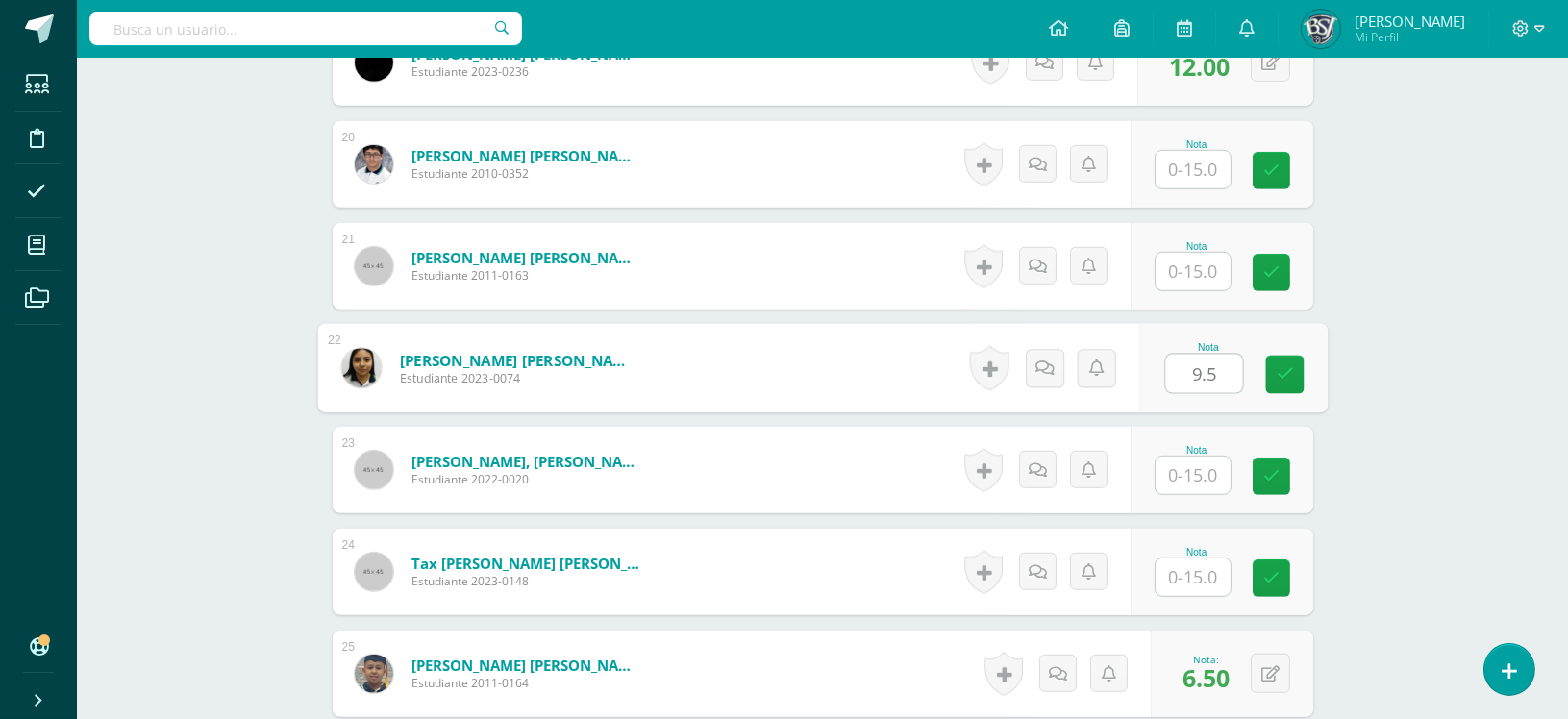 type on "9.5" 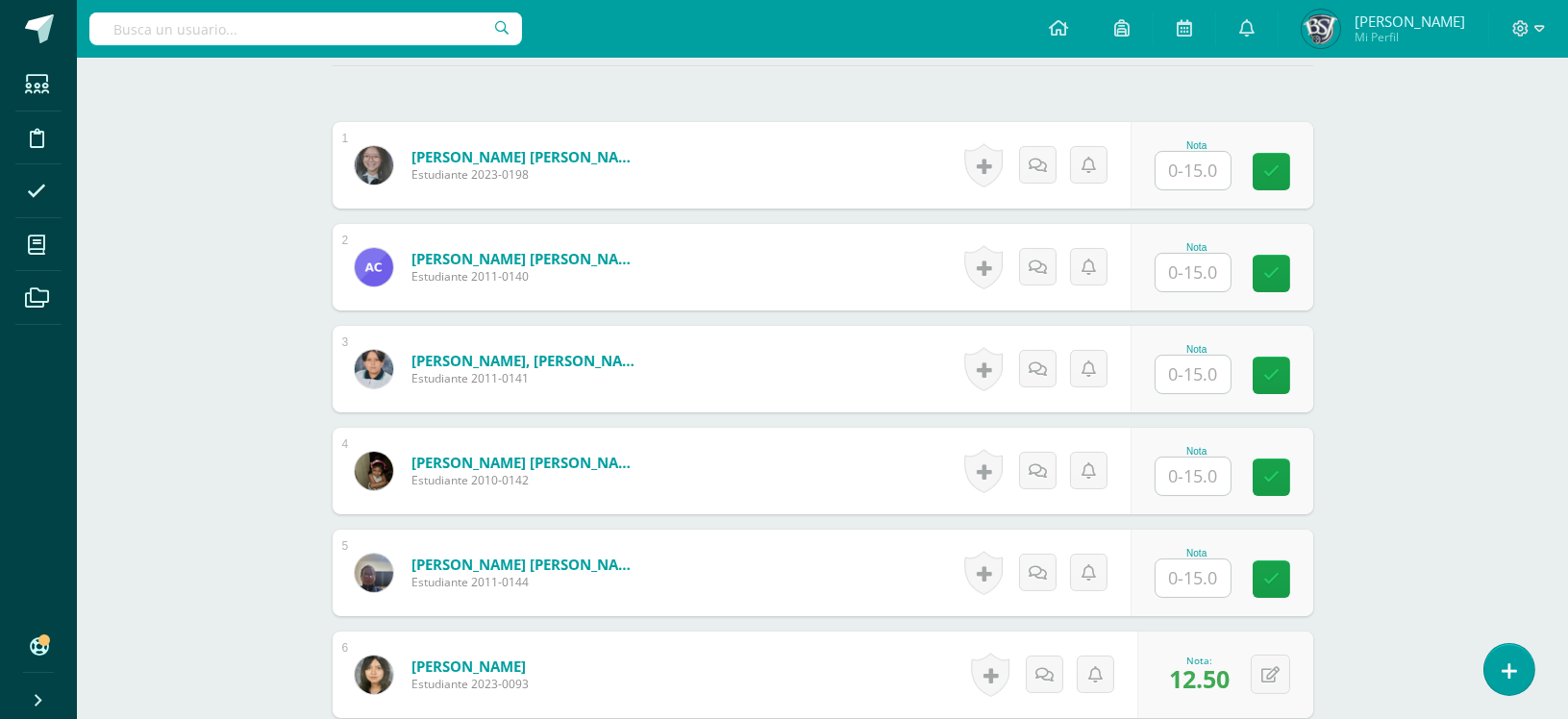 scroll, scrollTop: 1361, scrollLeft: 0, axis: vertical 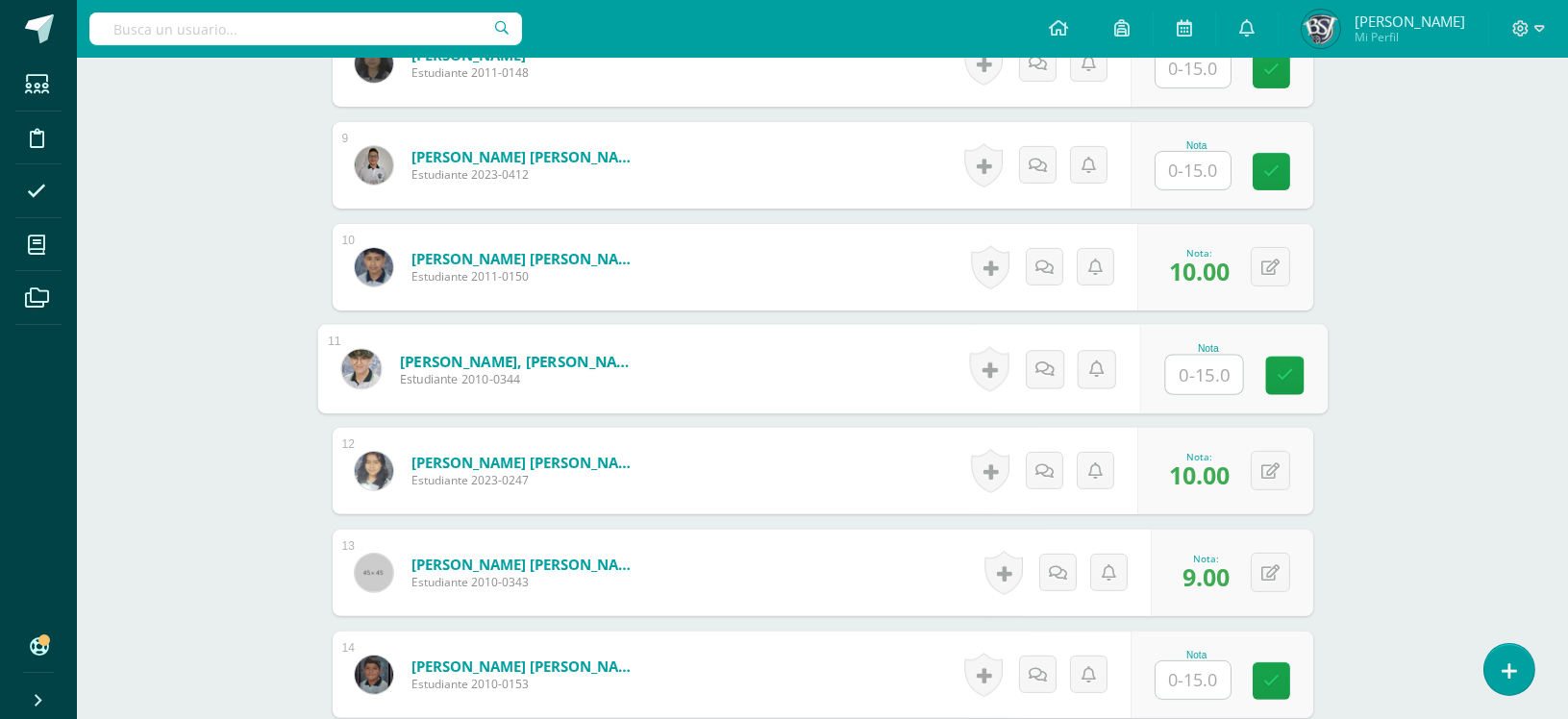 click at bounding box center [1204, 375] 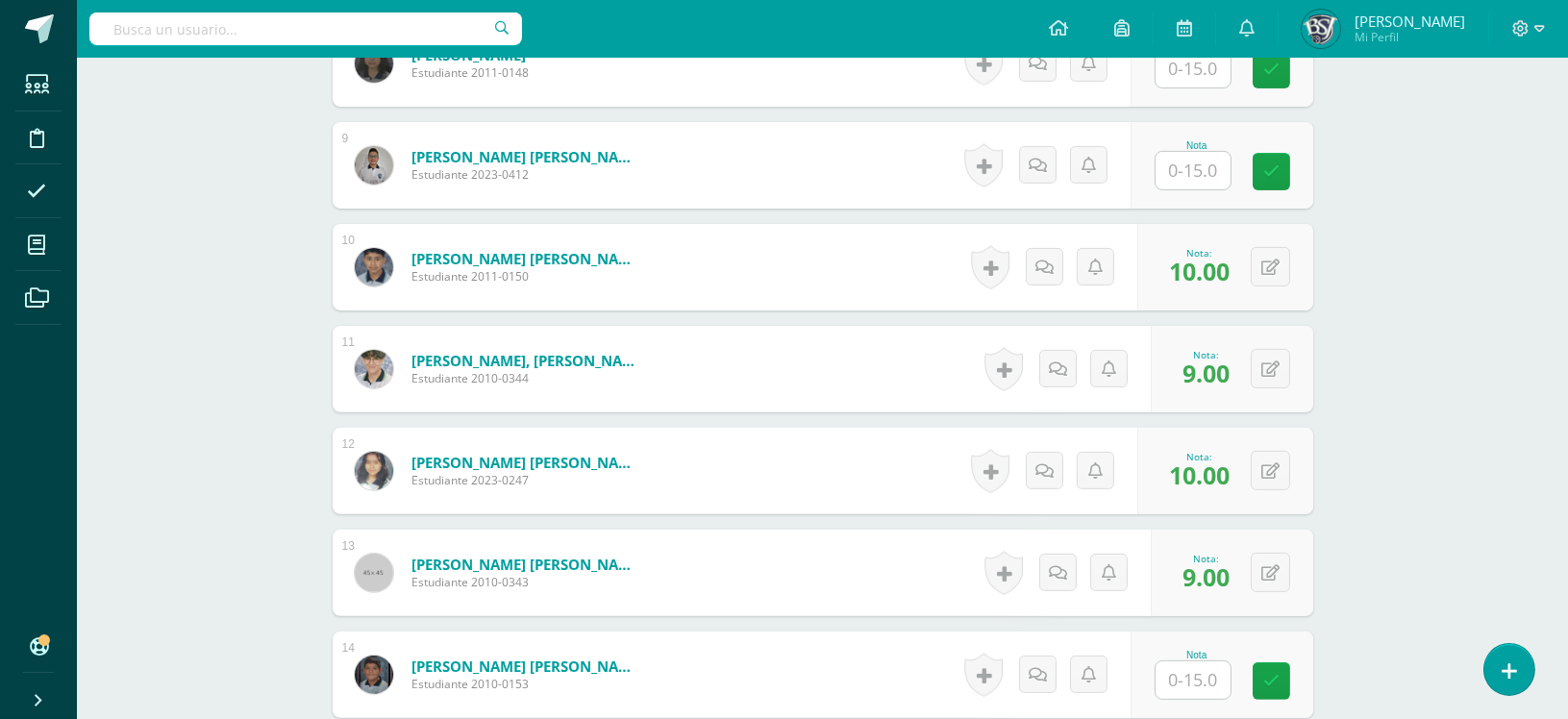 scroll, scrollTop: 2686, scrollLeft: 0, axis: vertical 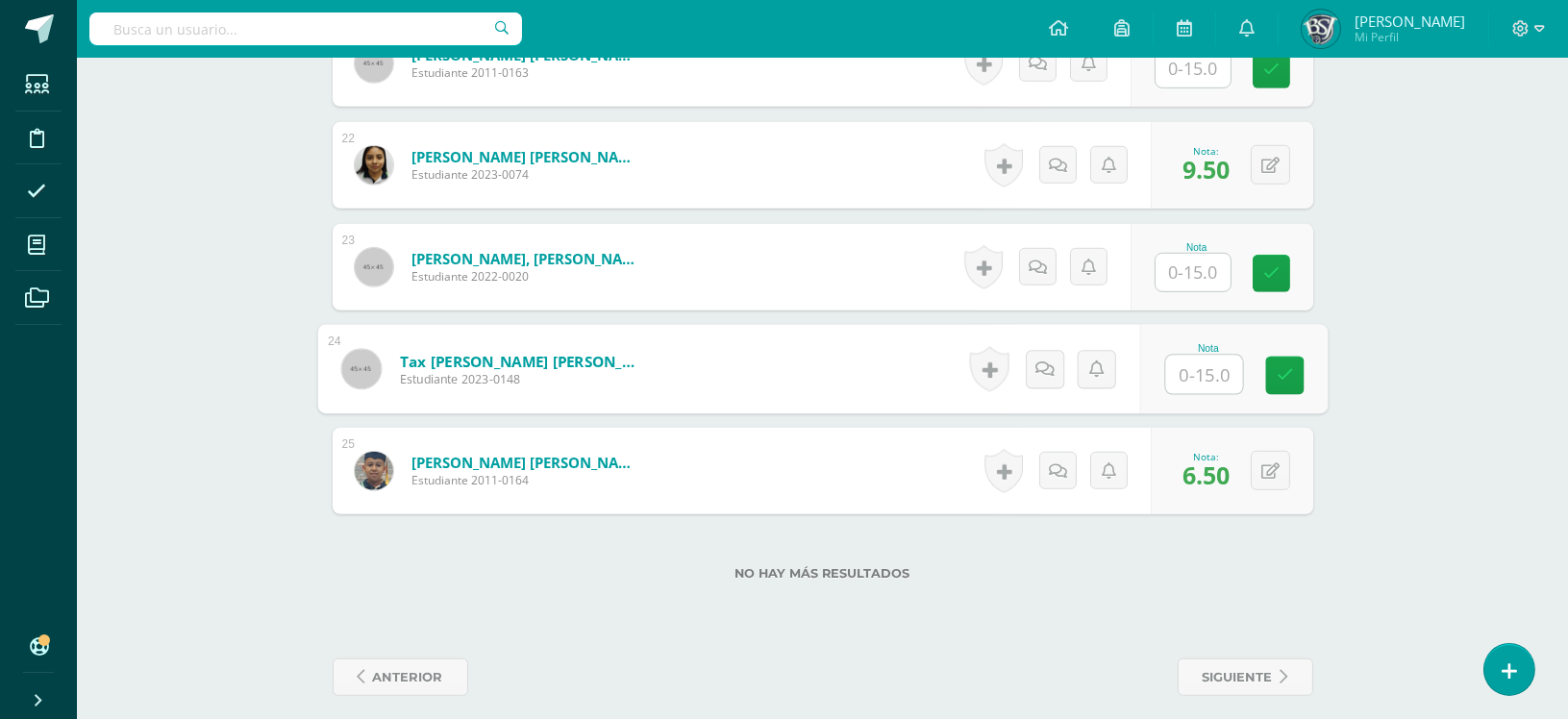 click at bounding box center [1204, 375] 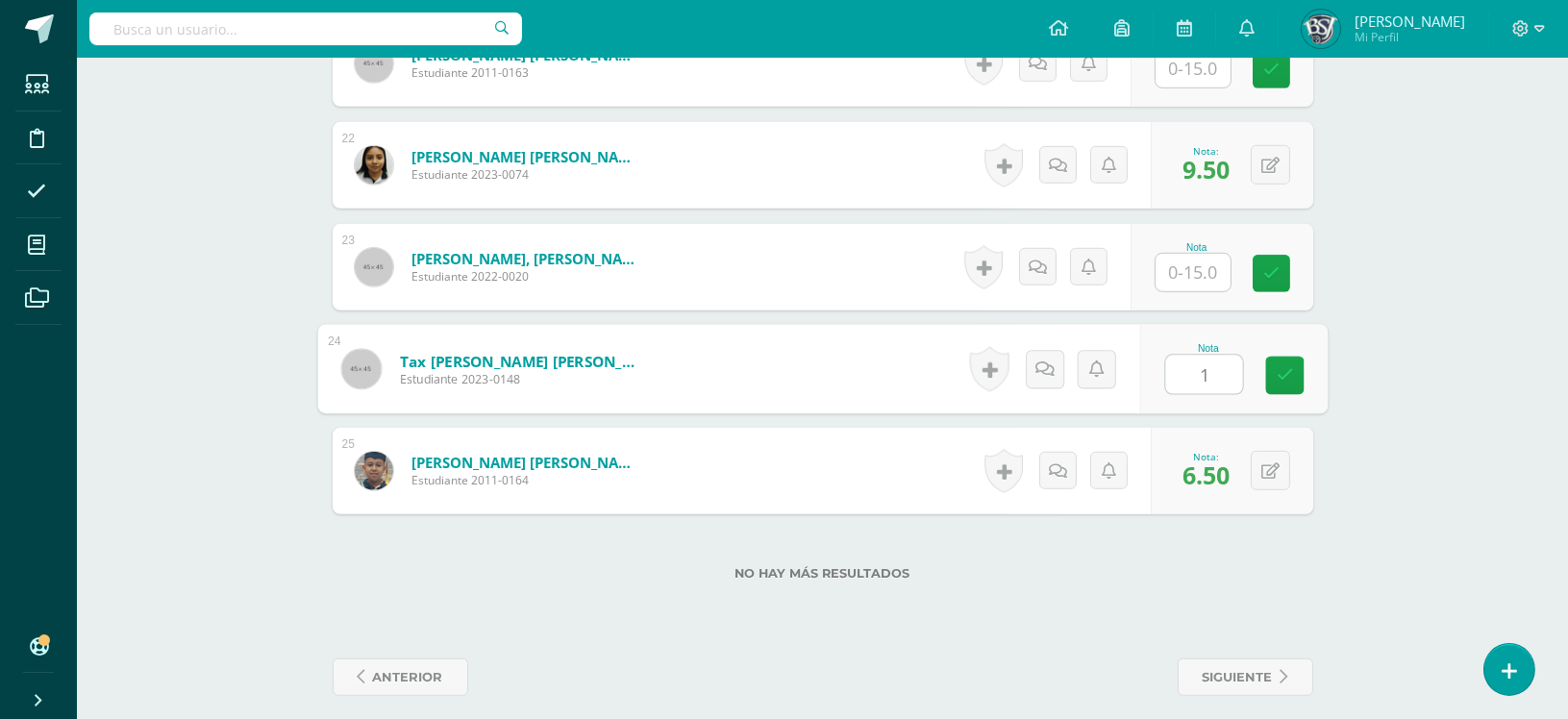 type on "11" 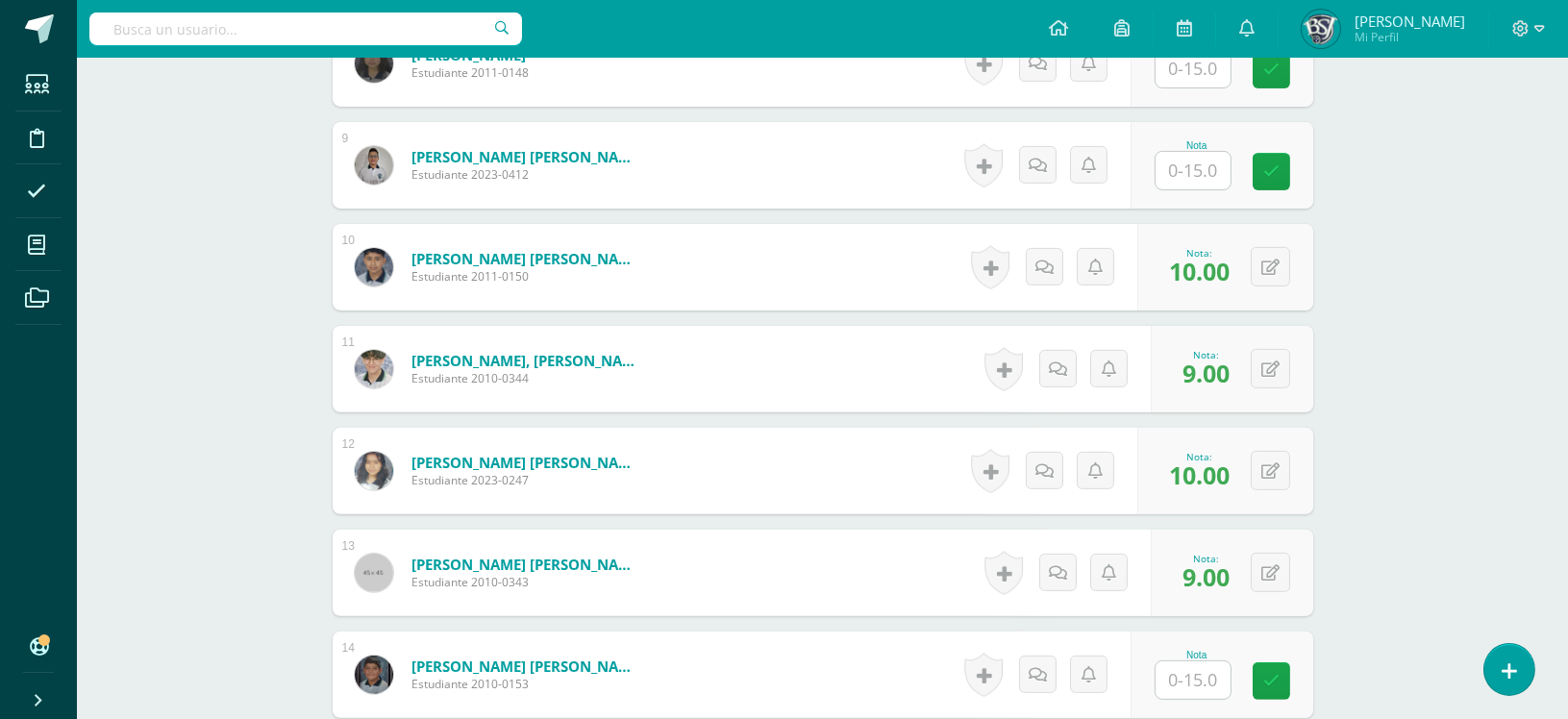 scroll, scrollTop: 750, scrollLeft: 0, axis: vertical 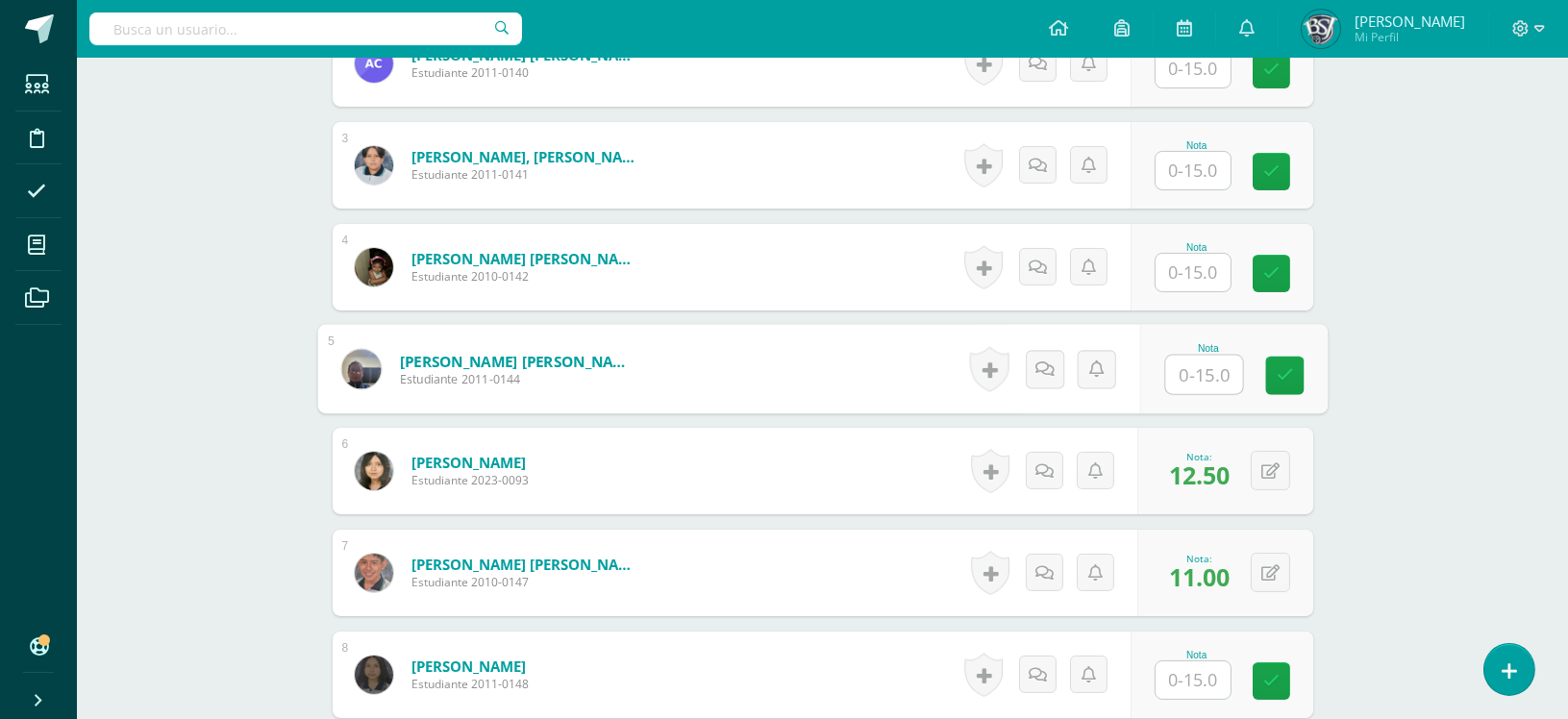click at bounding box center (1204, 375) 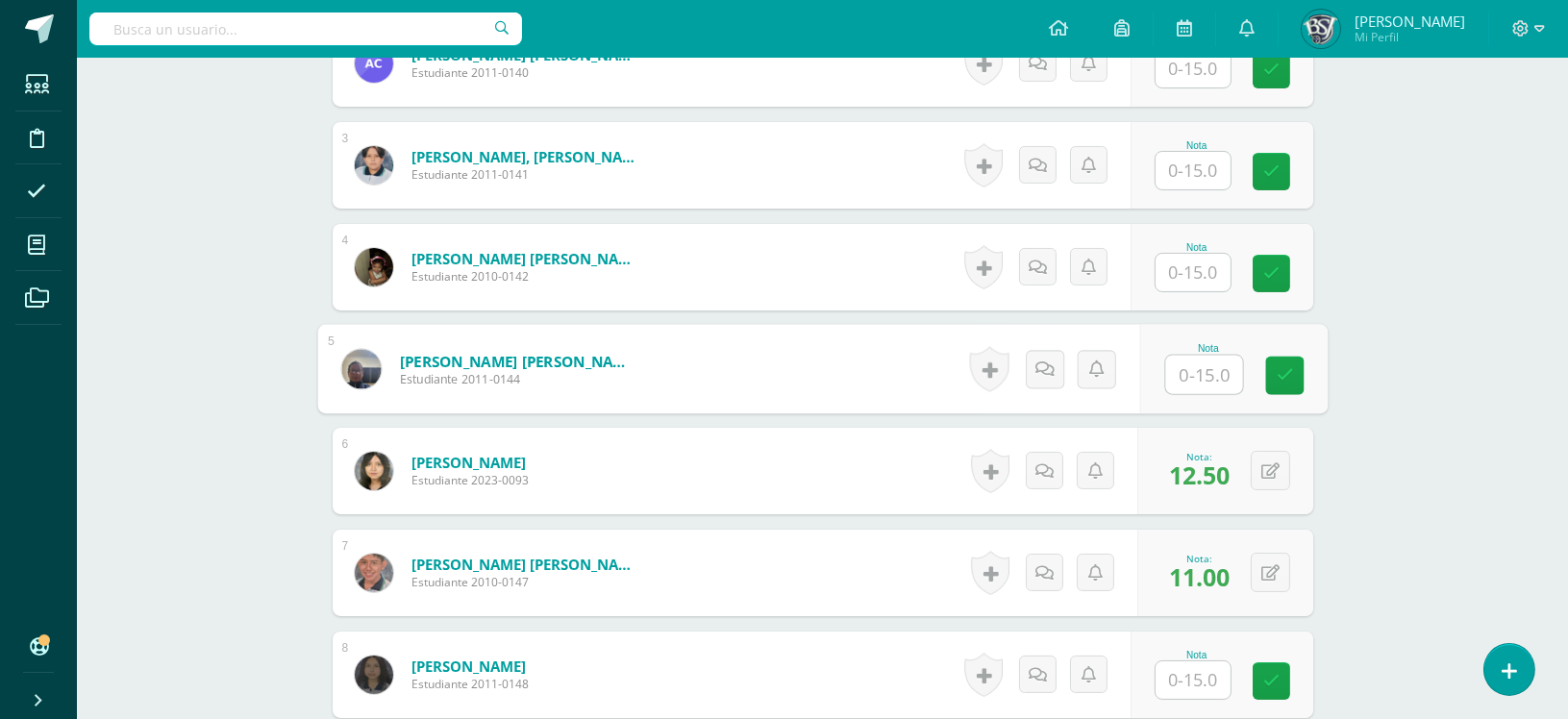 type on "9" 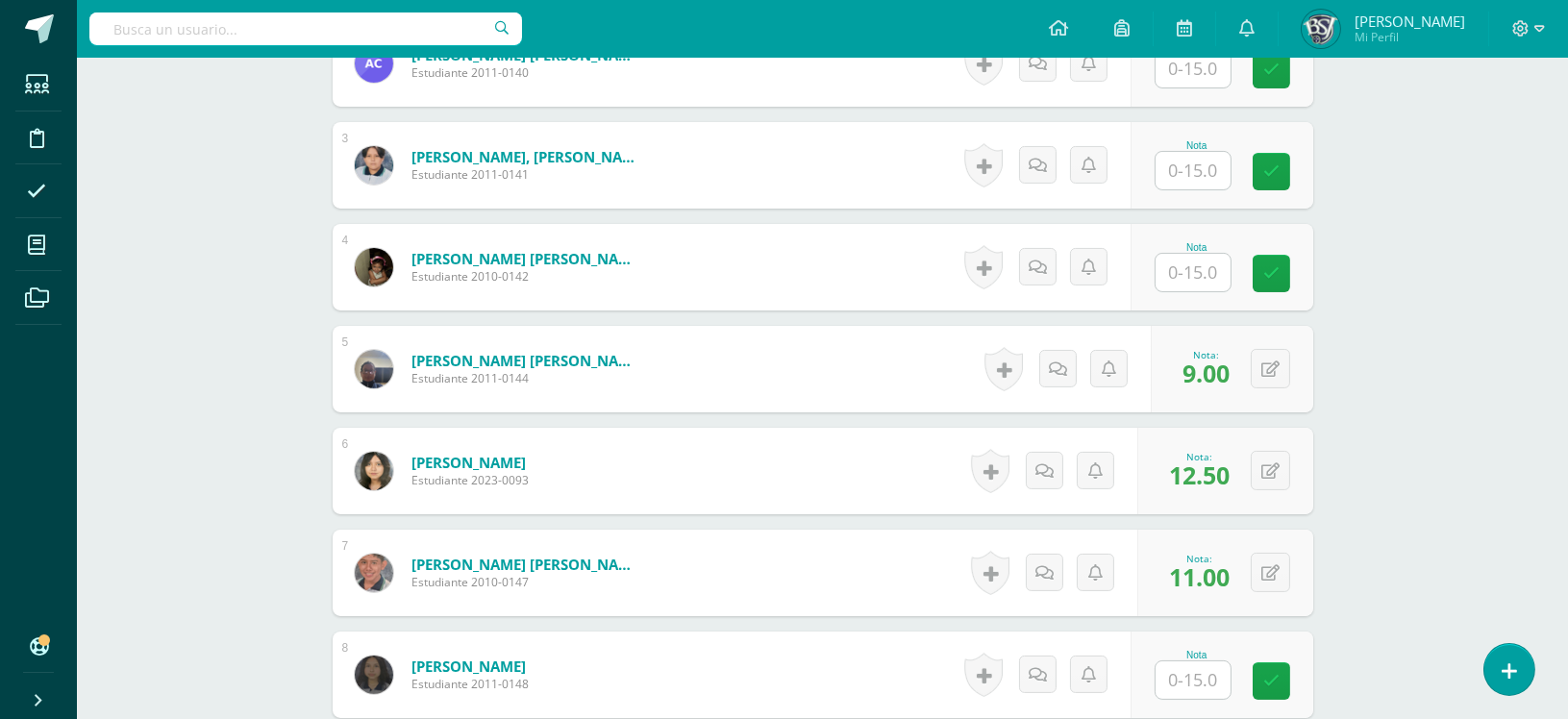 scroll, scrollTop: 2584, scrollLeft: 0, axis: vertical 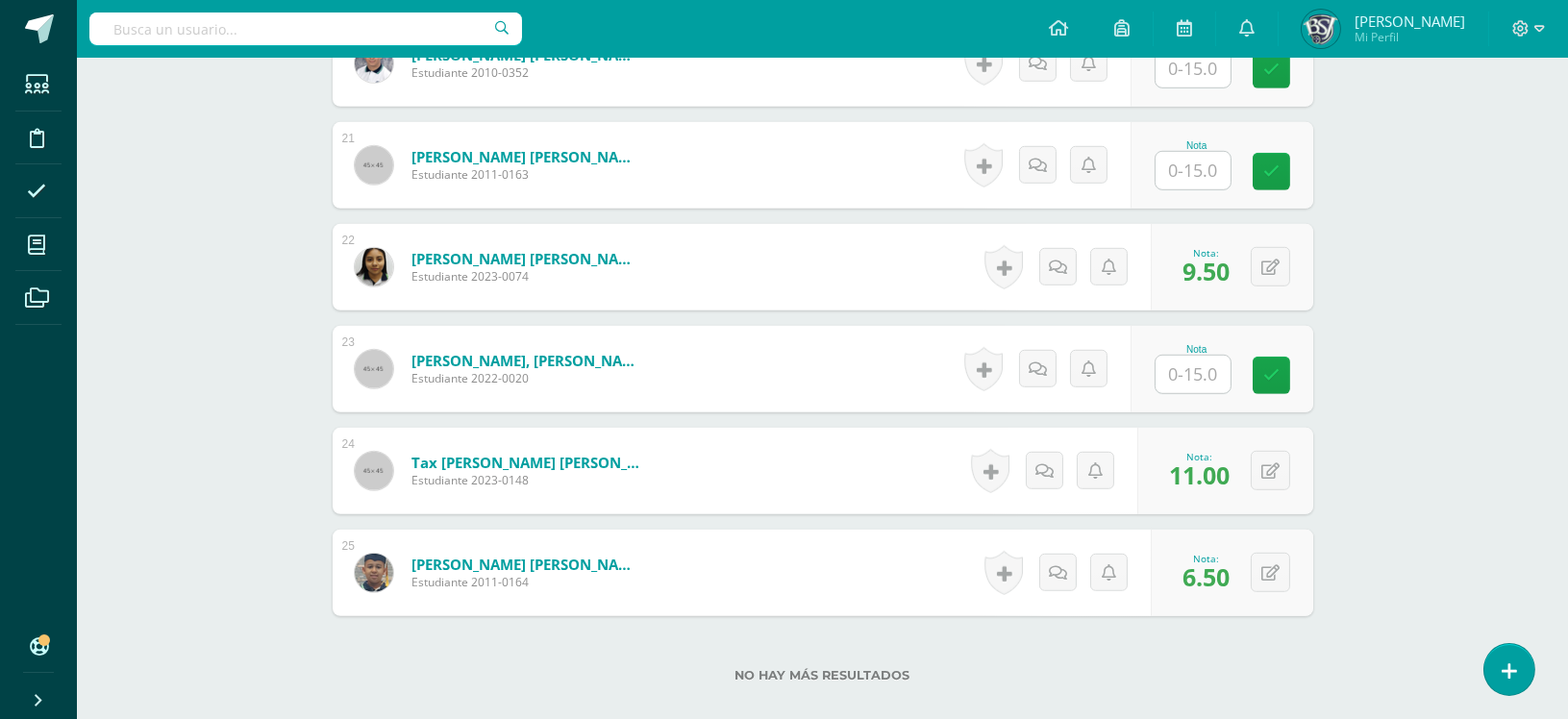 click at bounding box center [1193, 374] 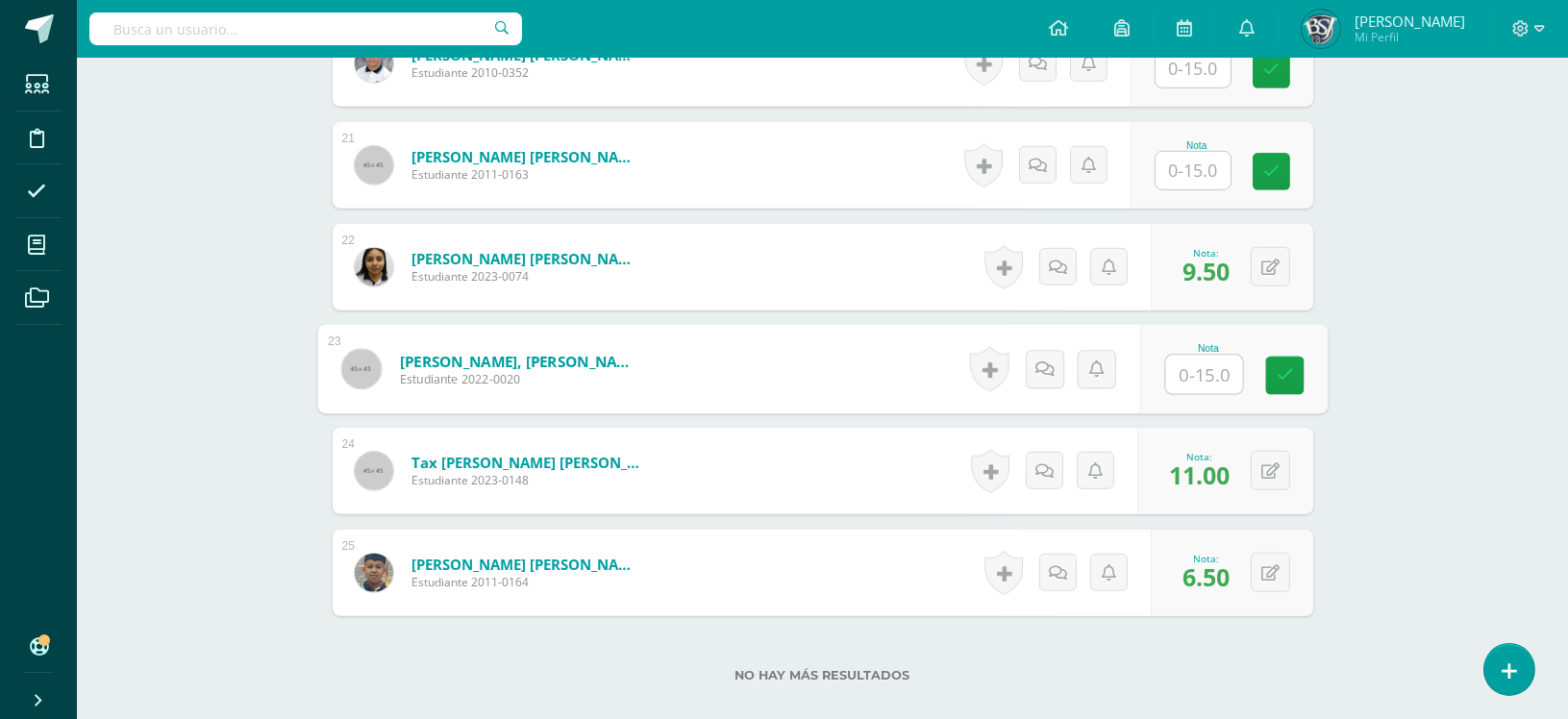 type on "9" 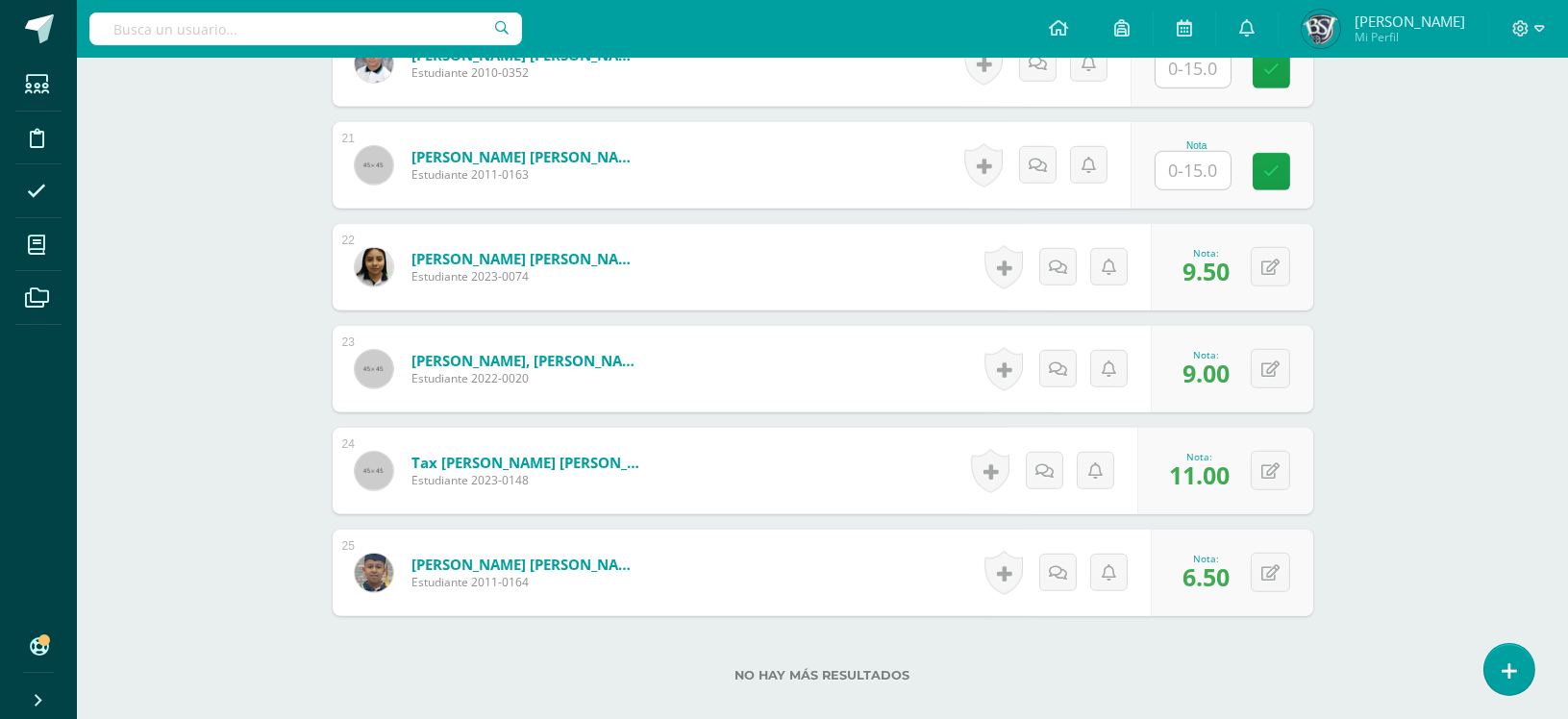 scroll, scrollTop: 546, scrollLeft: 0, axis: vertical 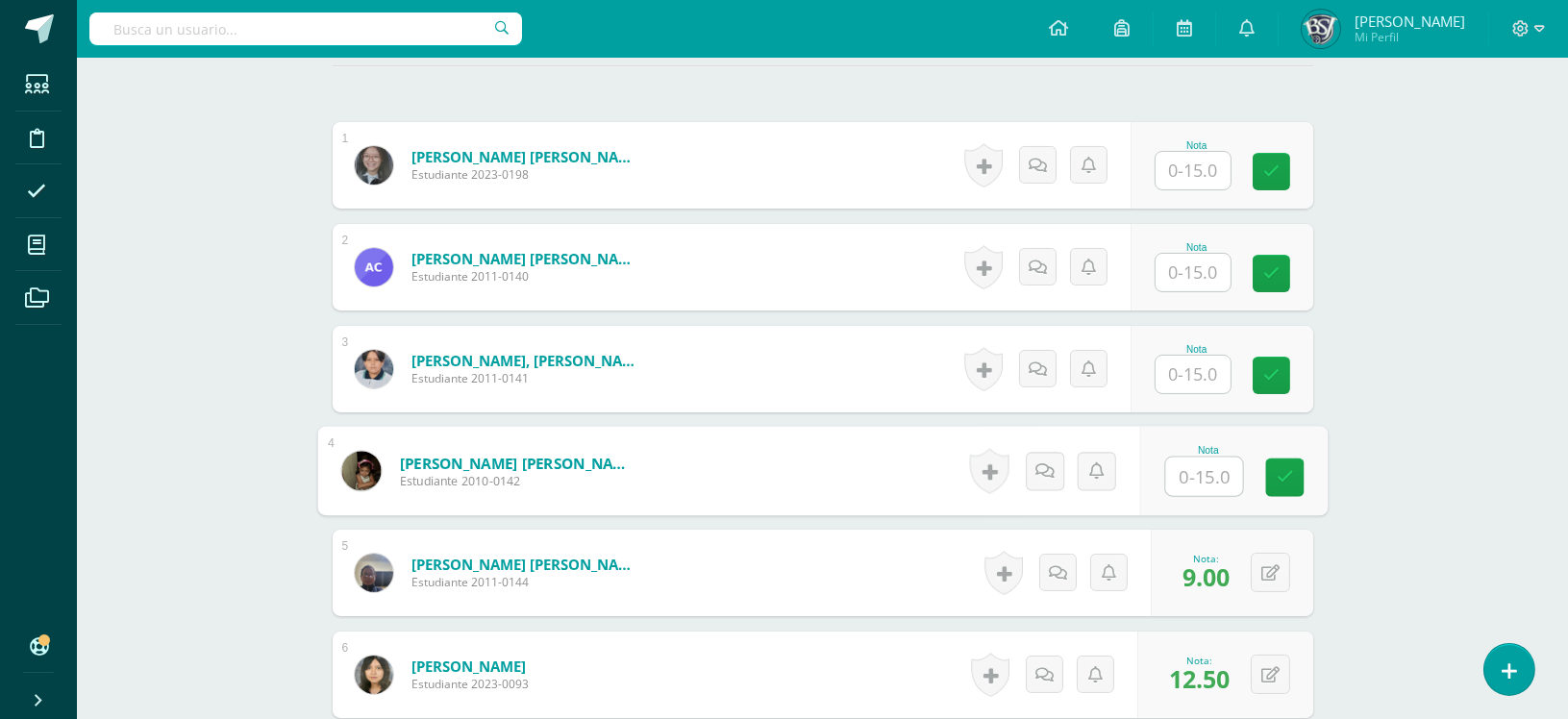 click at bounding box center (1204, 477) 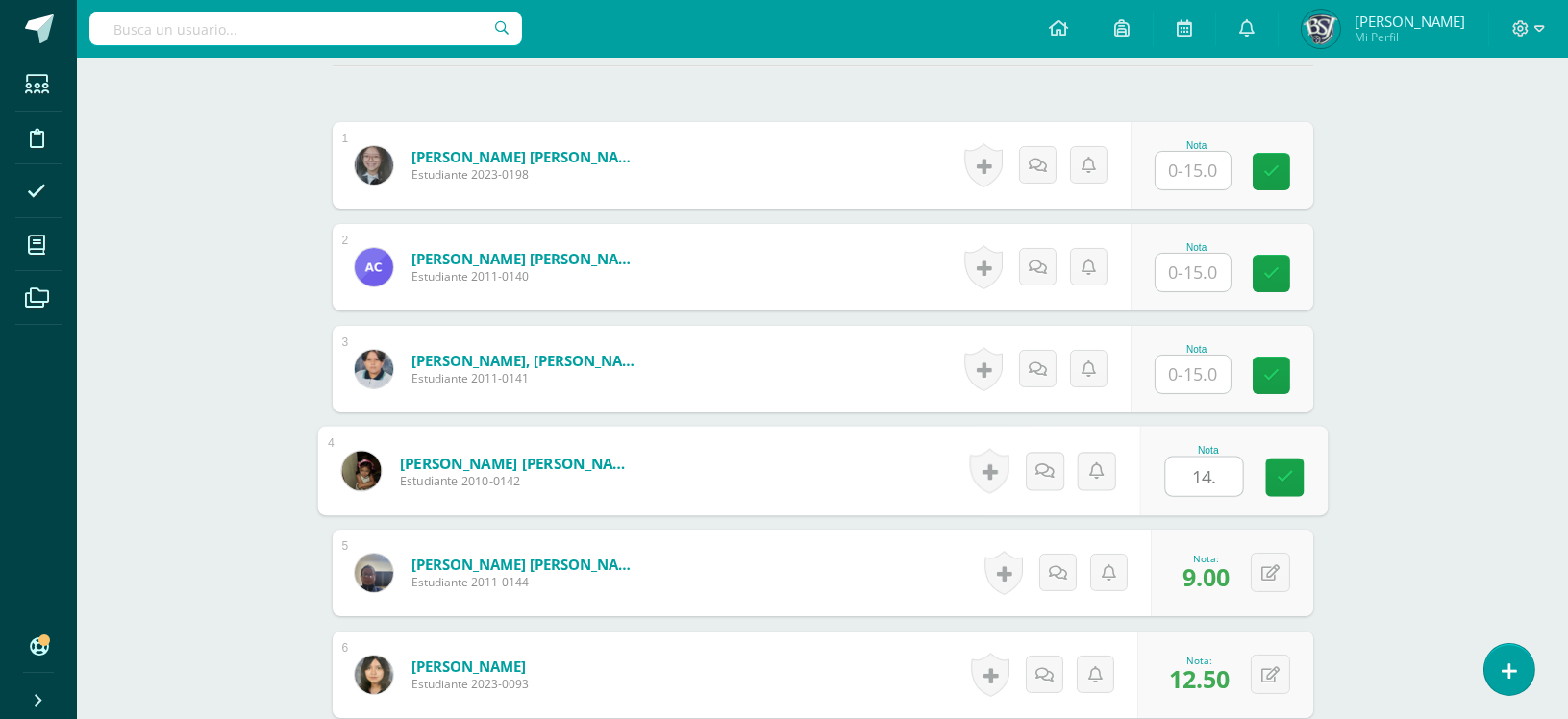 type on "14.5" 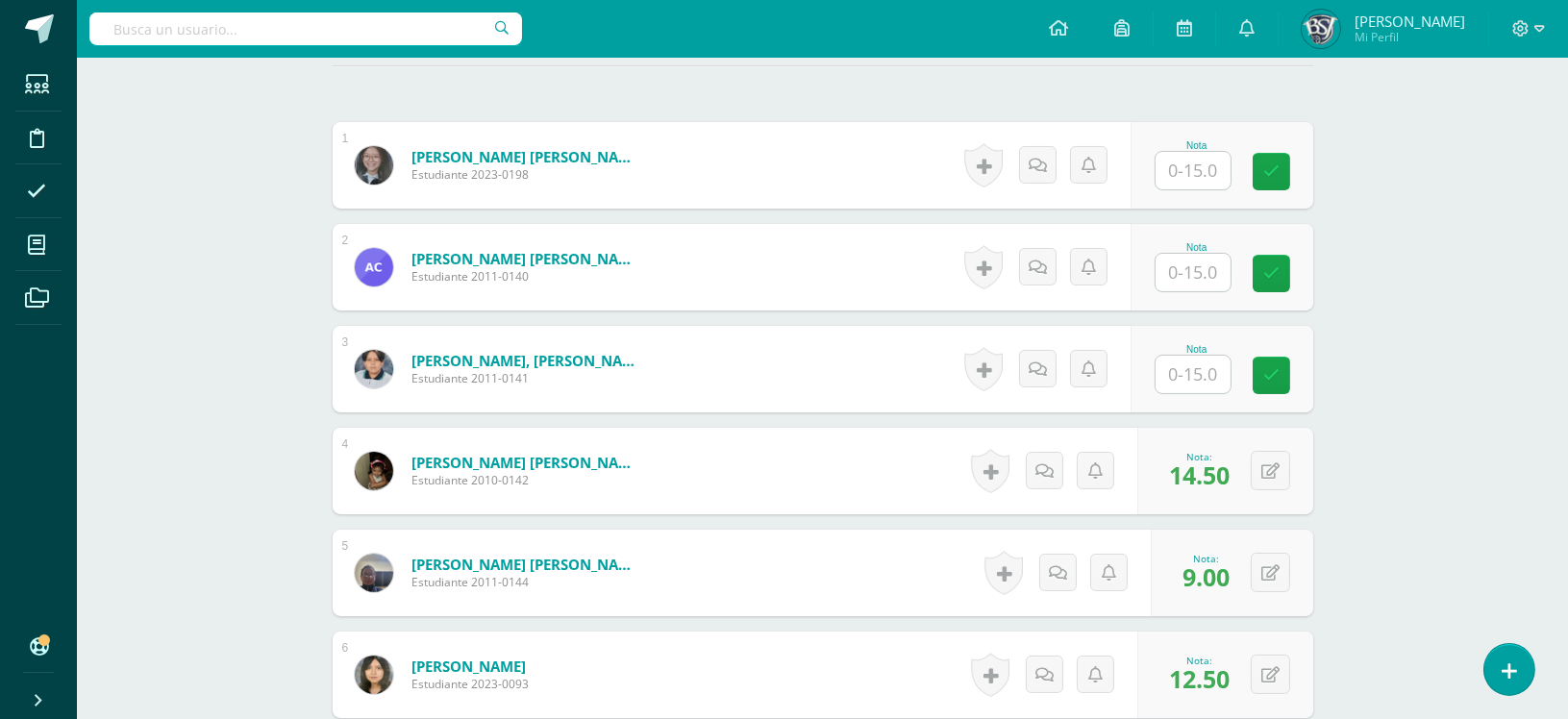 scroll, scrollTop: 1055, scrollLeft: 0, axis: vertical 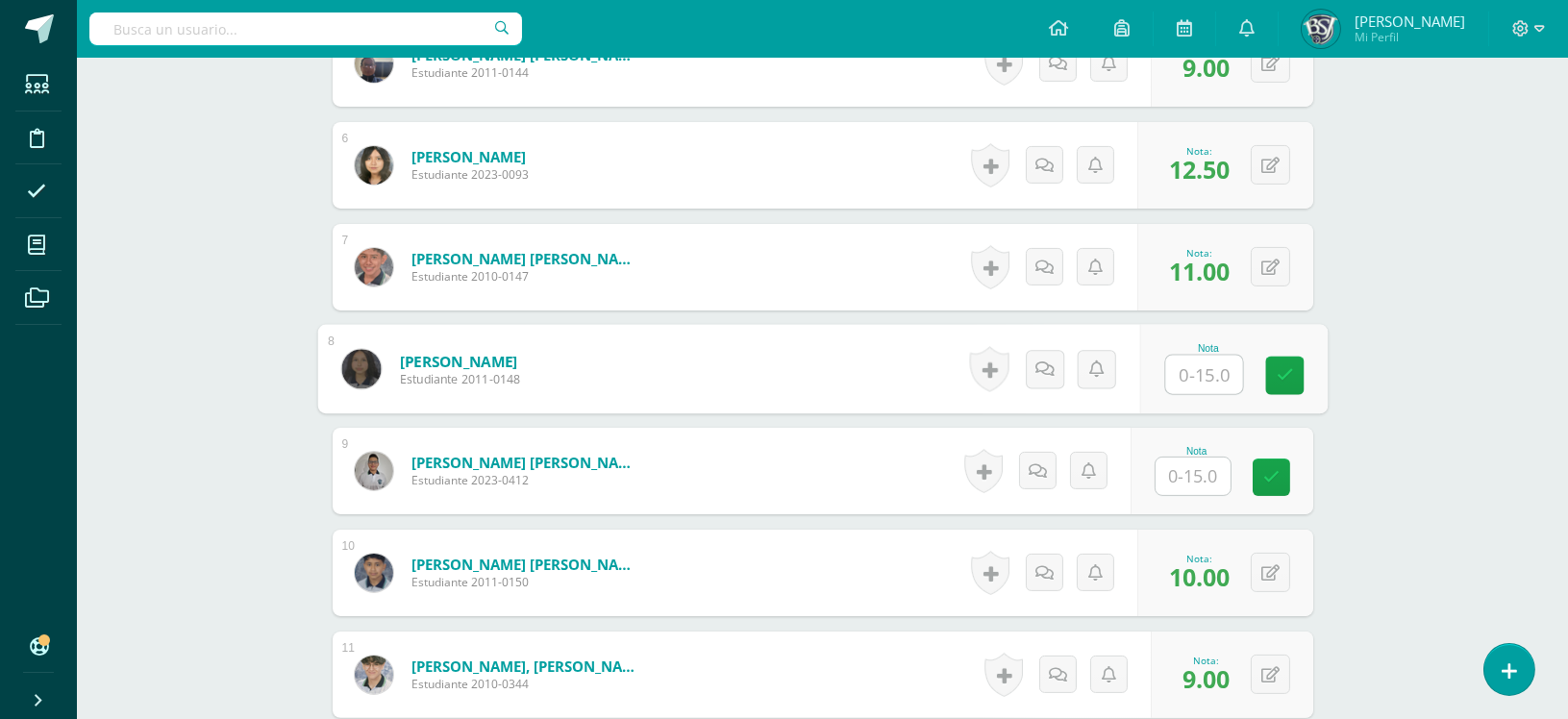 click at bounding box center [1204, 375] 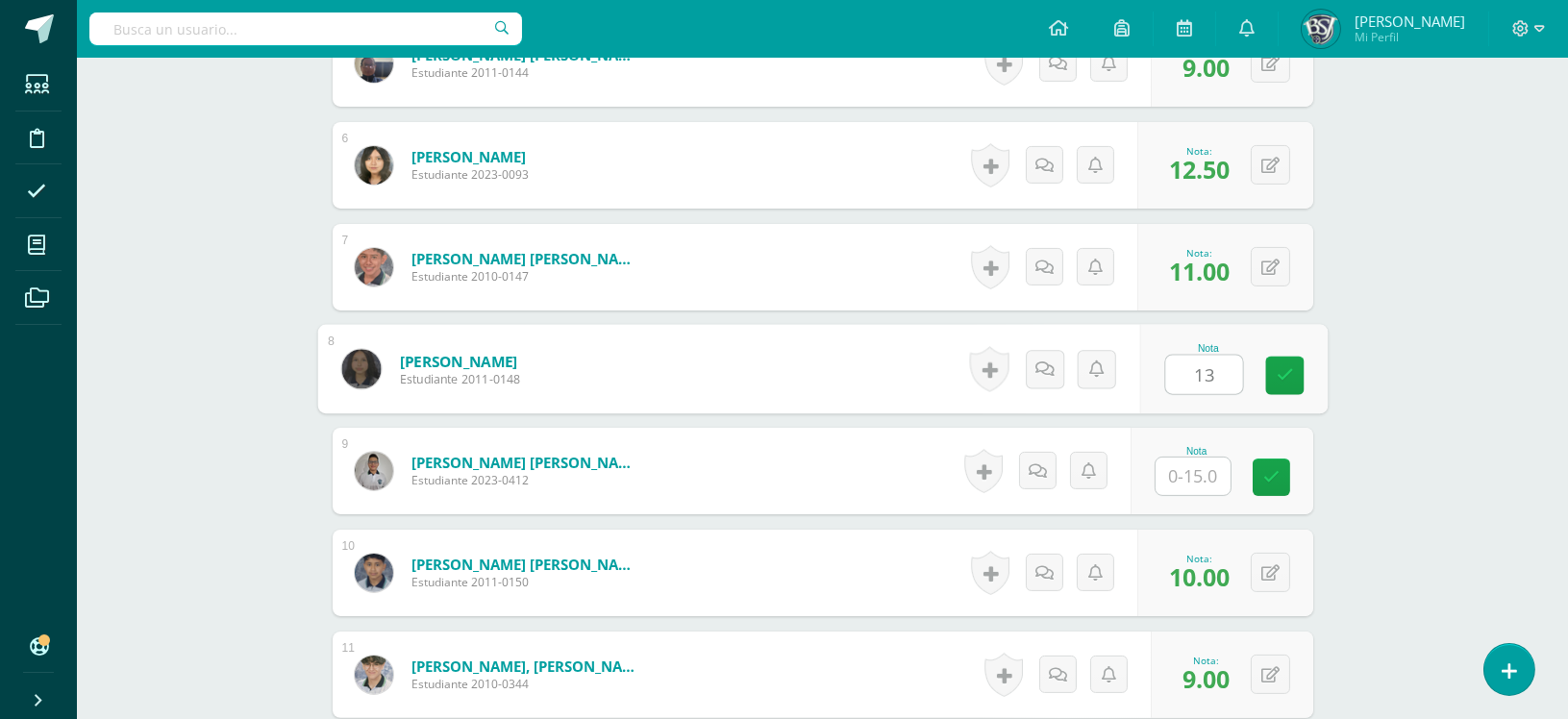 type on "13" 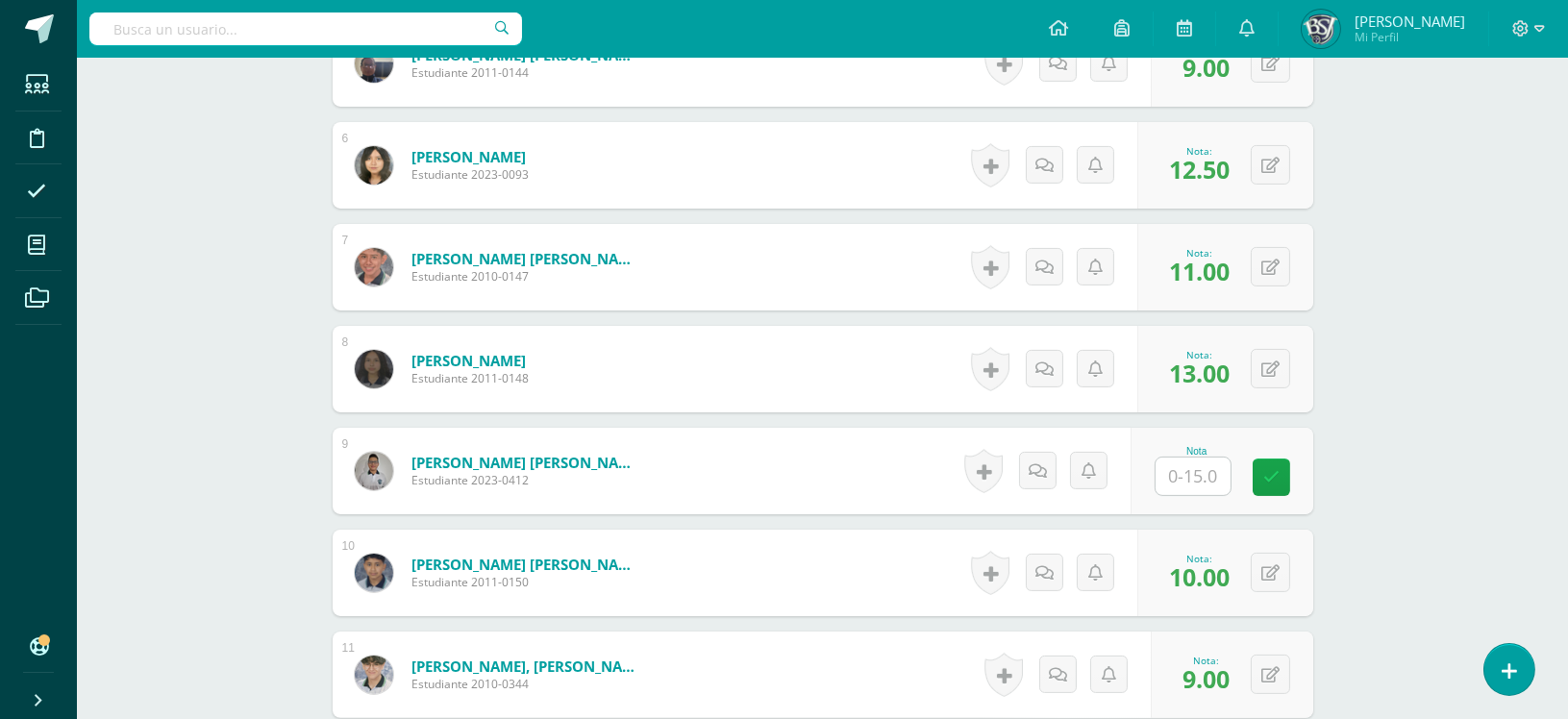 scroll, scrollTop: 1871, scrollLeft: 0, axis: vertical 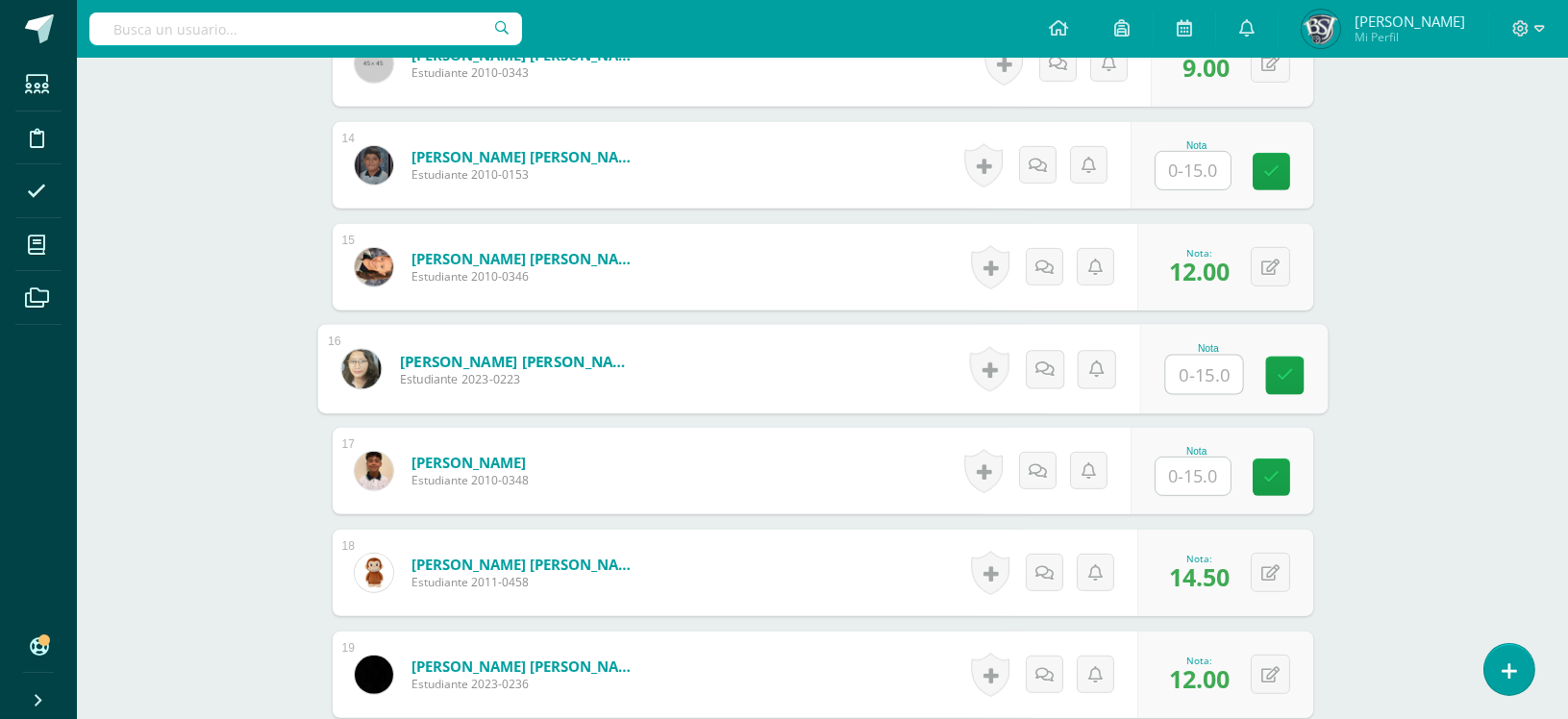 click at bounding box center (1204, 375) 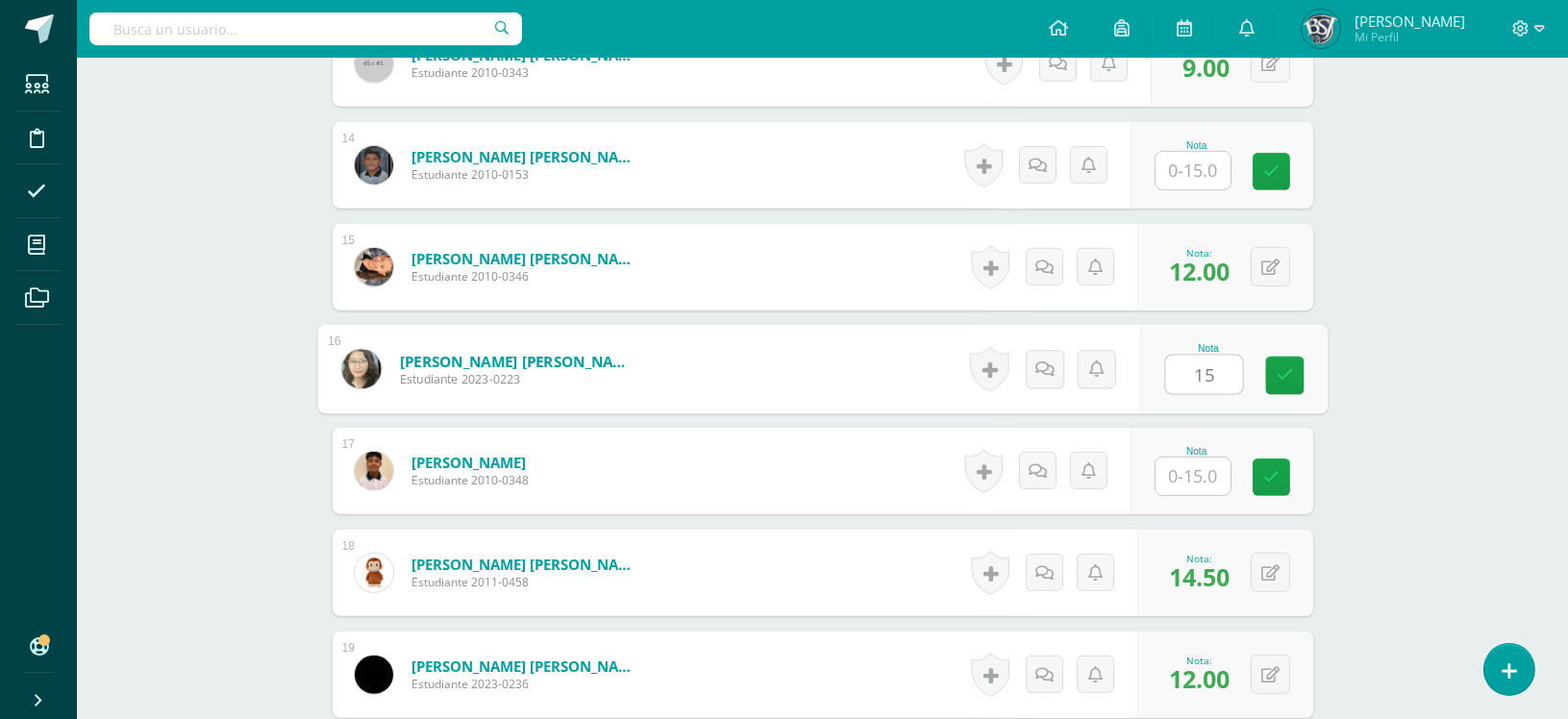 type on "15" 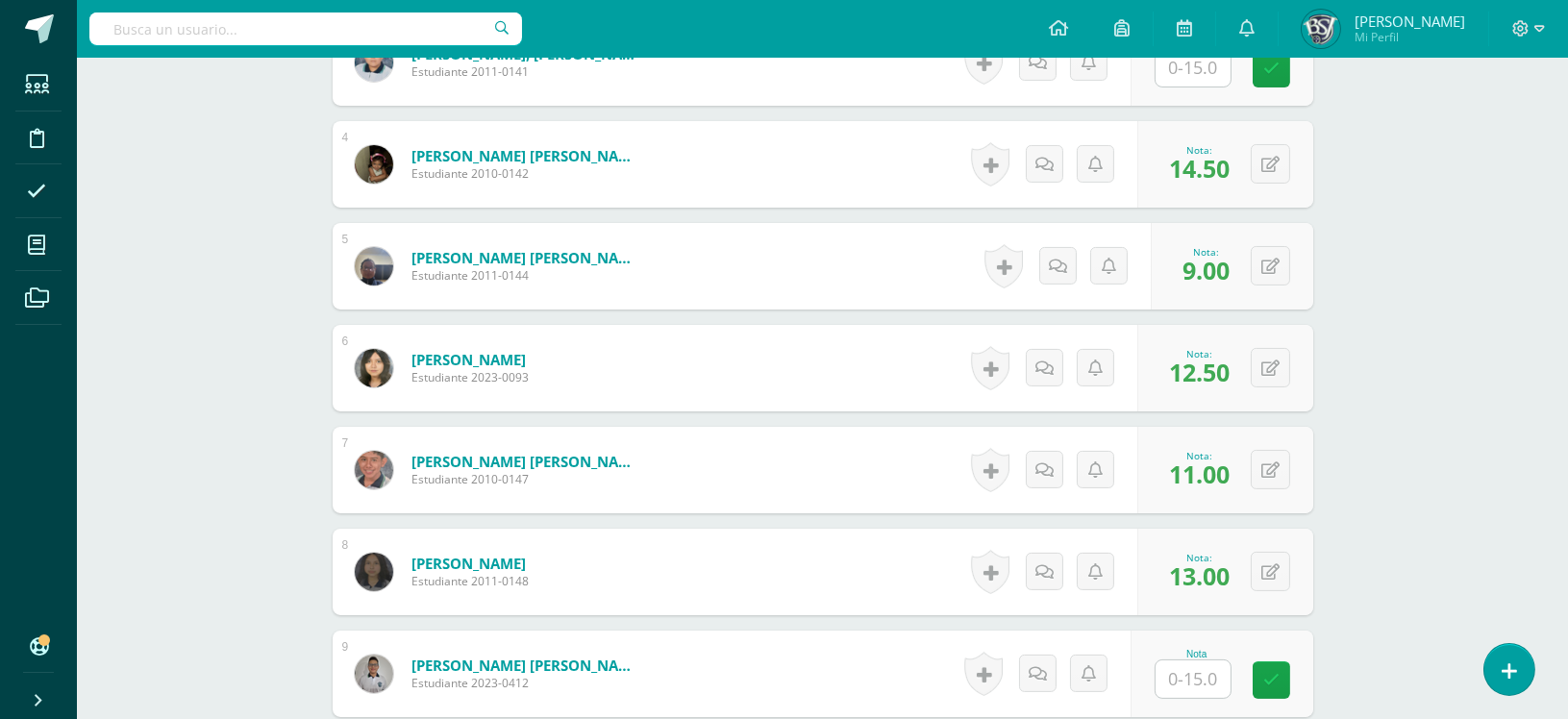 scroll, scrollTop: 1972, scrollLeft: 0, axis: vertical 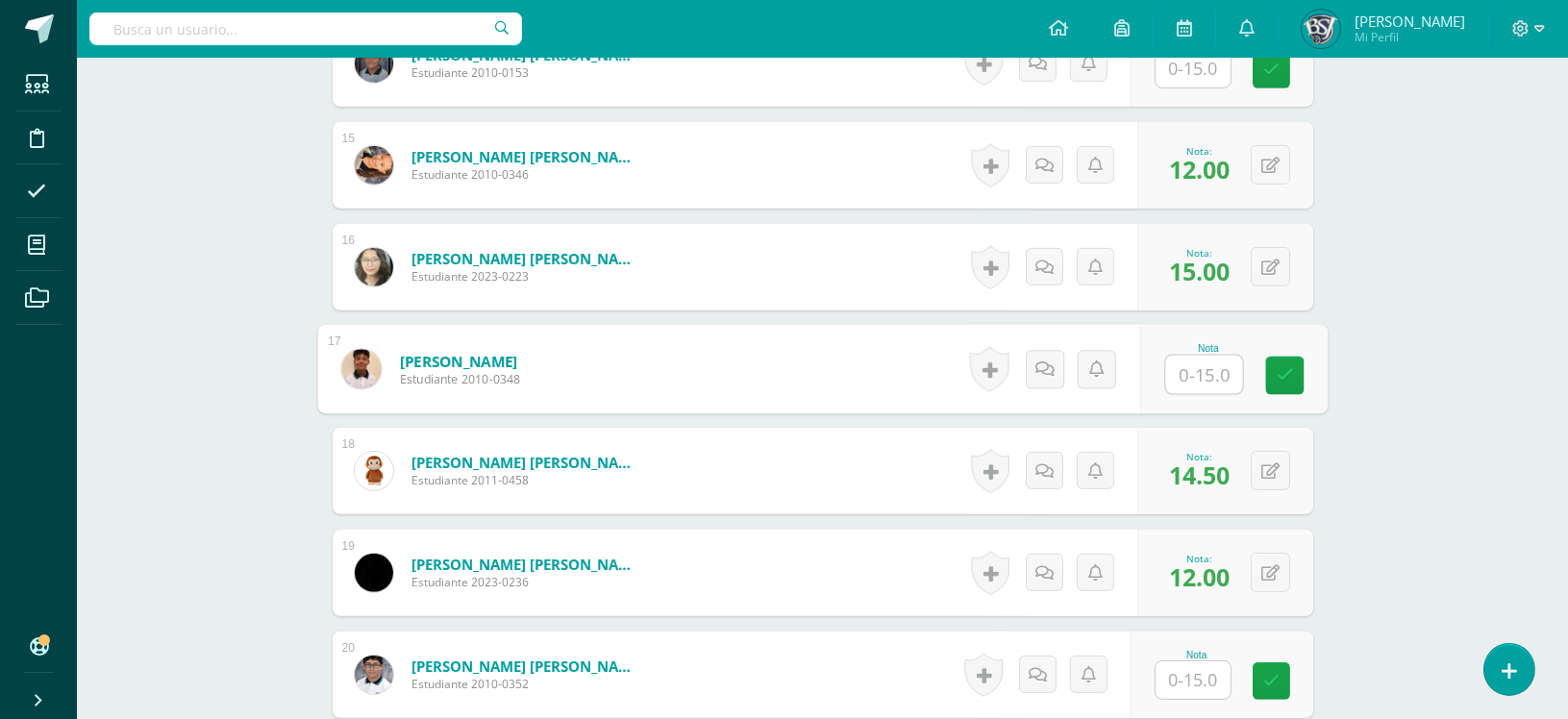 click at bounding box center [1204, 375] 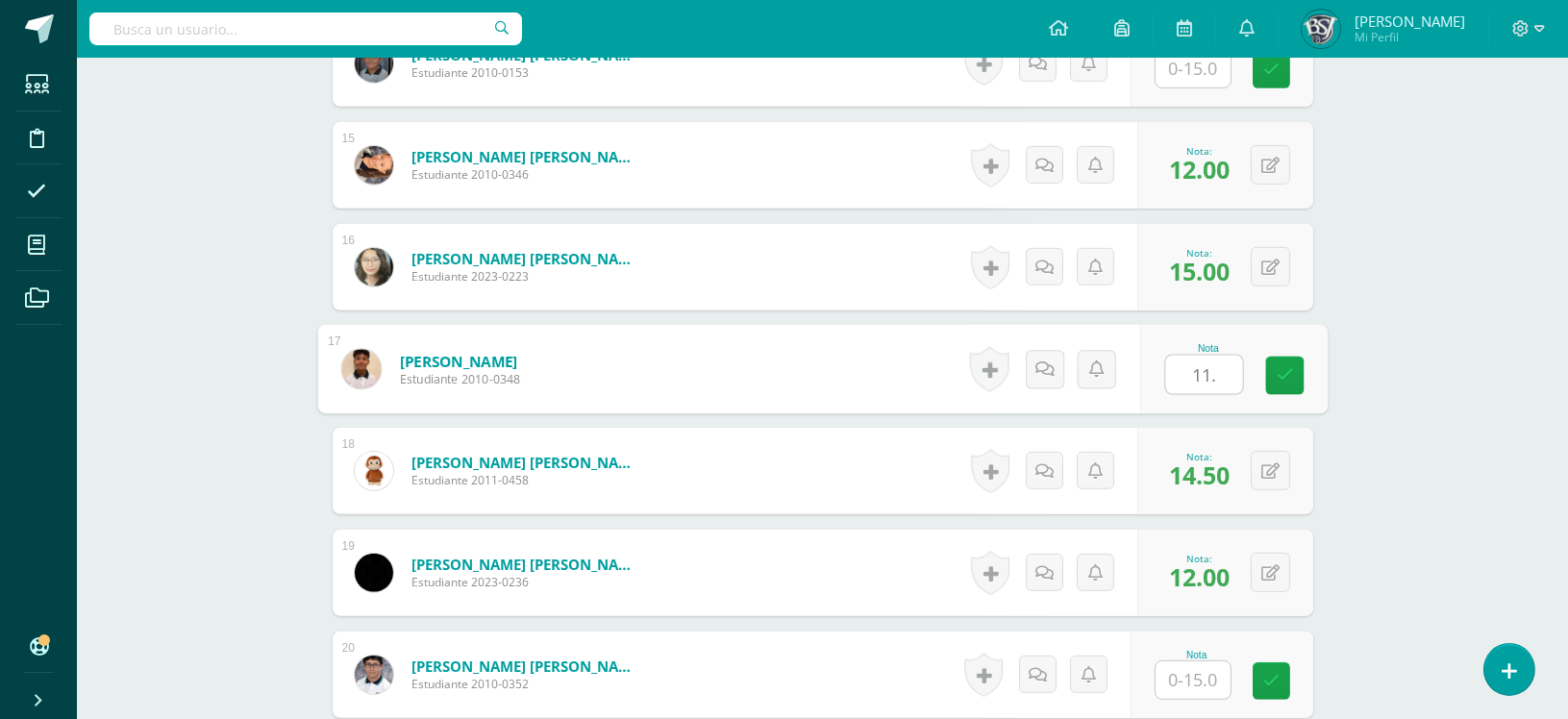 type on "11.5" 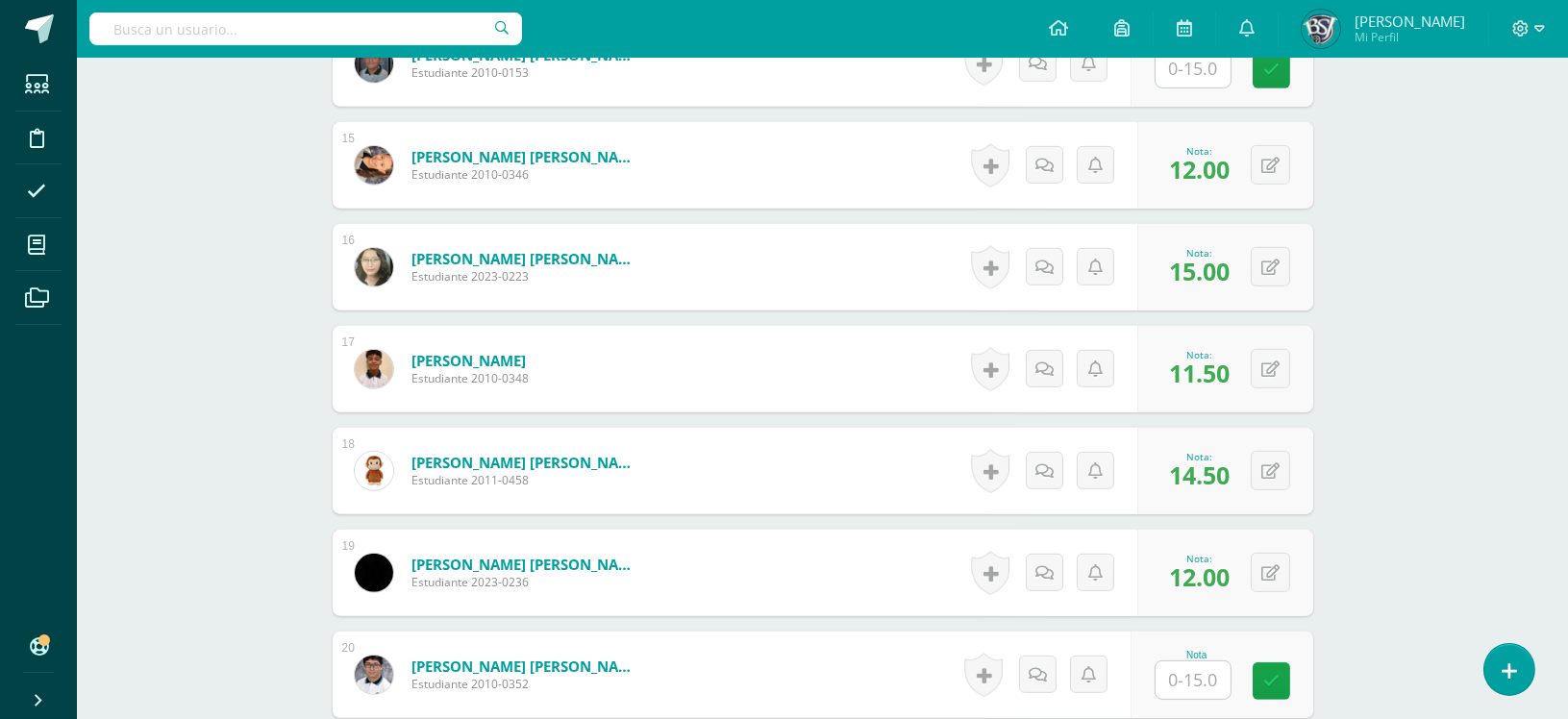 scroll, scrollTop: 546, scrollLeft: 0, axis: vertical 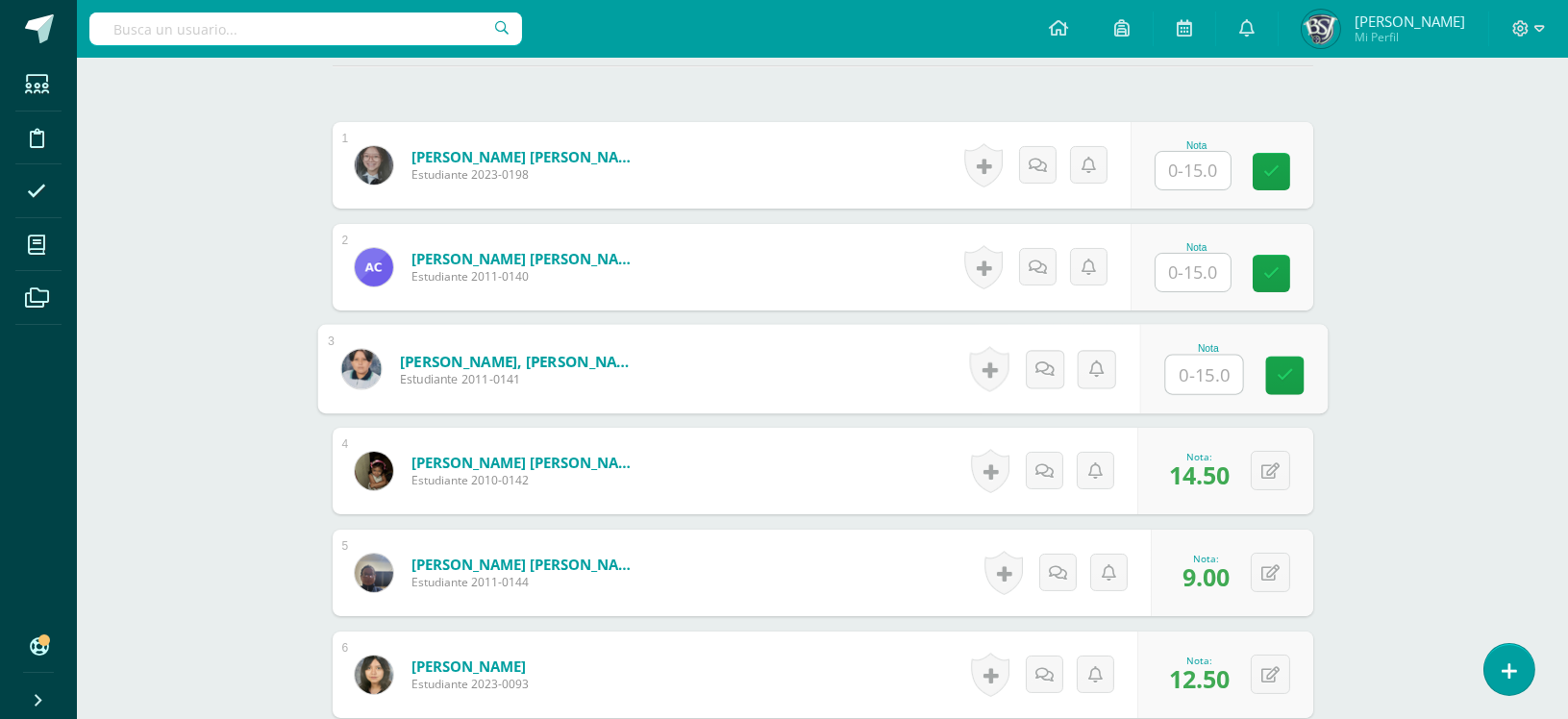 click at bounding box center (1204, 375) 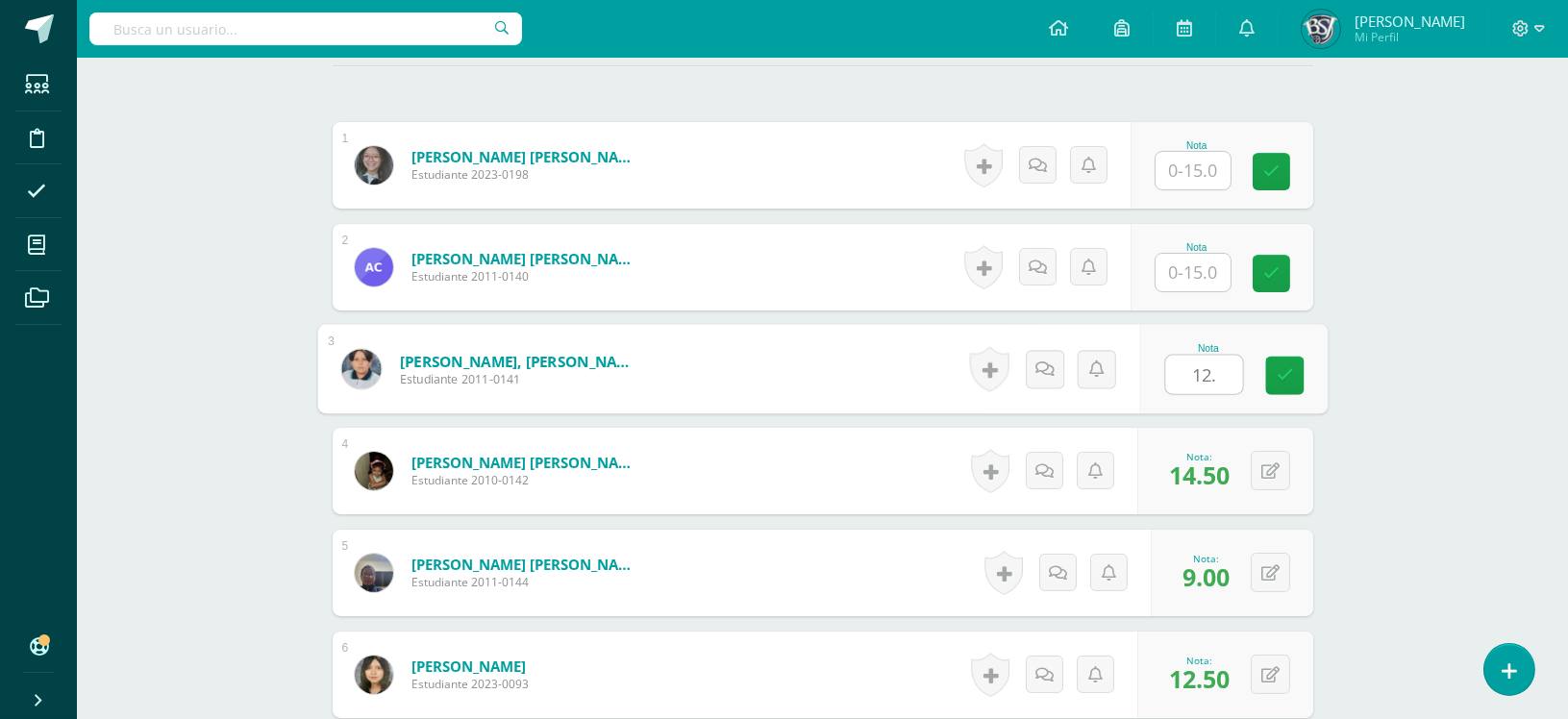 type on "12.5" 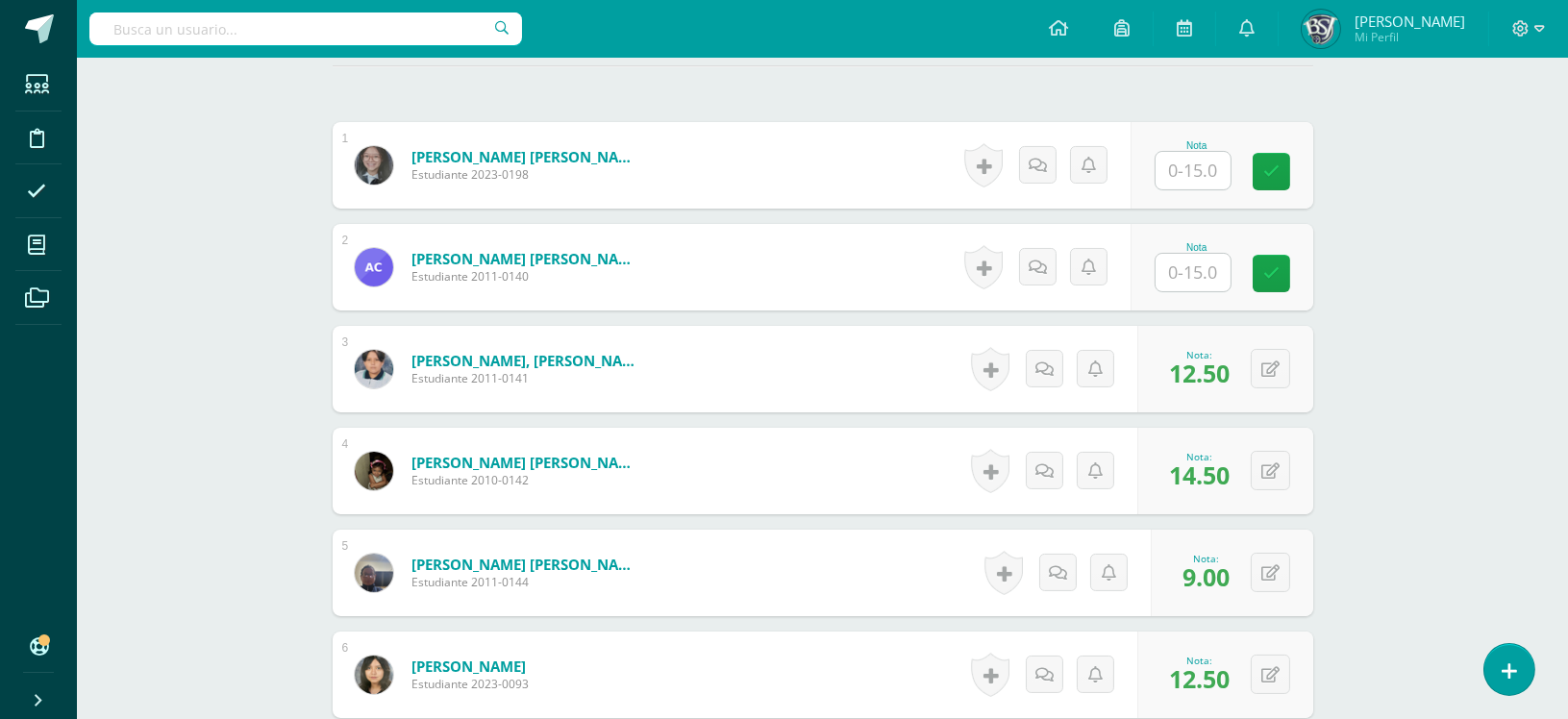 click at bounding box center [1193, 170] 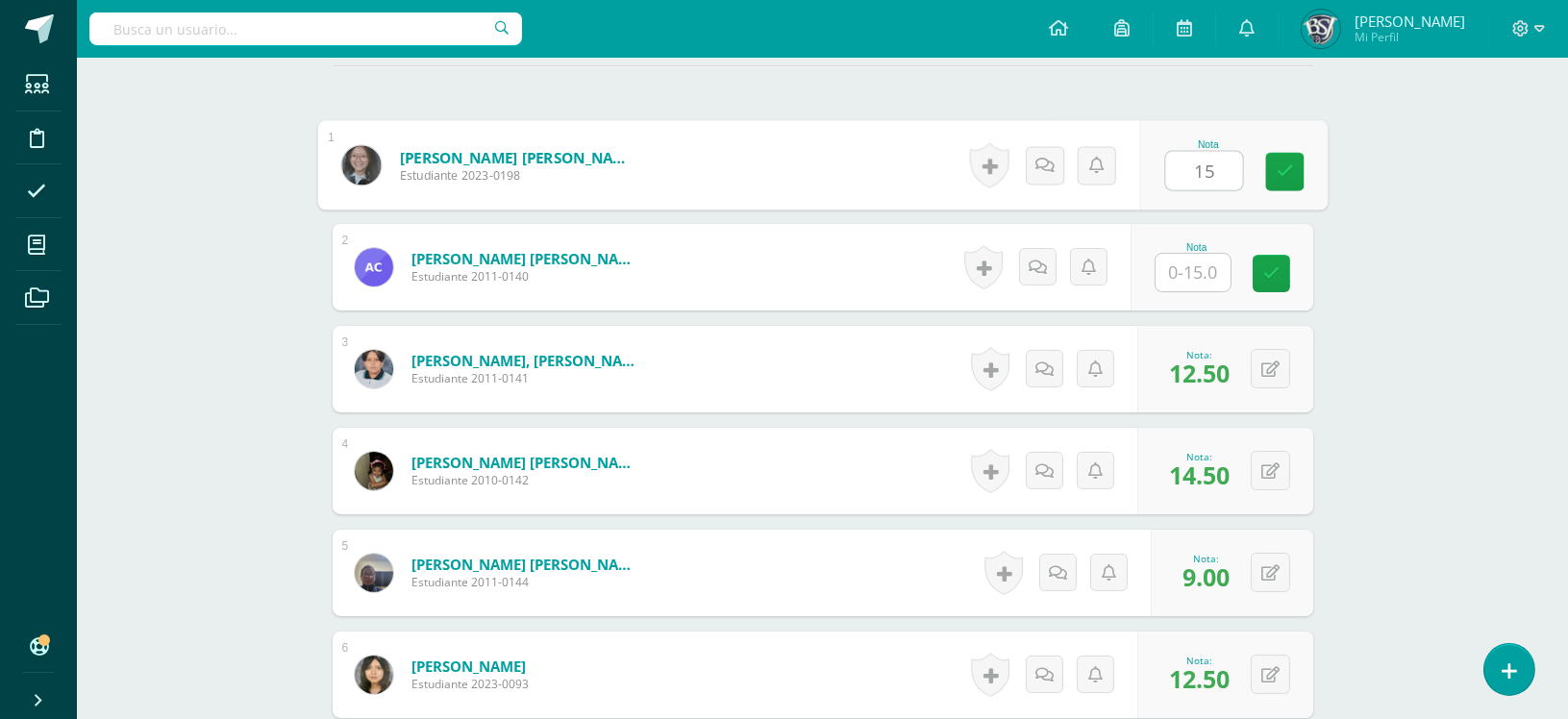 type on "15" 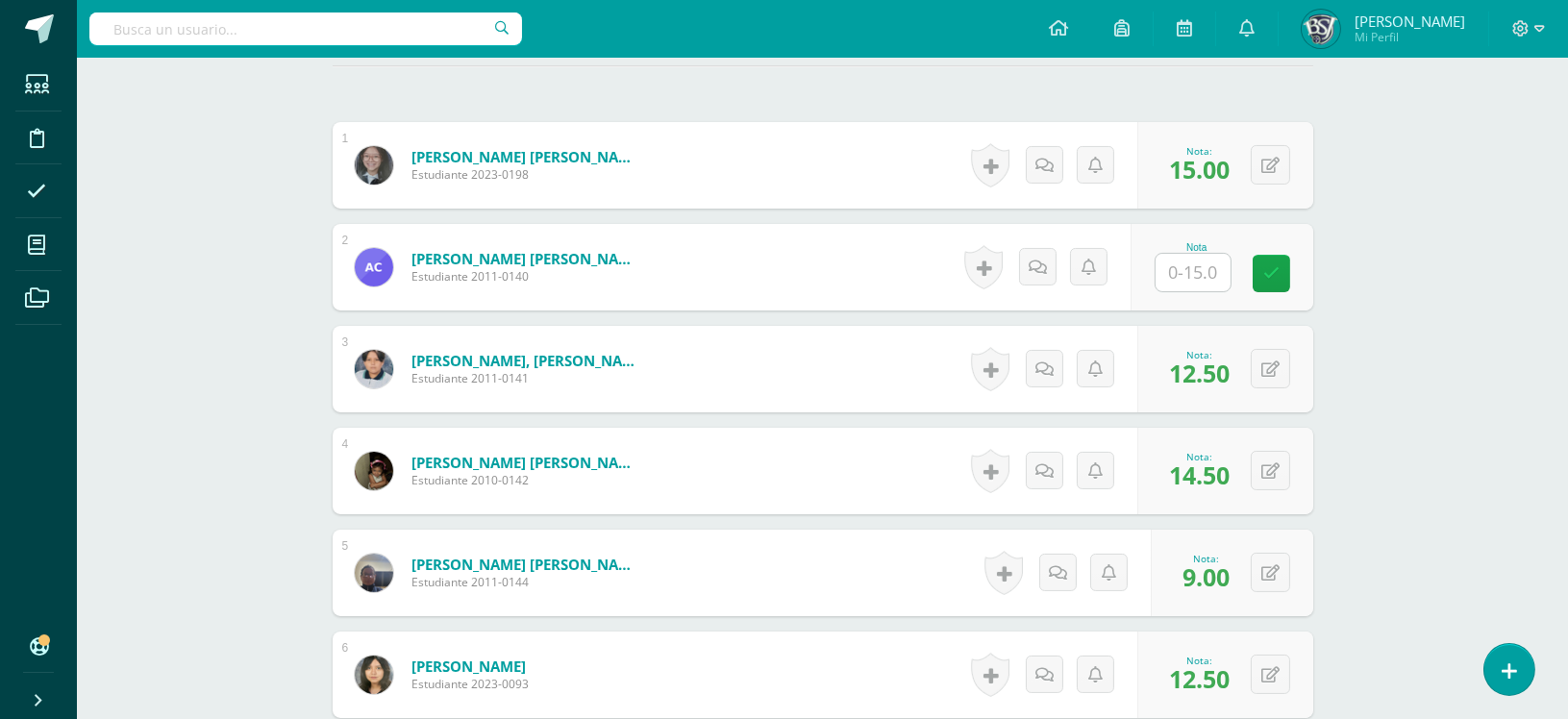 scroll, scrollTop: 1668, scrollLeft: 0, axis: vertical 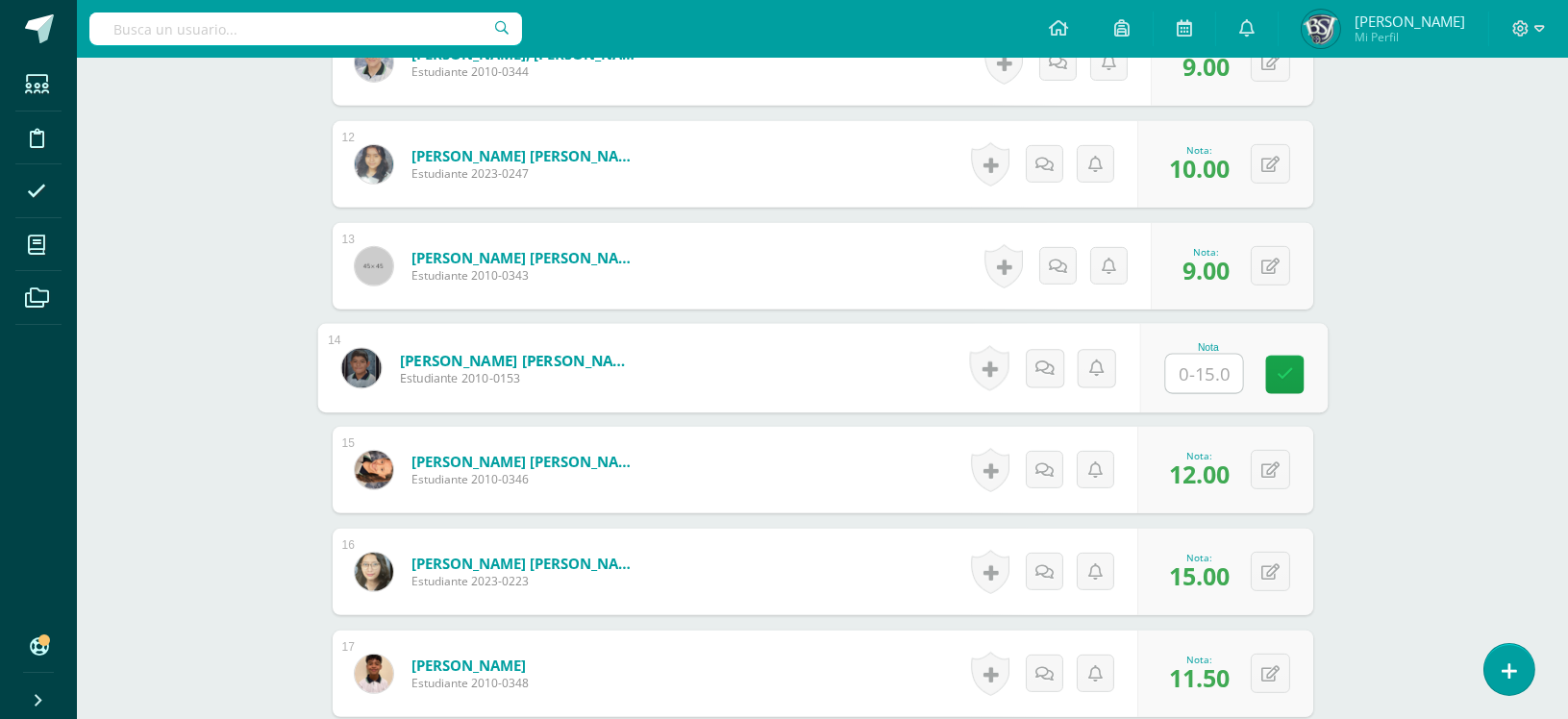 click at bounding box center [1204, 374] 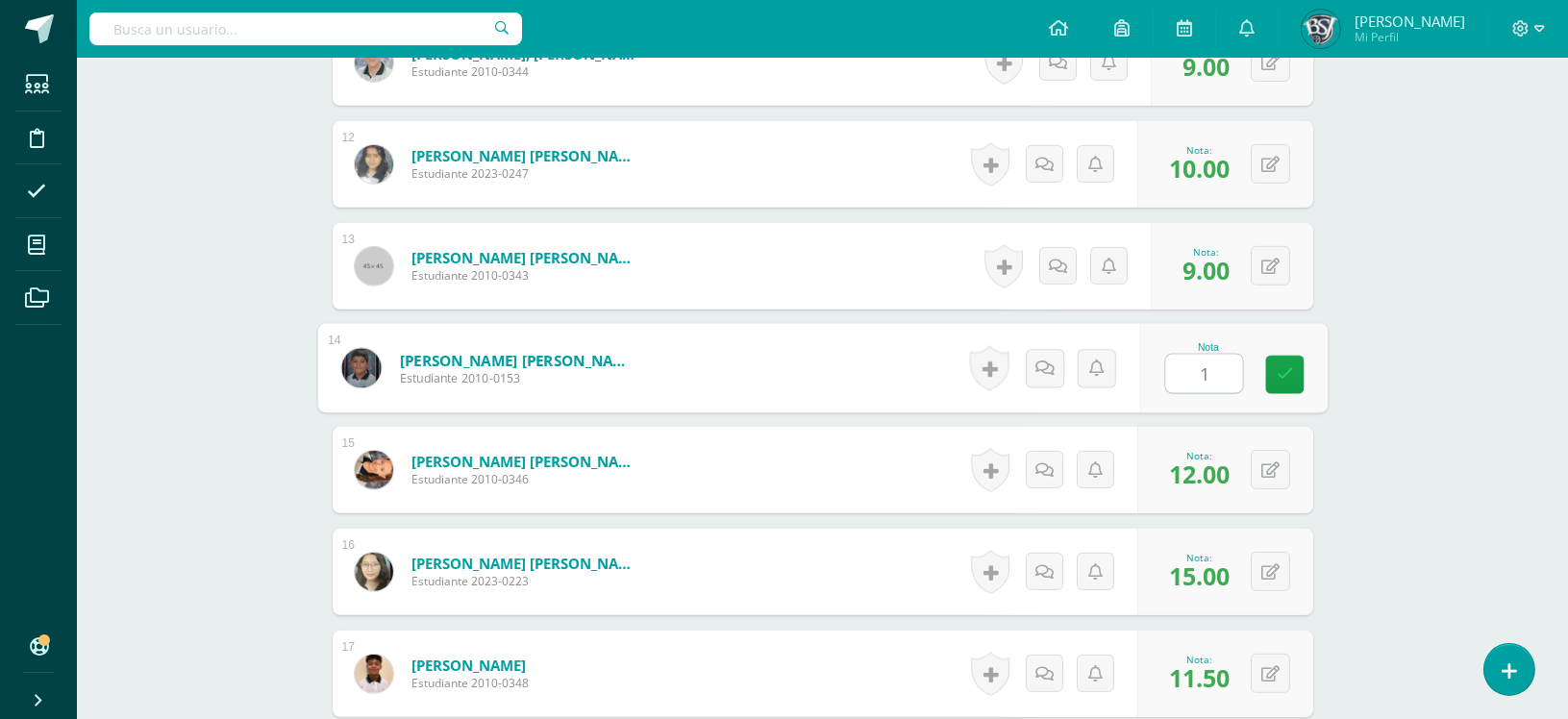 type on "11" 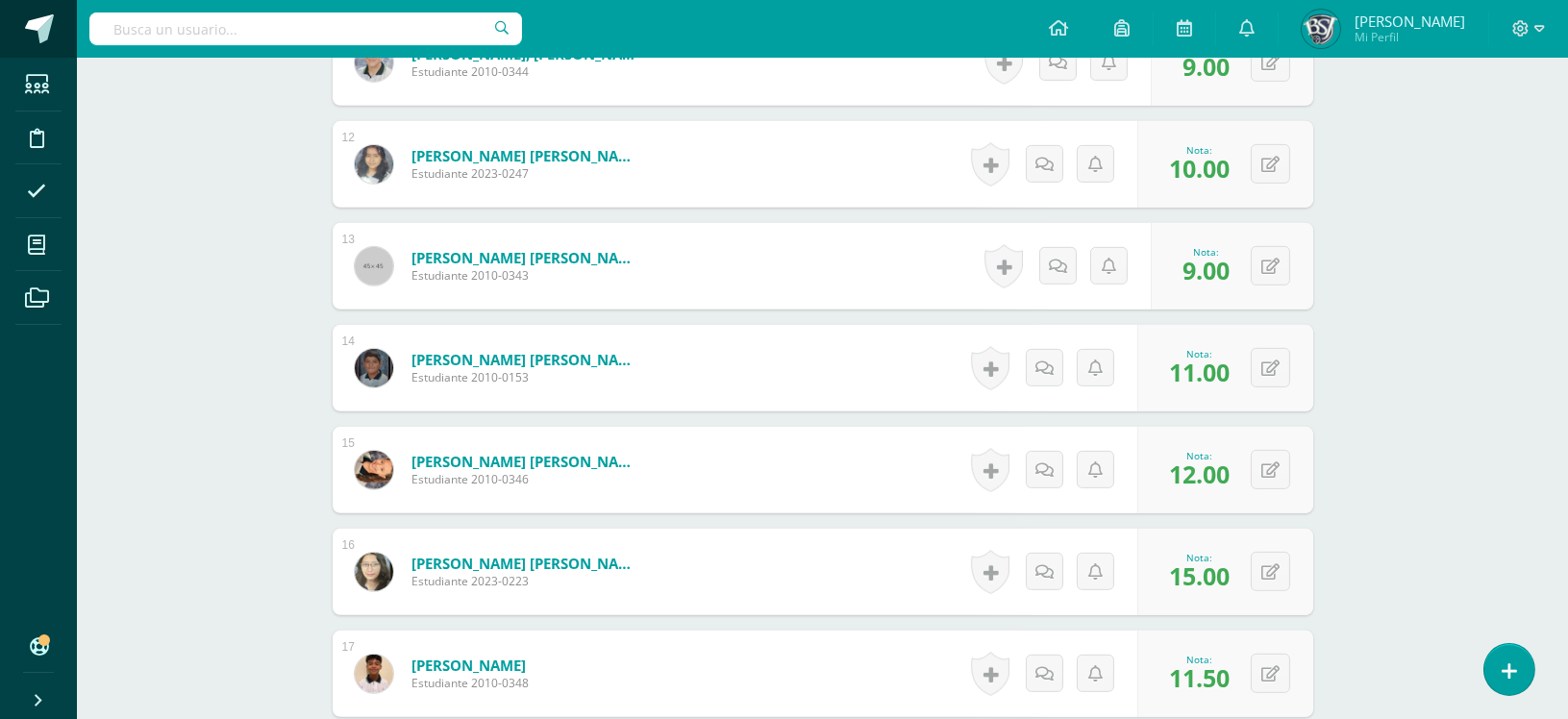 scroll, scrollTop: 445, scrollLeft: 0, axis: vertical 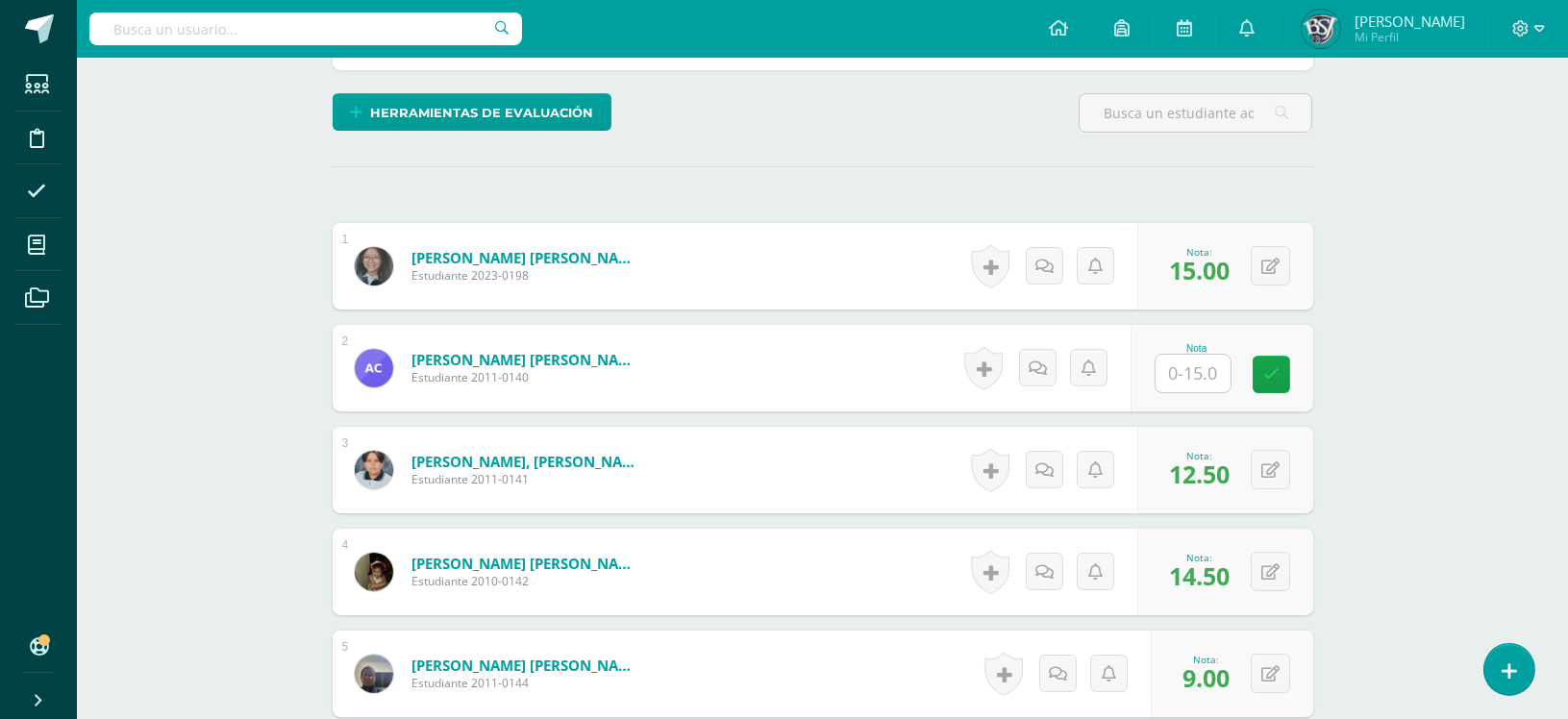 click at bounding box center (1193, 373) 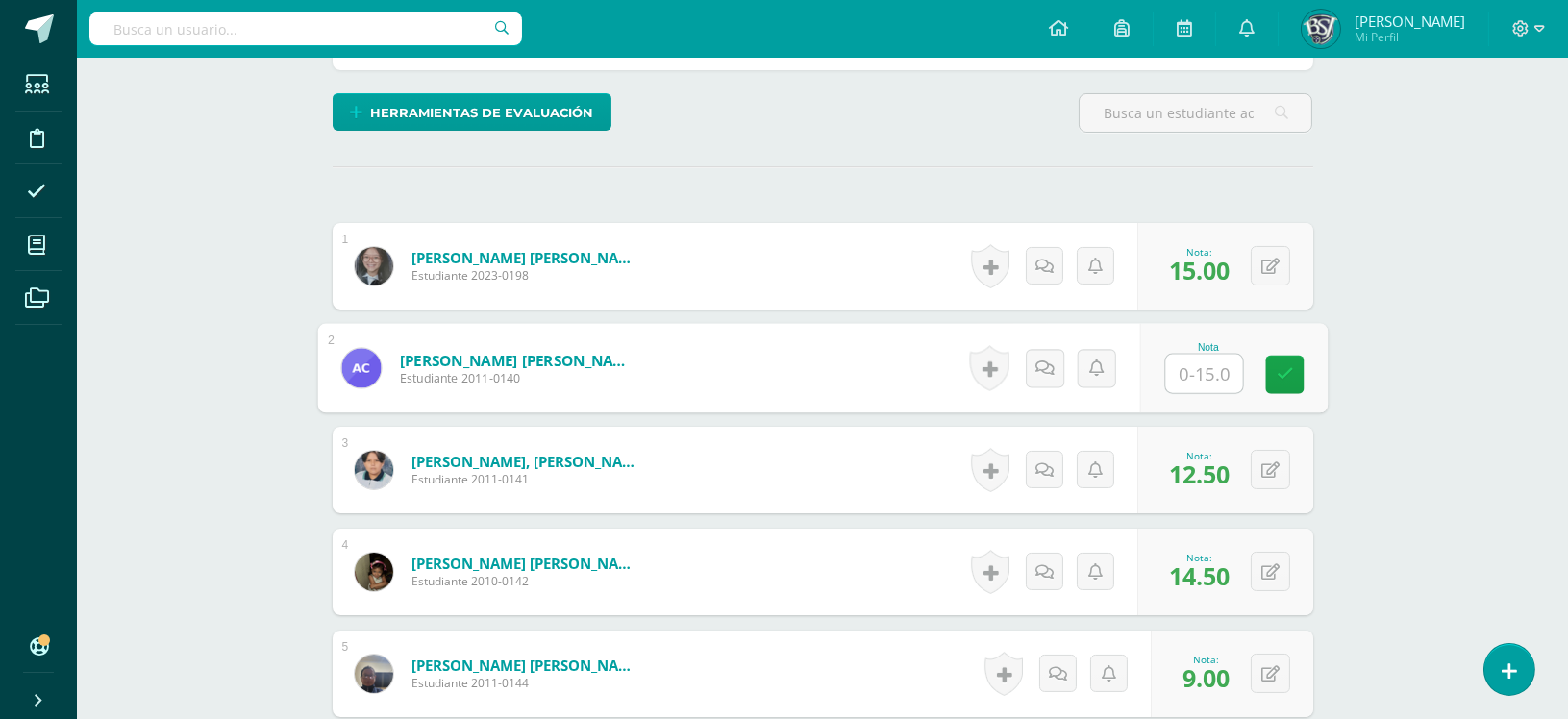 type on "8" 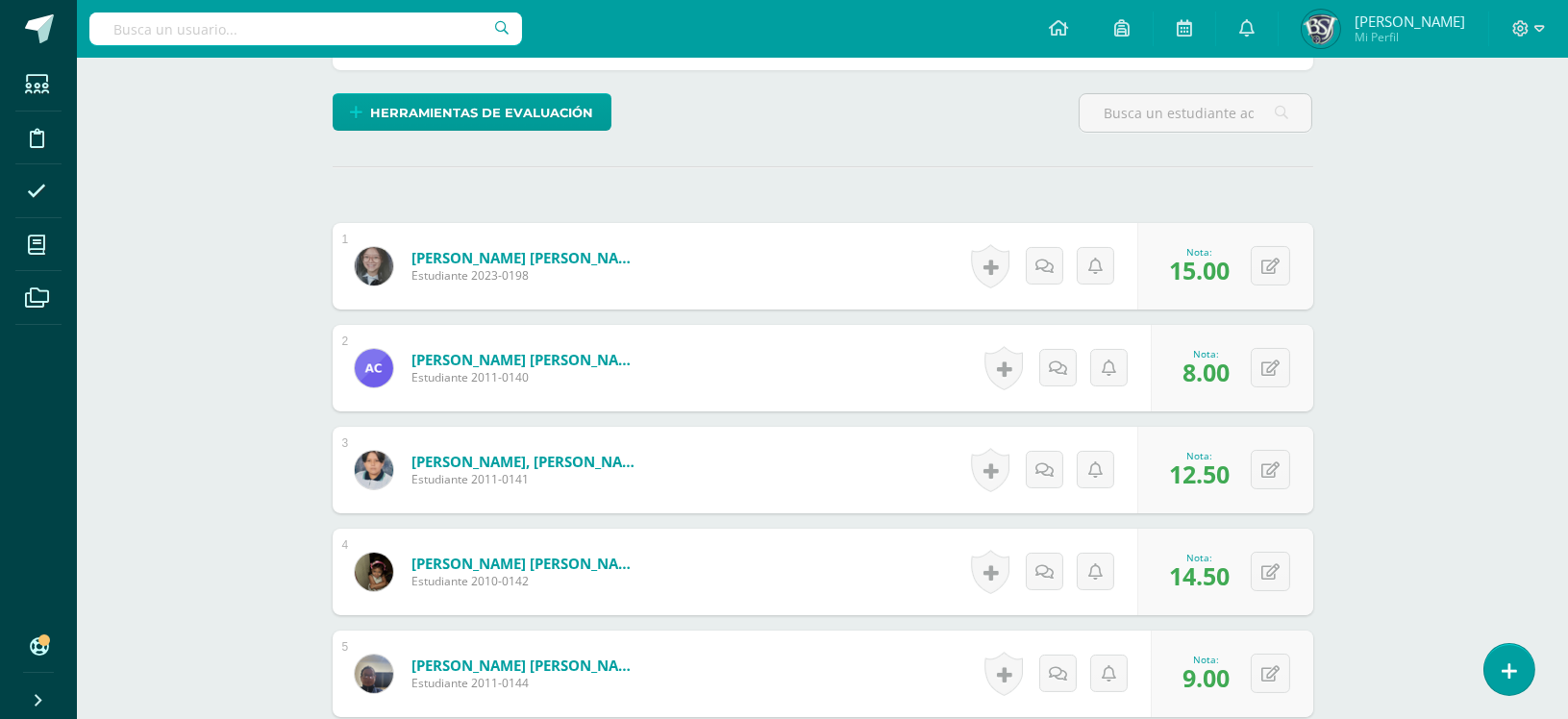 scroll, scrollTop: 1157, scrollLeft: 0, axis: vertical 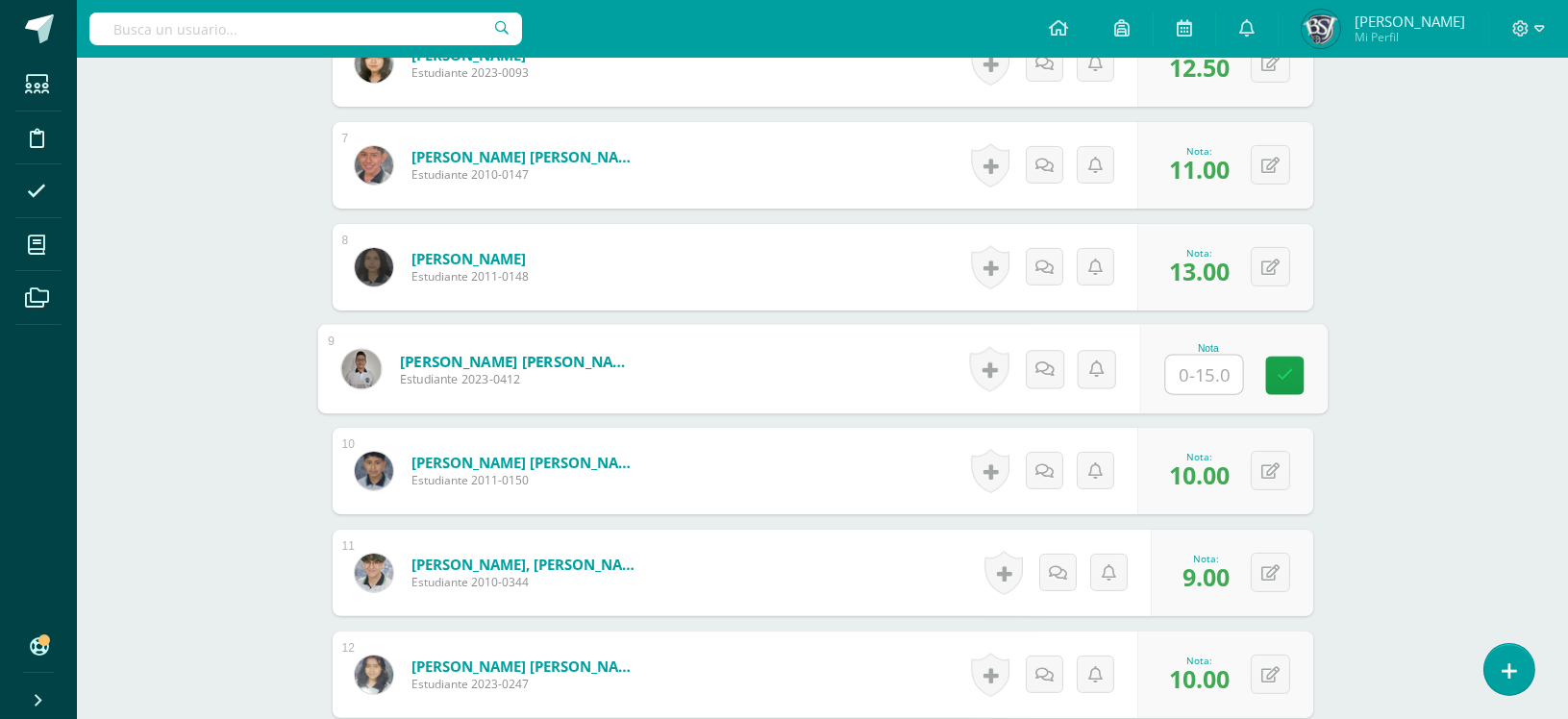click at bounding box center [1204, 375] 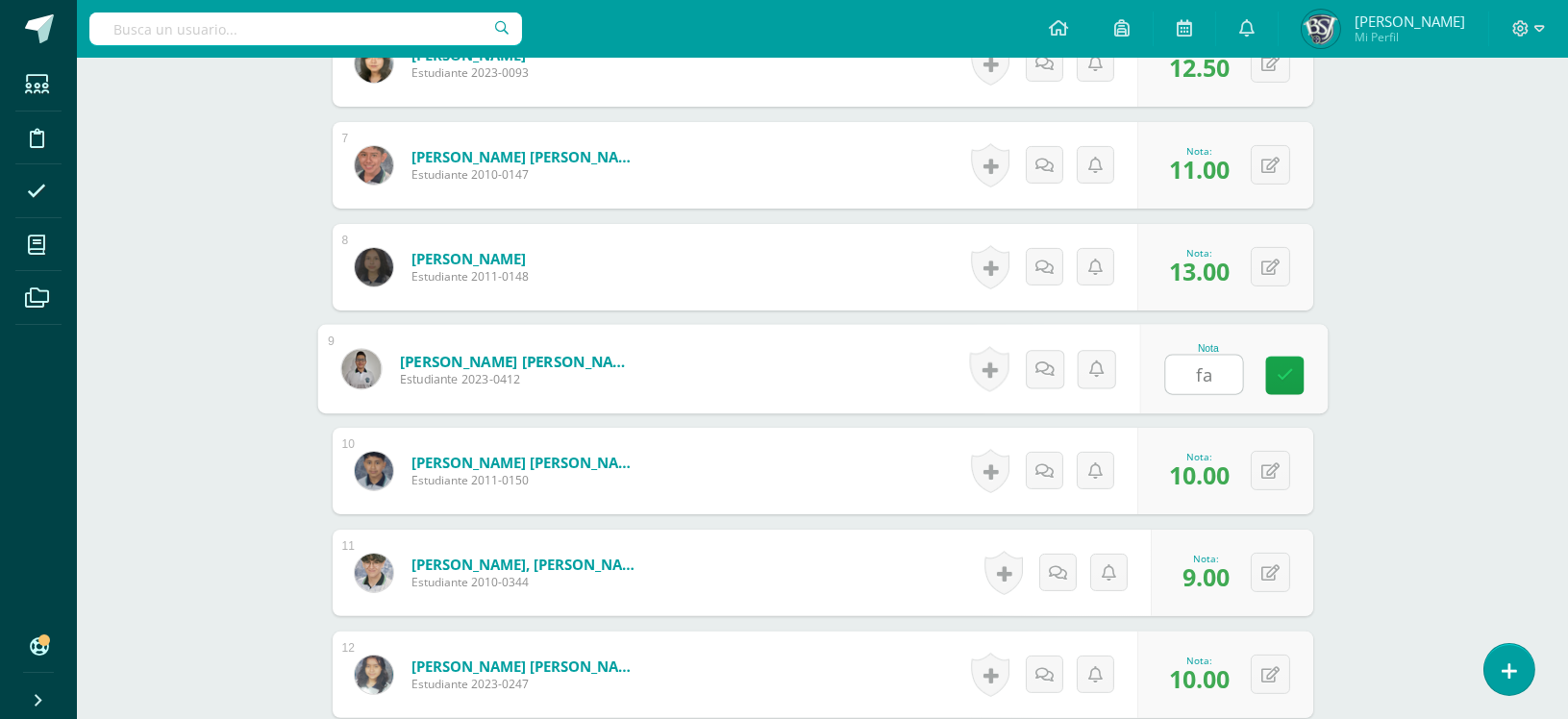 type on "f" 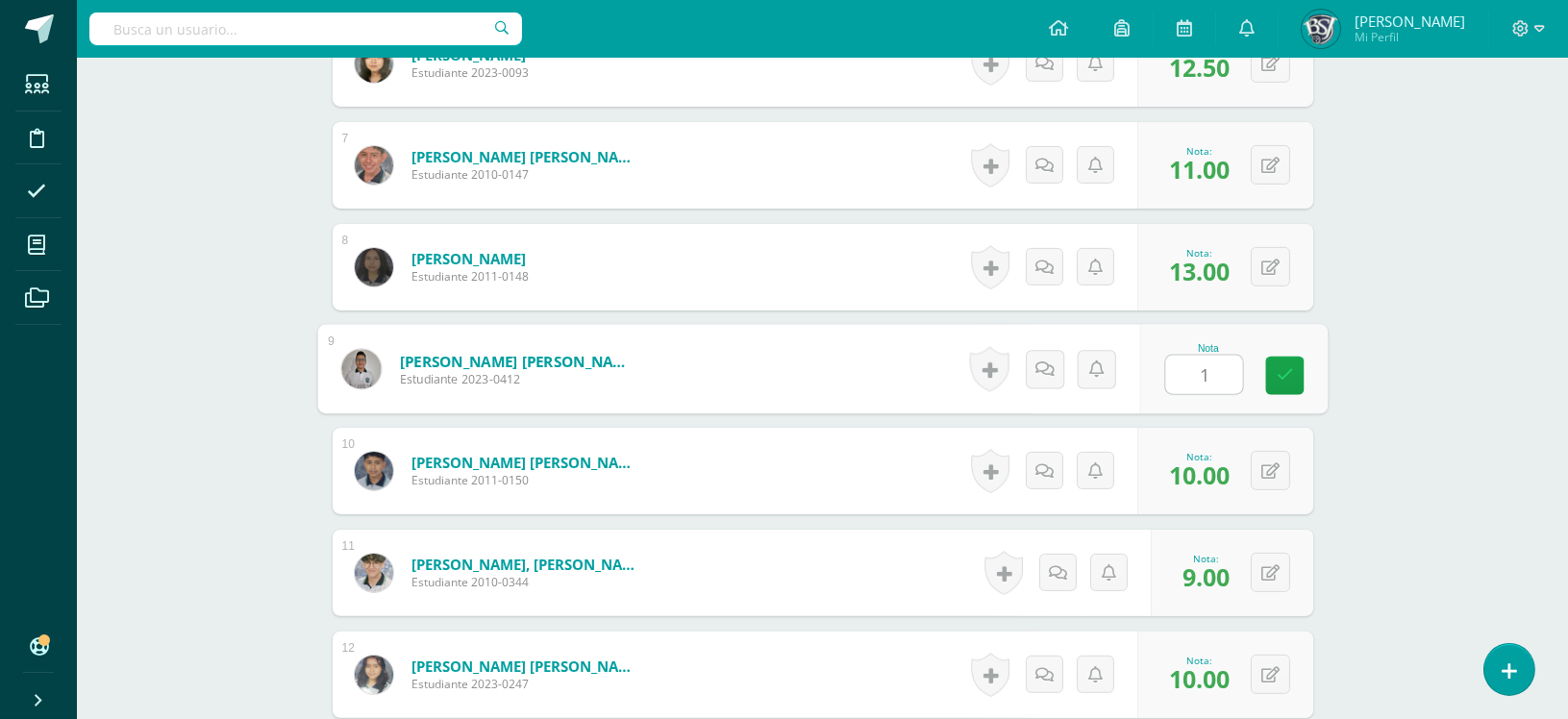 type on "11" 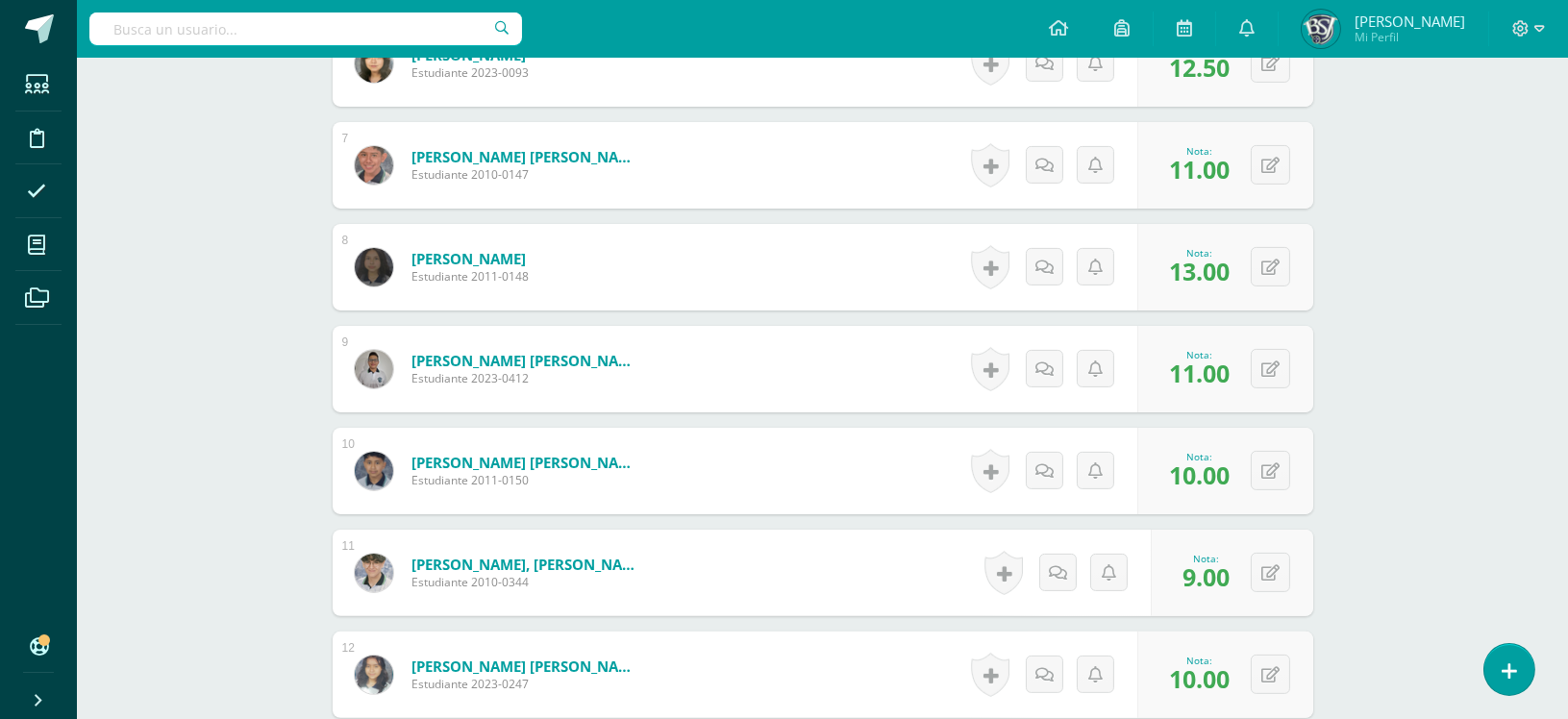 scroll, scrollTop: 2380, scrollLeft: 0, axis: vertical 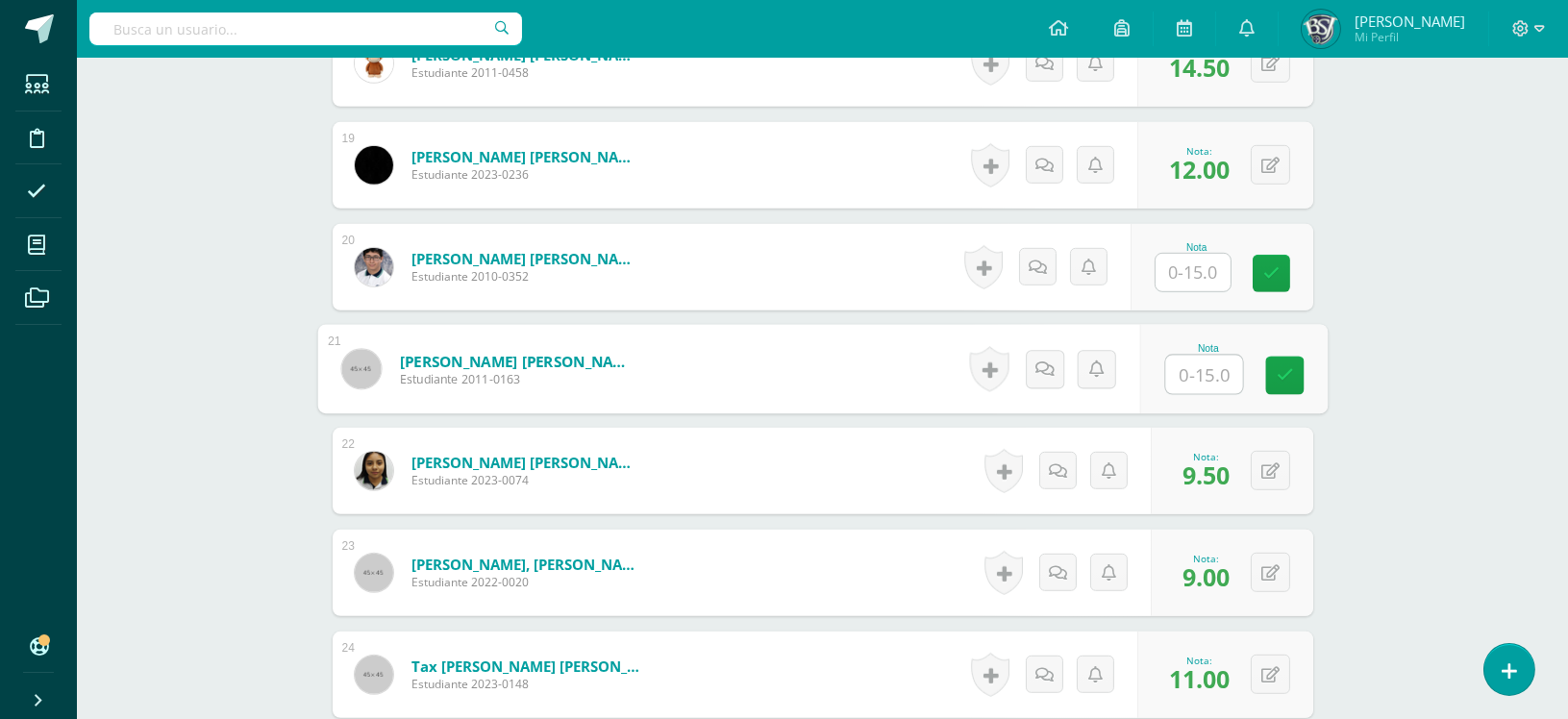 click at bounding box center (1204, 375) 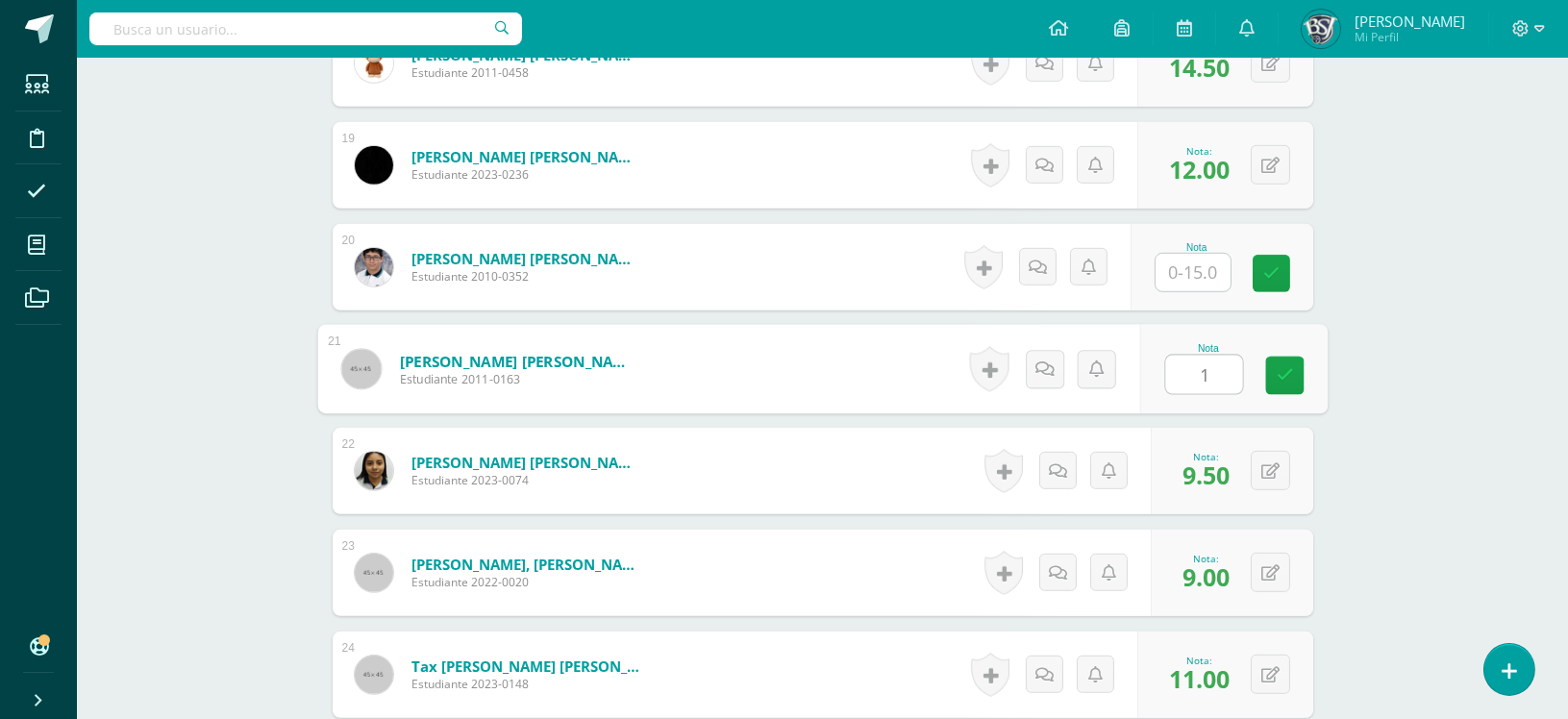 type on "15" 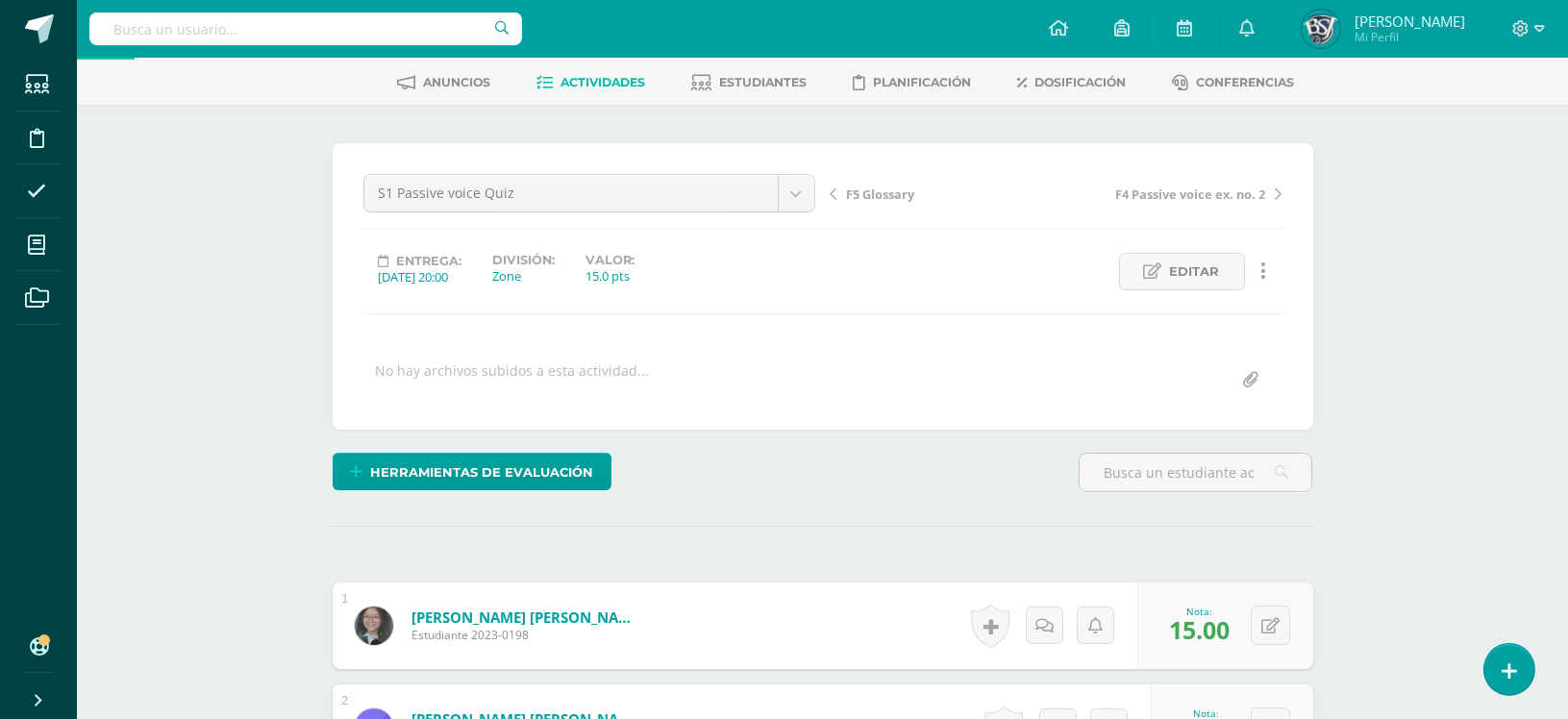 scroll, scrollTop: 87, scrollLeft: 0, axis: vertical 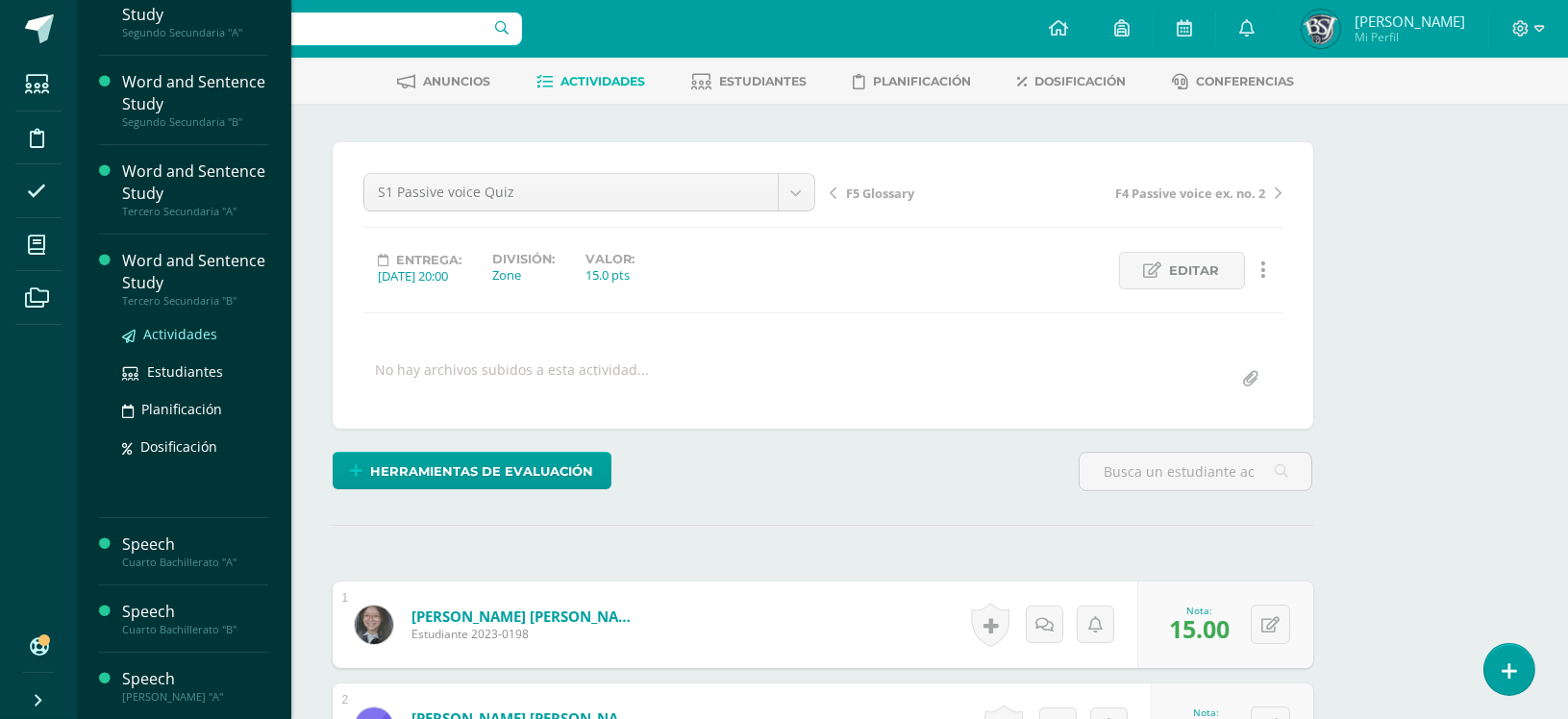 click on "Actividades" at bounding box center [180, 334] 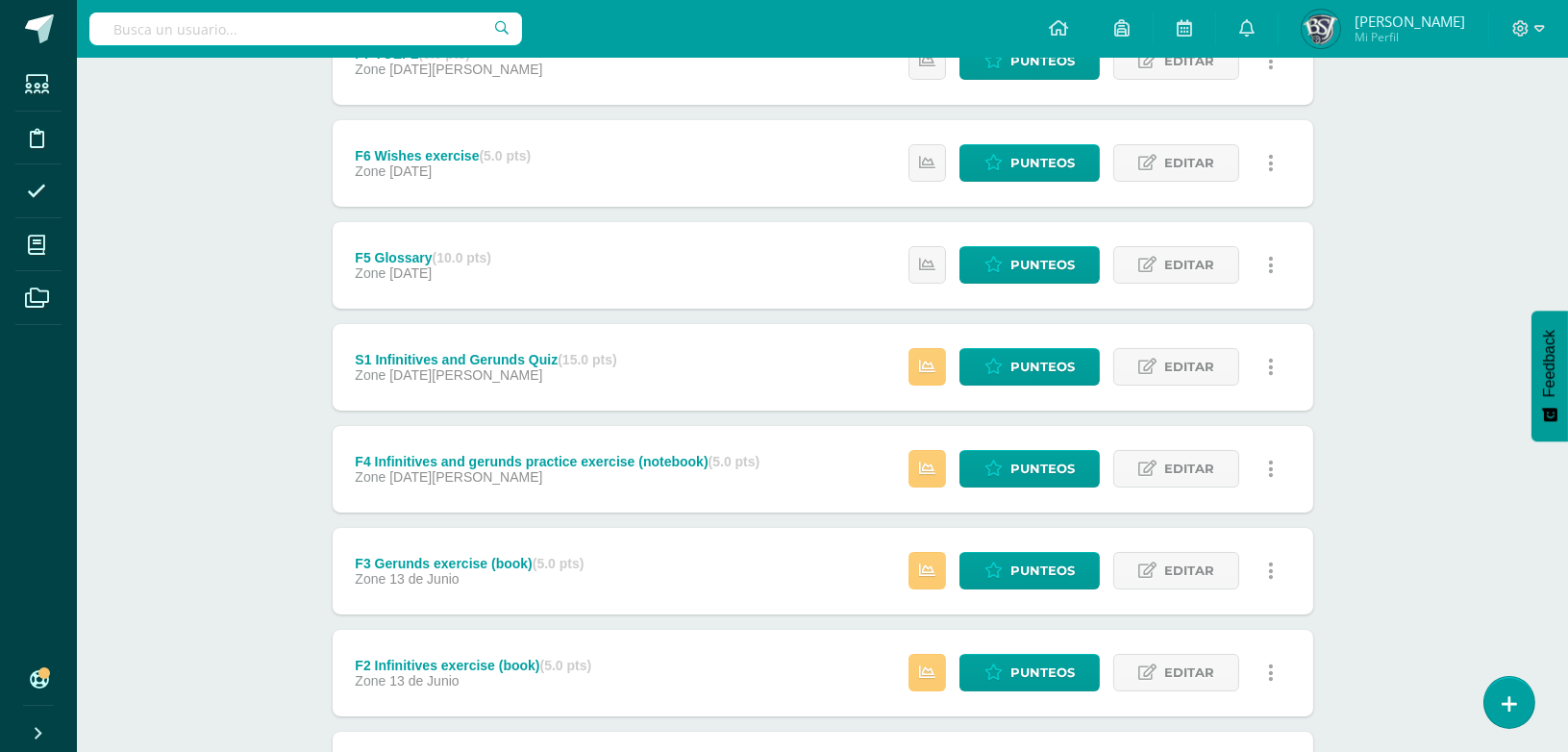 scroll, scrollTop: 395, scrollLeft: 0, axis: vertical 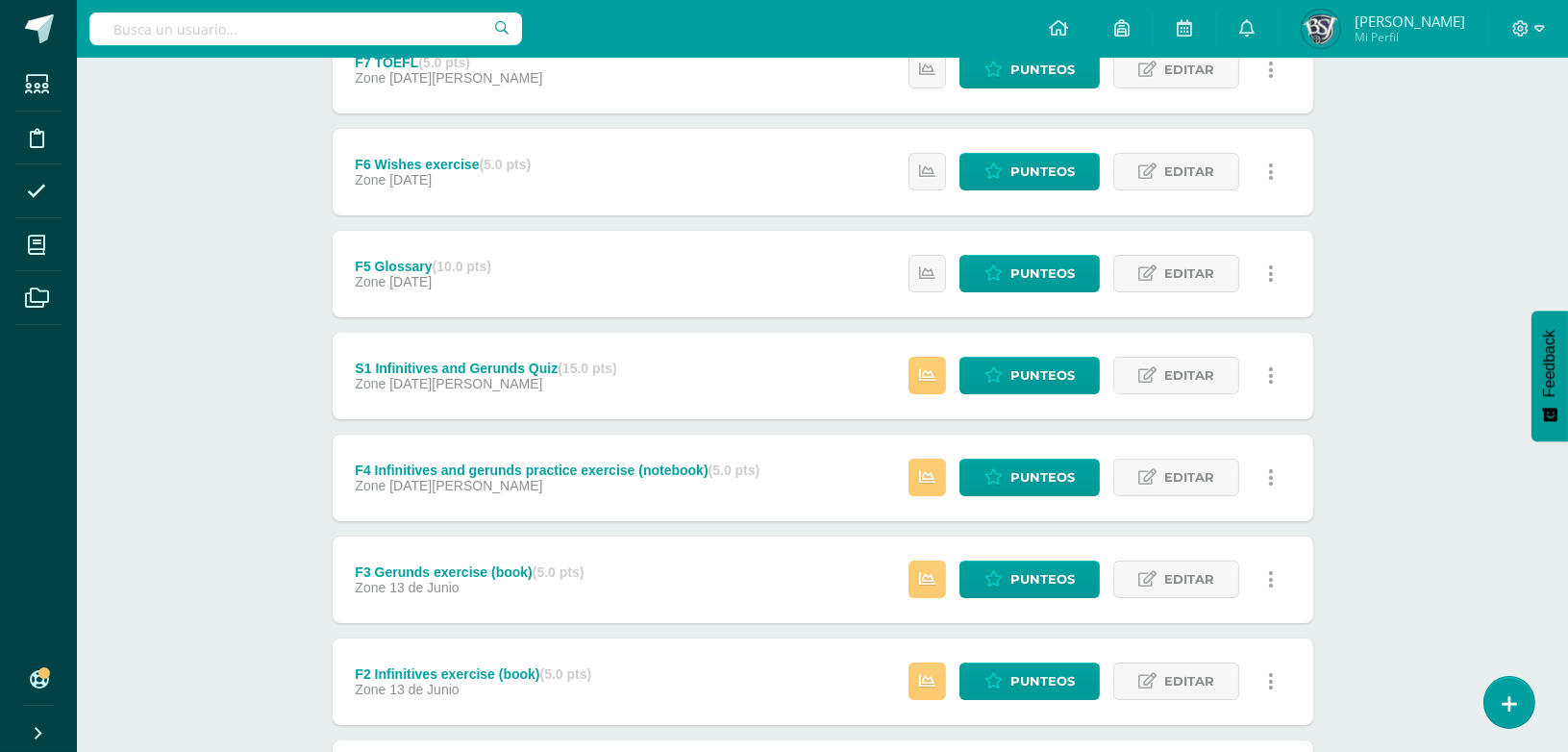 click on "Word and Sentence Study
Tercero Secundaria "B"
Herramientas
Detalle de asistencias
Actividad
Anuncios
Actividades
Estudiantes
Planificación
Dosificación
Conferencias     Unidad 3                             Unidad 1 Unidad 2 Unidad 3 Unidad 4 Resumen de unidad
Descargar como HTML
Descargar como PDF
Descargar como XLS
Subir actividades en masa
Enviar punteos a revision
Historial de actividad
¿Estás seguro que deseas  Enviar a revisión  las notas de este curso?
Cancelar Creación  y  Zone" at bounding box center (822, 309) 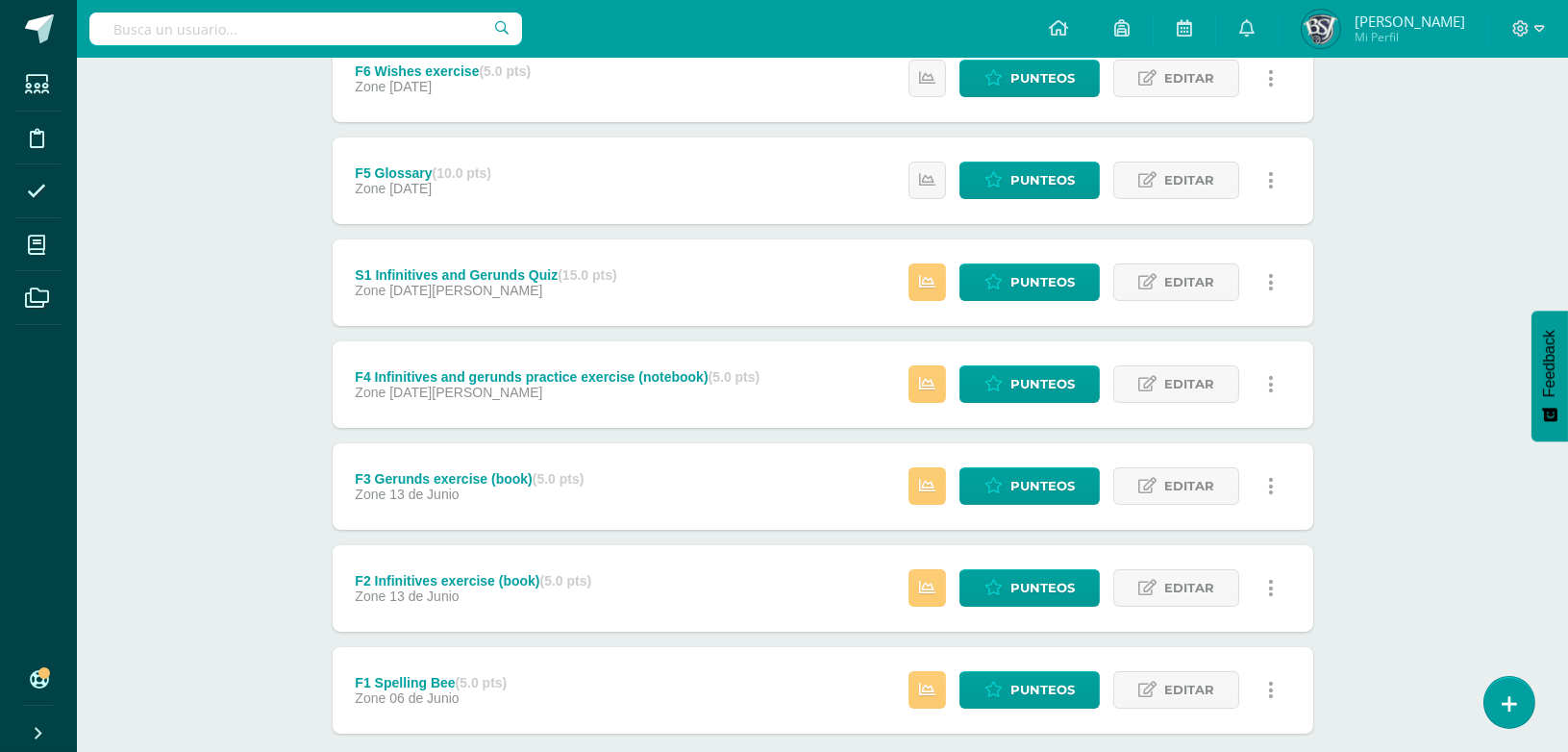 scroll, scrollTop: 485, scrollLeft: 0, axis: vertical 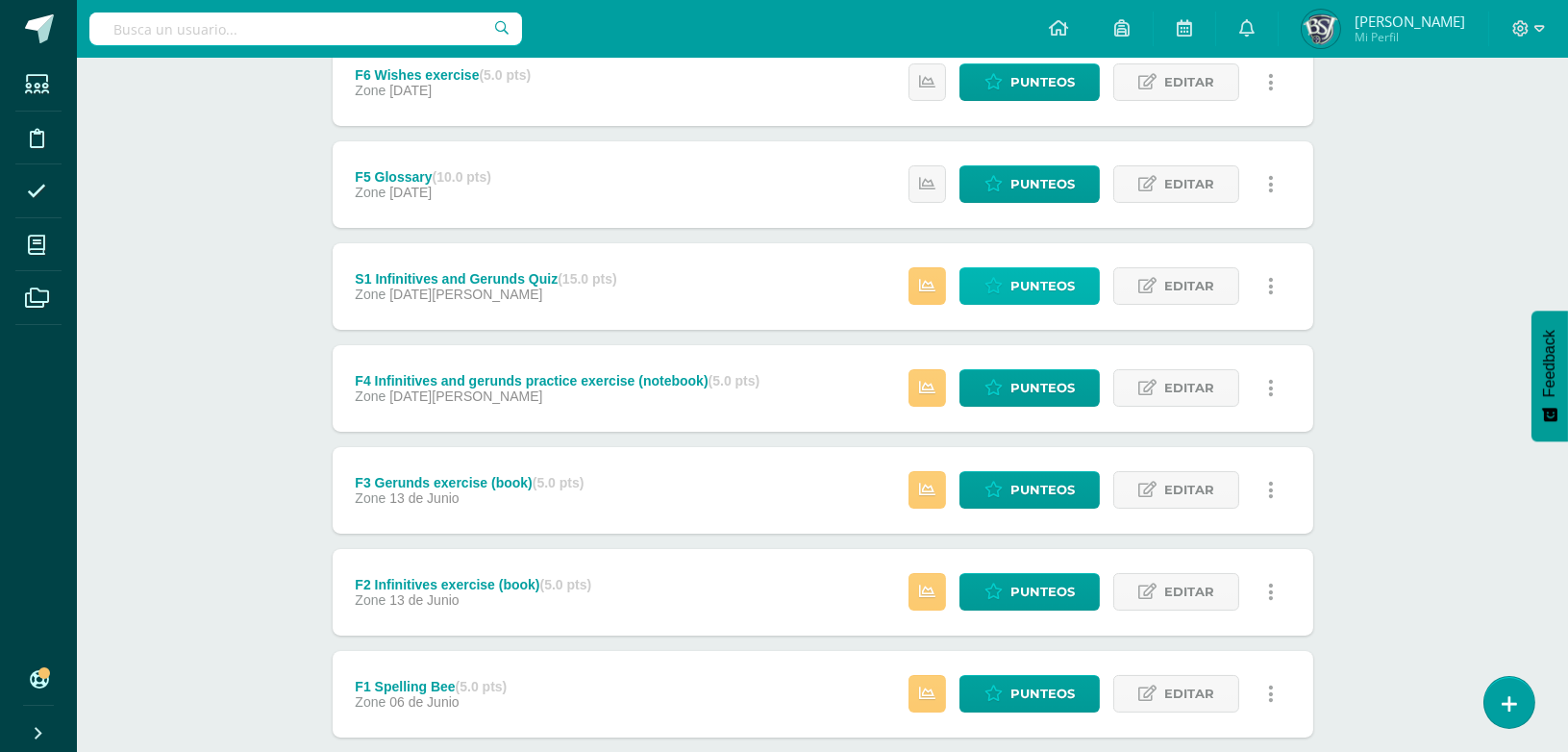 click on "Punteos" at bounding box center (1030, 286) 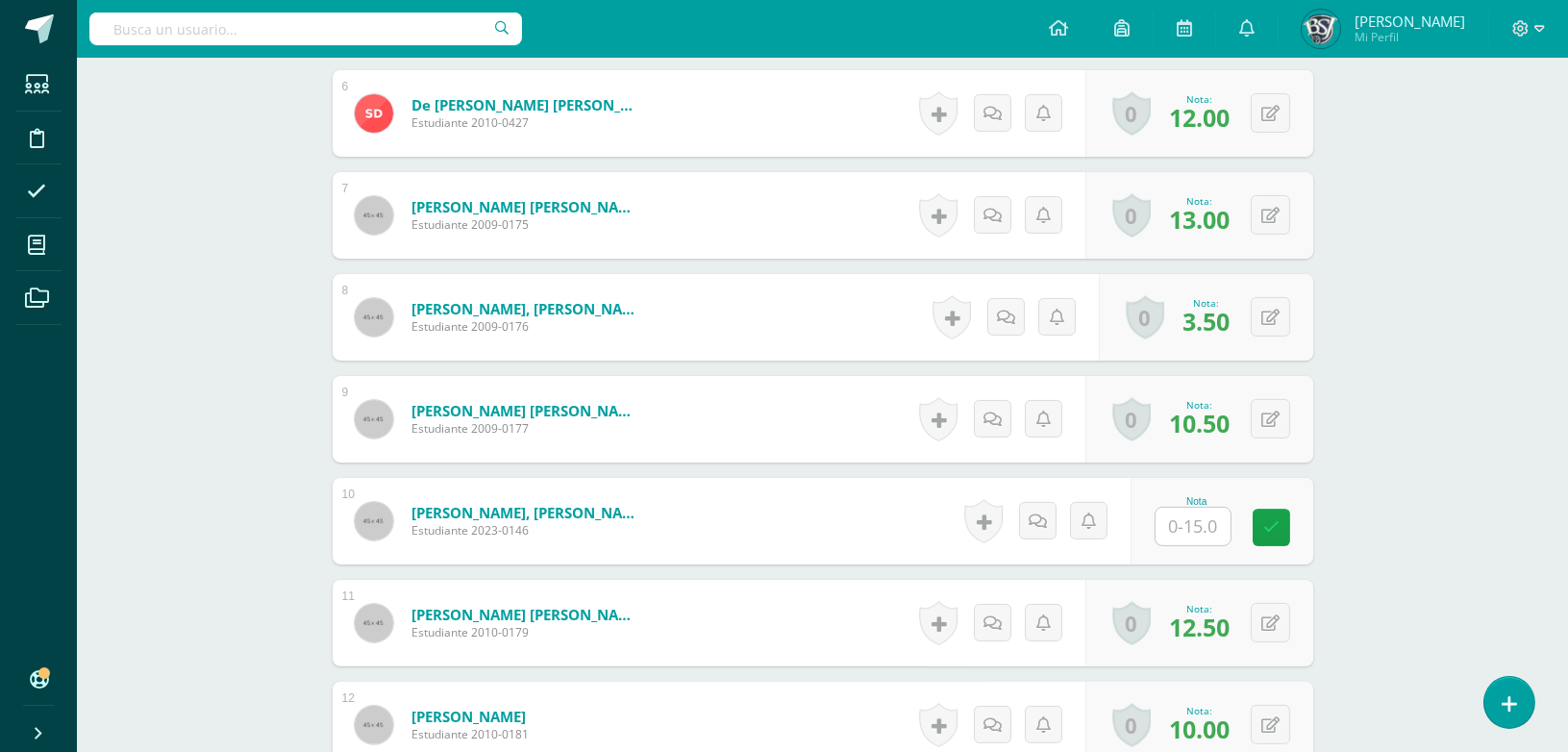 scroll, scrollTop: 2774, scrollLeft: 0, axis: vertical 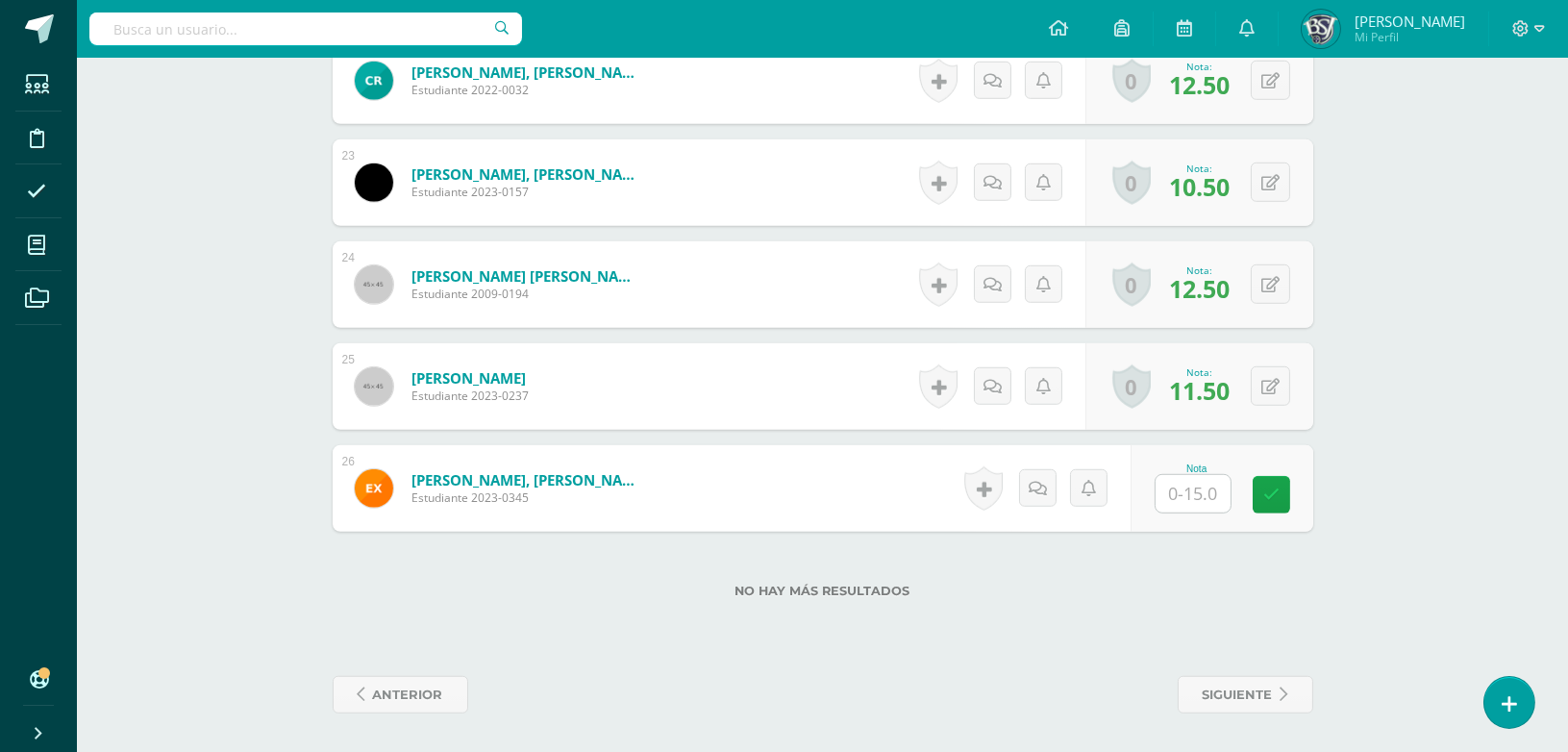 click on "Word and Sentence Study
Tercero Secundaria "B"
Herramientas
Detalle de asistencias
Actividad
Anuncios
Actividades
Estudiantes
Planificación
Dosificación
Conferencias
¿Estás seguro que quieres  eliminar  esta actividad?
Esto borrará la actividad y cualquier nota que hayas registrado
permanentemente. Esta acción no se puede revertir. Cancelar Eliminar
Administración de escalas de valoración
escala de valoración
Aún no has creado una escala de valoración.
Cancelar Agregar nueva escala de valoración: Cancelar     Mostrar todos" at bounding box center [822, -981] 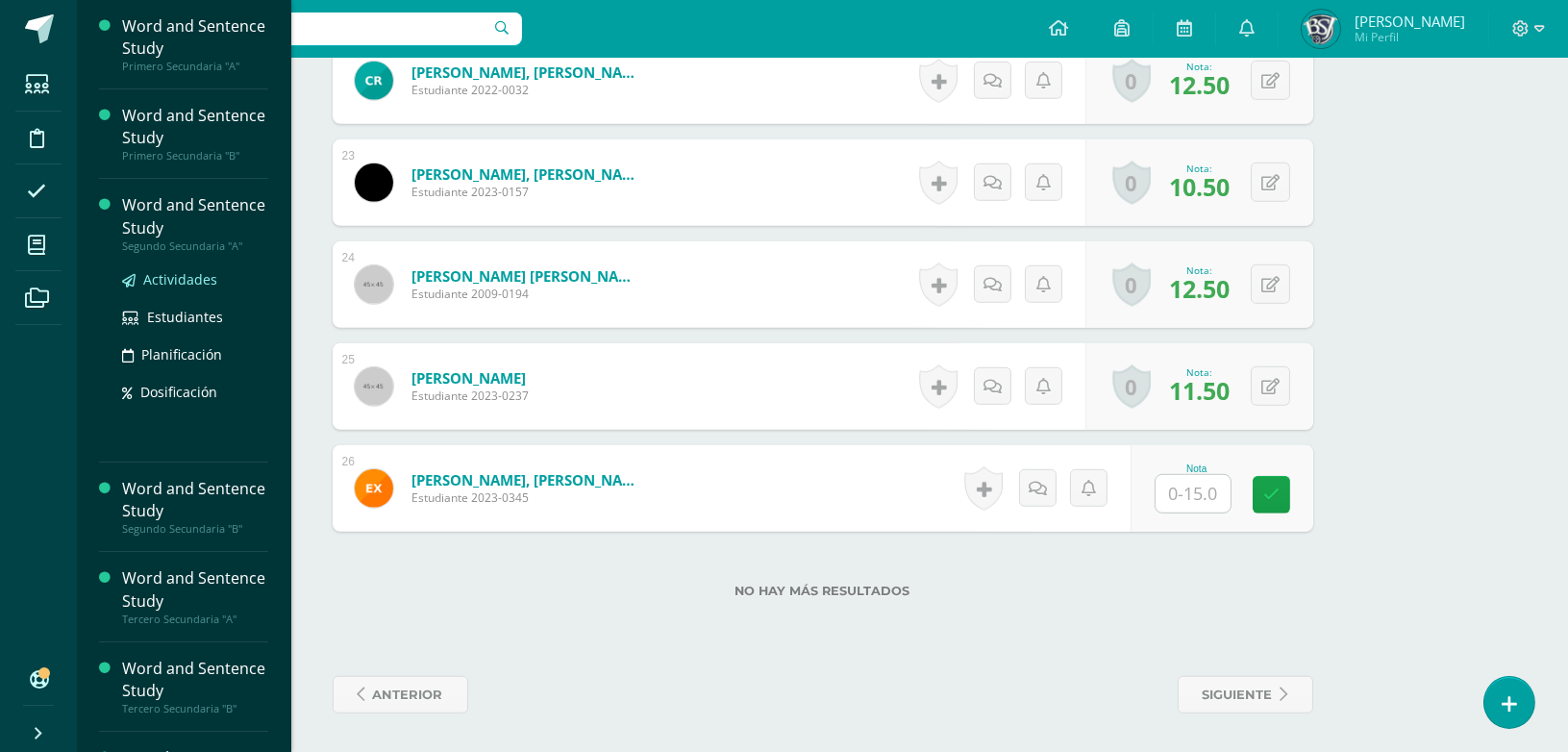 click on "Actividades" at bounding box center [180, 279] 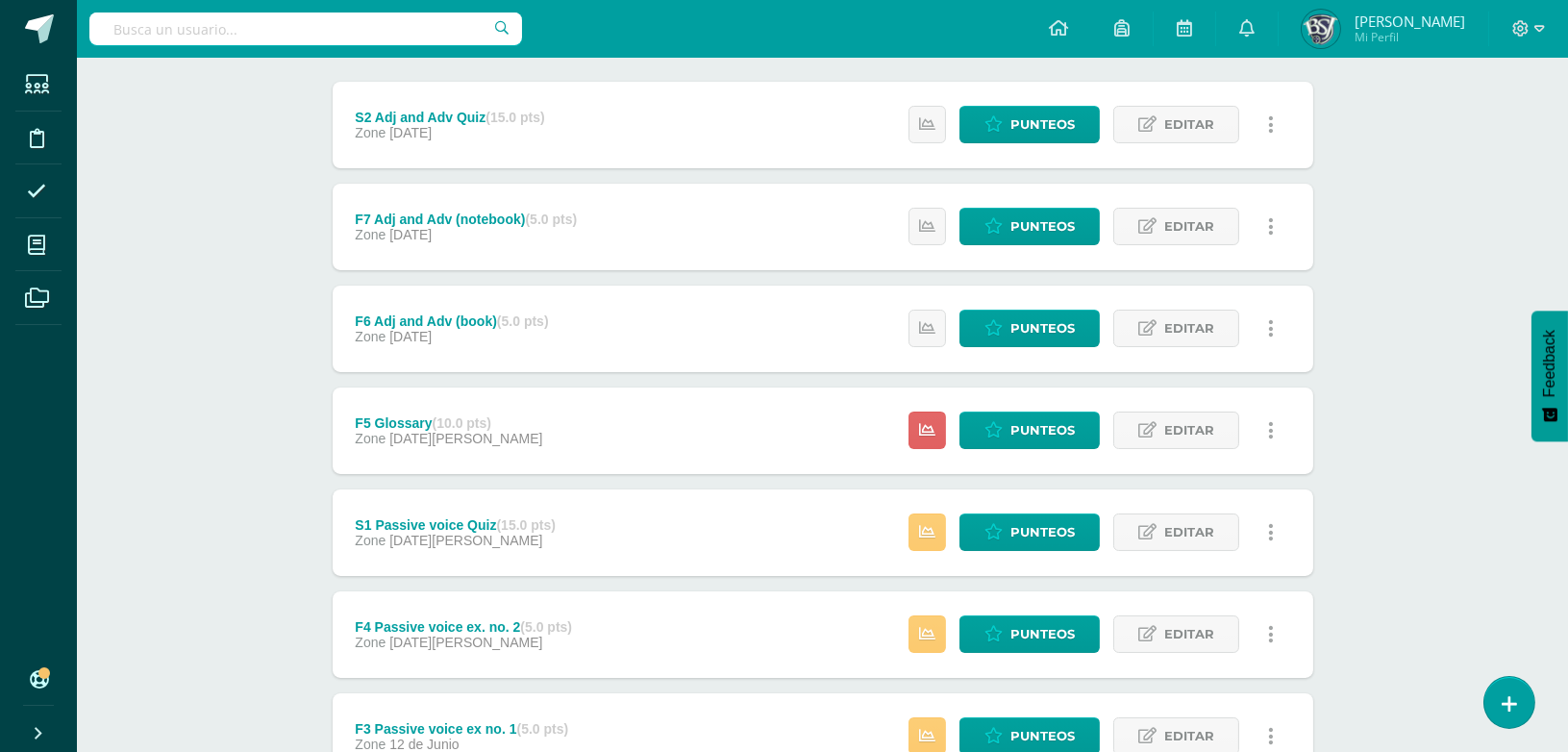 scroll, scrollTop: 260, scrollLeft: 0, axis: vertical 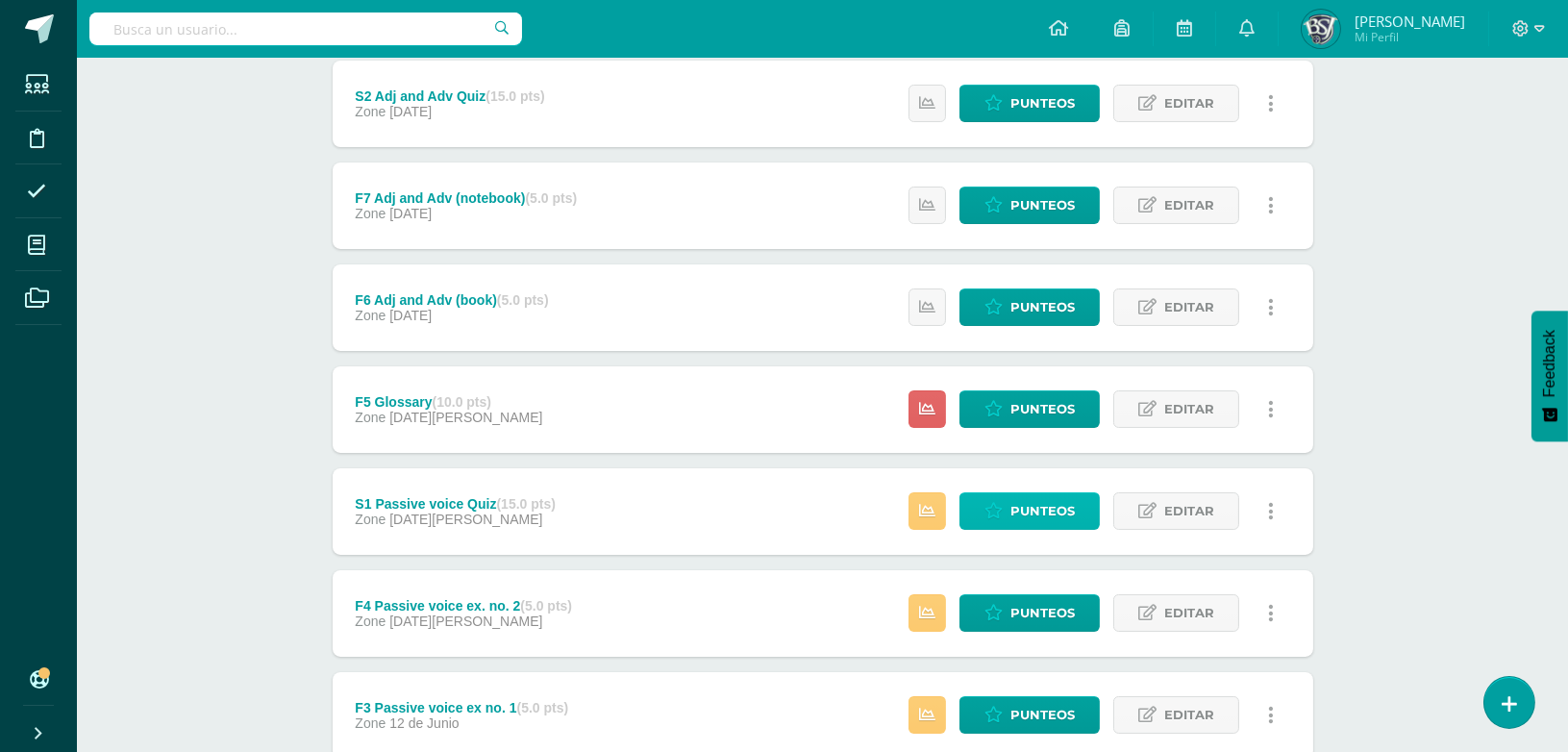 click on "Punteos" at bounding box center [1042, 511] 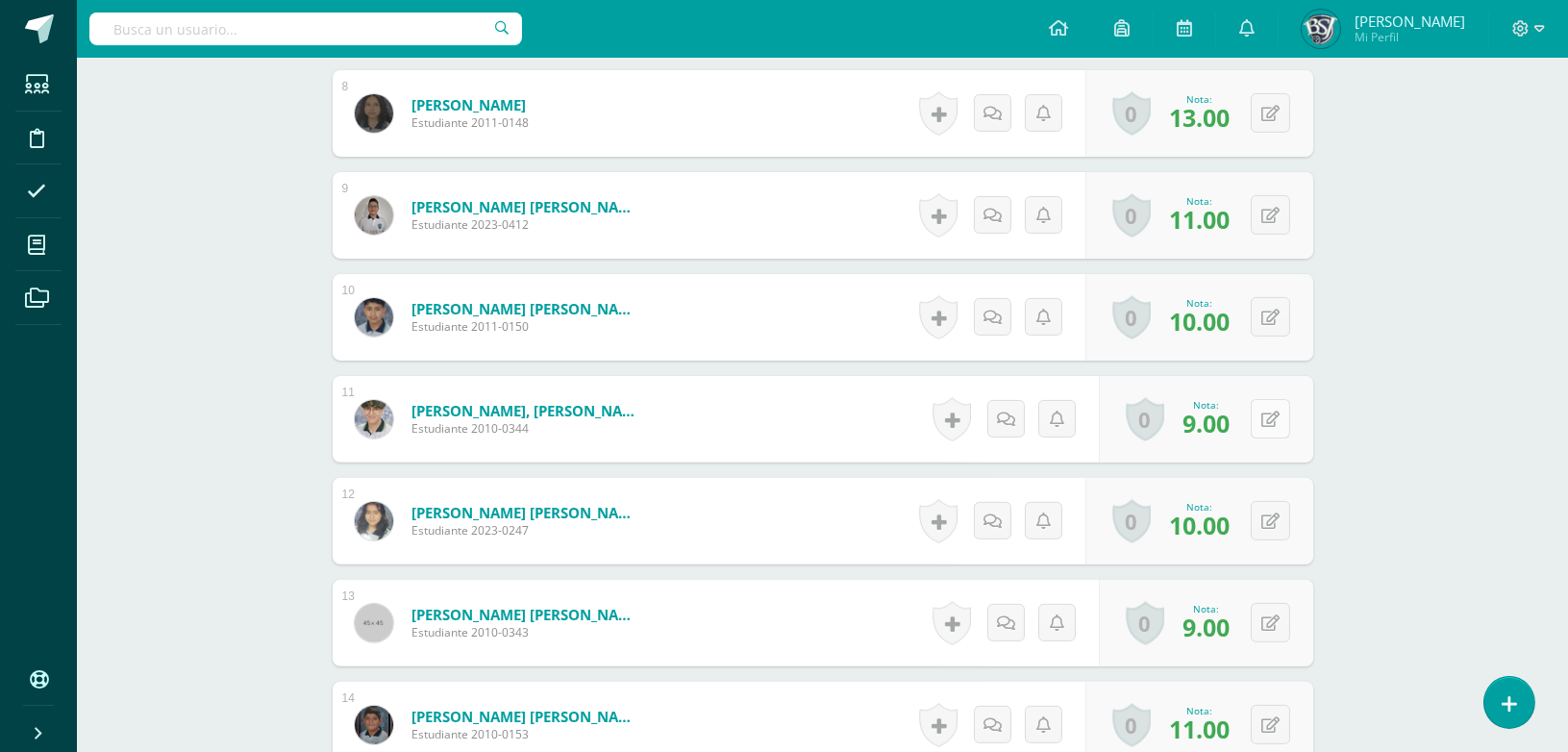 scroll, scrollTop: 1331, scrollLeft: 0, axis: vertical 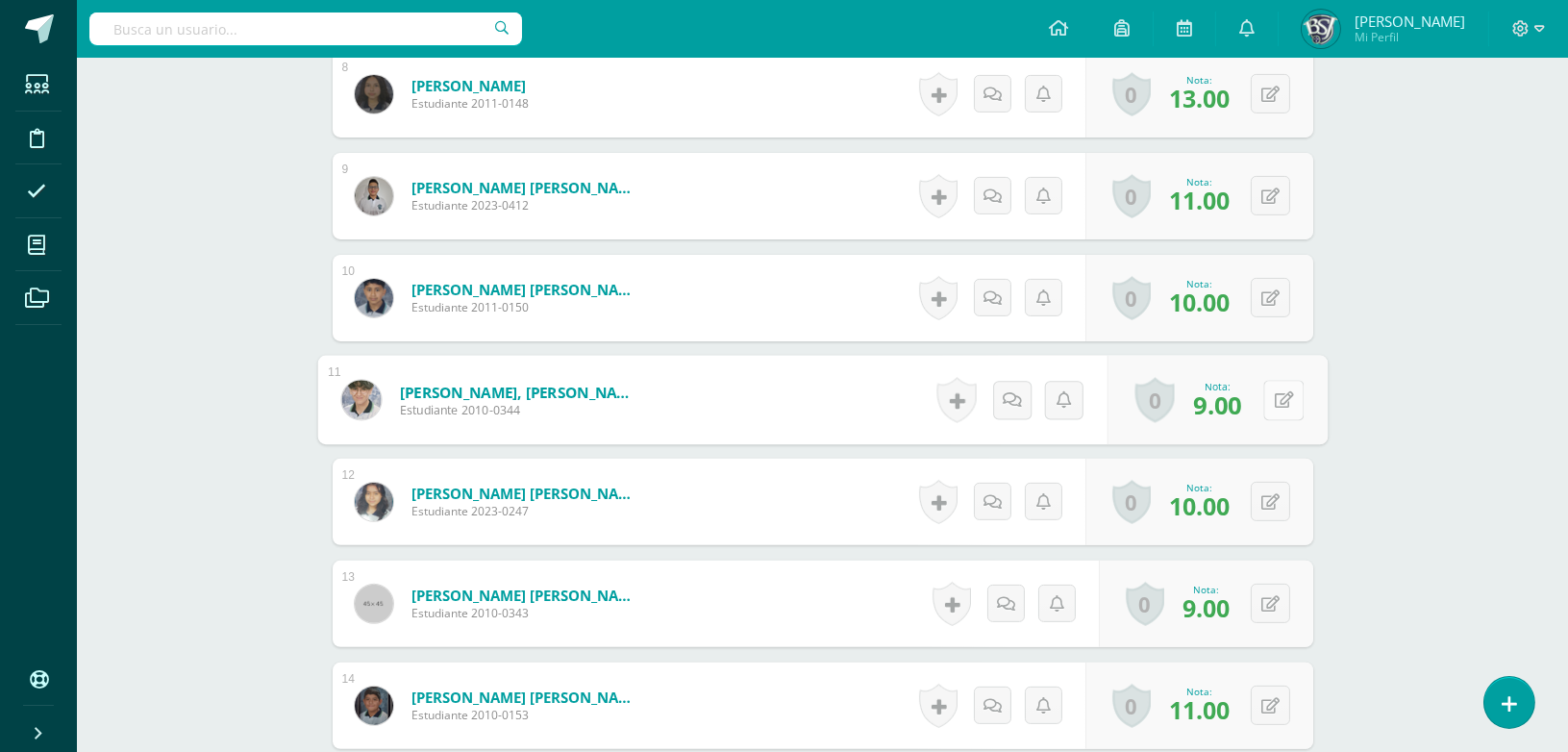 click at bounding box center (1283, 400) 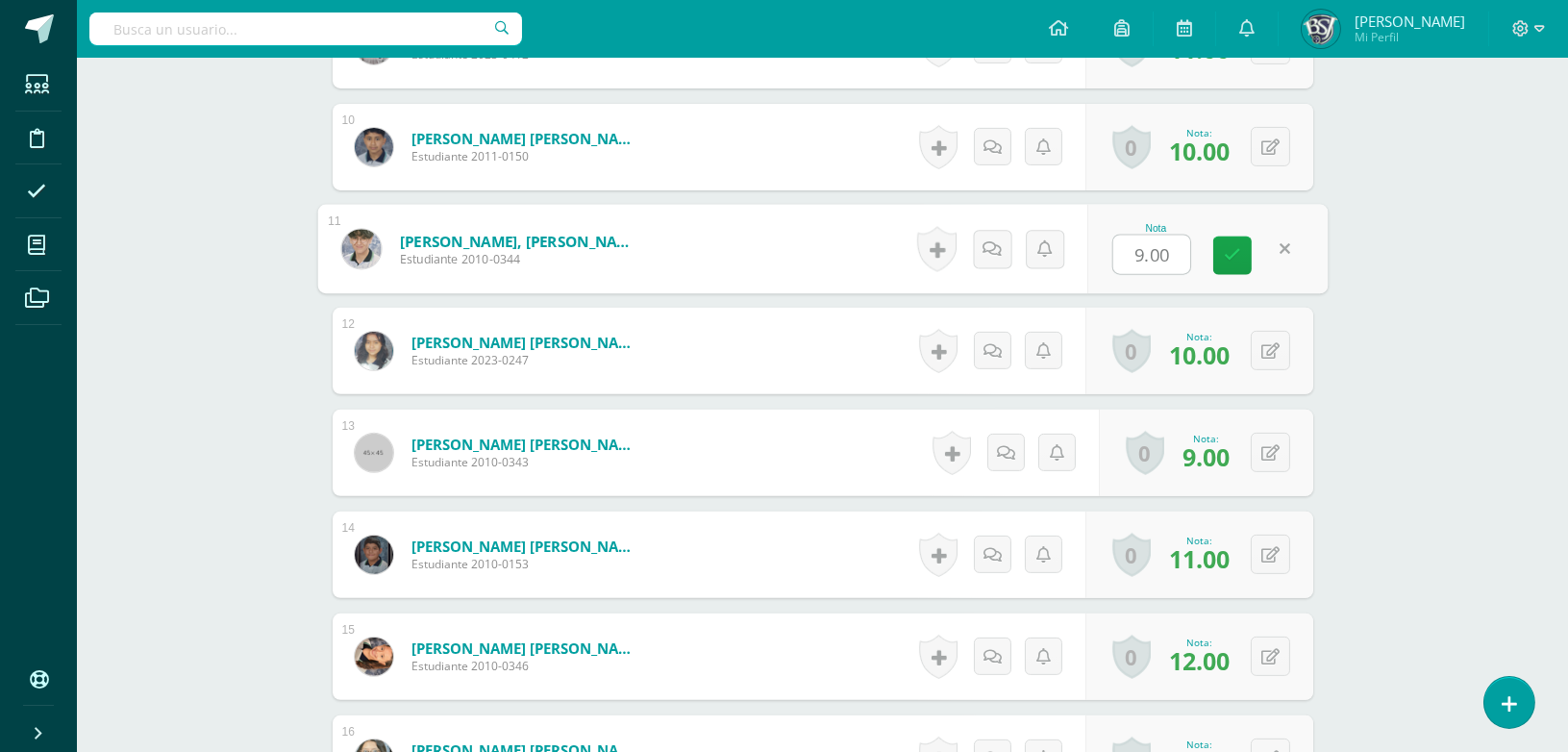 scroll, scrollTop: 1485, scrollLeft: 0, axis: vertical 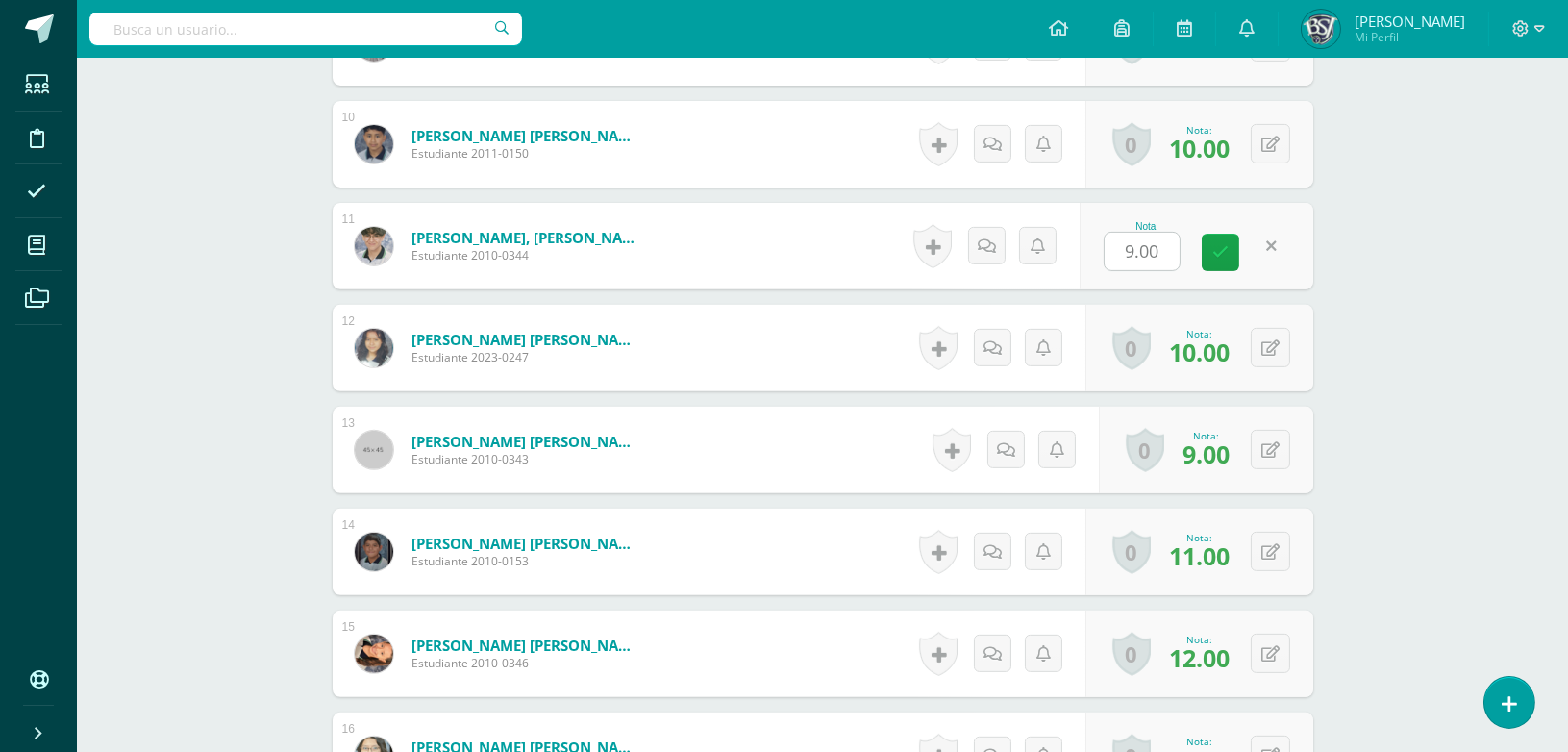 click on "Word and Sentence Study
Segundo Secundaria "A"
Herramientas
Detalle de asistencias
Actividad
Anuncios
Actividades
Estudiantes
Planificación
Dosificación
Conferencias
¿Estás seguro que quieres  eliminar  esta actividad?
Esto borrará la actividad y cualquier nota que hayas registrado
permanentemente. Esta acción no se puede revertir. Cancelar Eliminar
Administración de escalas de valoración
escala de valoración
Aún no has creado una escala de valoración.
Cancelar Agregar nueva escala de valoración: Cancelar     Mostrar todos" at bounding box center [822, 255] 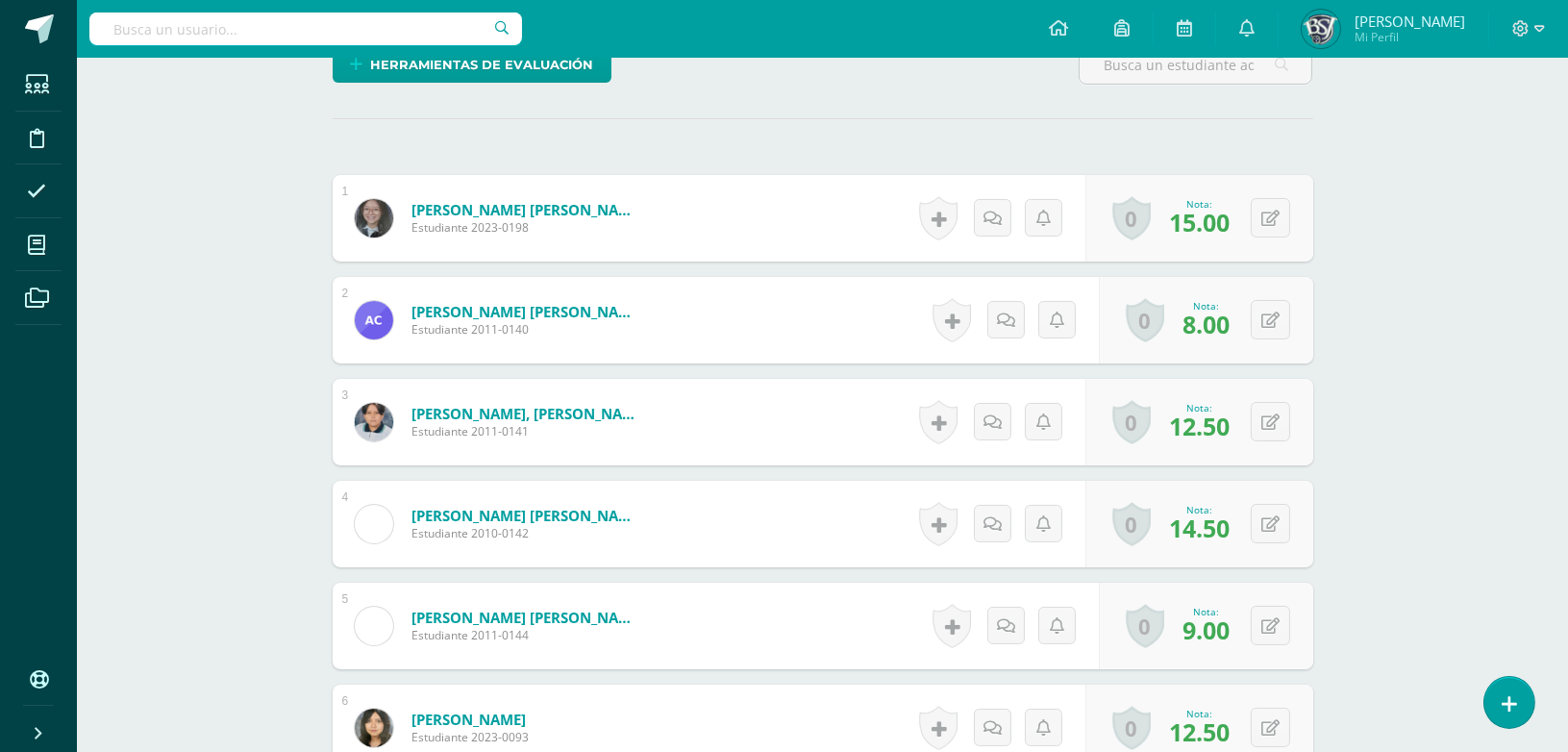scroll, scrollTop: 0, scrollLeft: 0, axis: both 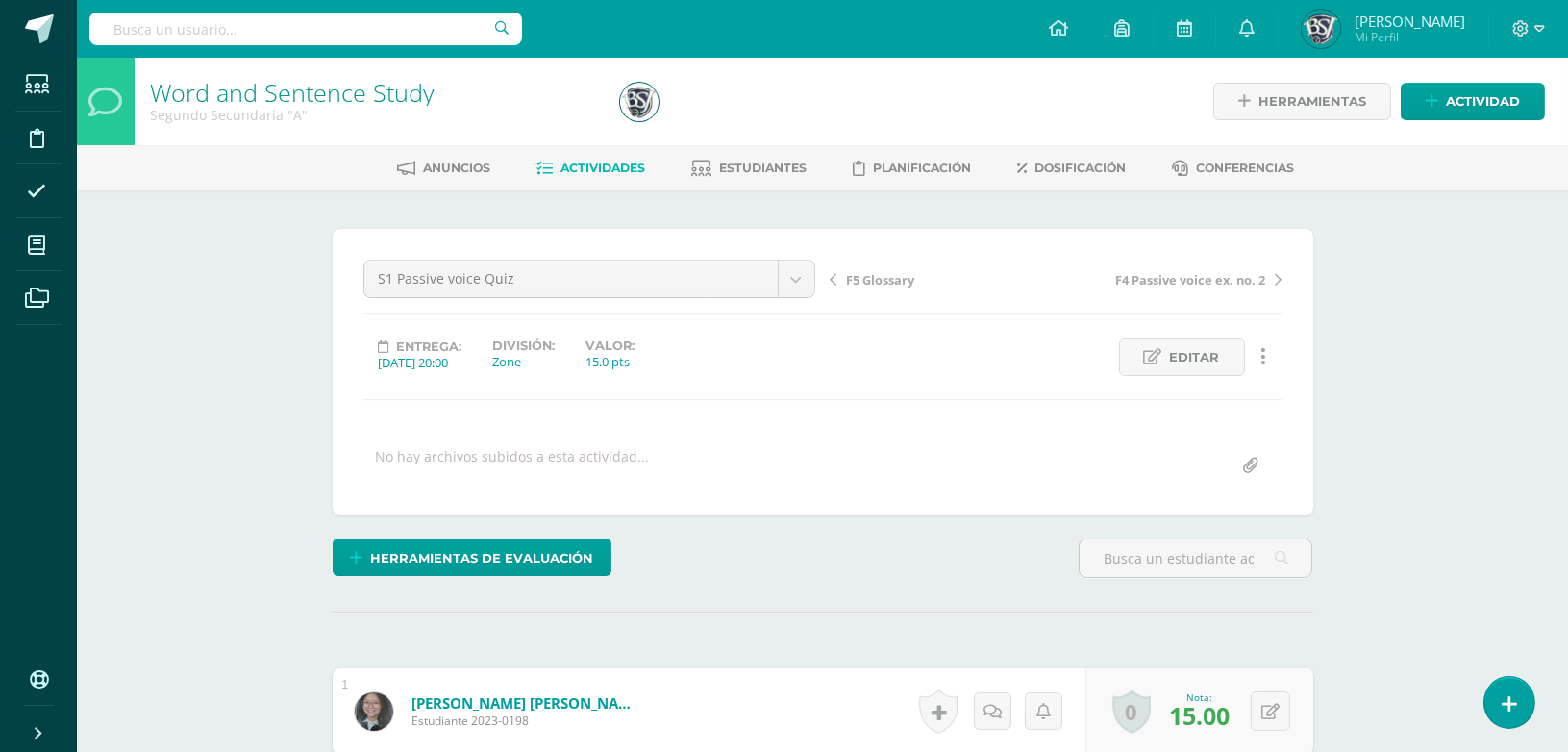 click at bounding box center [851, 101] 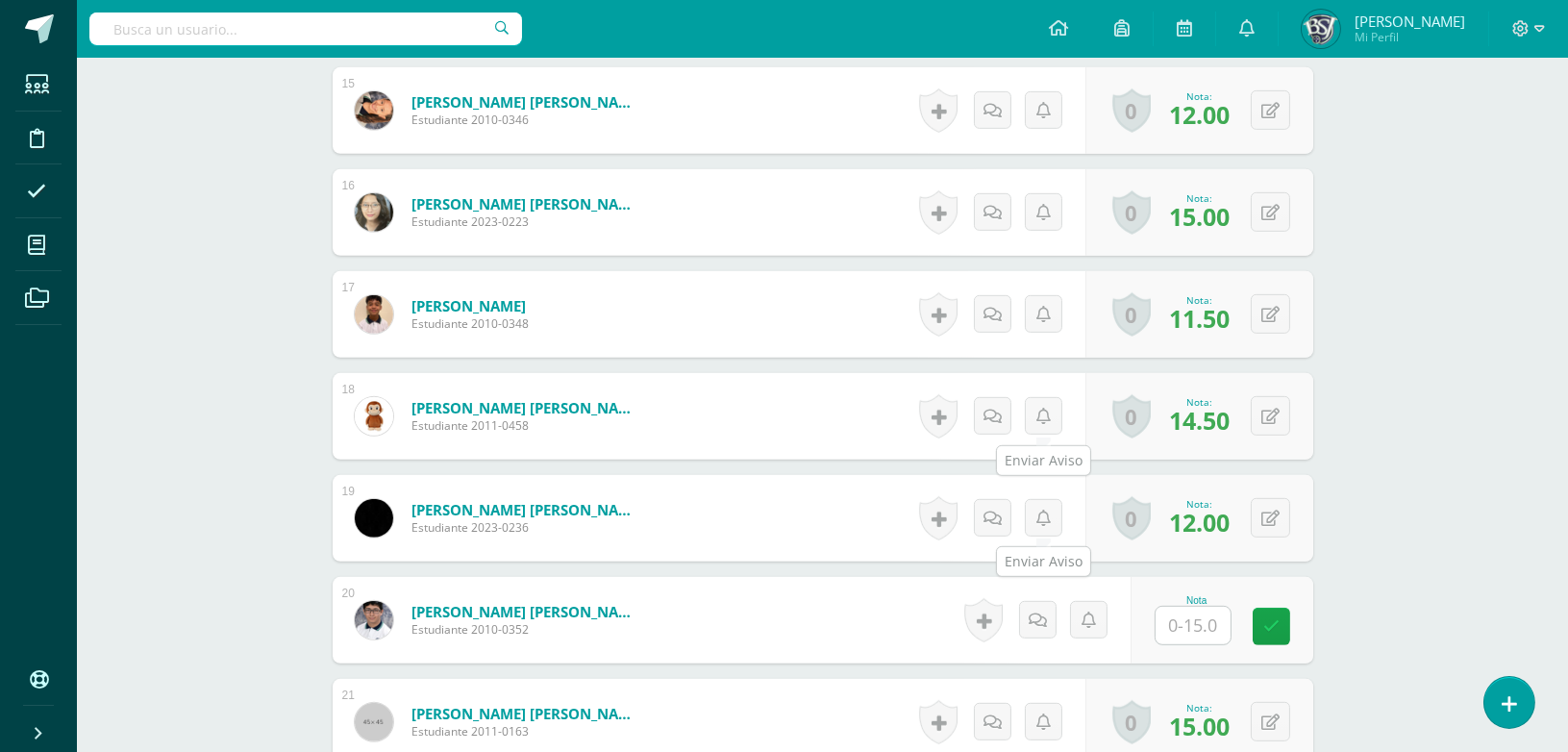 scroll, scrollTop: 2027, scrollLeft: 0, axis: vertical 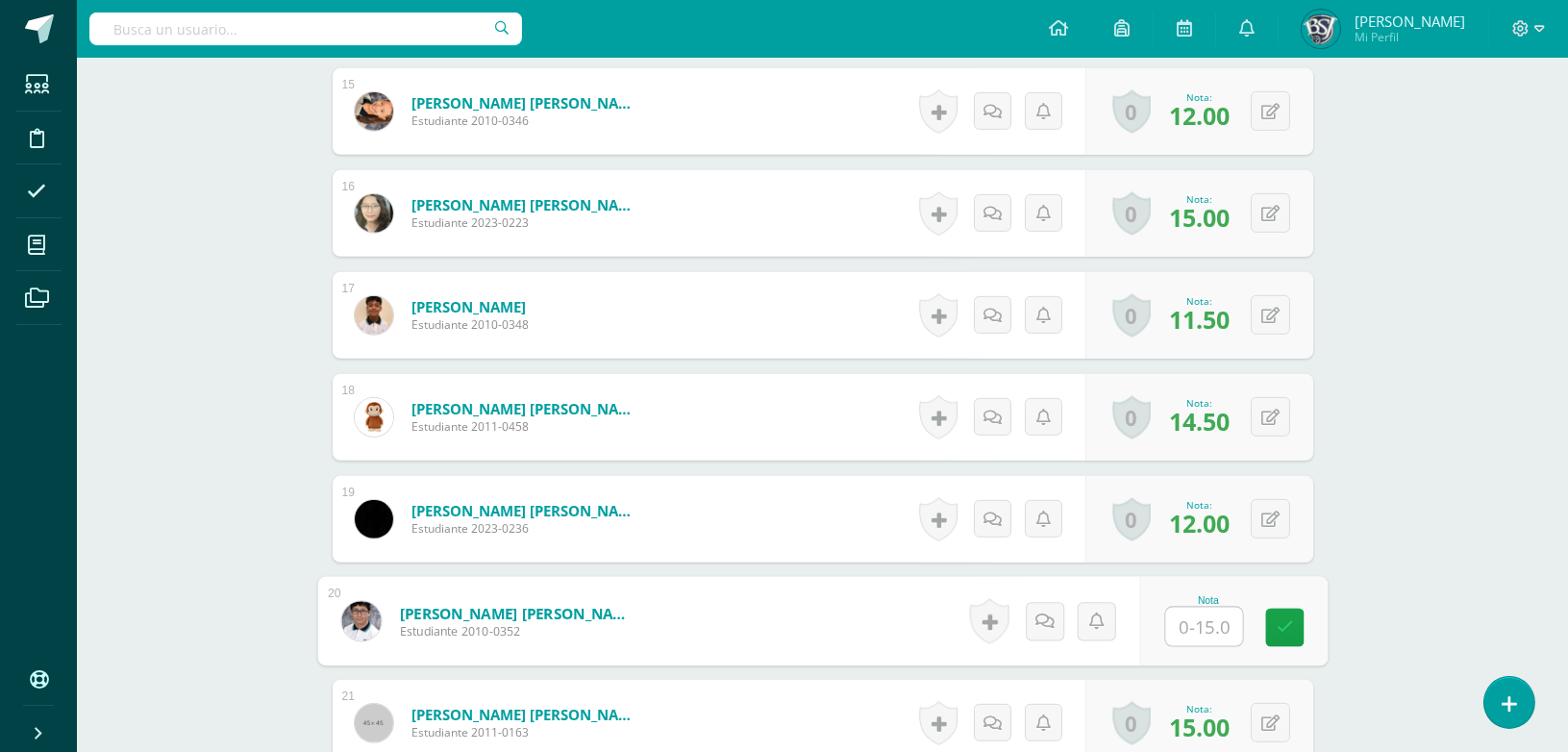 click at bounding box center [1204, 627] 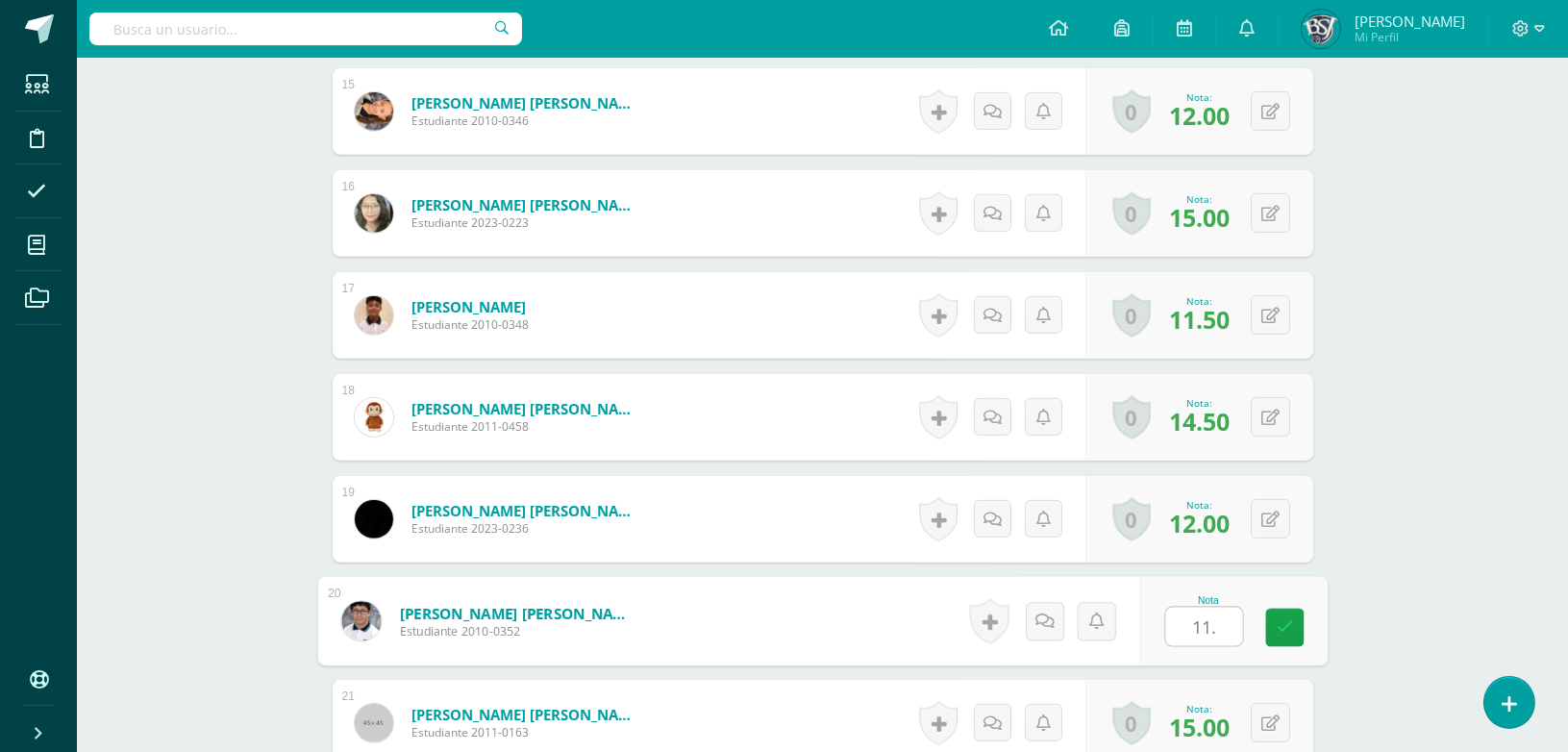 type on "11.5" 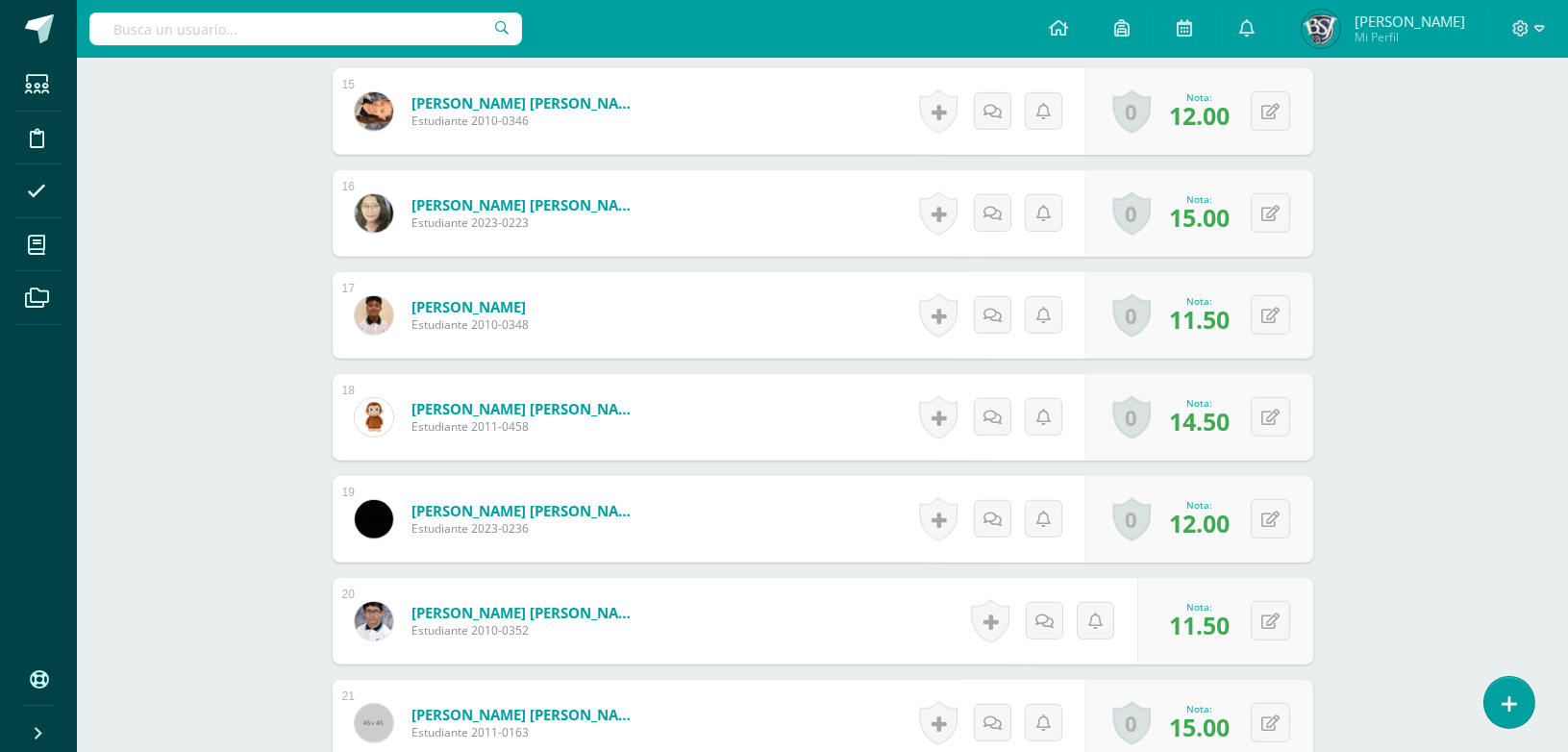 click on "Word and Sentence Study
Segundo Secundaria "A"
Herramientas
Detalle de asistencias
Actividad
Anuncios
Actividades
Estudiantes
Planificación
Dosificación
Conferencias
¿Estás seguro que quieres  eliminar  esta actividad?
Esto borrará la actividad y cualquier nota que hayas registrado
permanentemente. Esta acción no se puede revertir. Cancelar Eliminar
Administración de escalas de valoración
escala de valoración
Aún no has creado una escala de valoración.
Cancelar Agregar nueva escala de valoración: Cancelar     Mostrar todos" at bounding box center [822, -288] 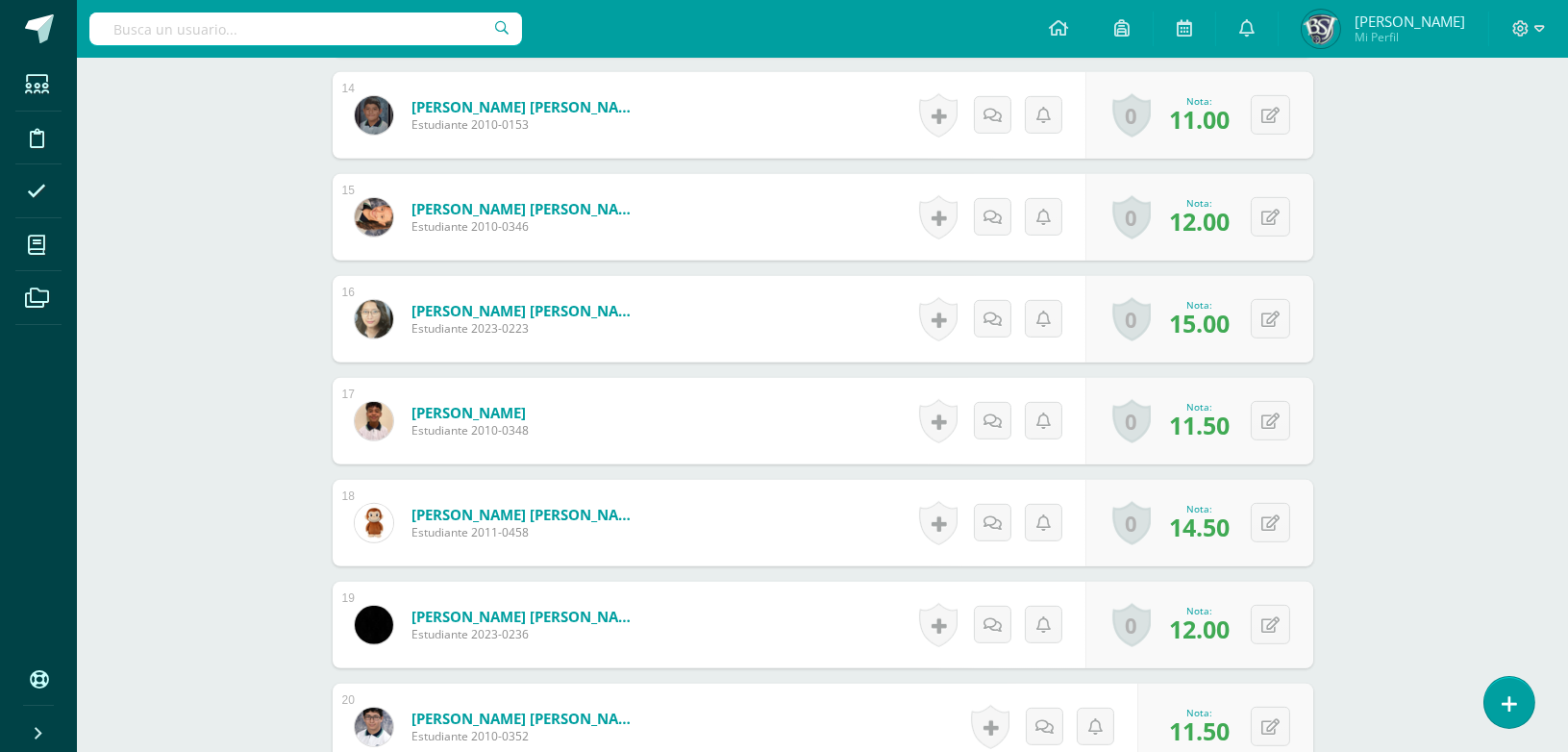 scroll, scrollTop: 0, scrollLeft: 0, axis: both 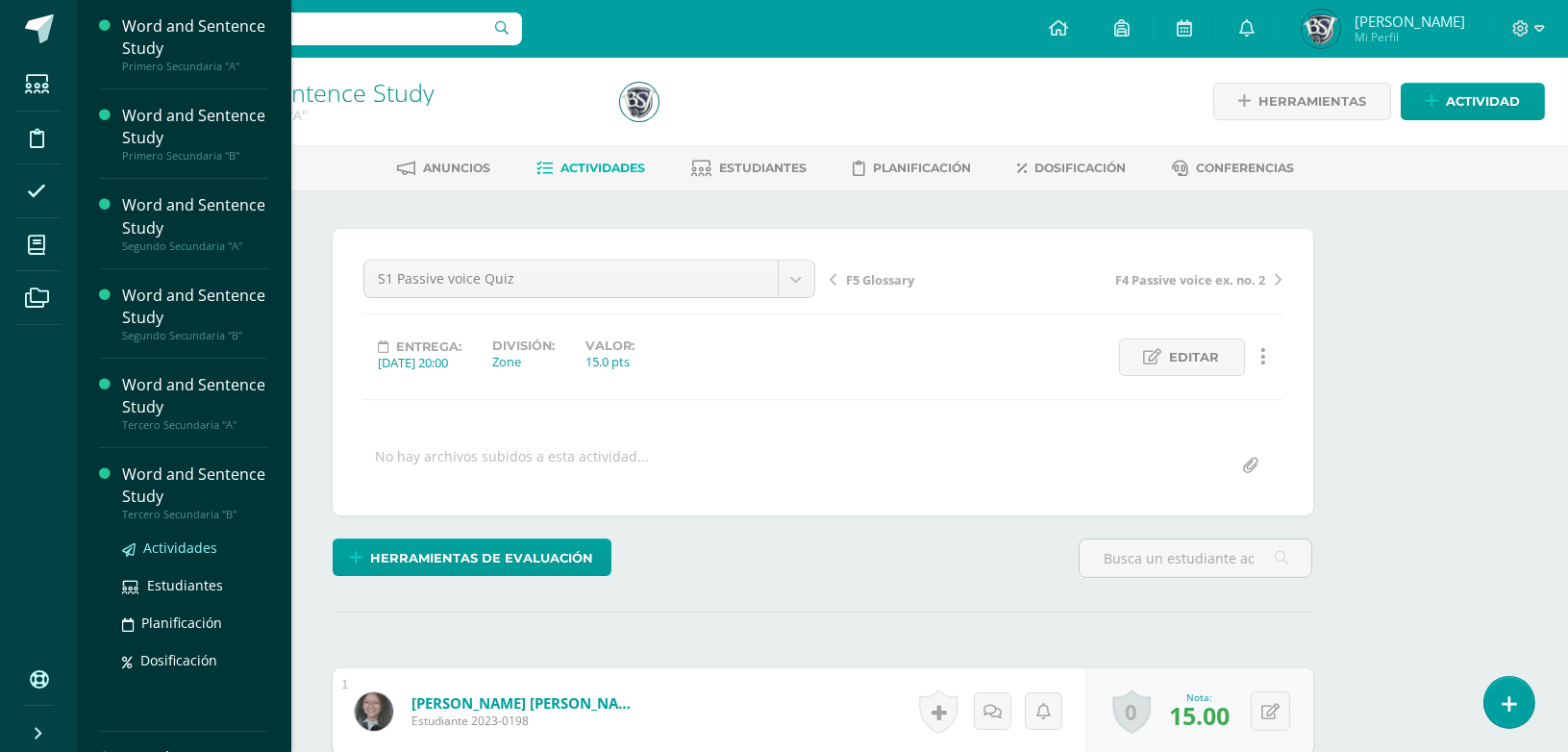click on "Actividades" at bounding box center (180, 547) 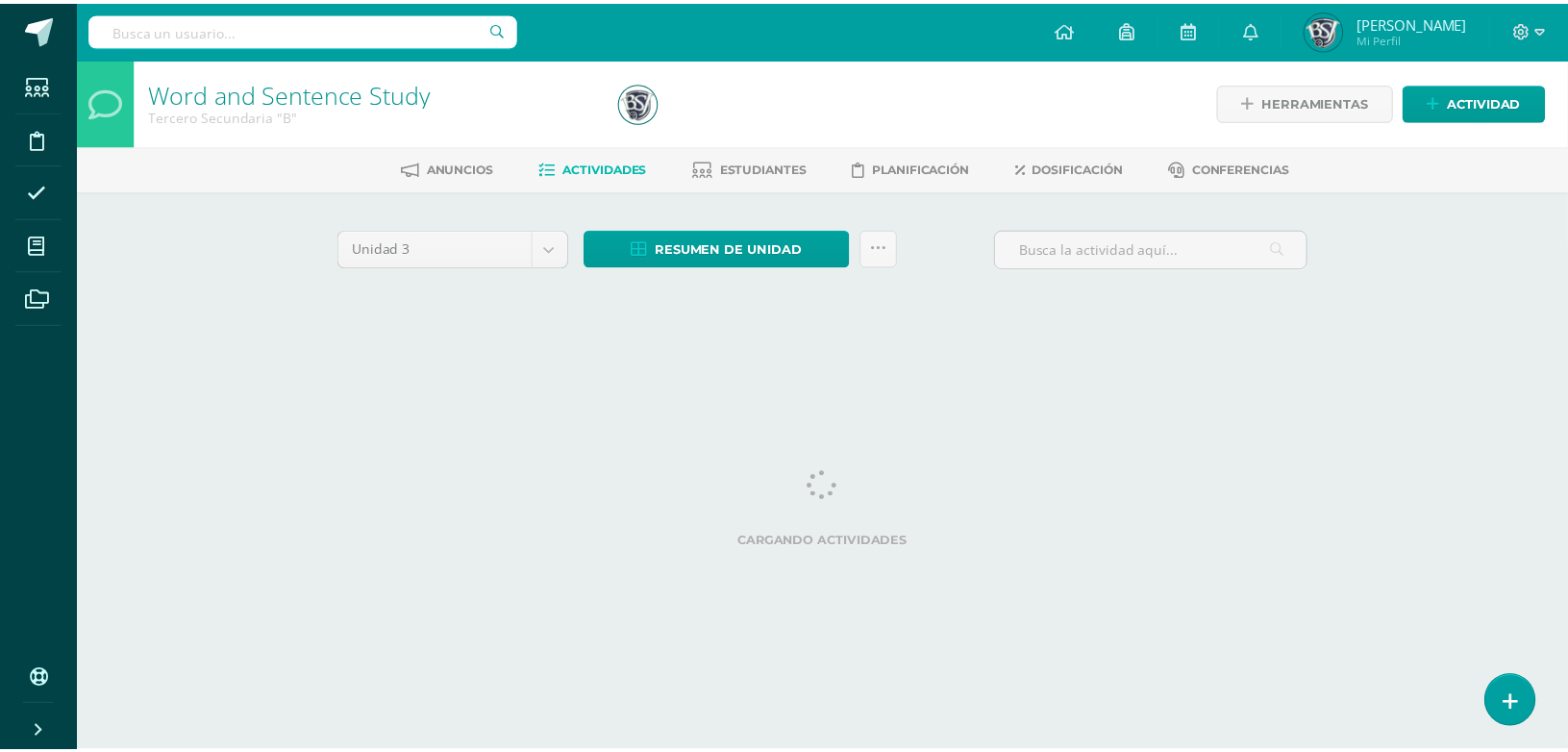 scroll, scrollTop: 0, scrollLeft: 0, axis: both 